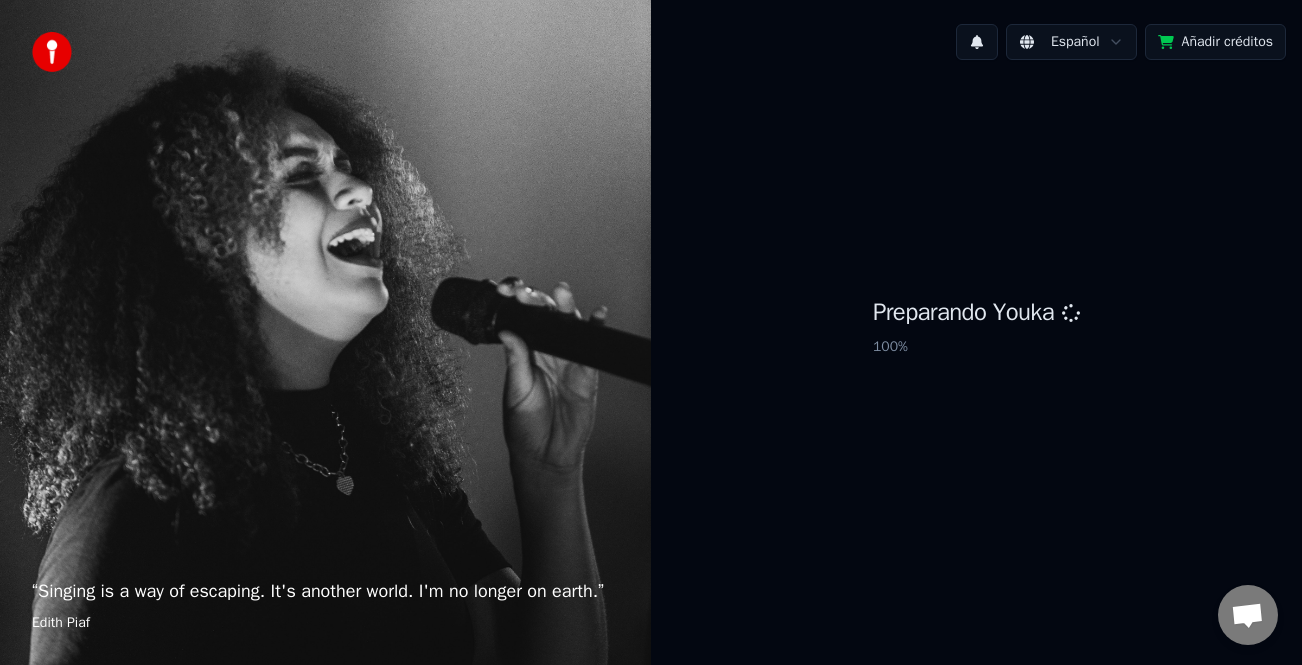 scroll, scrollTop: 0, scrollLeft: 0, axis: both 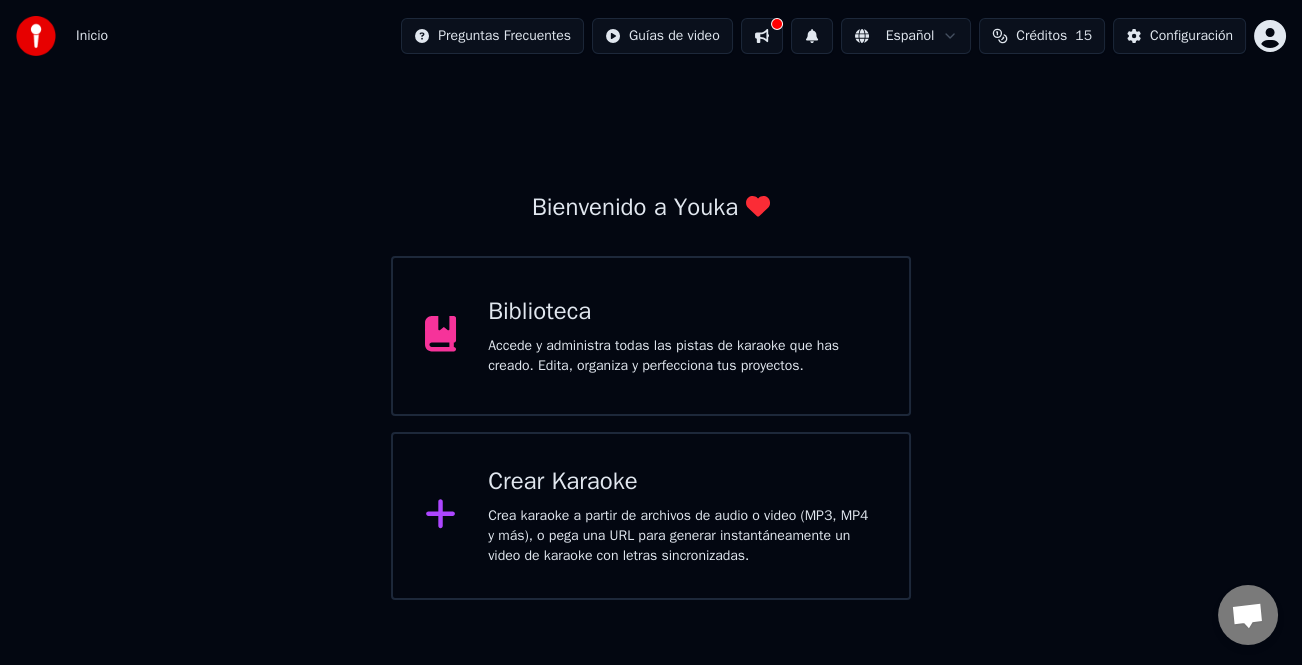 click on "Crea karaoke a partir de archivos de audio o video (MP3, MP4 y más), o pega una URL para generar instantáneamente un video de karaoke con letras sincronizadas." at bounding box center [682, 536] 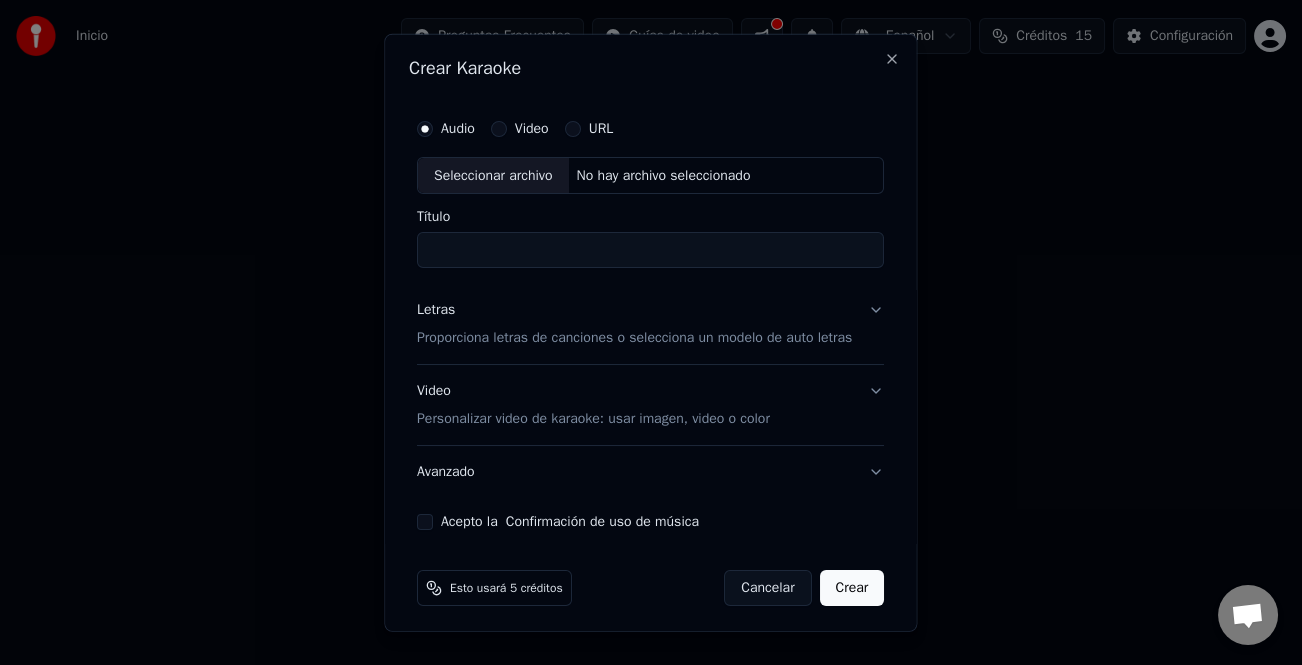 click on "Seleccionar archivo" at bounding box center (493, 175) 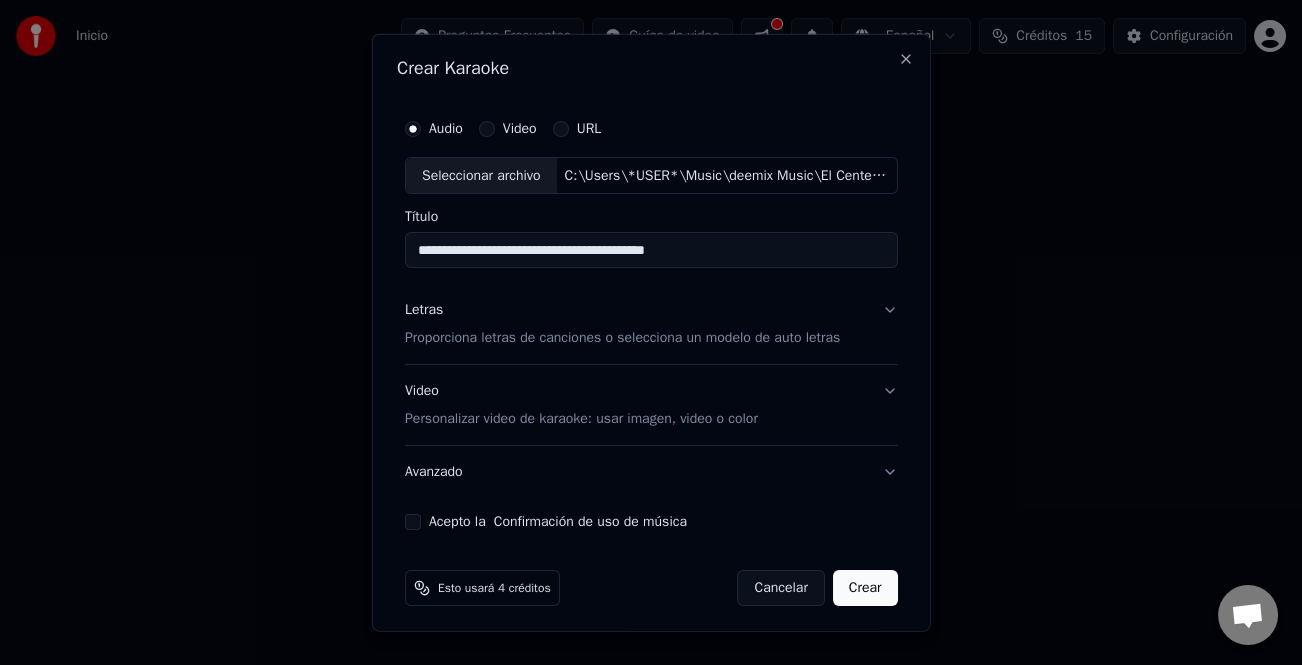 type on "**********" 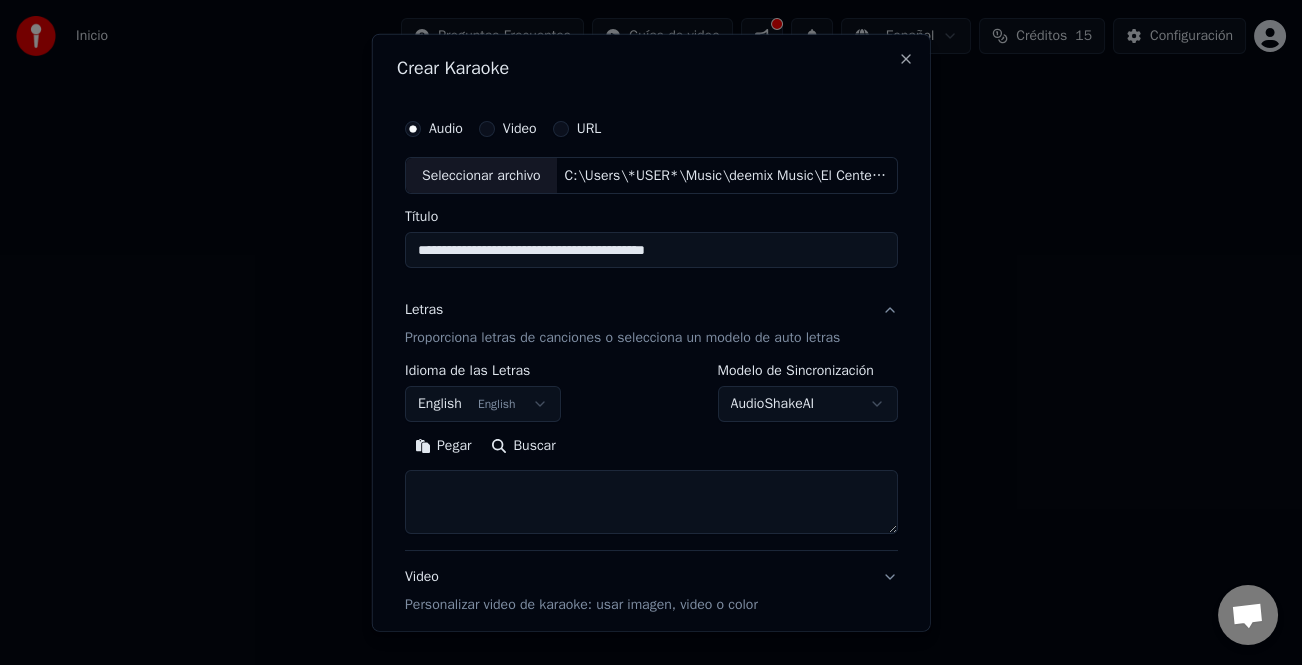 click on "Pegar" at bounding box center [443, 446] 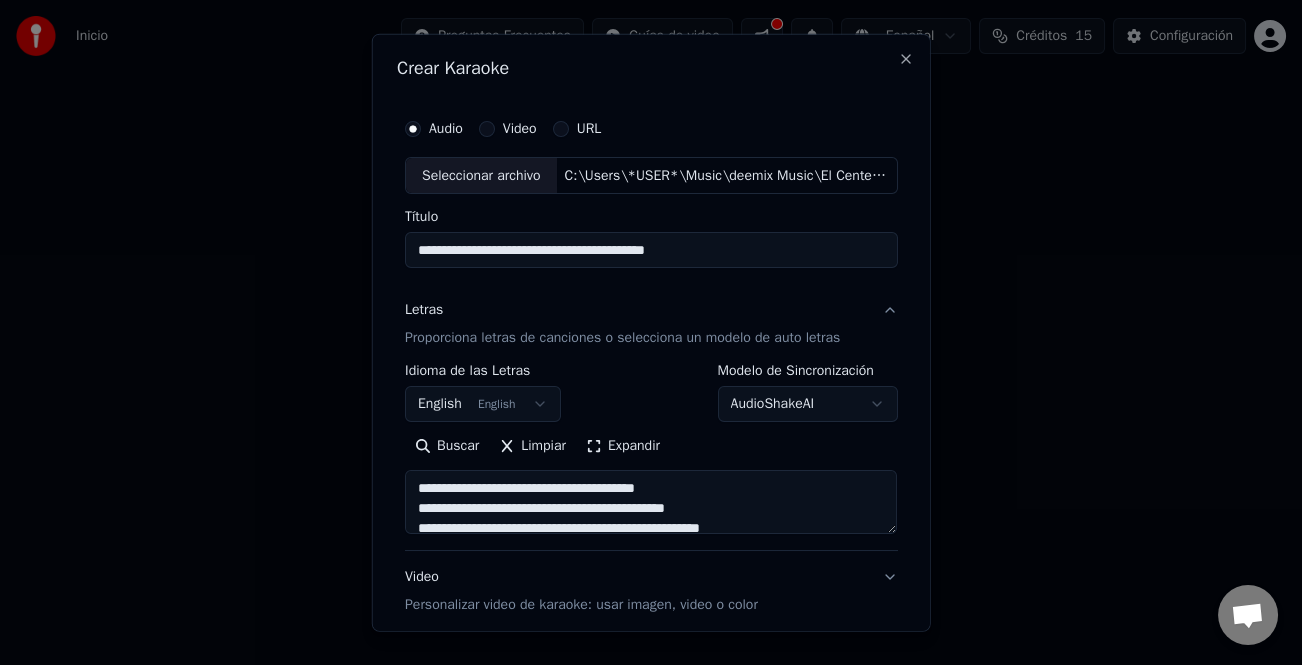 click on "Expandir" at bounding box center [623, 446] 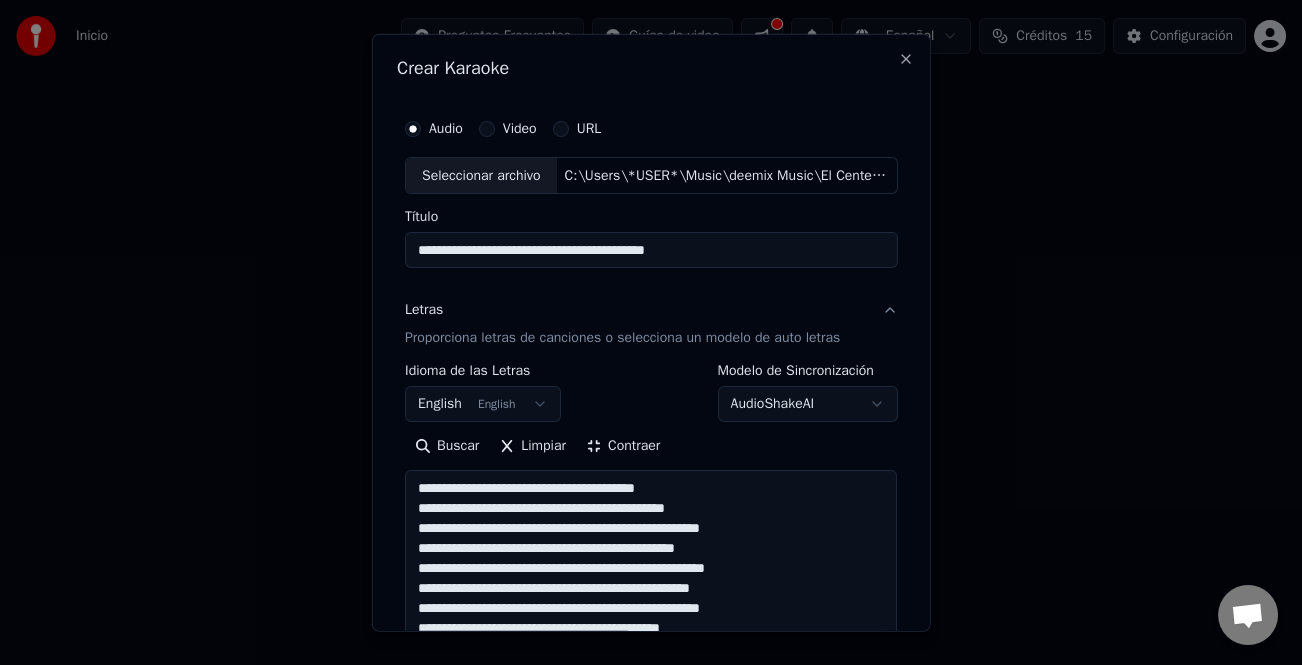 scroll, scrollTop: 1, scrollLeft: 0, axis: vertical 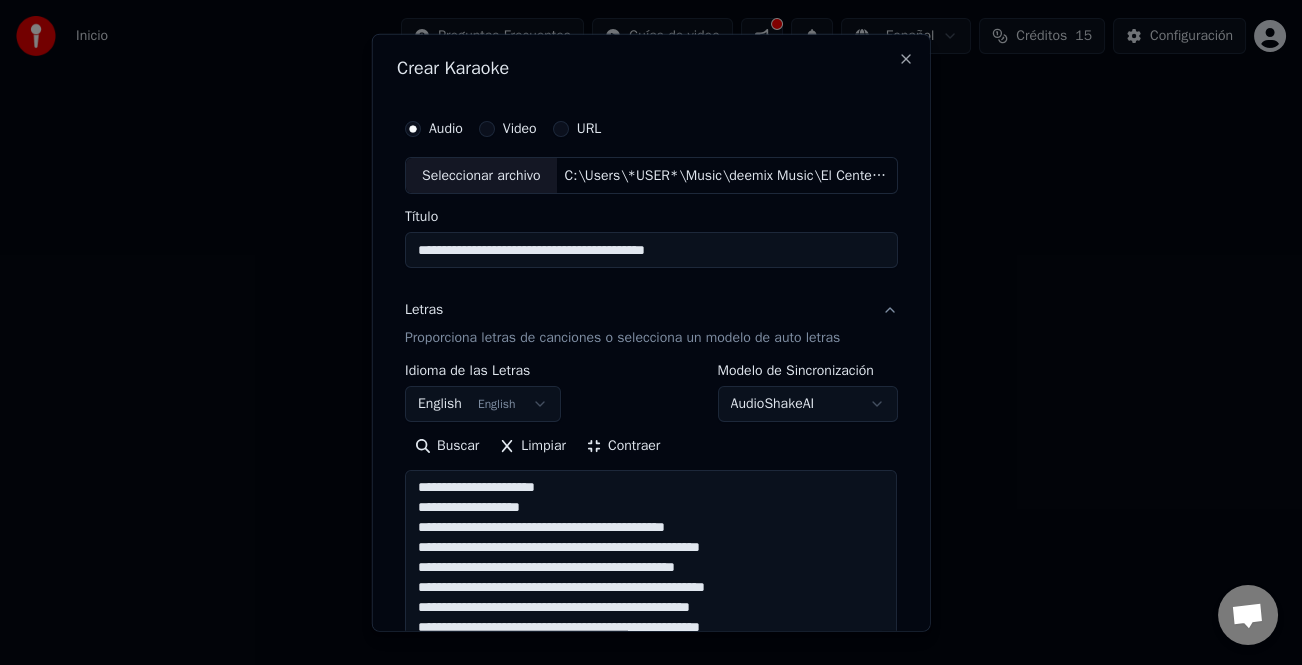 click at bounding box center [651, 768] 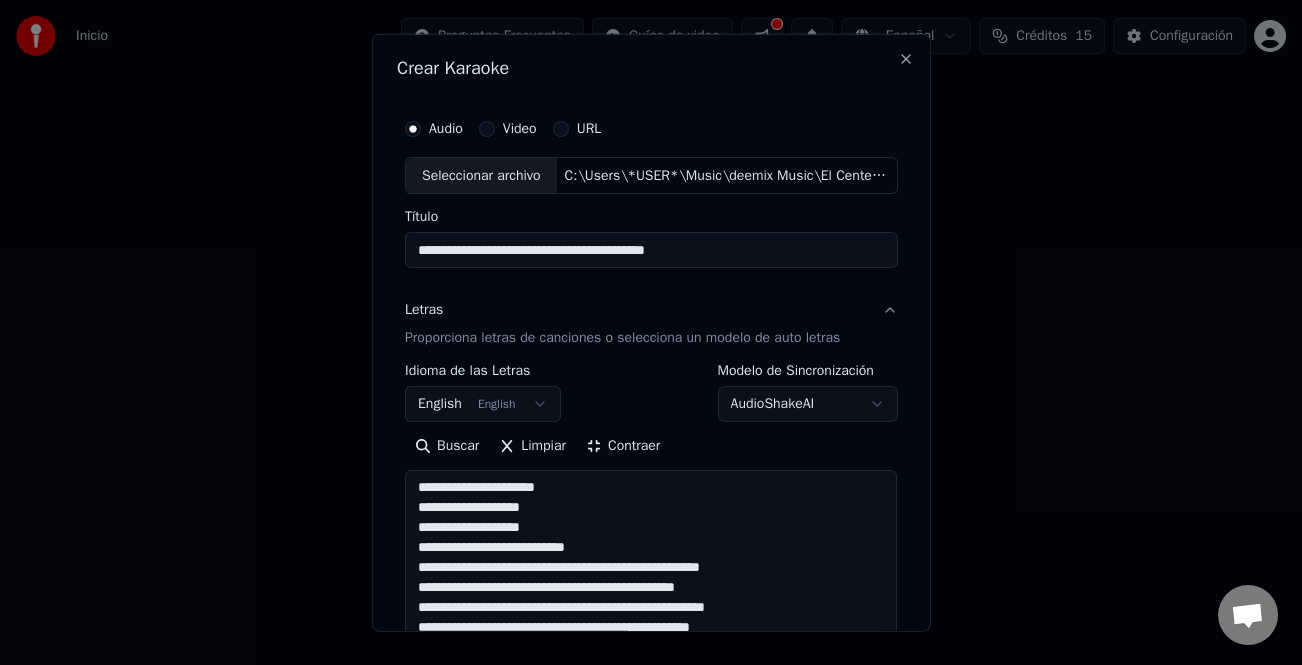 click at bounding box center [651, 768] 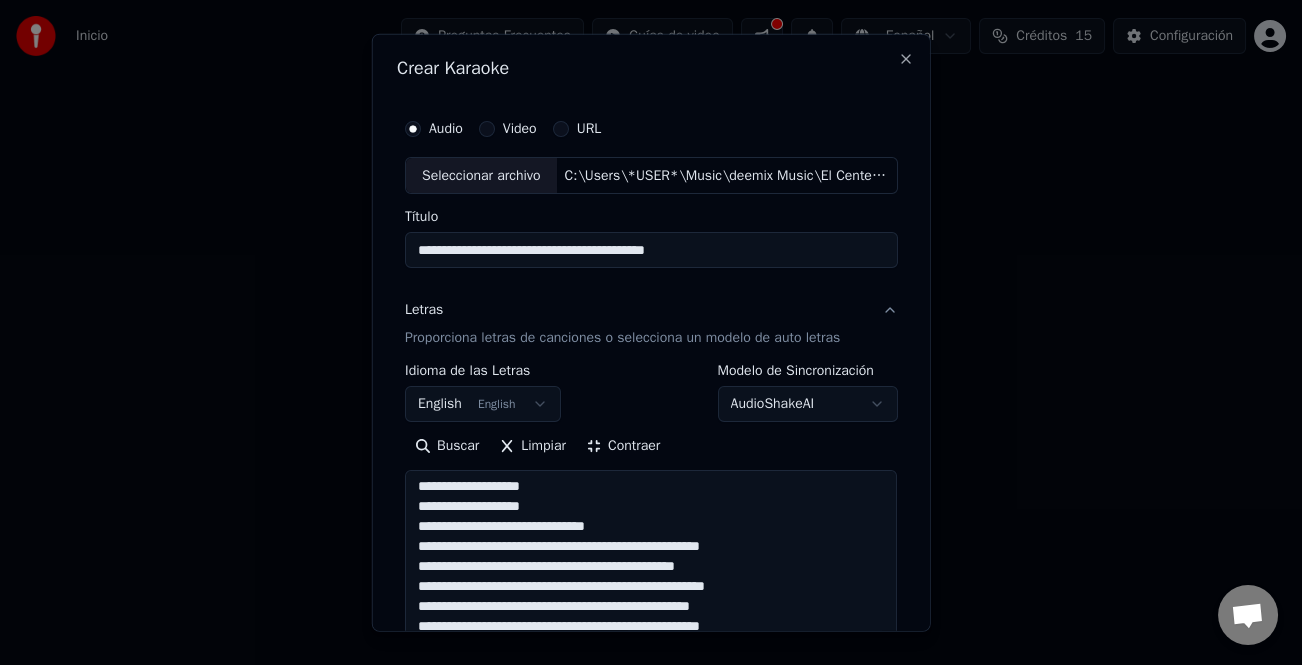 scroll, scrollTop: 41, scrollLeft: 0, axis: vertical 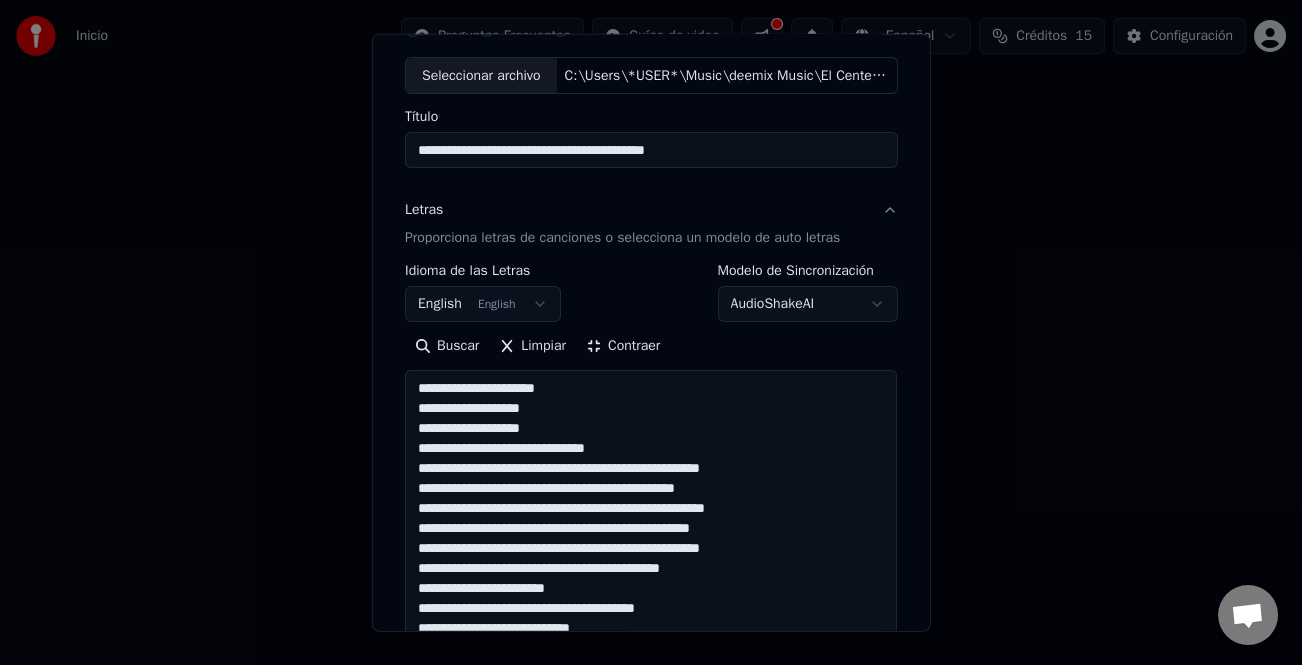 drag, startPoint x: 572, startPoint y: 424, endPoint x: 556, endPoint y: 413, distance: 19.416489 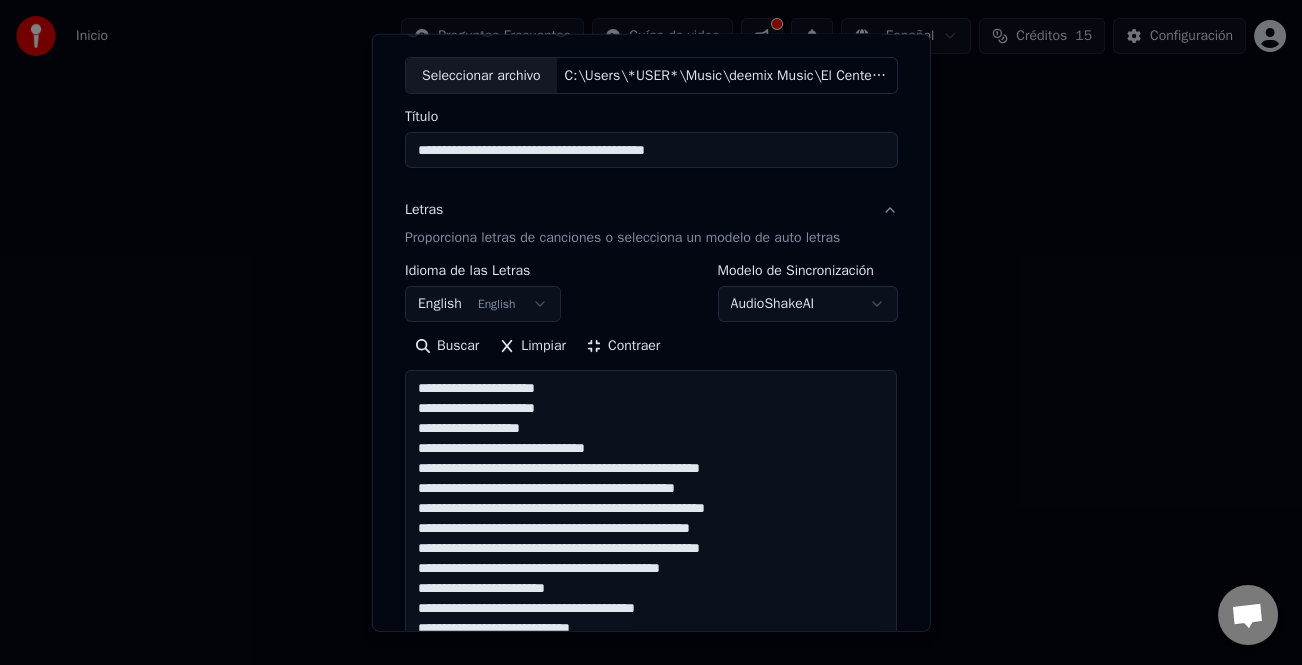 click at bounding box center [651, 668] 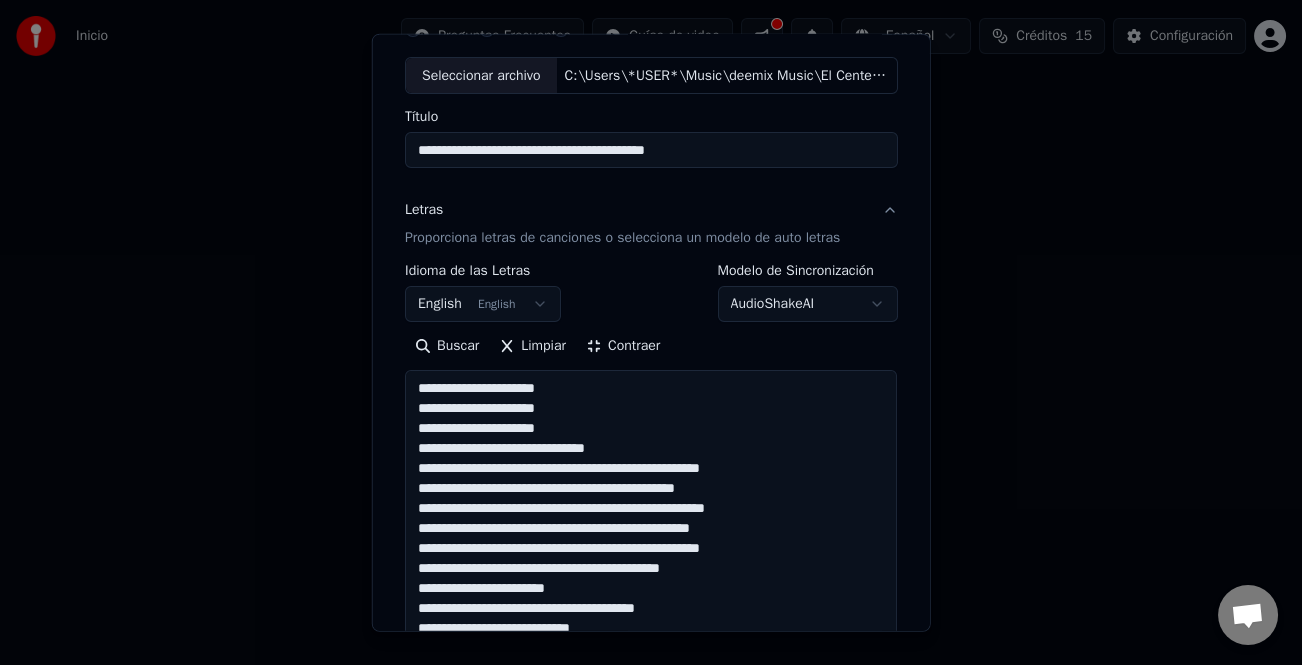 click at bounding box center [651, 668] 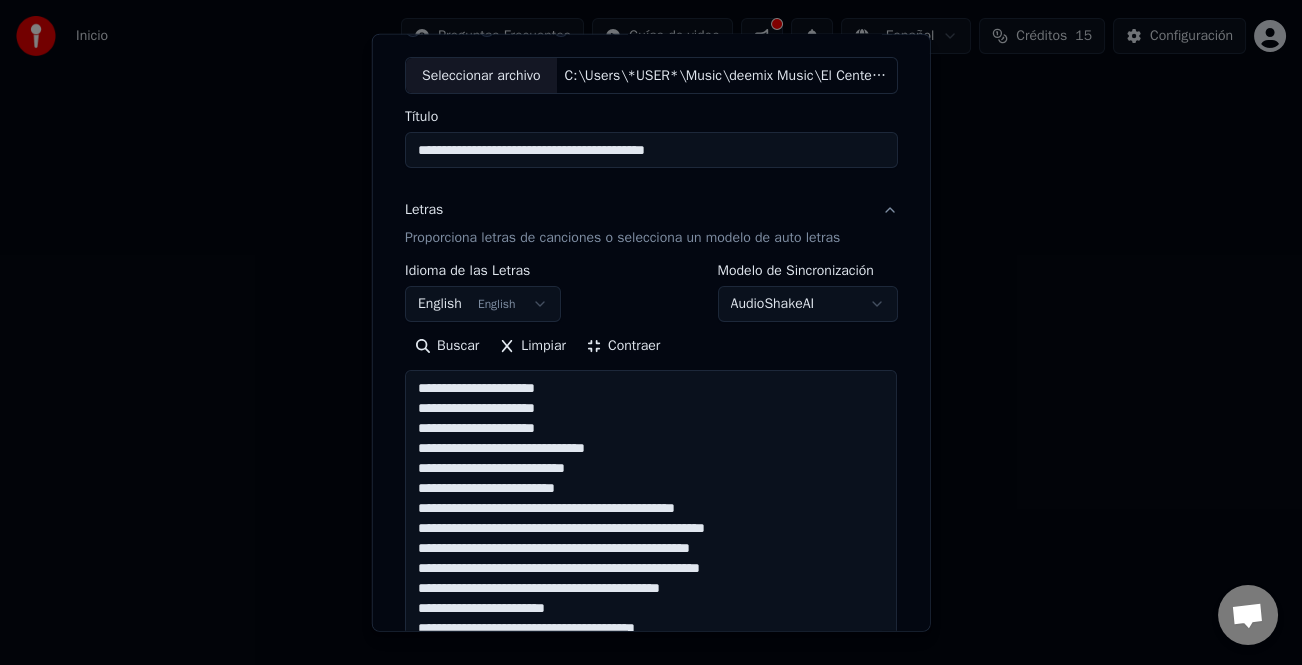 click at bounding box center (651, 668) 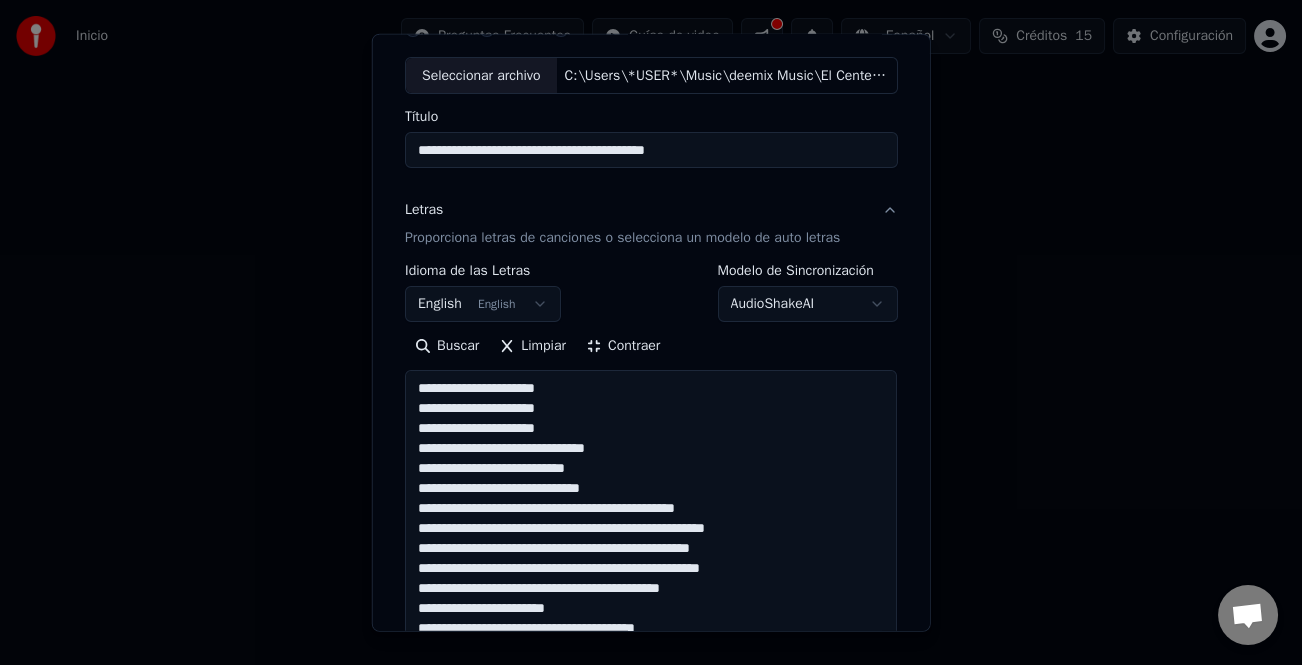 click at bounding box center (651, 668) 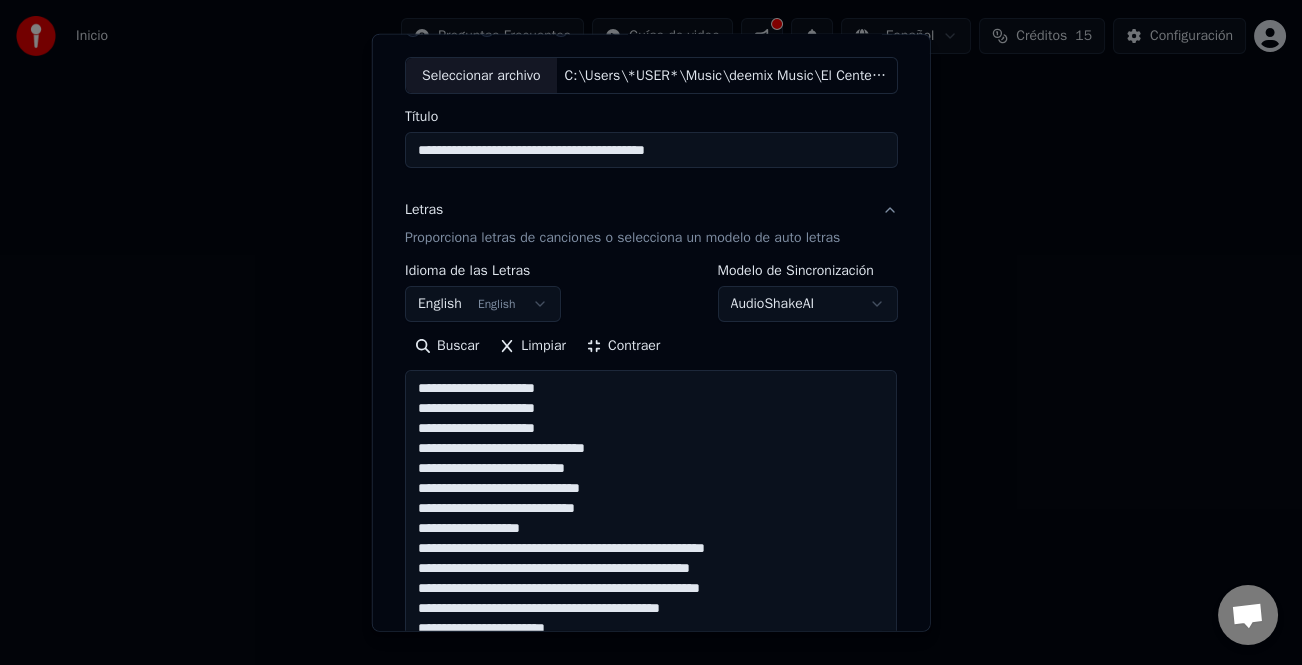click at bounding box center (651, 668) 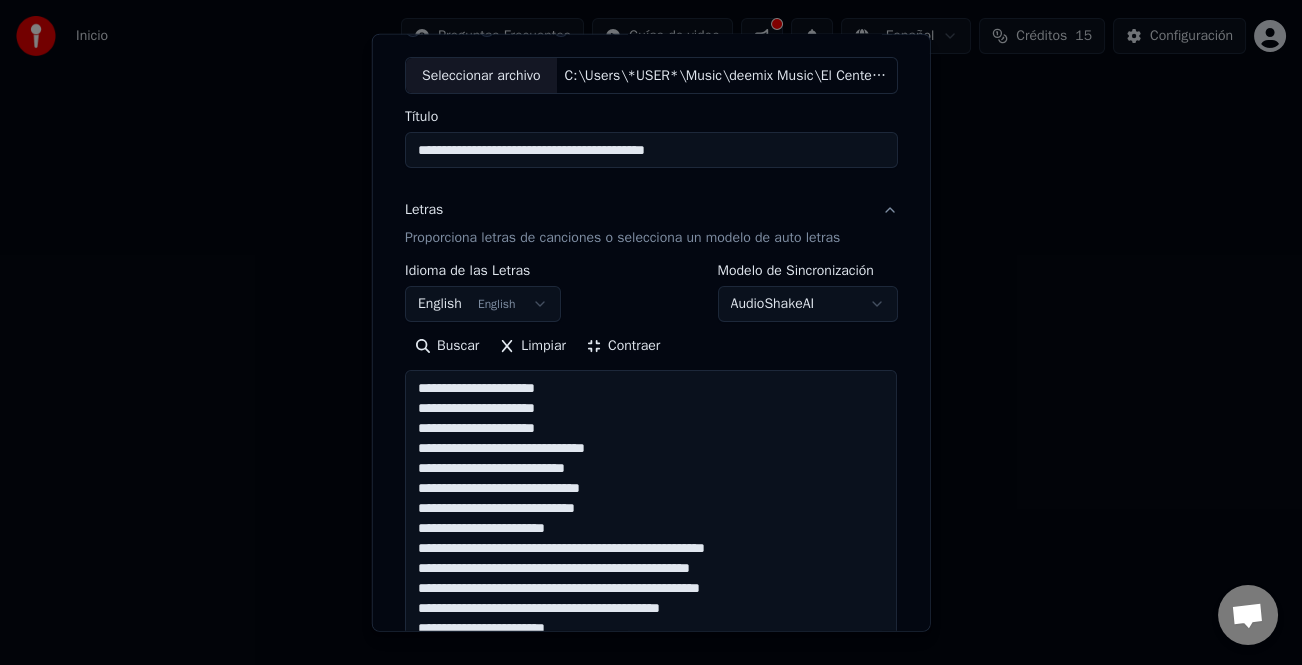 click at bounding box center (651, 668) 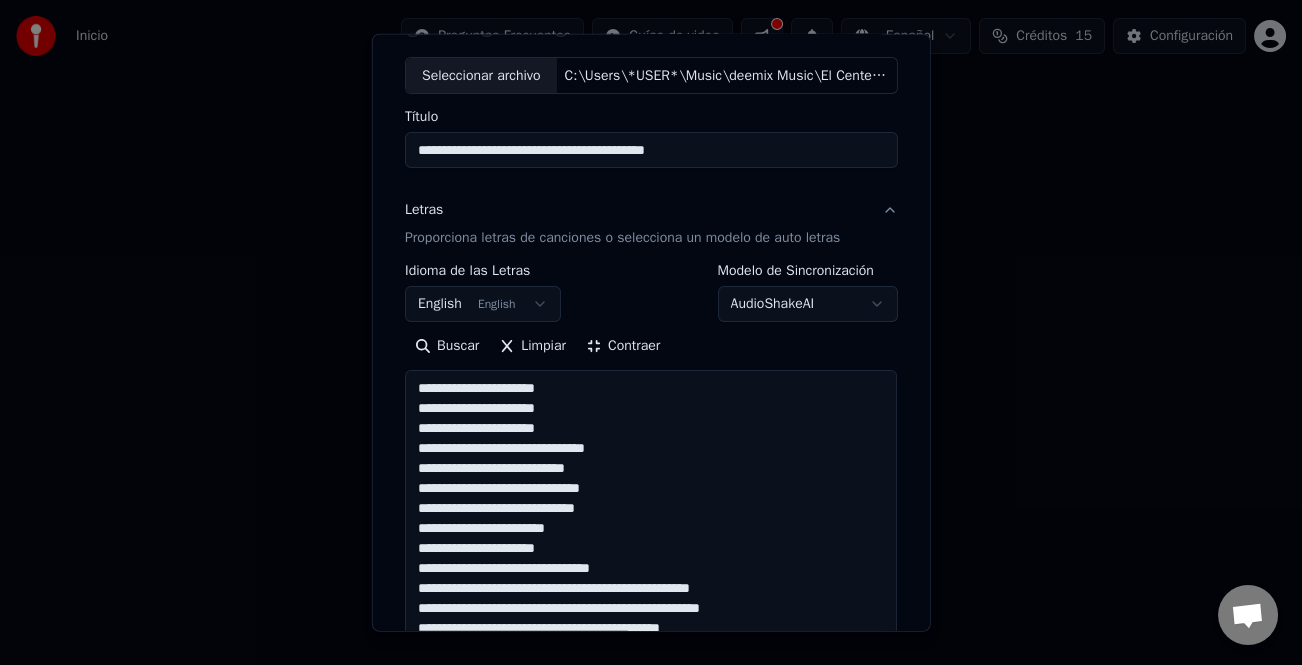 click at bounding box center [651, 668] 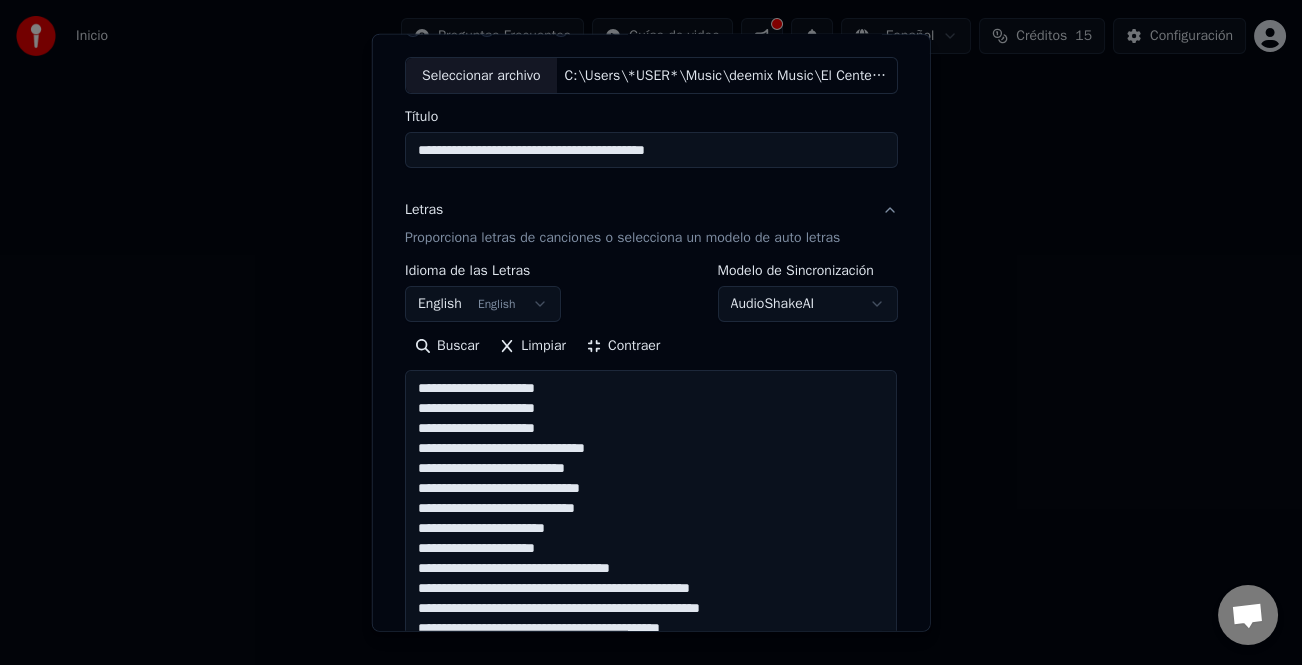 click at bounding box center [651, 668] 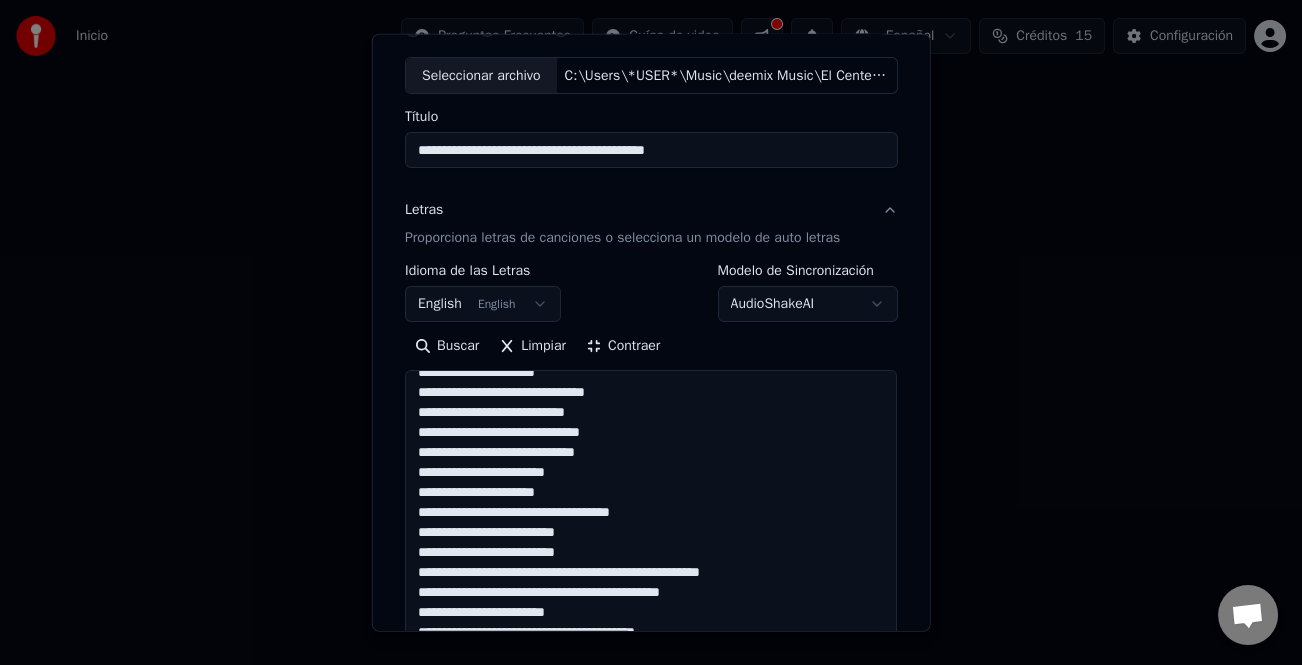 scroll, scrollTop: 100, scrollLeft: 0, axis: vertical 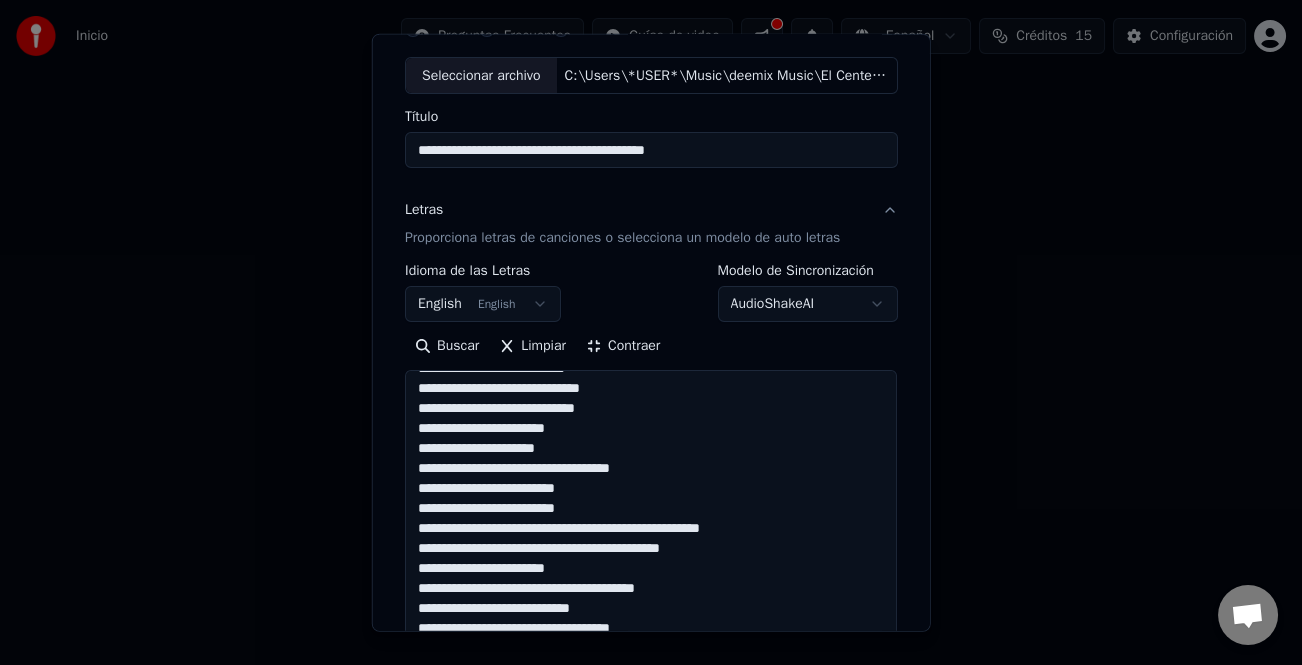 click at bounding box center (651, 668) 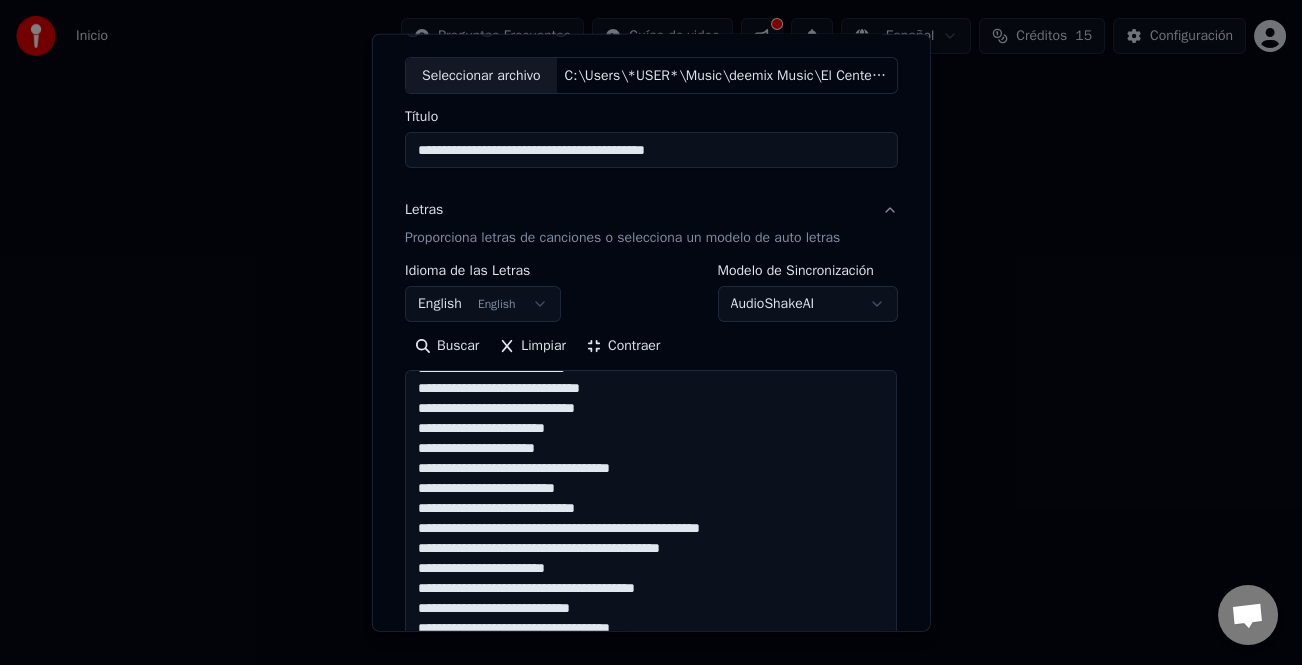 click at bounding box center [651, 668] 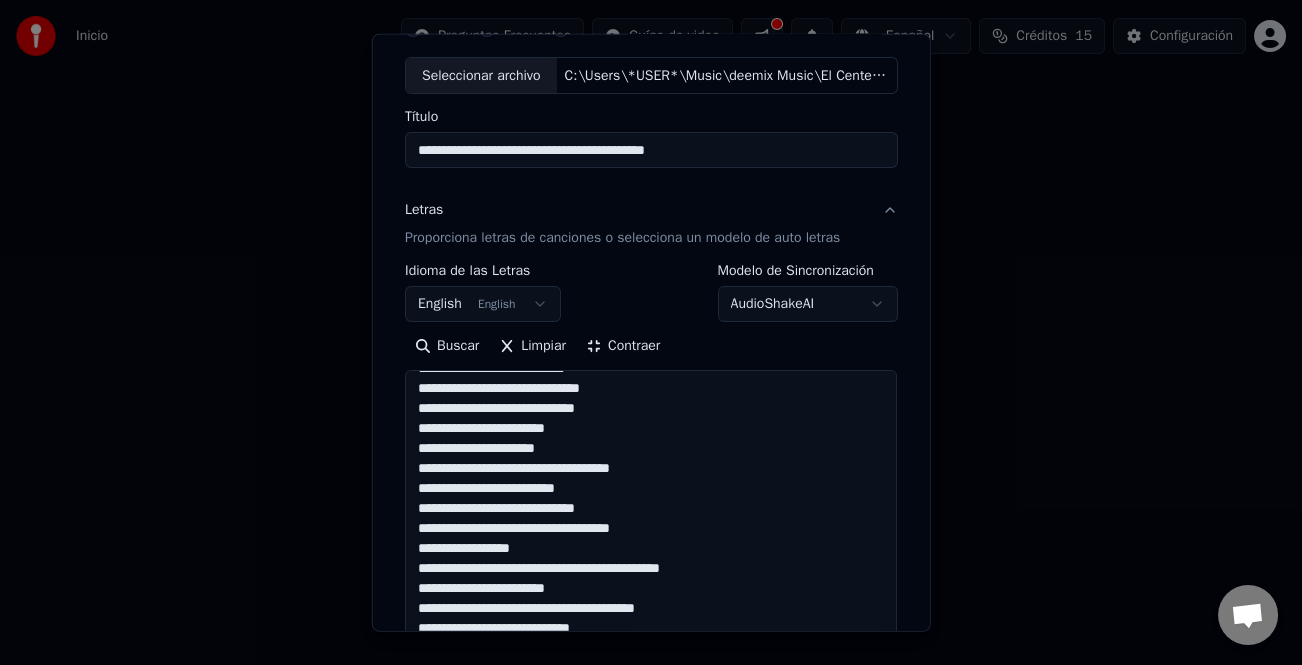 click at bounding box center (651, 668) 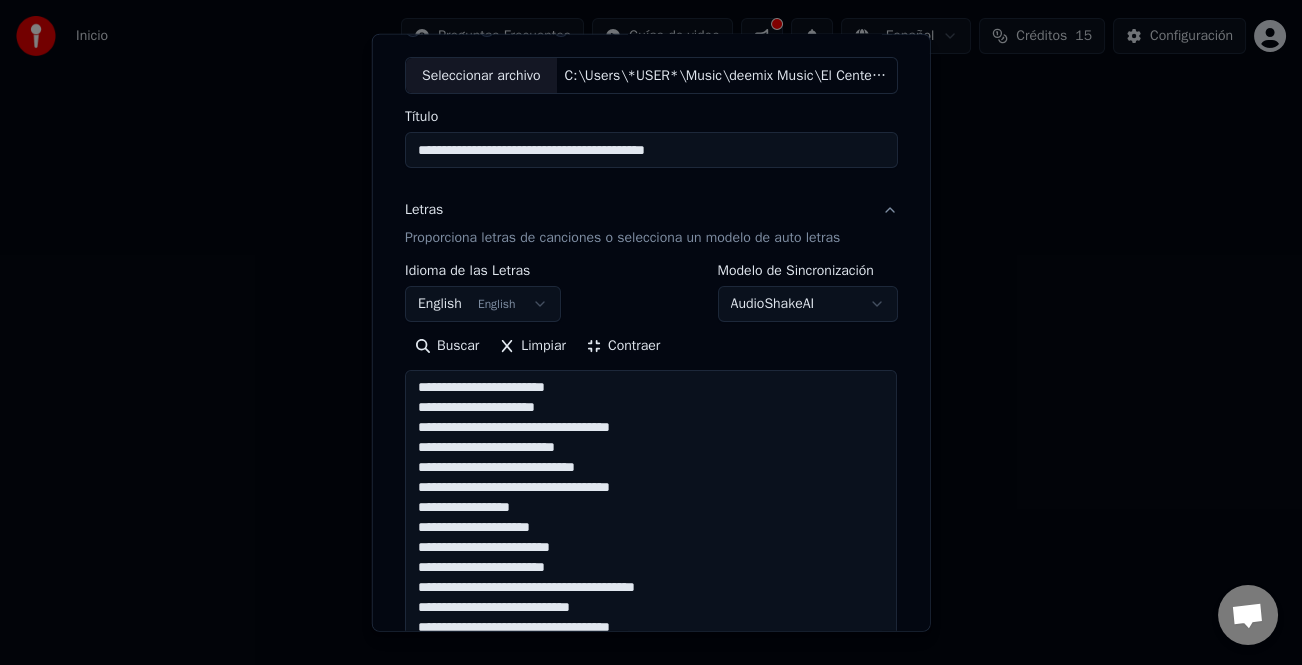 scroll, scrollTop: 161, scrollLeft: 0, axis: vertical 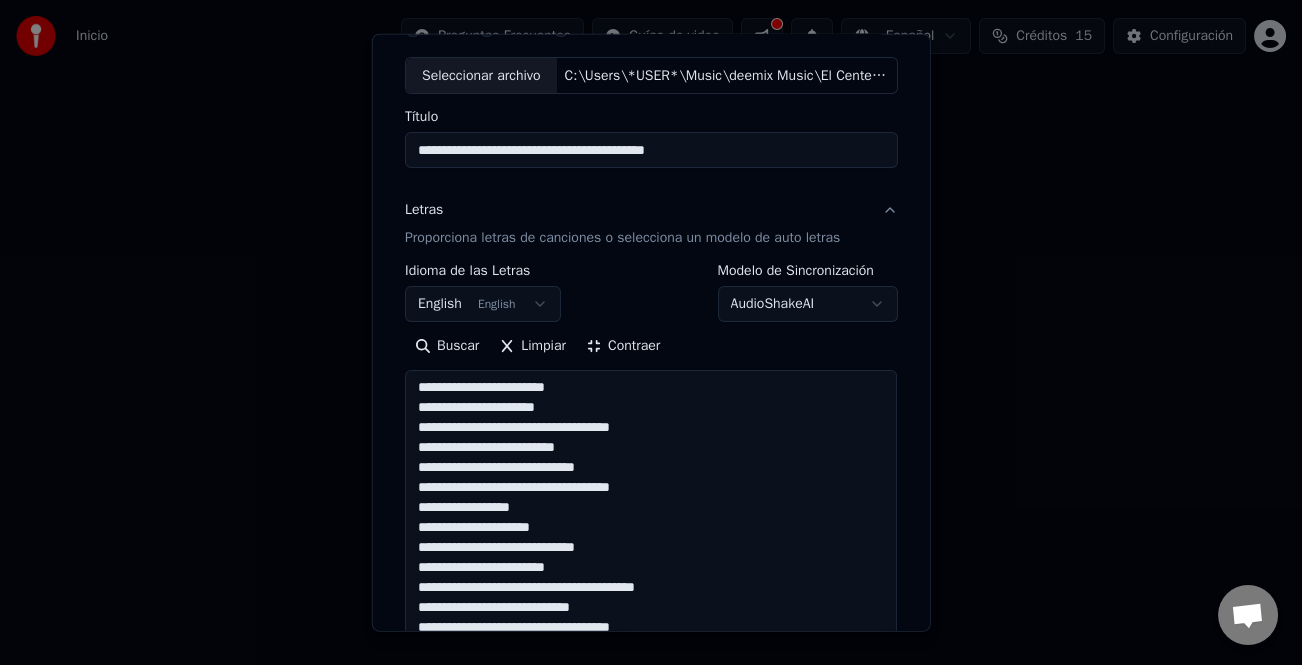 click at bounding box center [651, 668] 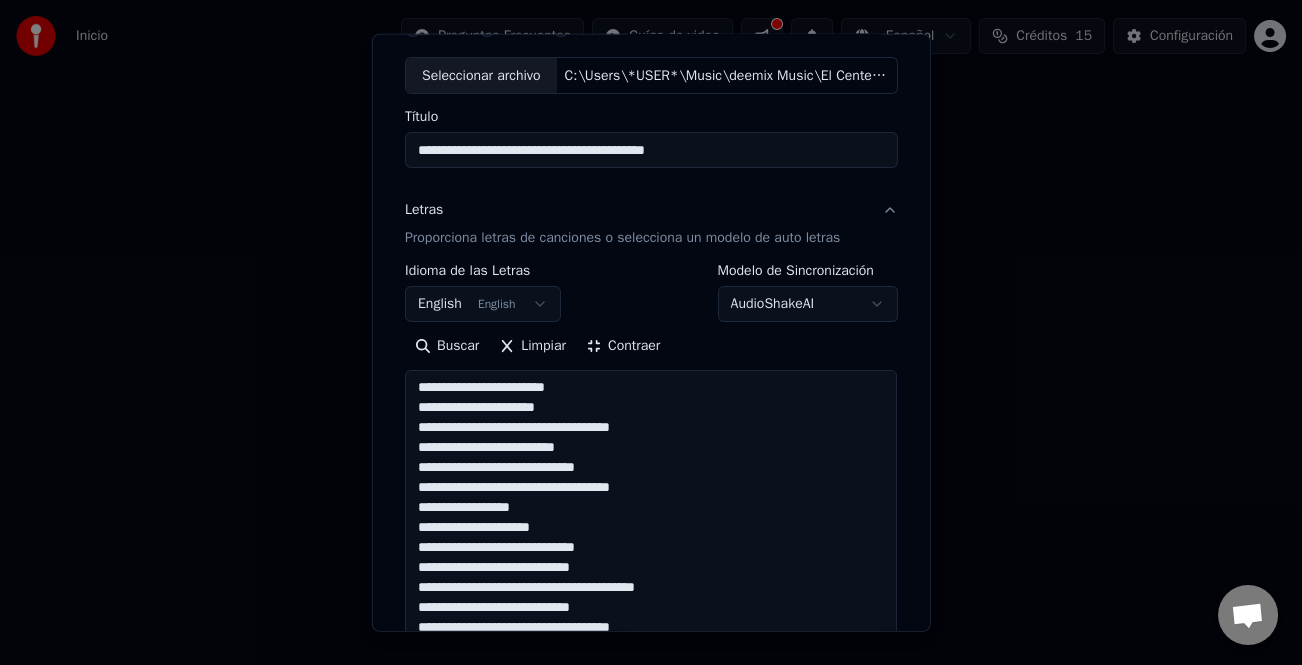 click at bounding box center (651, 668) 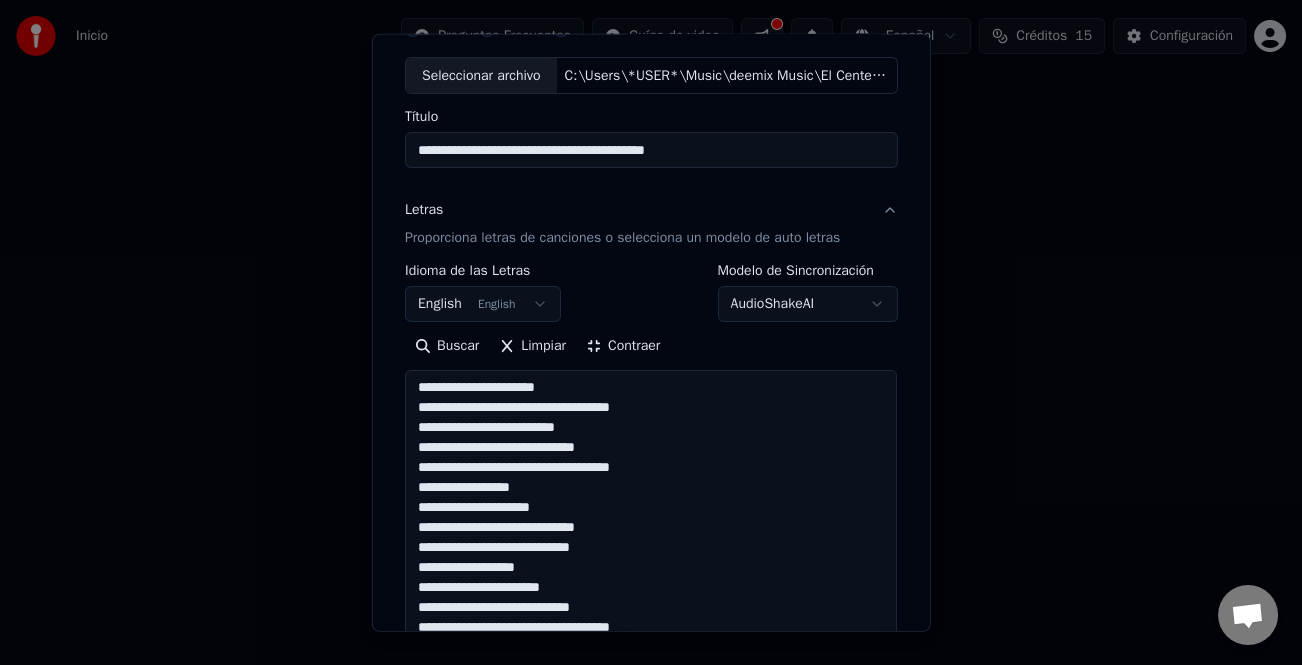 click at bounding box center (651, 668) 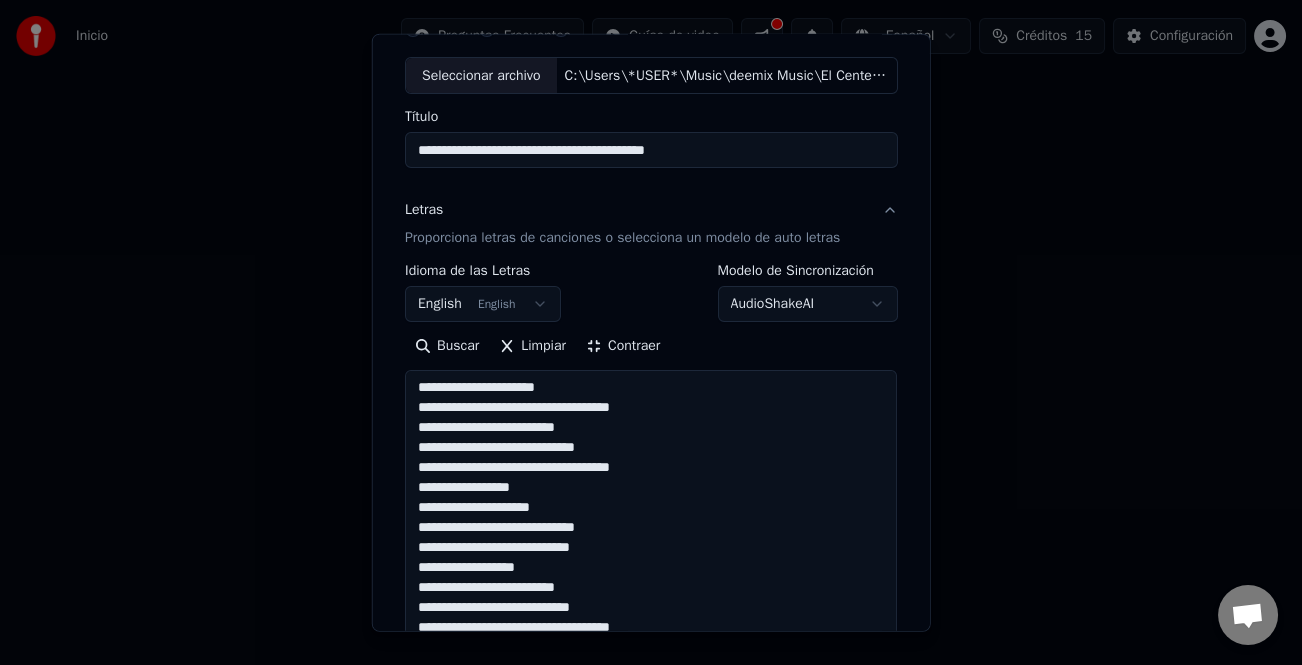 scroll, scrollTop: 181, scrollLeft: 0, axis: vertical 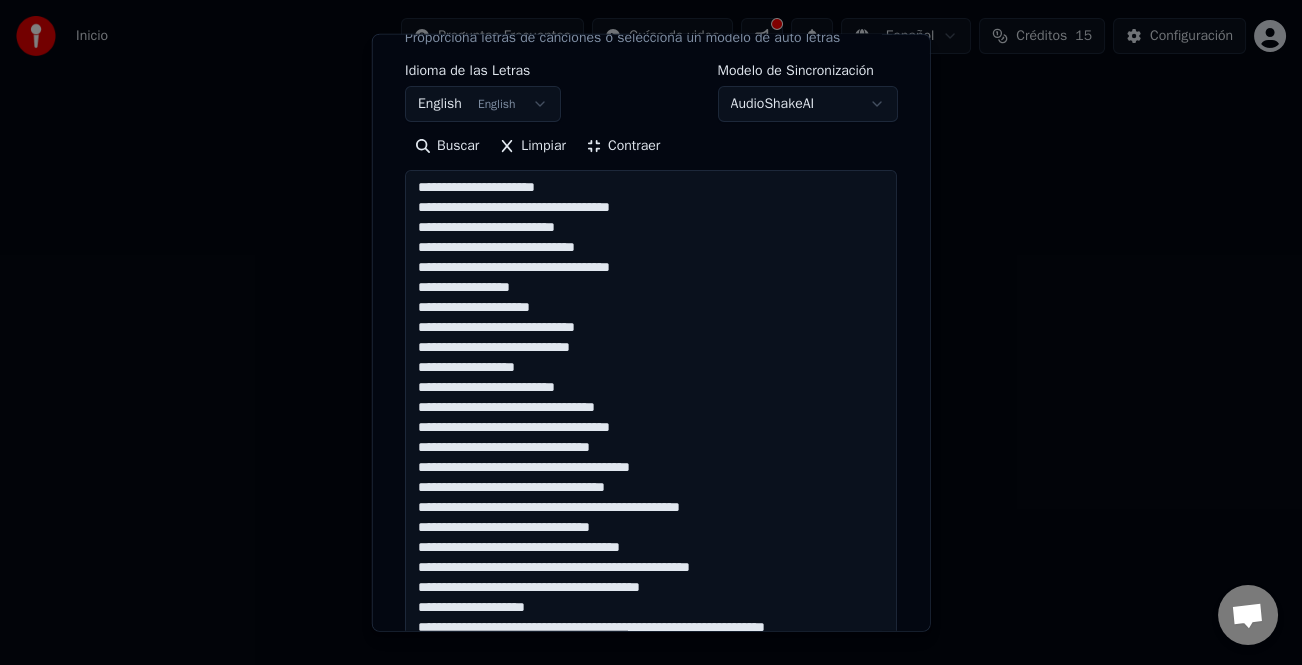 click at bounding box center (651, 468) 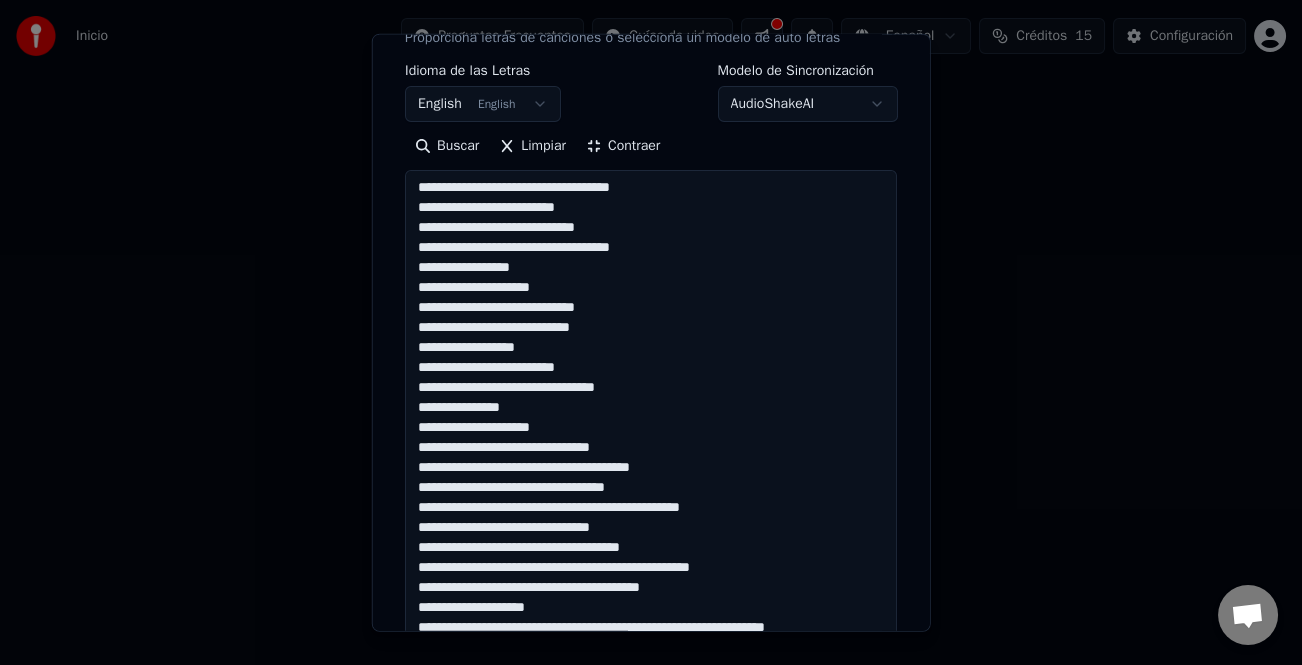 click at bounding box center (651, 468) 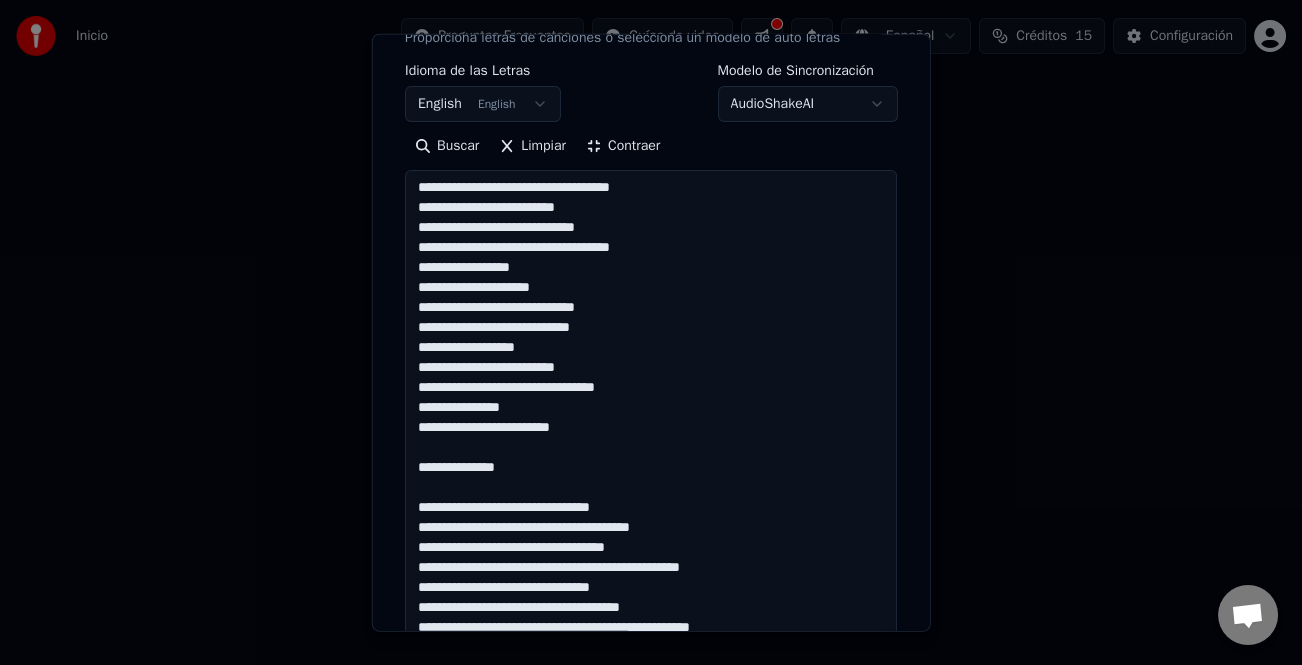 drag, startPoint x: 541, startPoint y: 480, endPoint x: 373, endPoint y: 475, distance: 168.07439 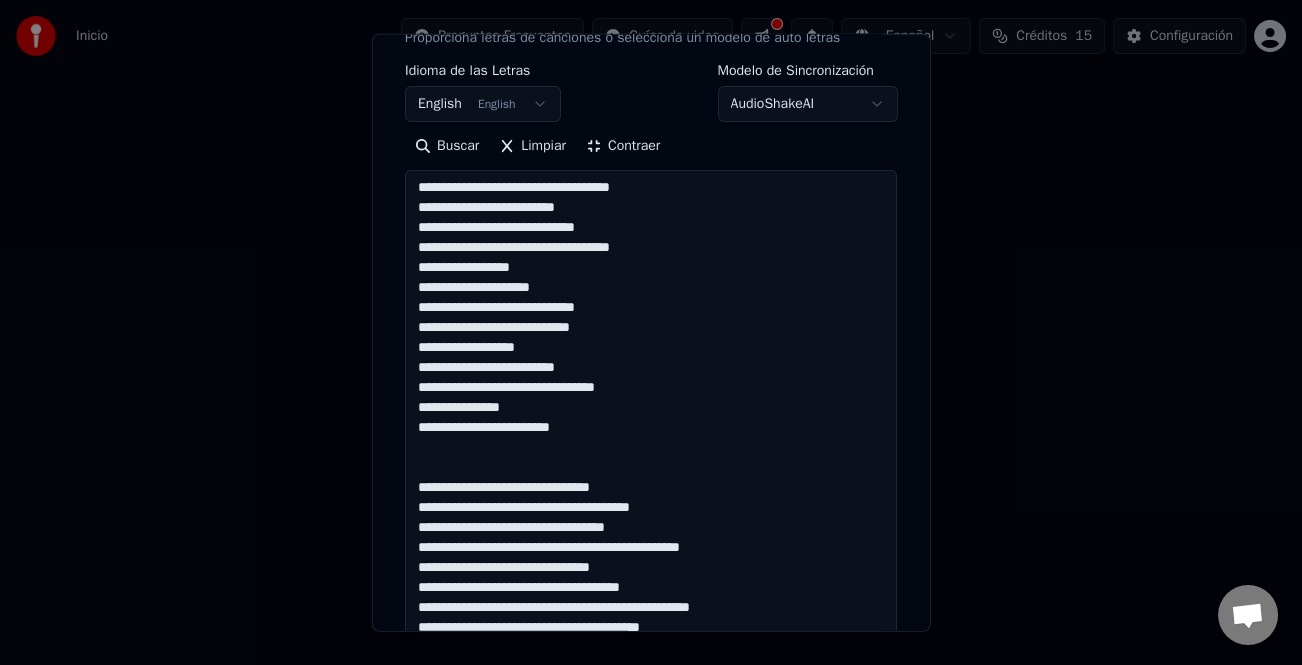 click at bounding box center [651, 468] 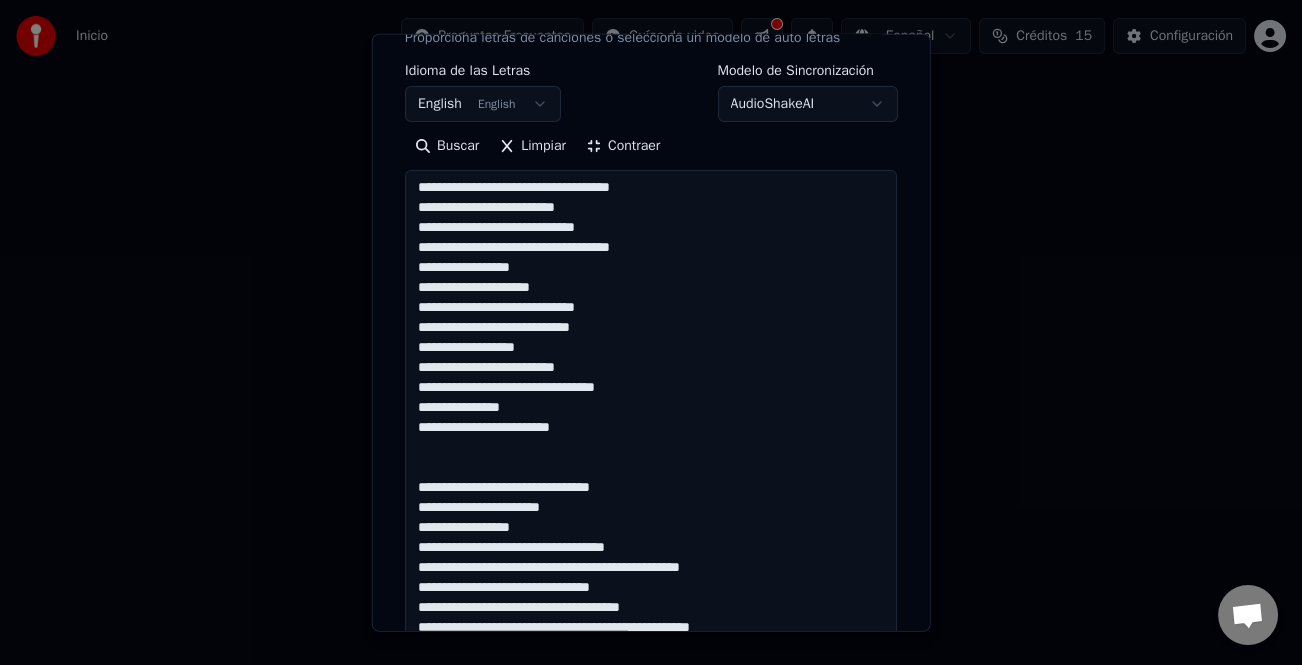 click at bounding box center [651, 468] 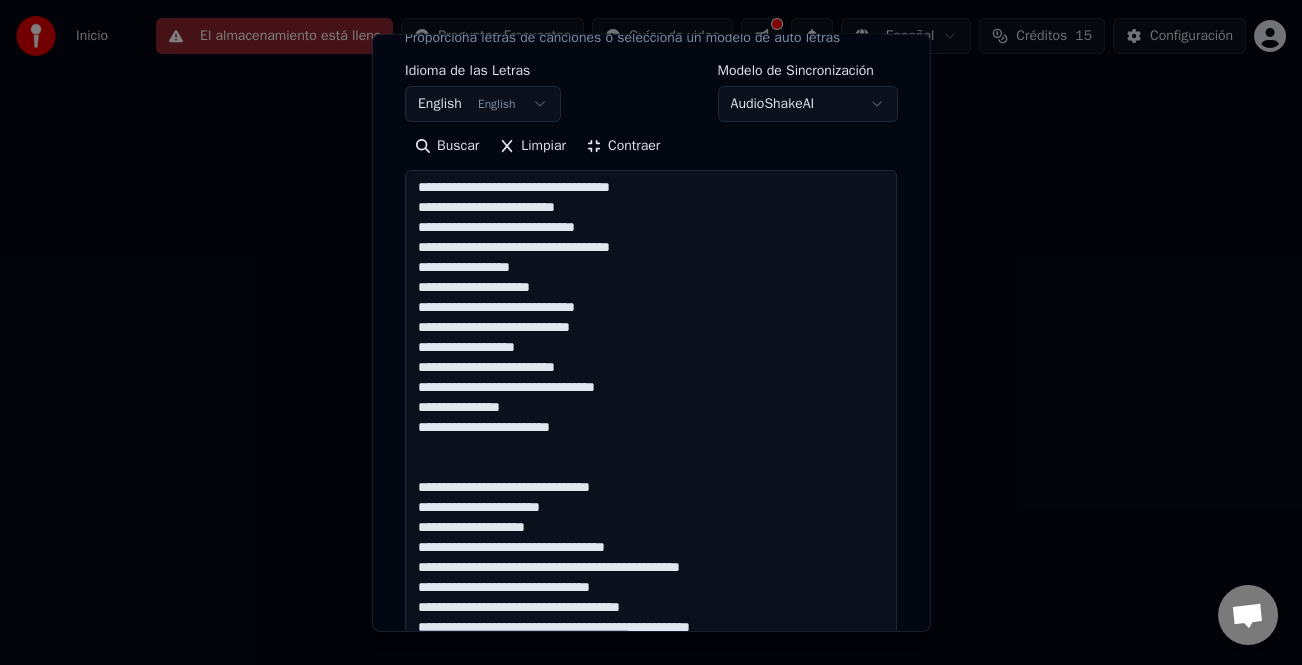 scroll, scrollTop: 261, scrollLeft: 0, axis: vertical 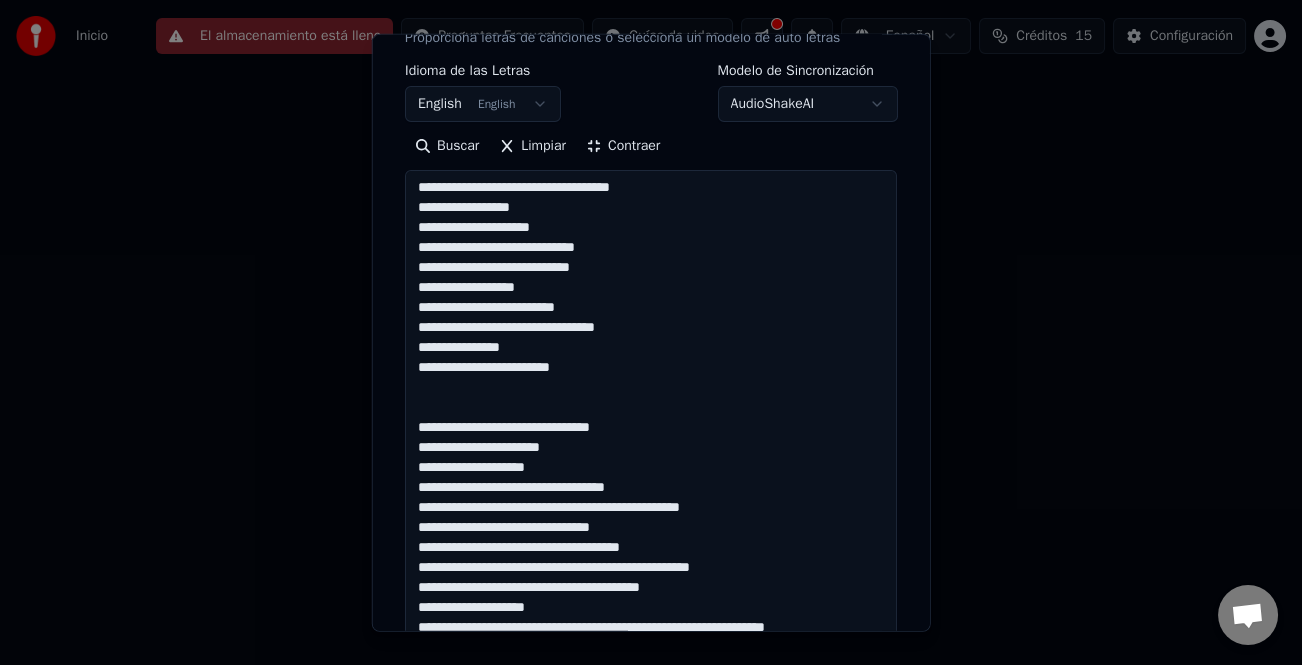 click at bounding box center [651, 468] 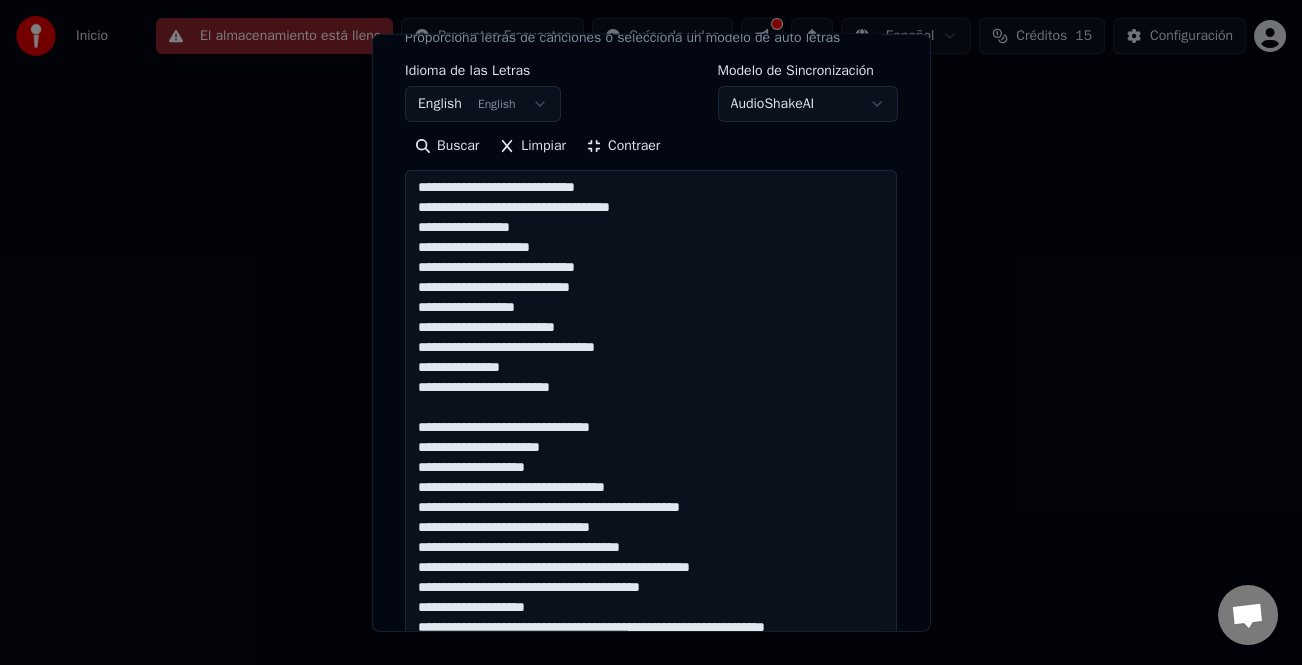 scroll, scrollTop: 241, scrollLeft: 0, axis: vertical 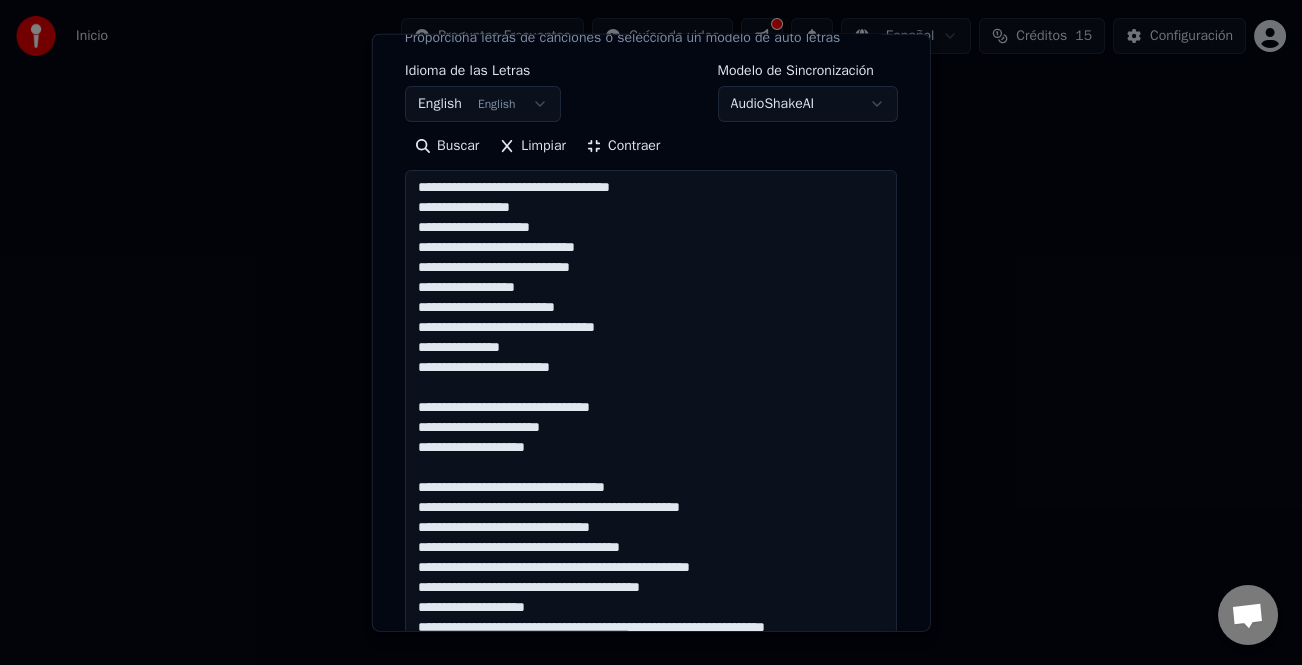 click at bounding box center (651, 468) 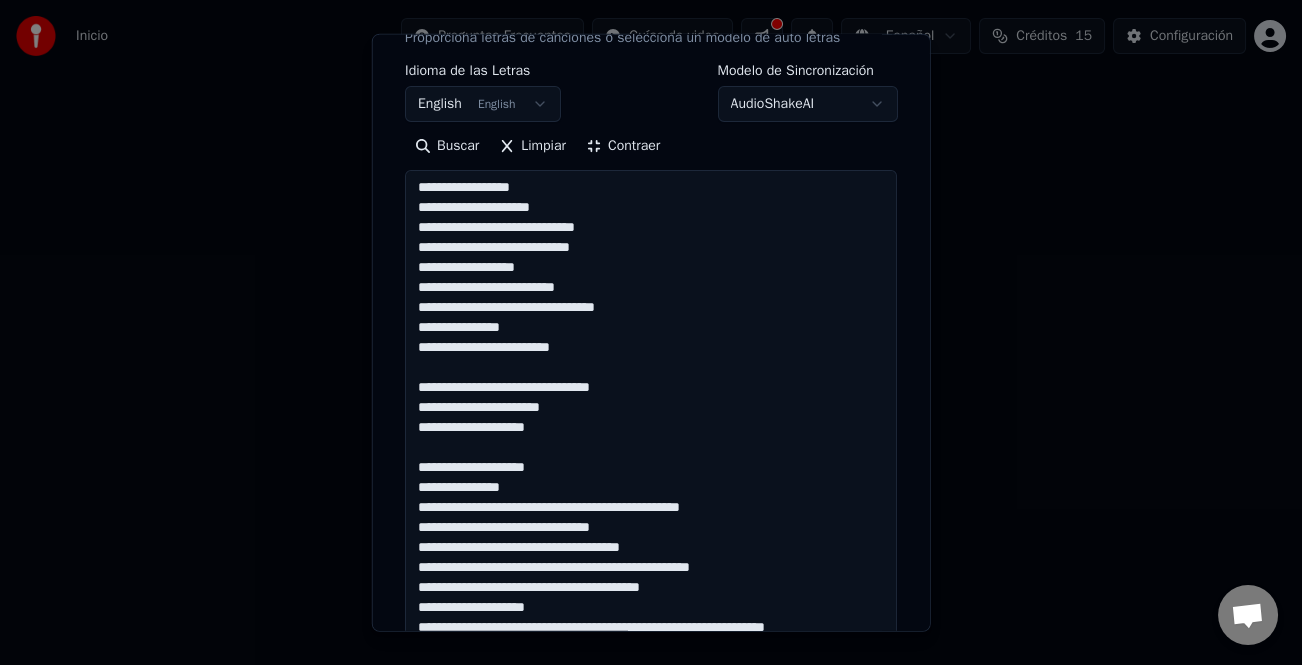 click at bounding box center [651, 468] 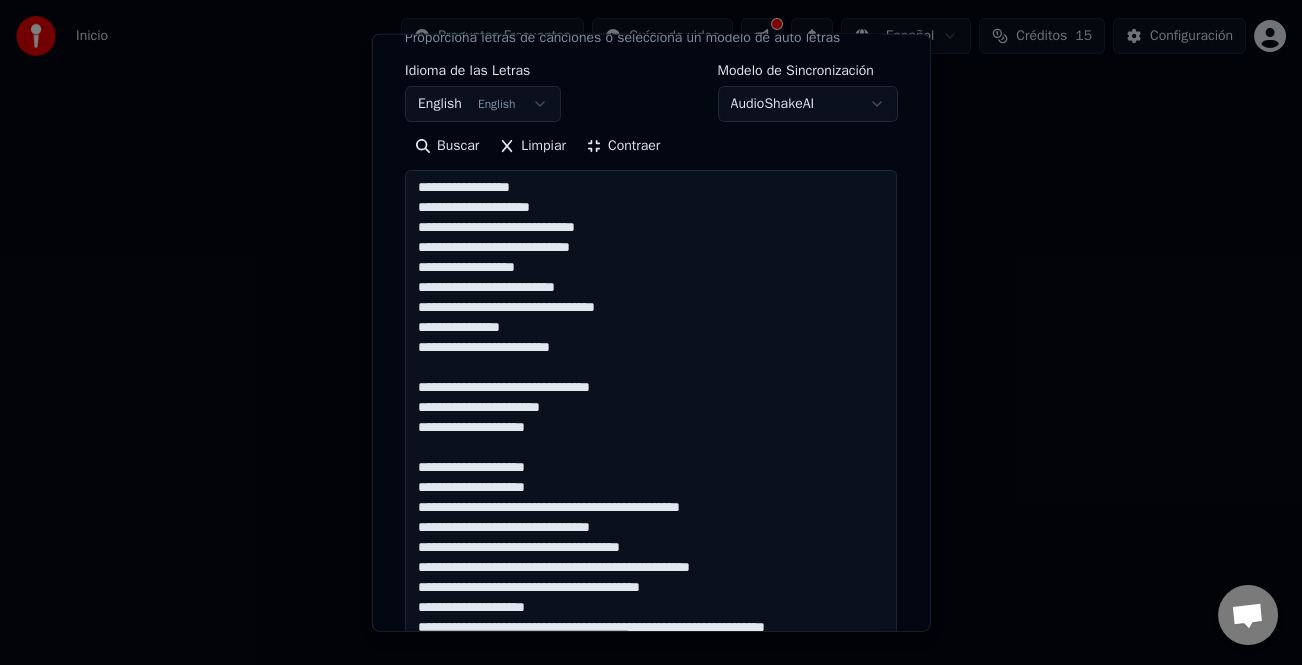 click at bounding box center [651, 468] 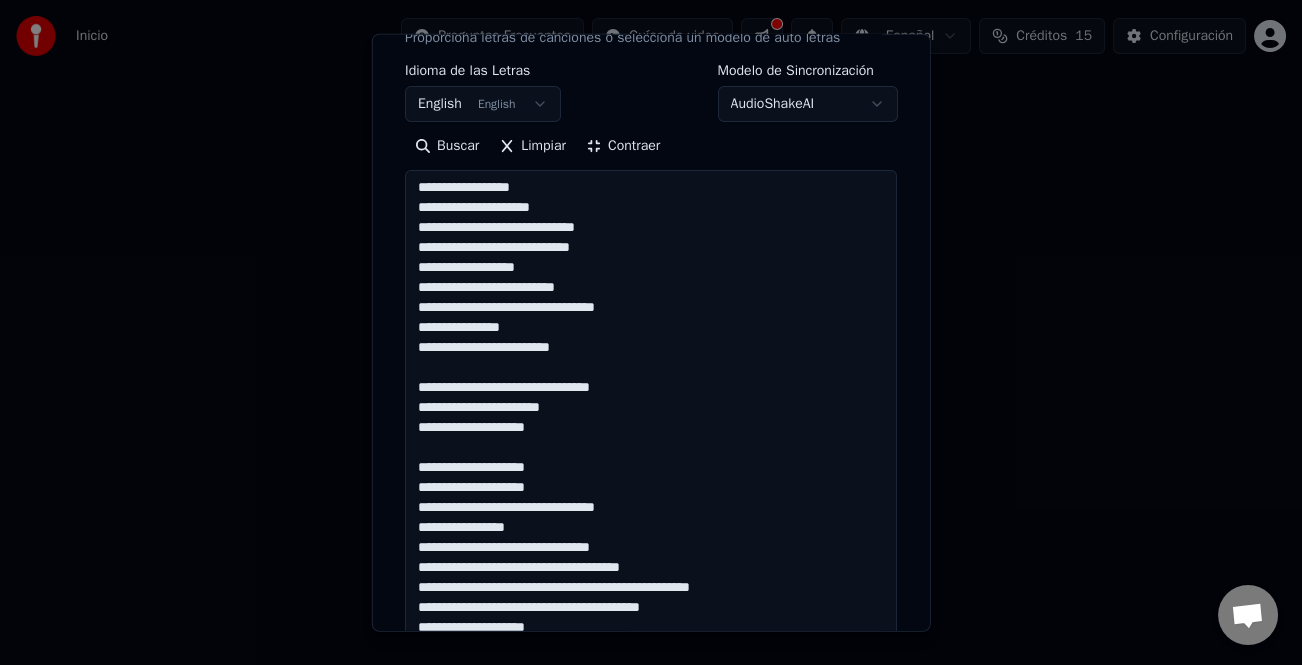 click at bounding box center [651, 468] 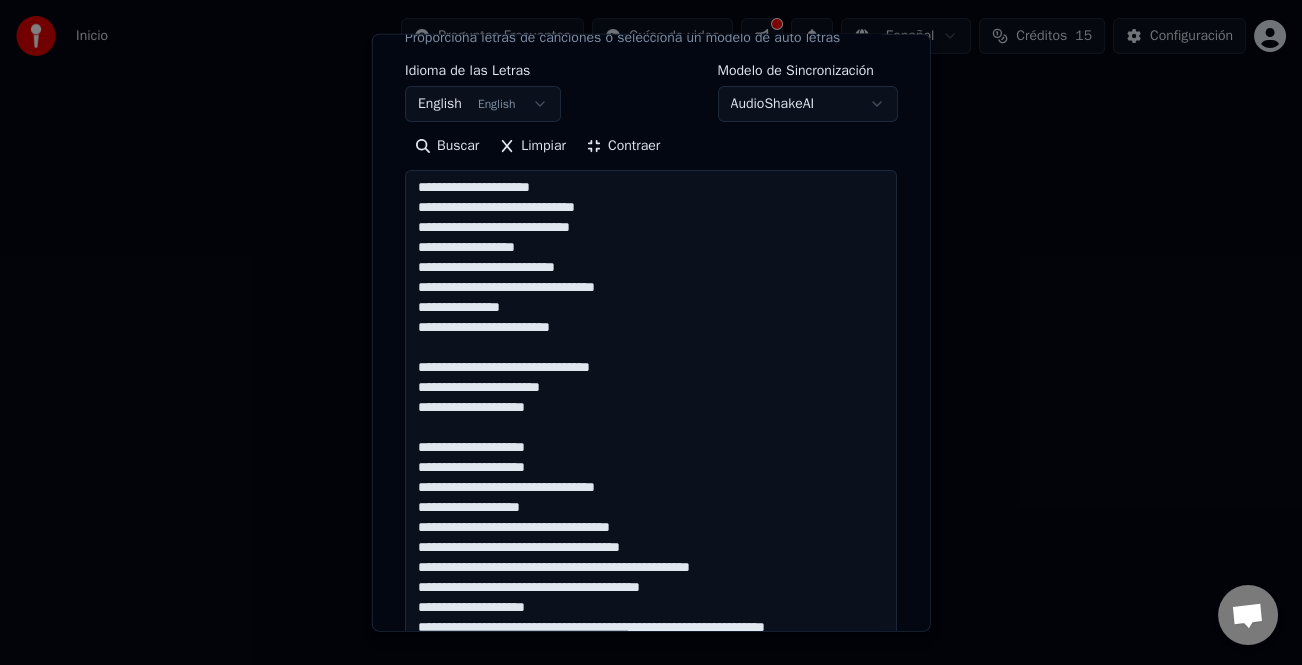 click at bounding box center [651, 468] 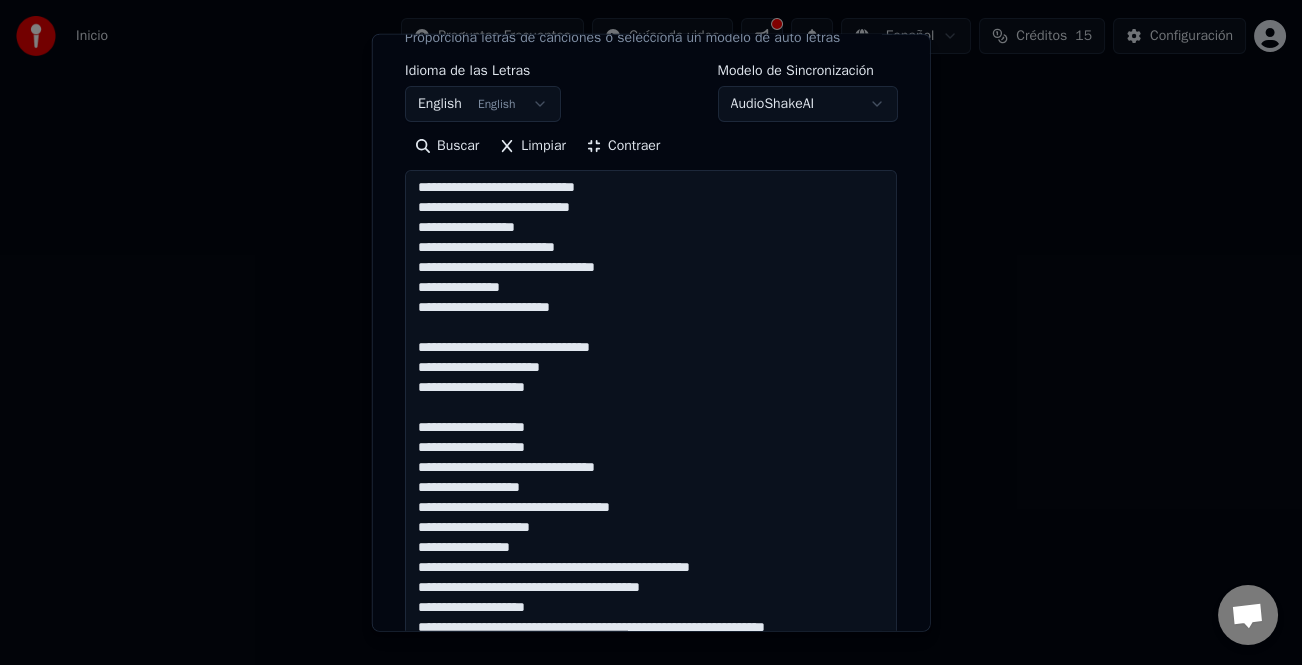click at bounding box center [651, 468] 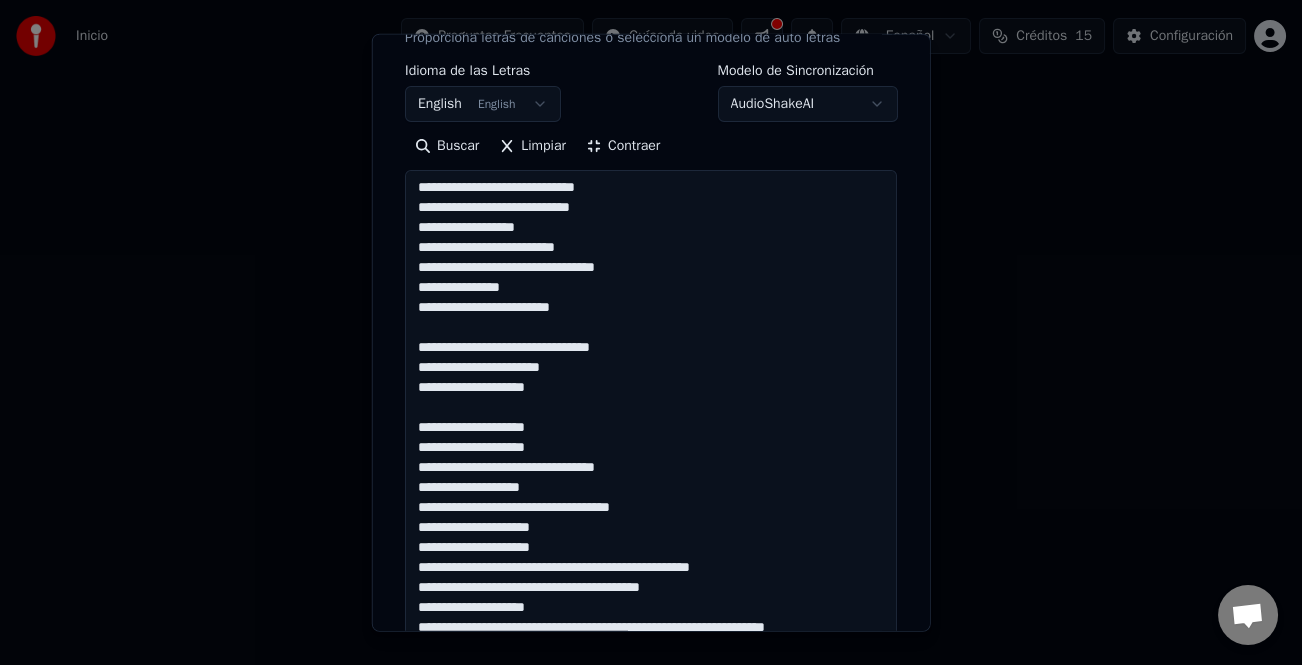 click at bounding box center (651, 468) 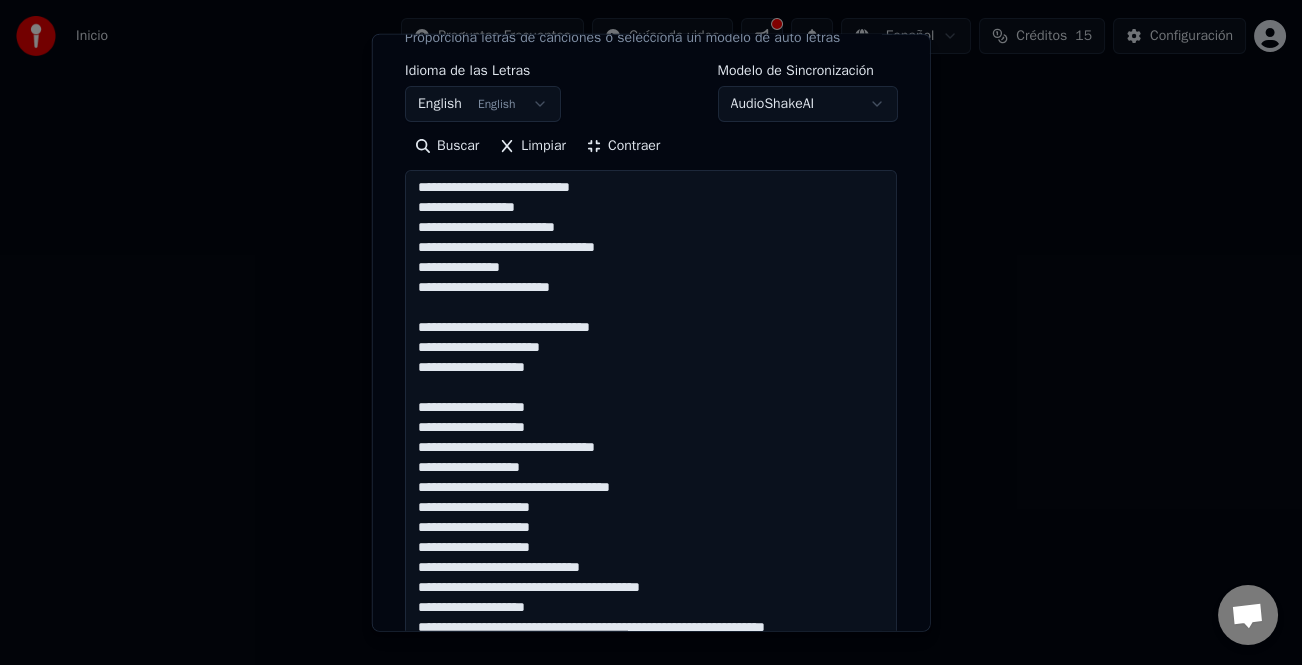 scroll, scrollTop: 341, scrollLeft: 0, axis: vertical 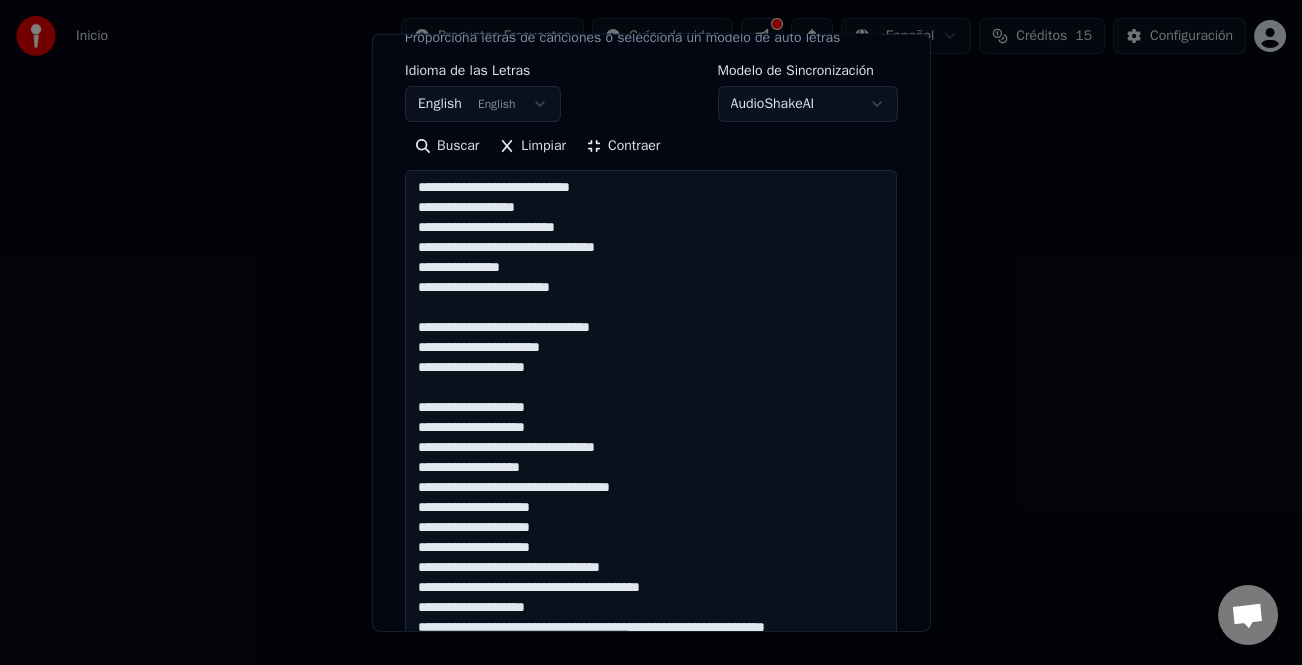 click at bounding box center [651, 468] 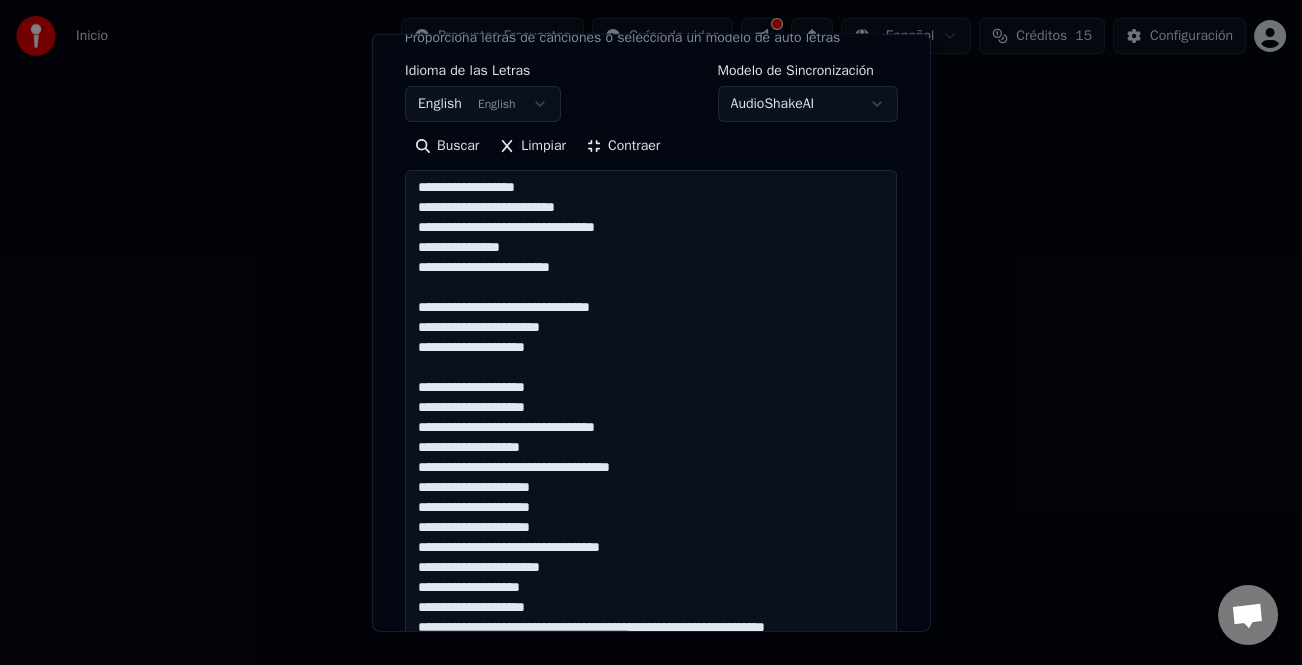 click at bounding box center (651, 468) 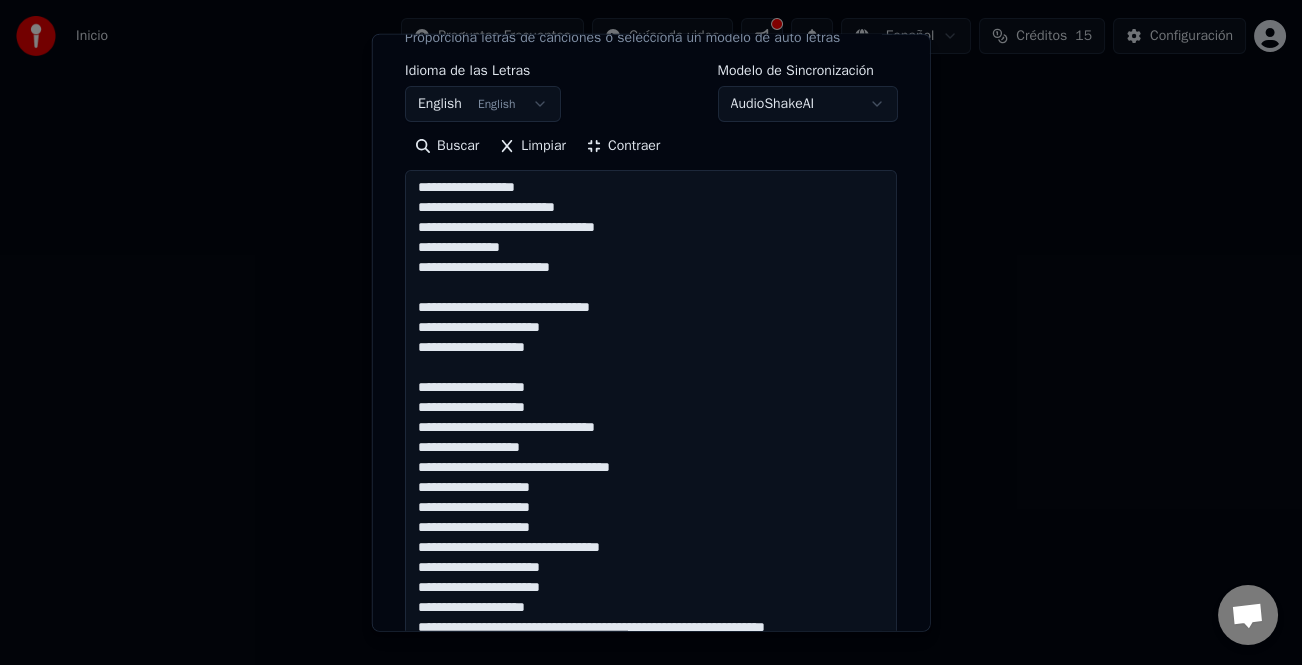 click at bounding box center (651, 468) 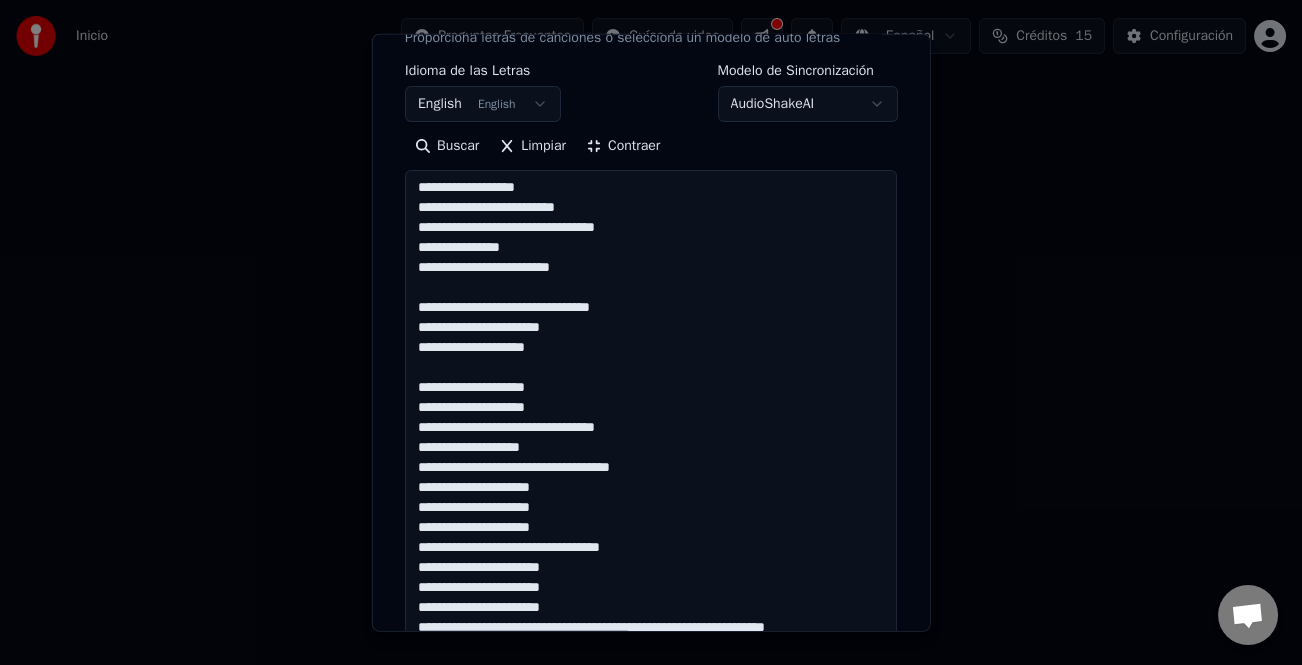 scroll, scrollTop: 361, scrollLeft: 0, axis: vertical 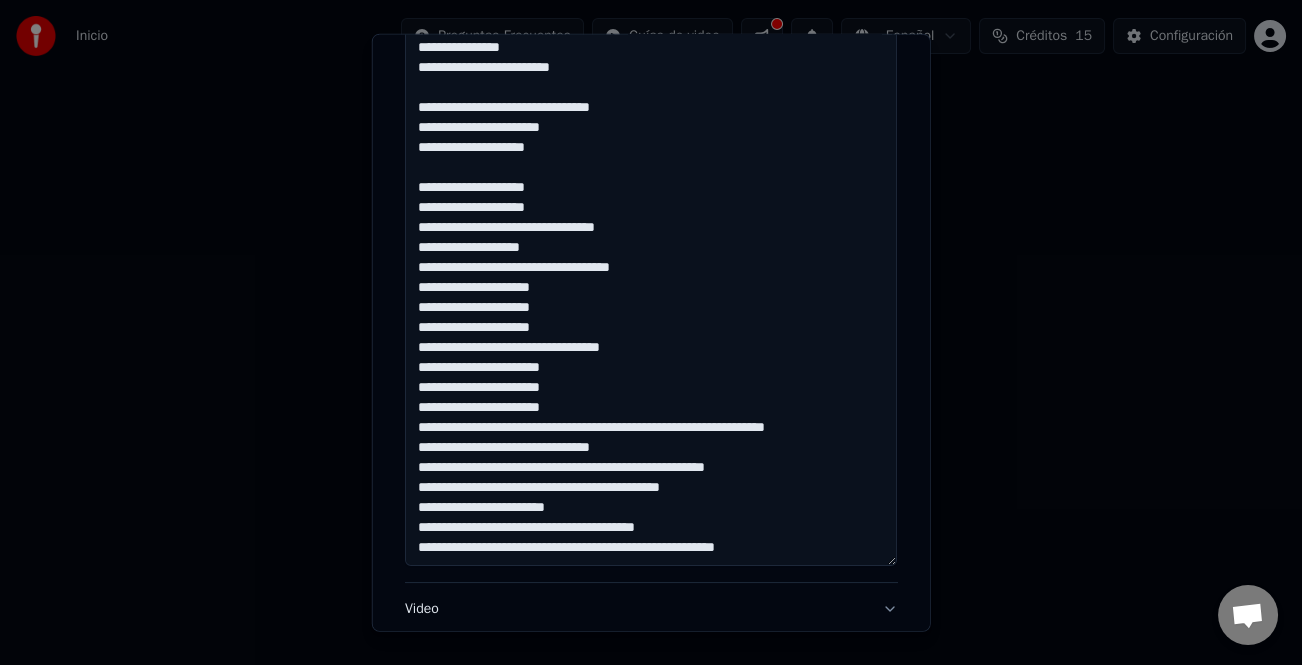 click at bounding box center [651, 268] 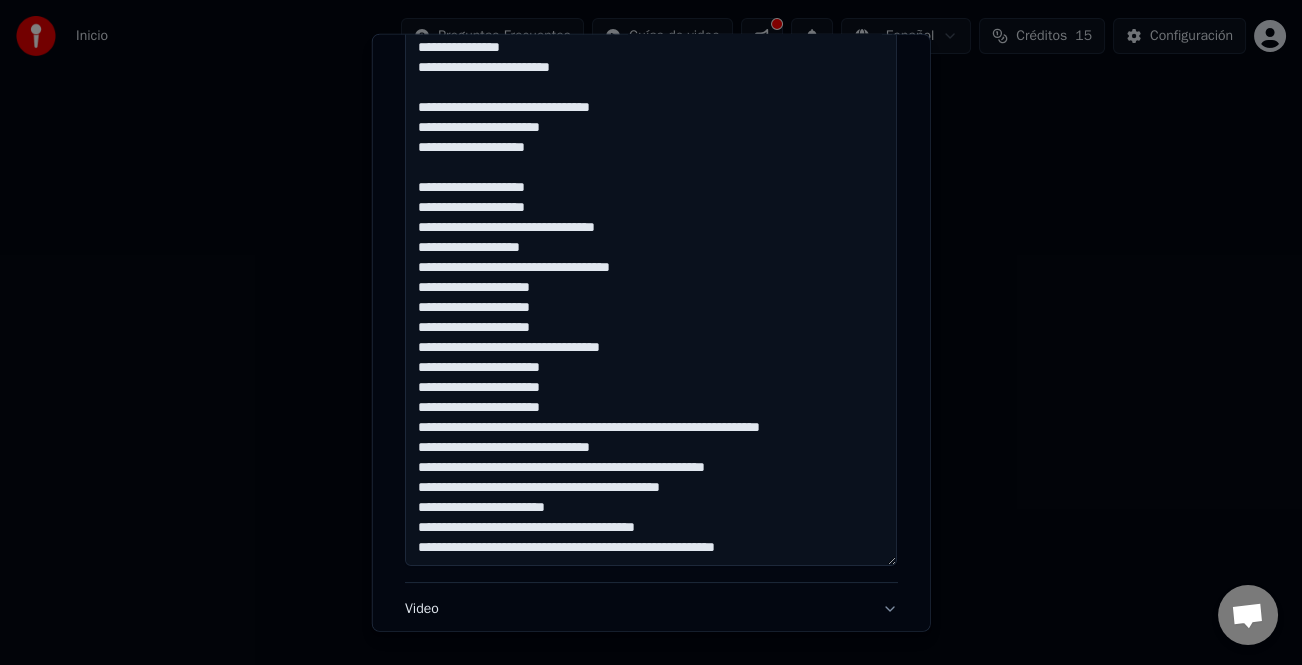 scroll, scrollTop: 341, scrollLeft: 0, axis: vertical 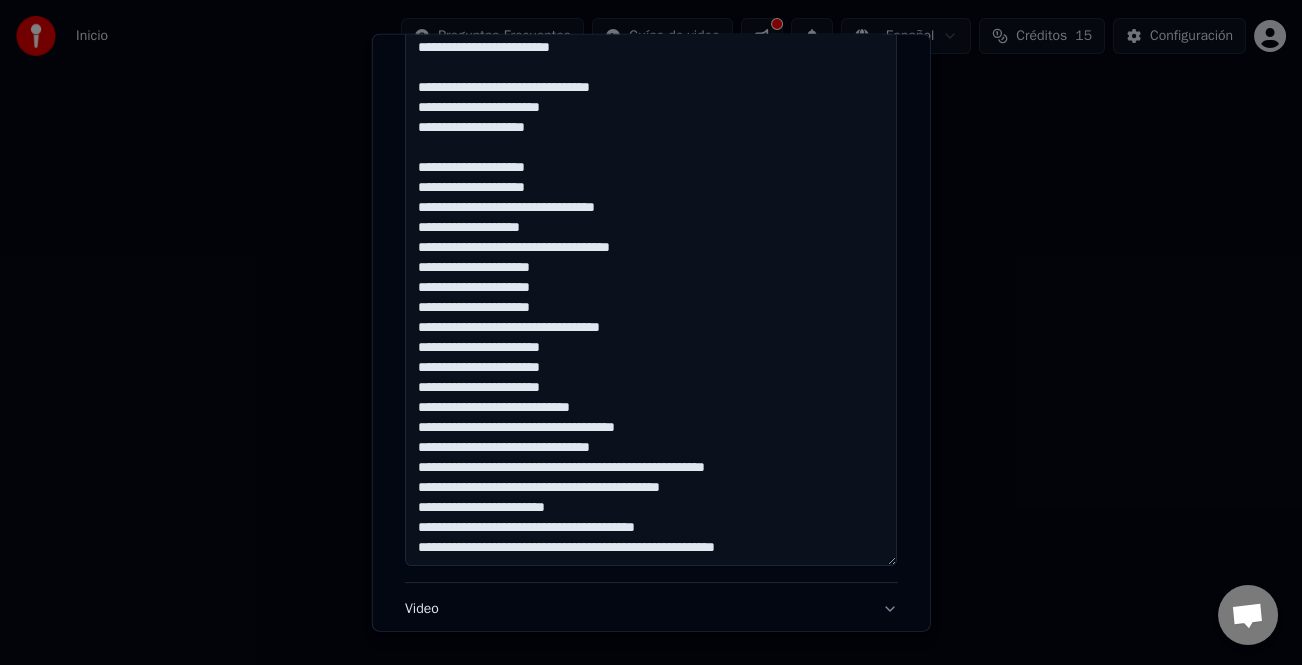 click at bounding box center [651, 268] 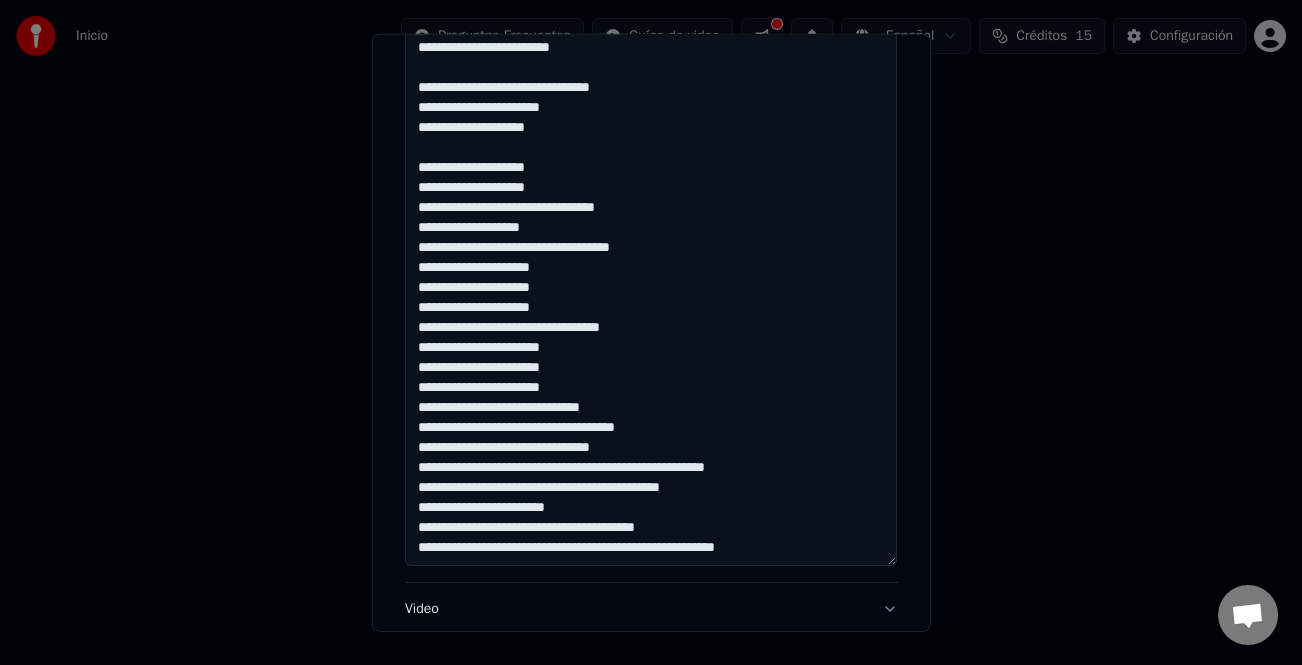 click at bounding box center [651, 268] 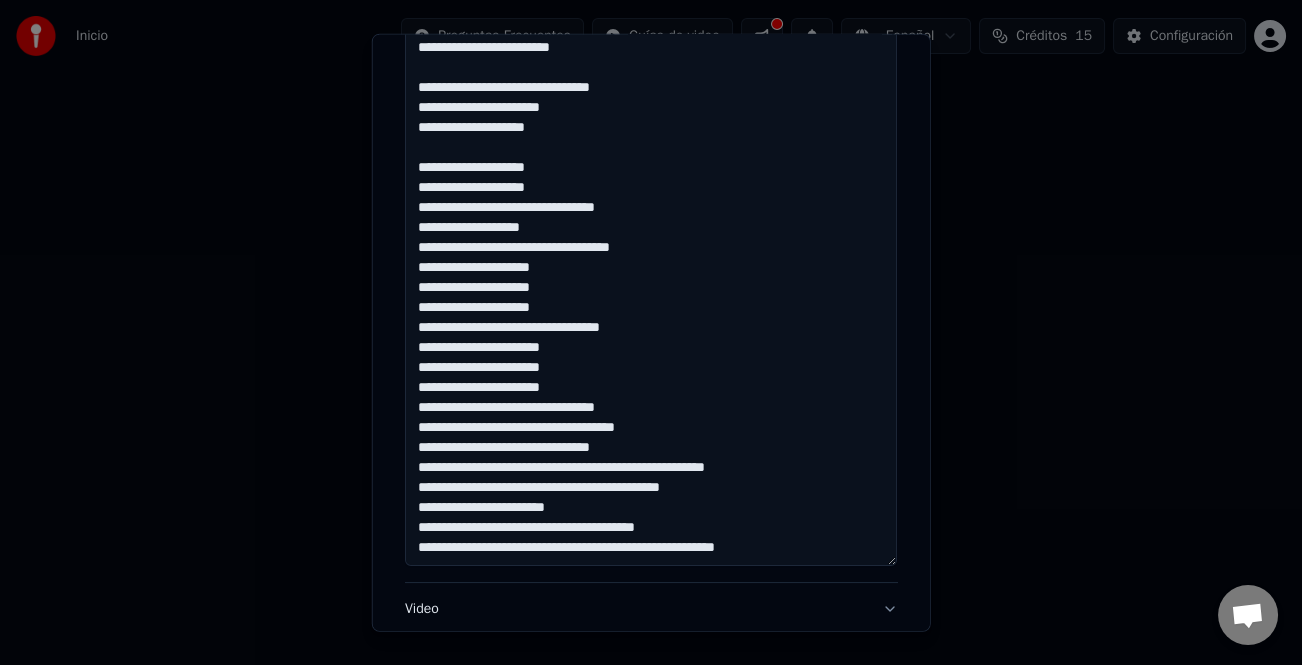 click at bounding box center [651, 268] 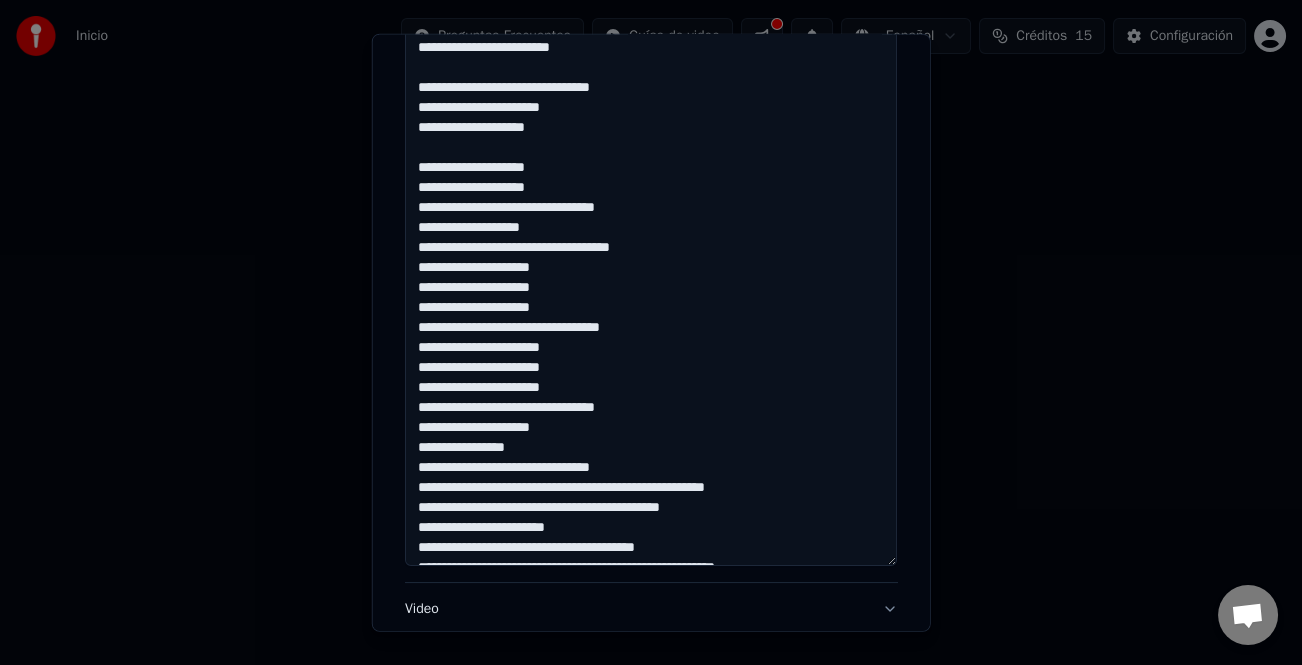 click at bounding box center [651, 268] 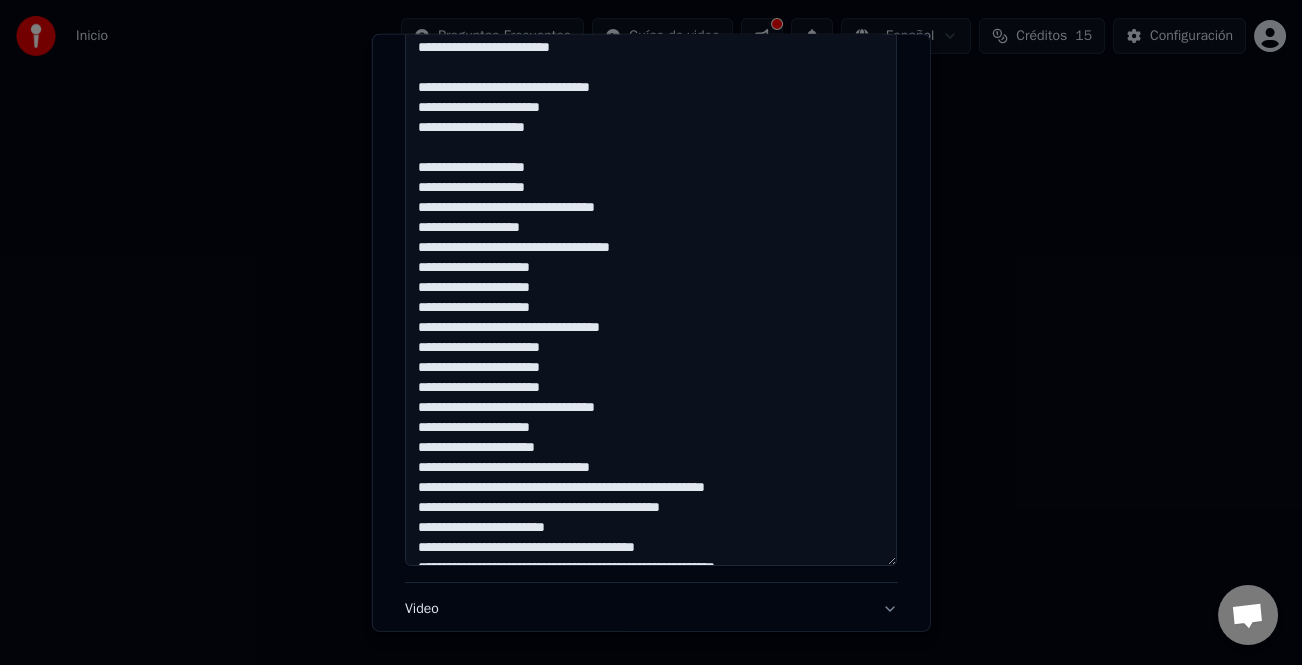 click at bounding box center [651, 268] 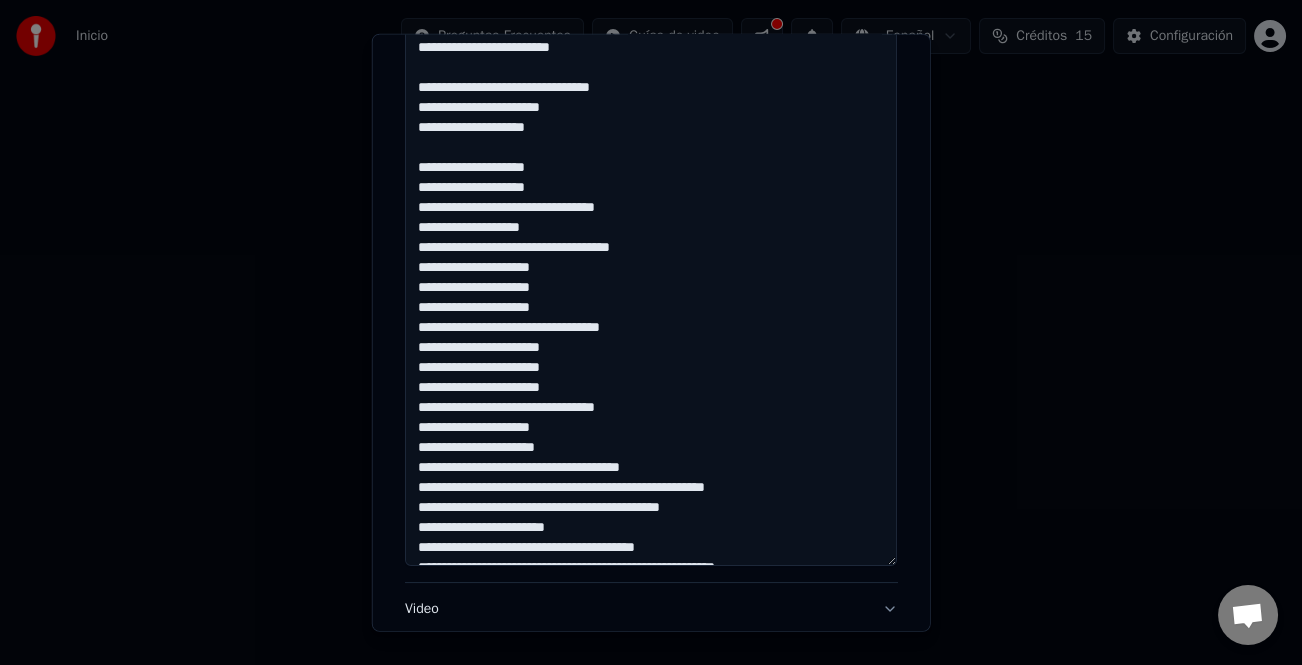 click at bounding box center (651, 268) 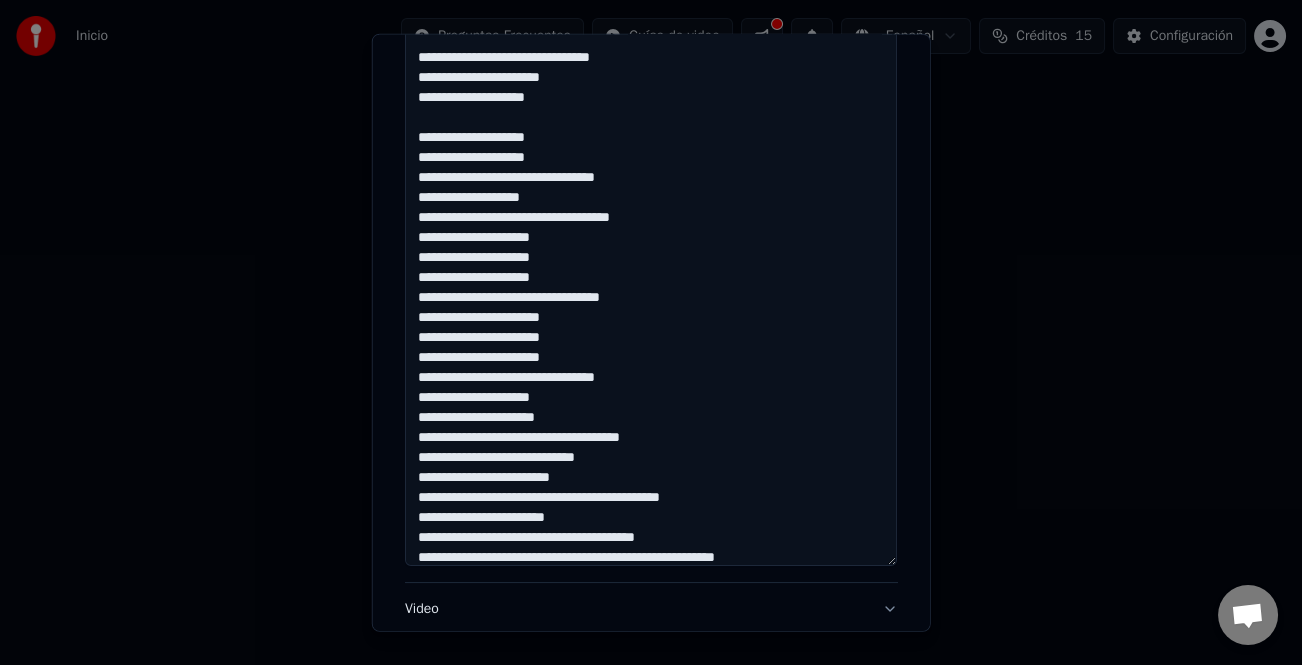 scroll, scrollTop: 401, scrollLeft: 0, axis: vertical 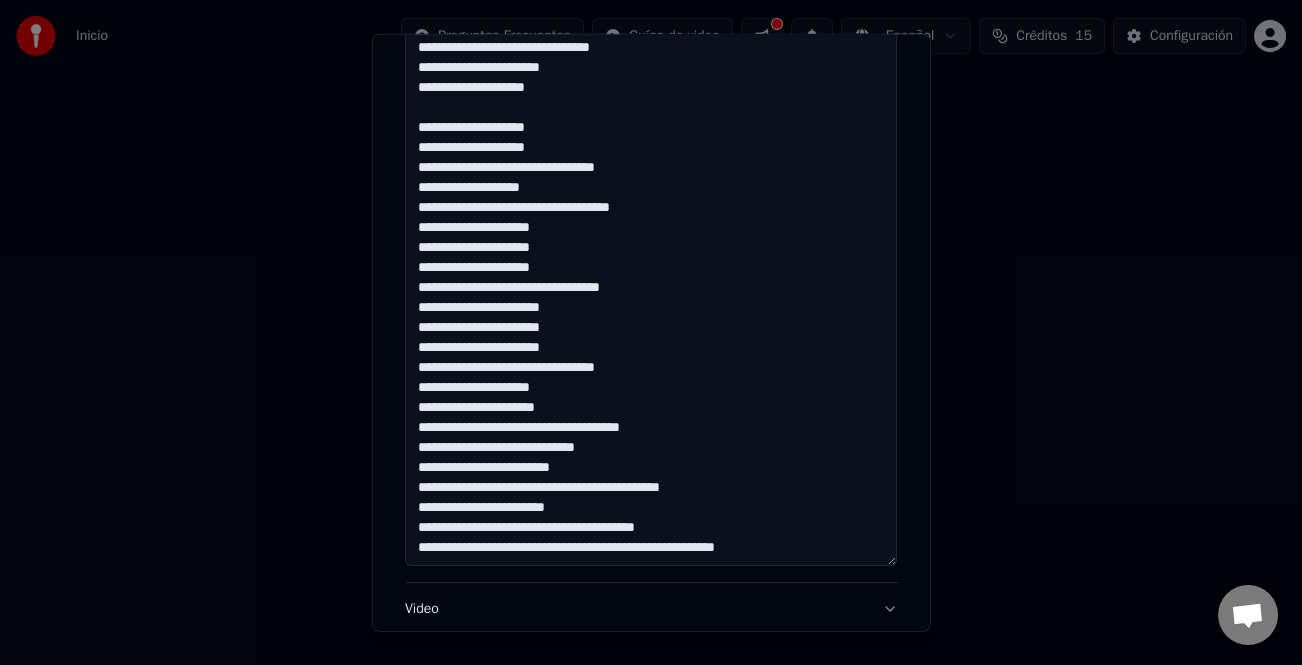 click at bounding box center [651, 268] 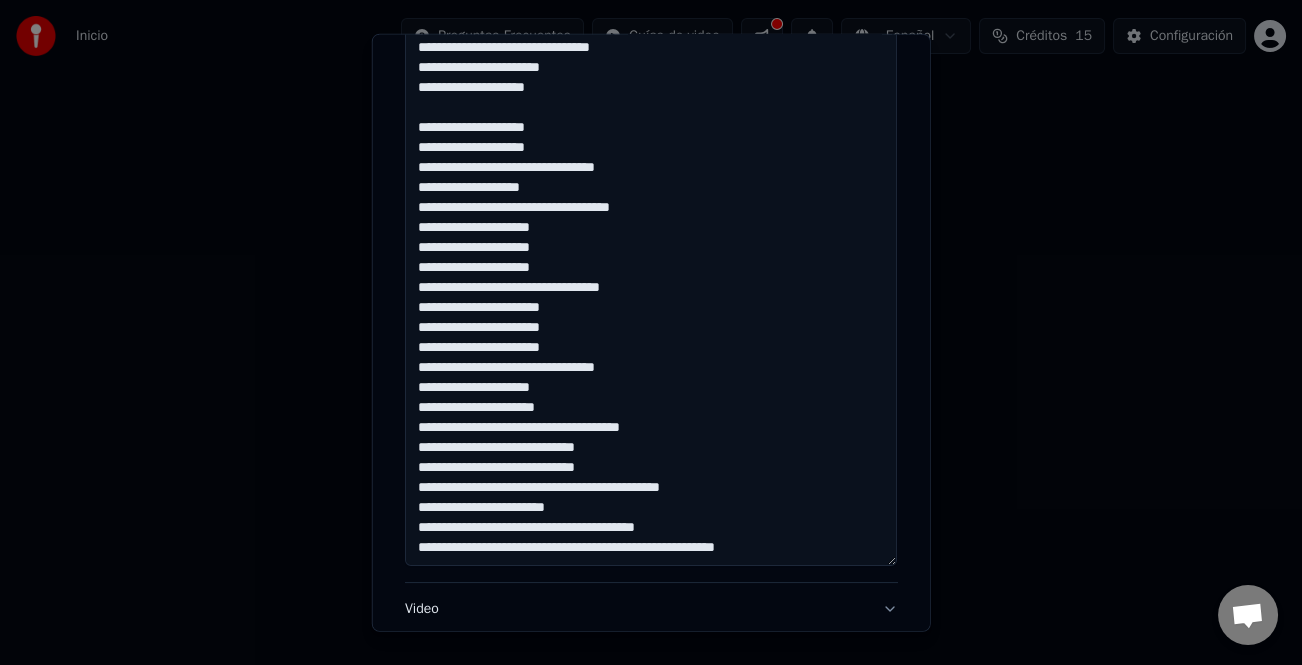 click at bounding box center [651, 268] 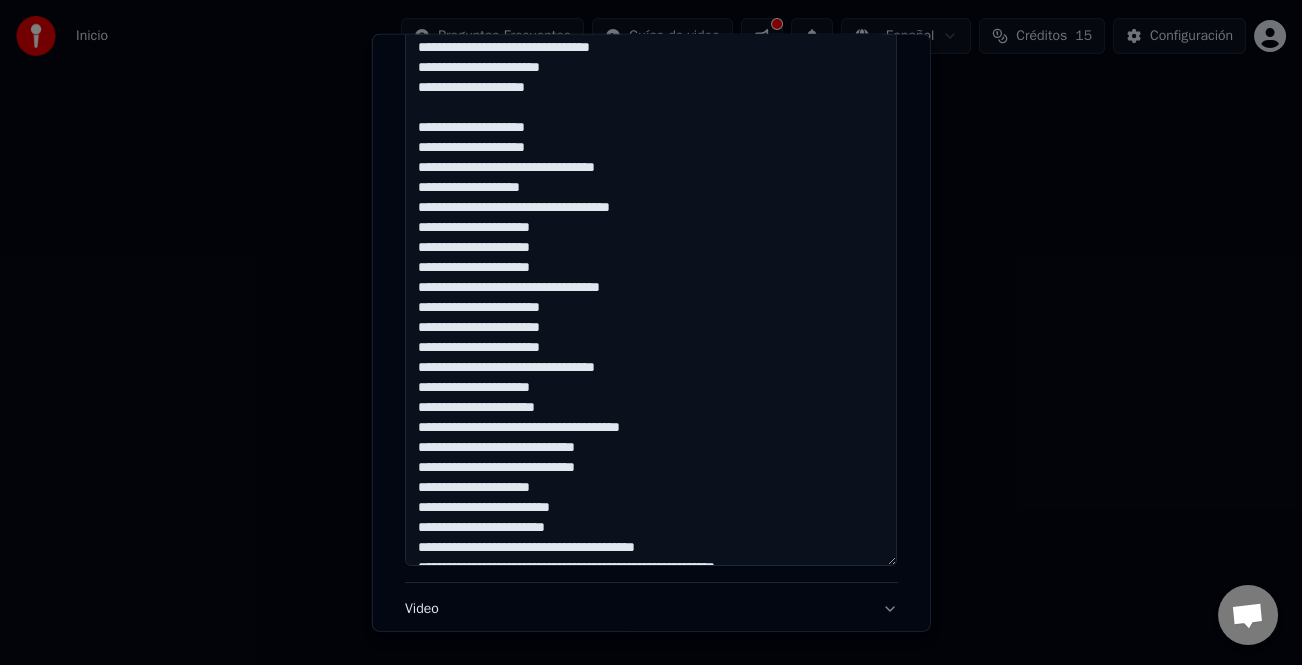 scroll, scrollTop: 421, scrollLeft: 0, axis: vertical 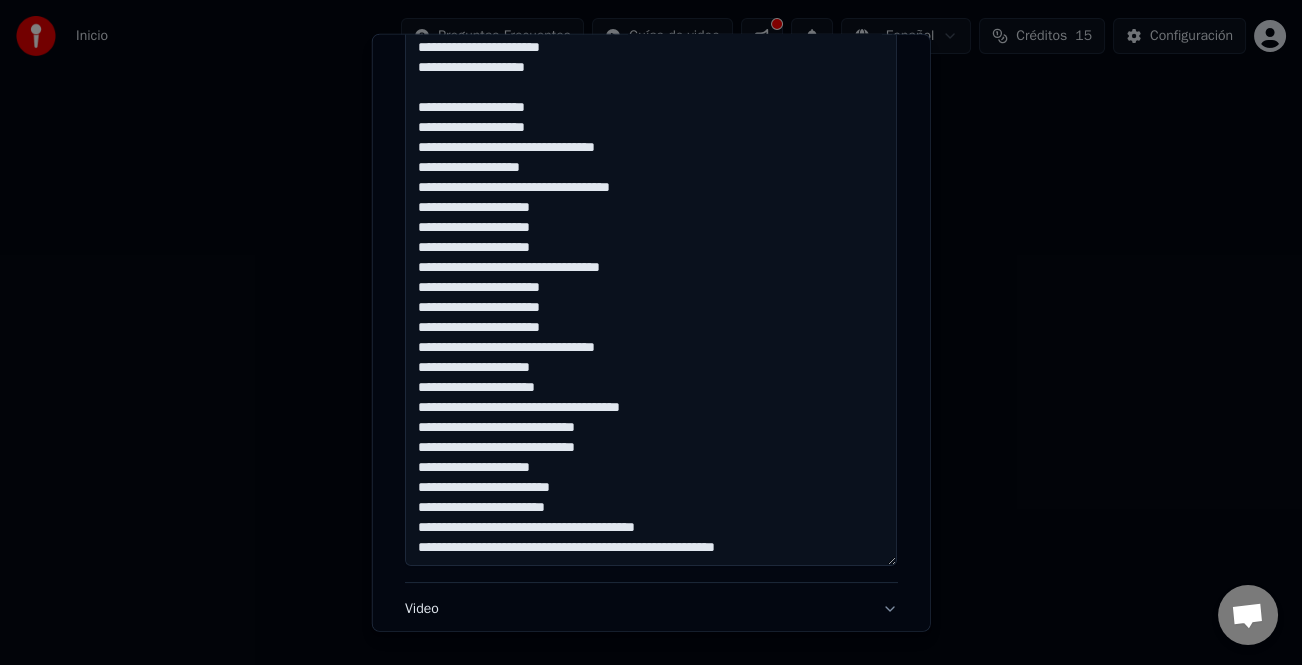 click at bounding box center [651, 268] 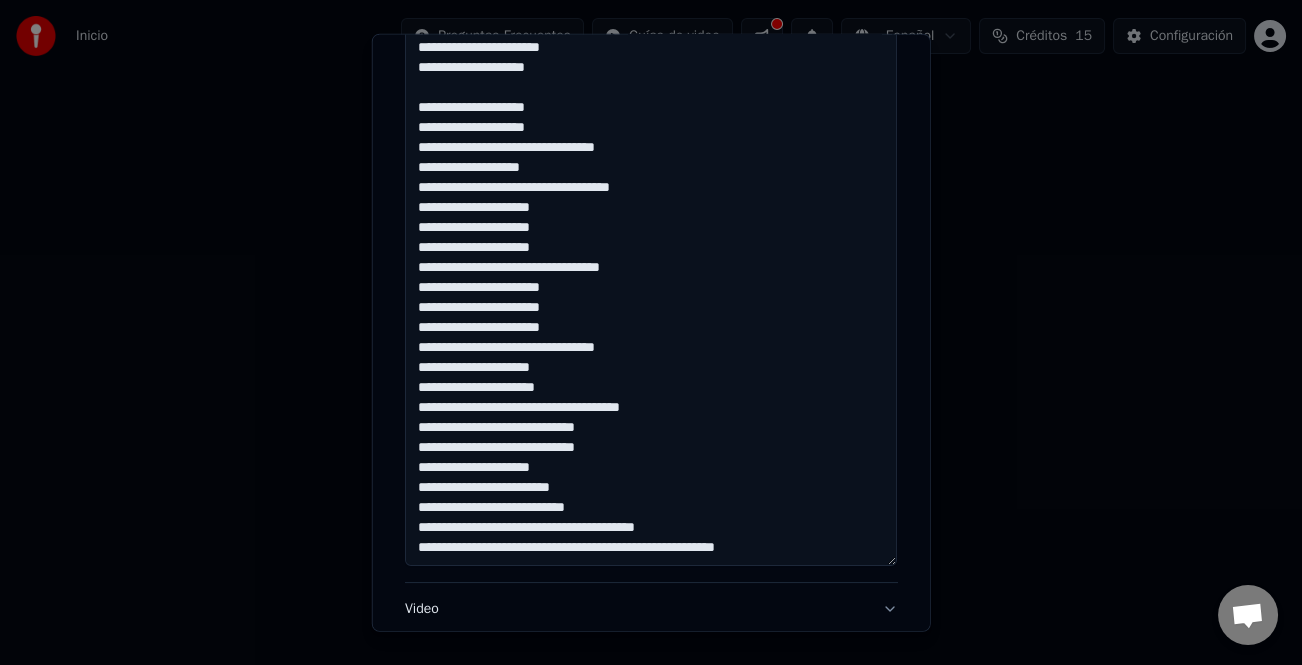 click at bounding box center [651, 268] 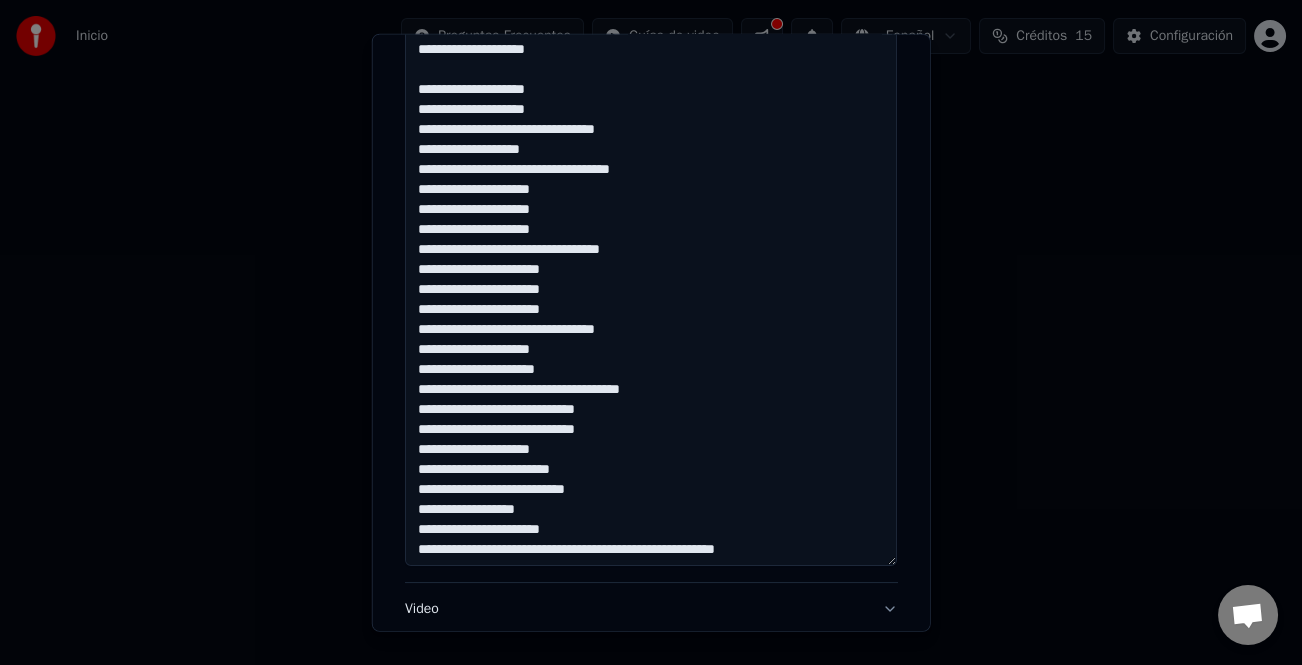 scroll, scrollTop: 441, scrollLeft: 0, axis: vertical 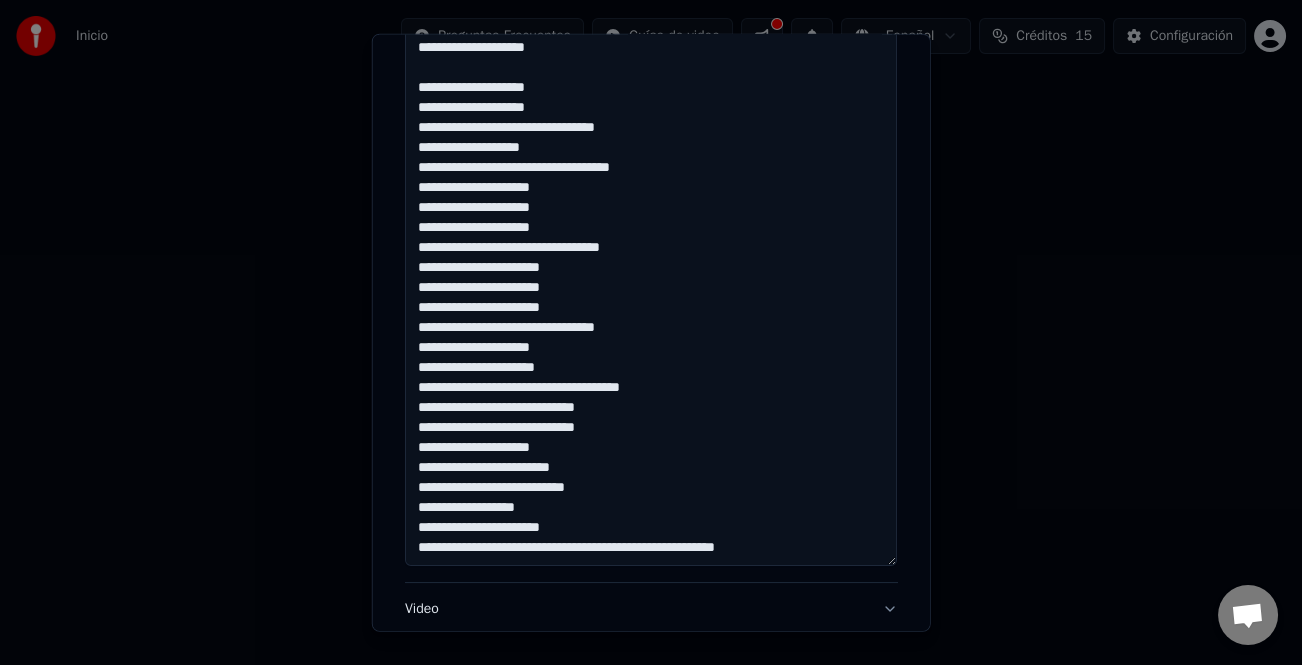 click at bounding box center (651, 268) 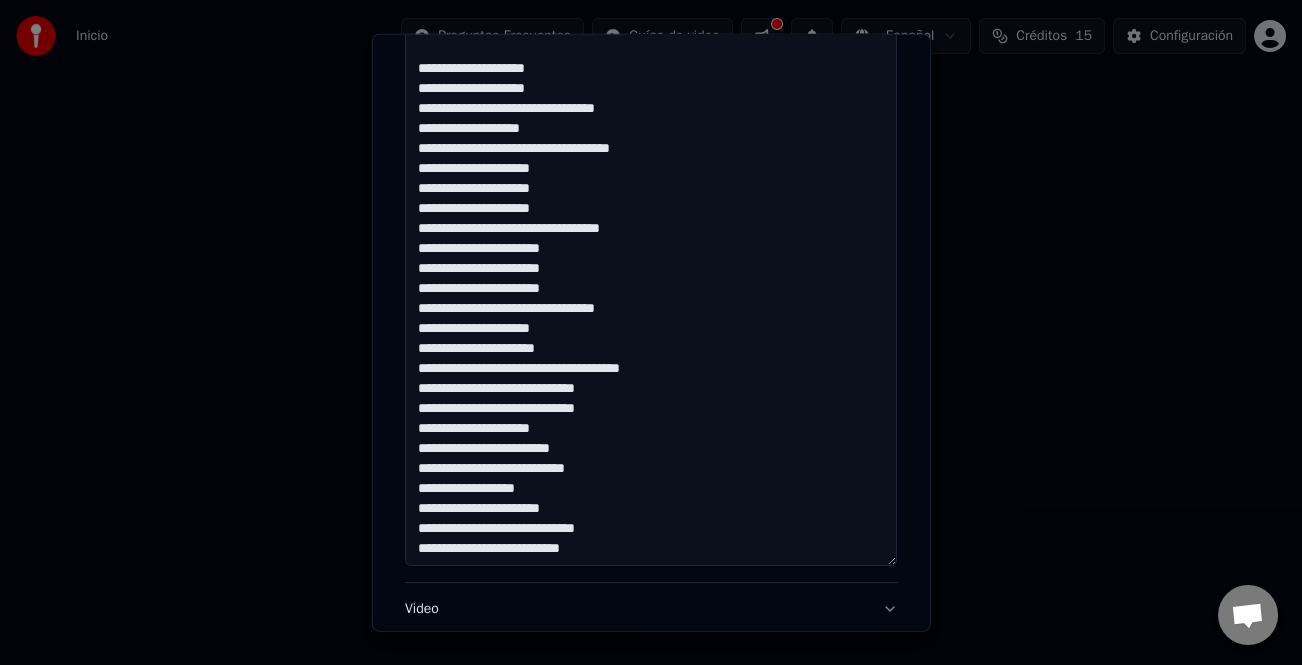 scroll, scrollTop: 461, scrollLeft: 0, axis: vertical 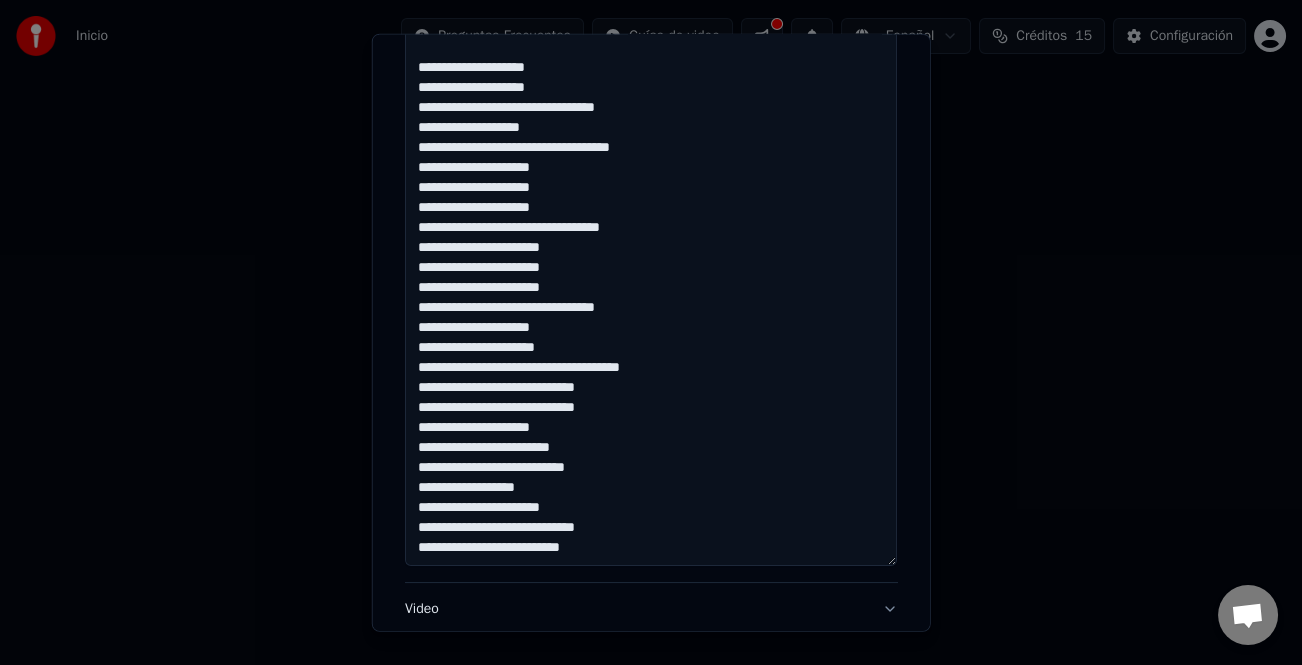 click at bounding box center (651, 268) 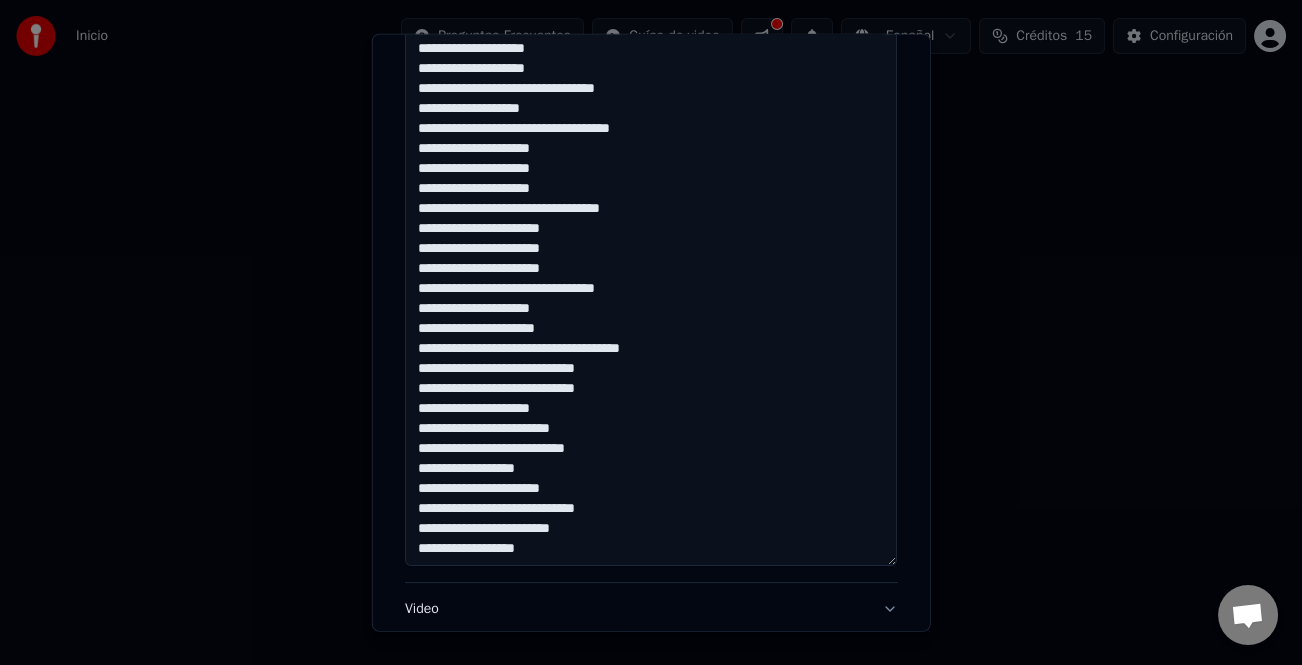 scroll, scrollTop: 481, scrollLeft: 0, axis: vertical 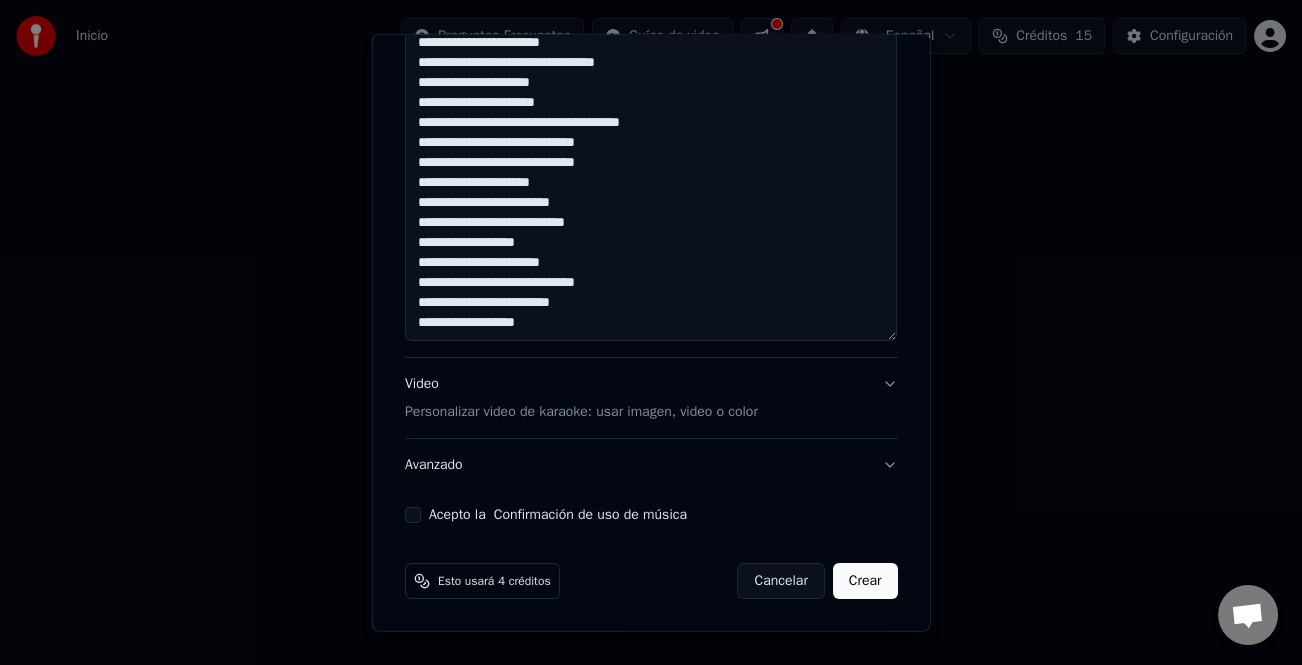type on "**********" 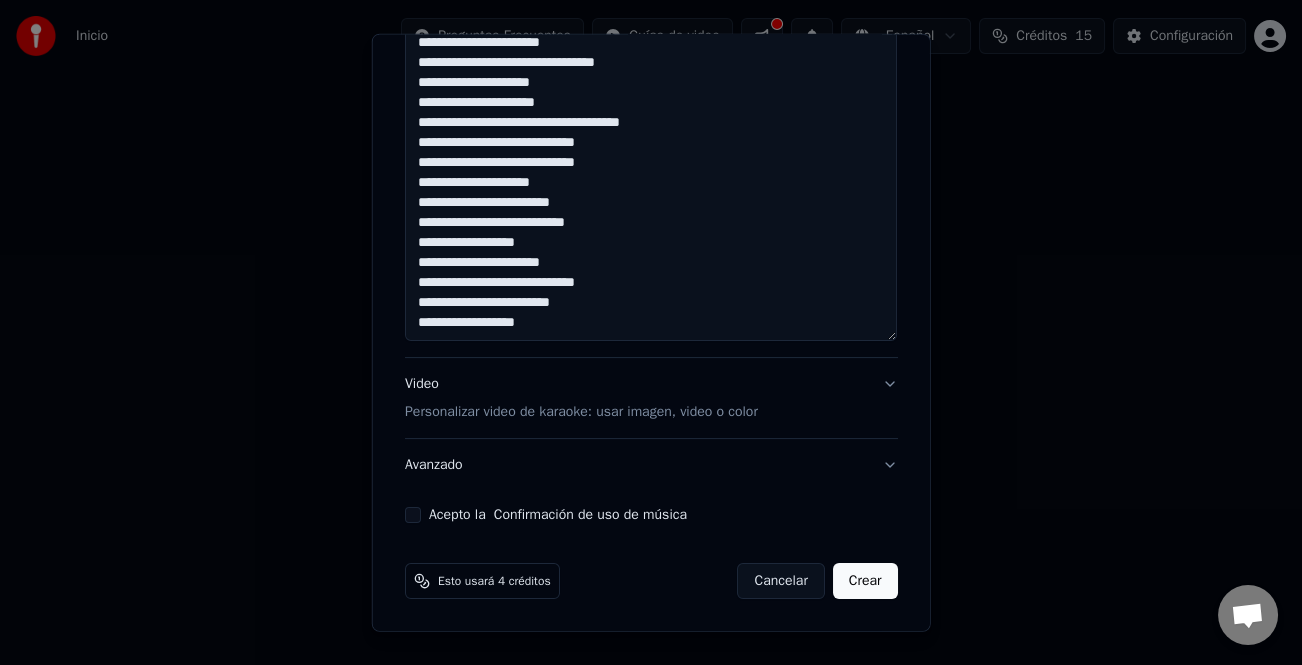 click on "Acepto la   Confirmación de uso de música" at bounding box center (651, 515) 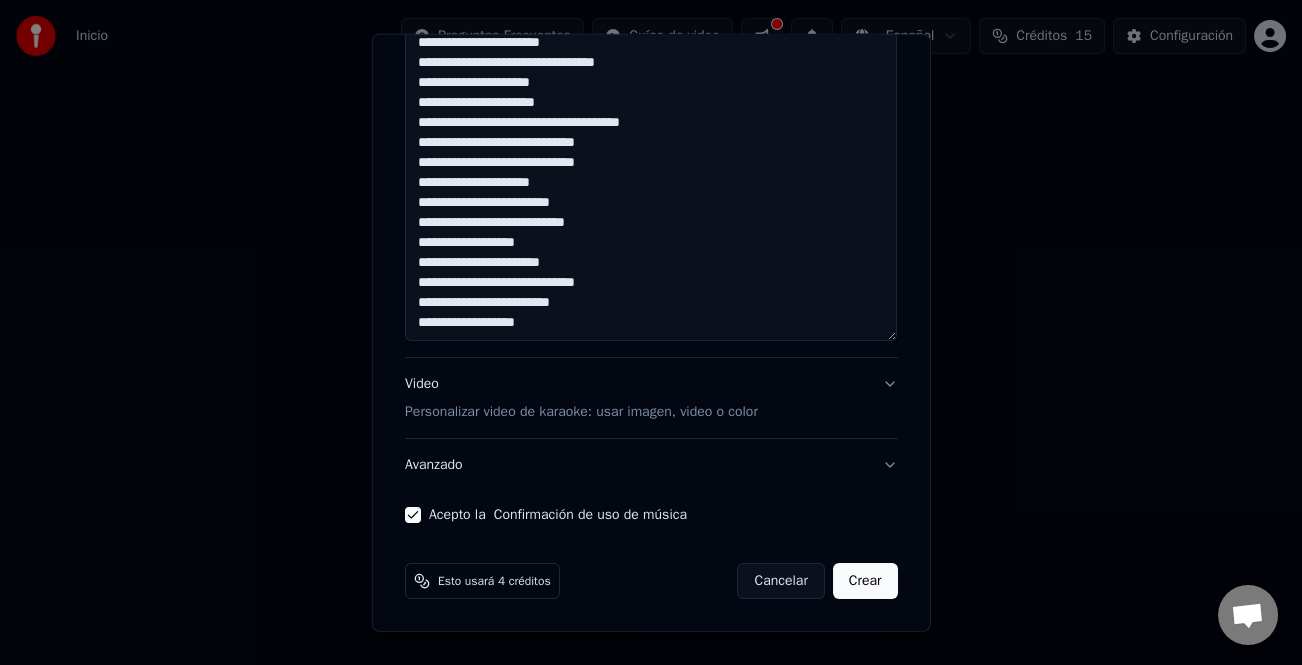 click on "Crear" at bounding box center [865, 581] 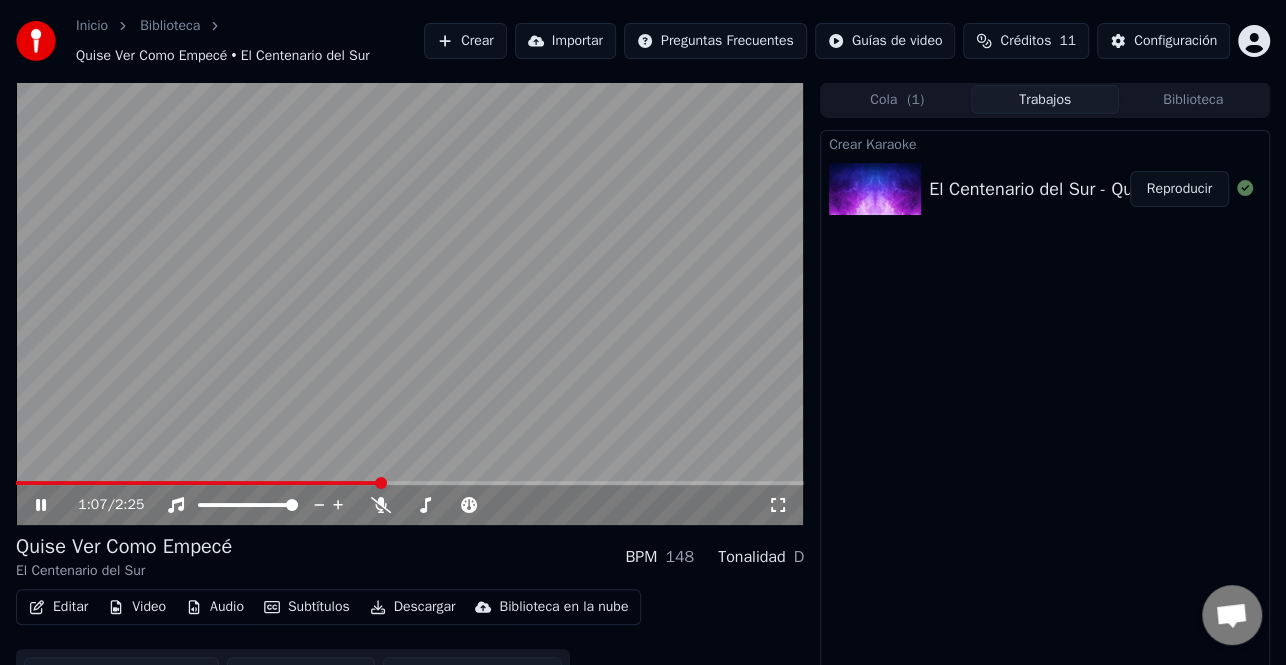 click 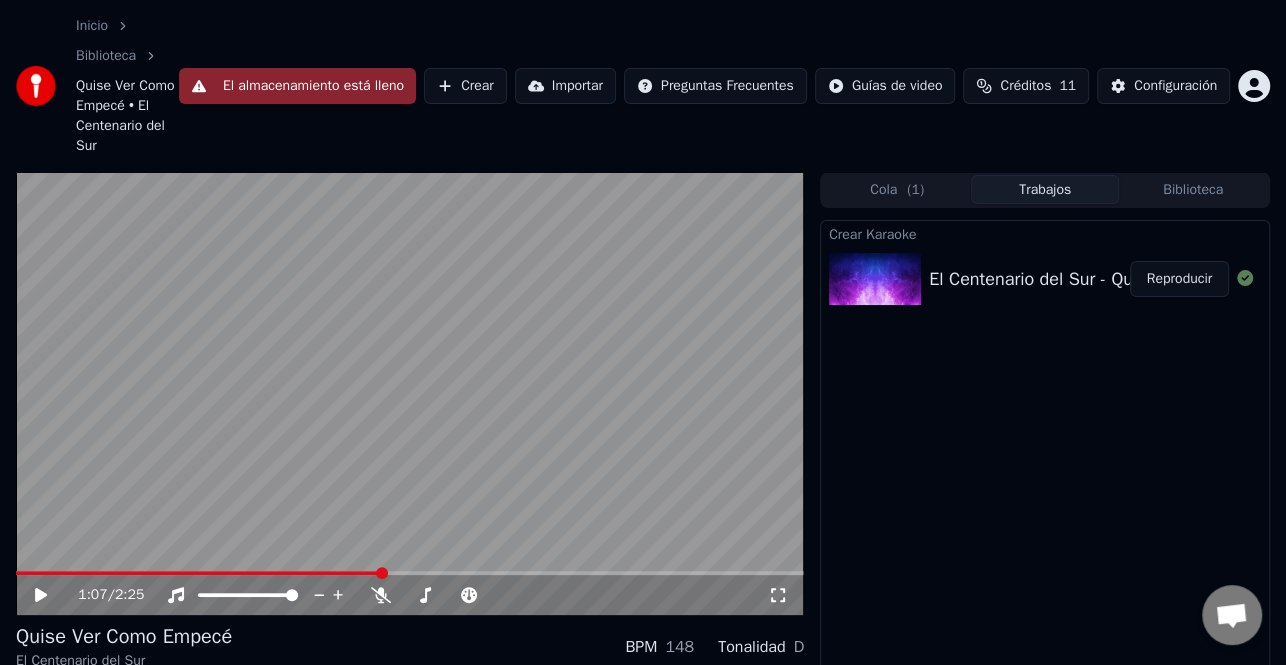 click on "Crear" at bounding box center (465, 86) 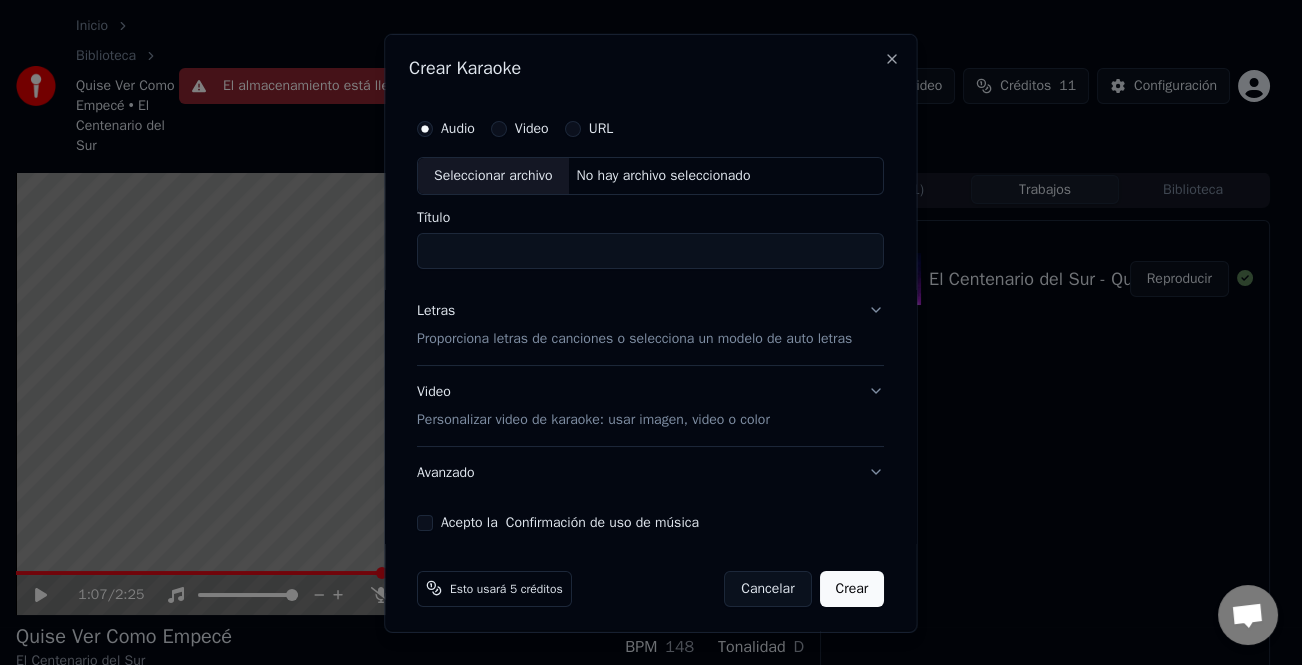 click on "Seleccionar archivo" at bounding box center [493, 175] 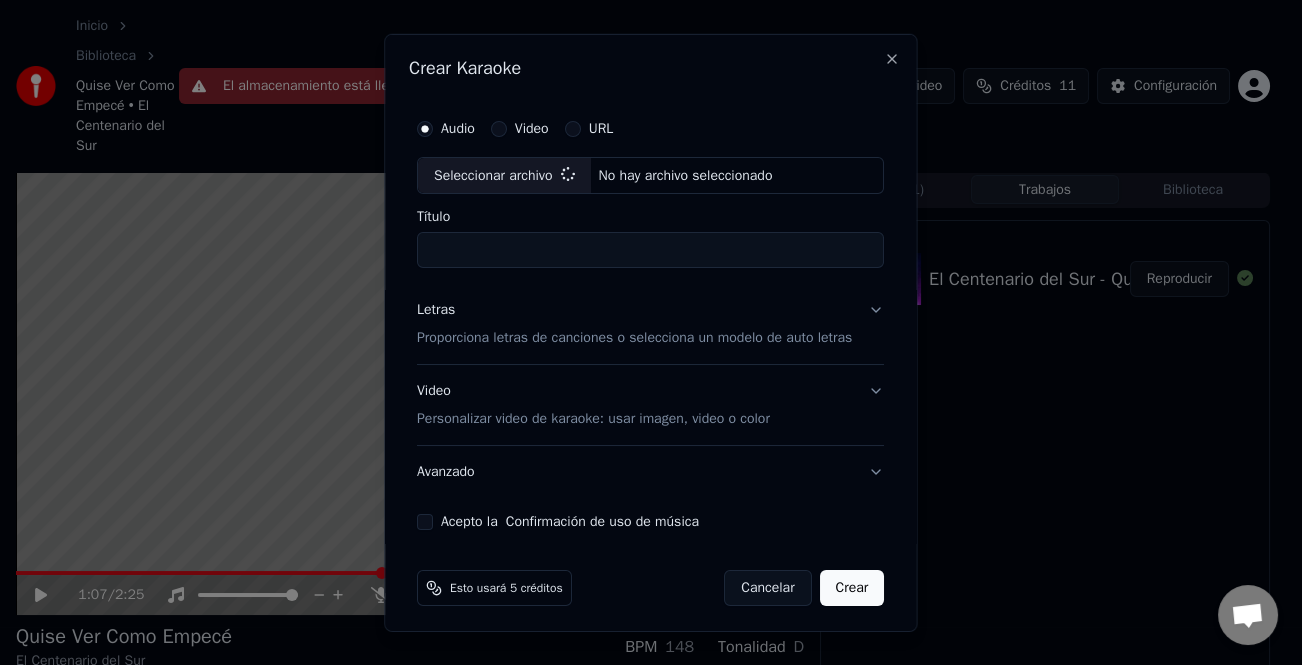 click on "Letras" at bounding box center [436, 310] 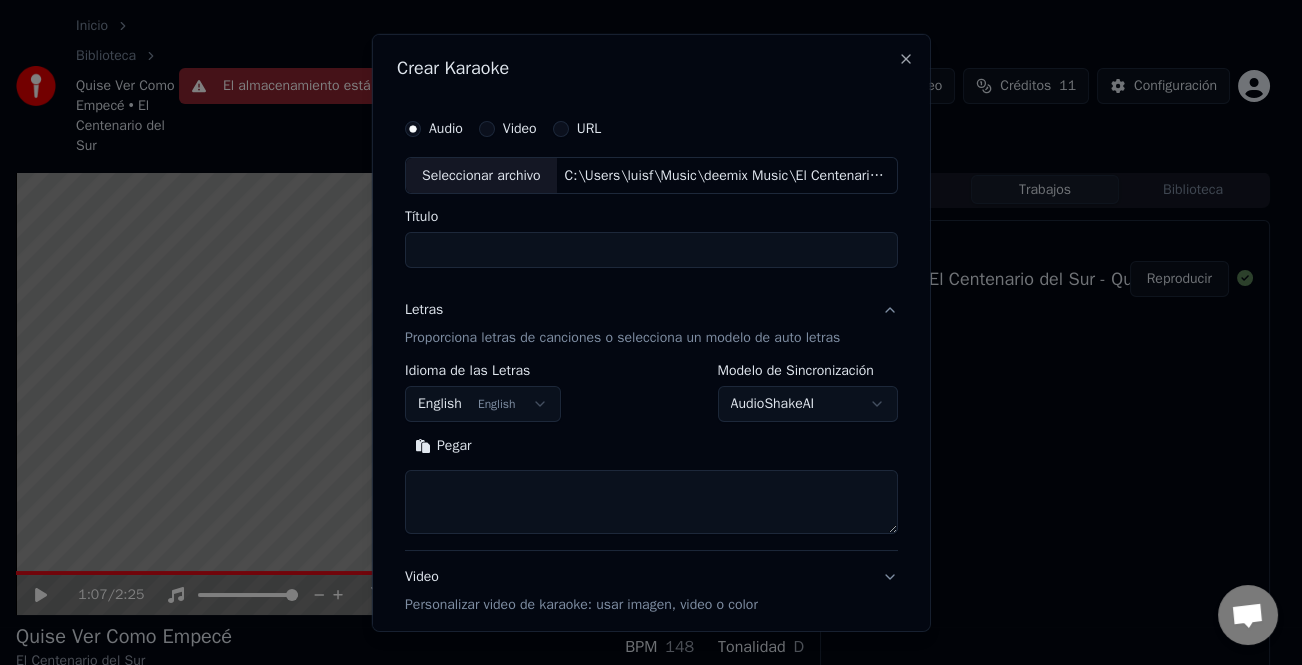 type on "**********" 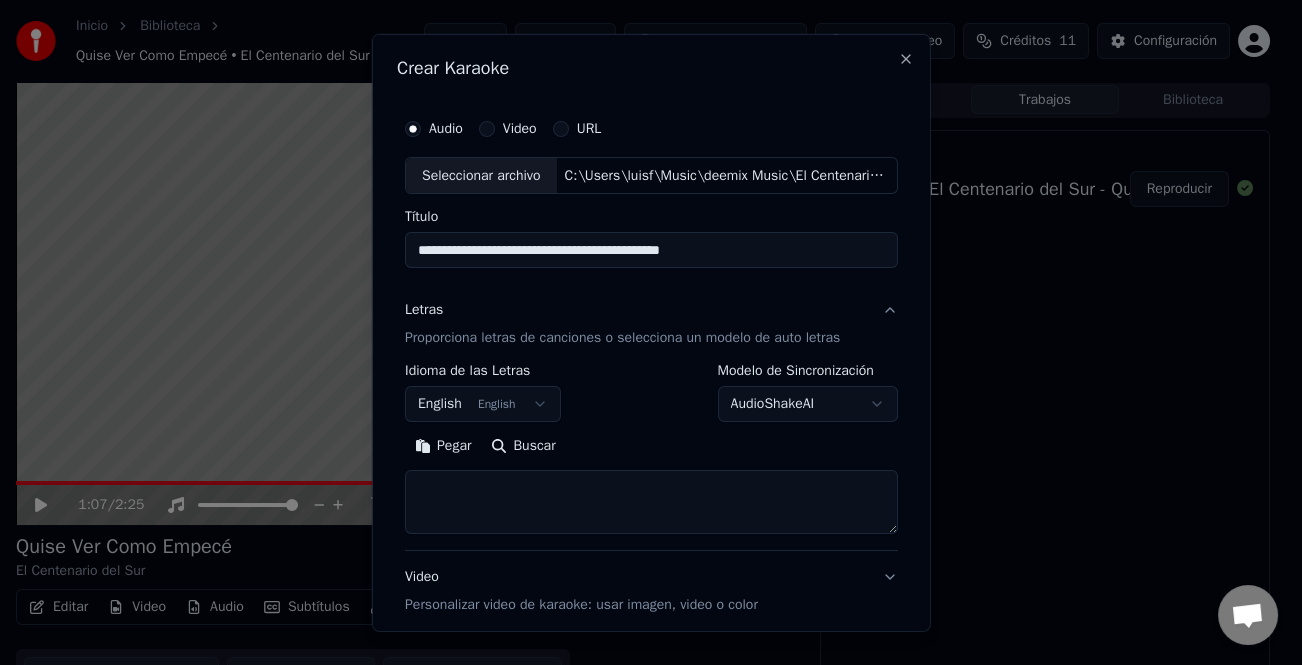 click on "Pegar" at bounding box center [443, 446] 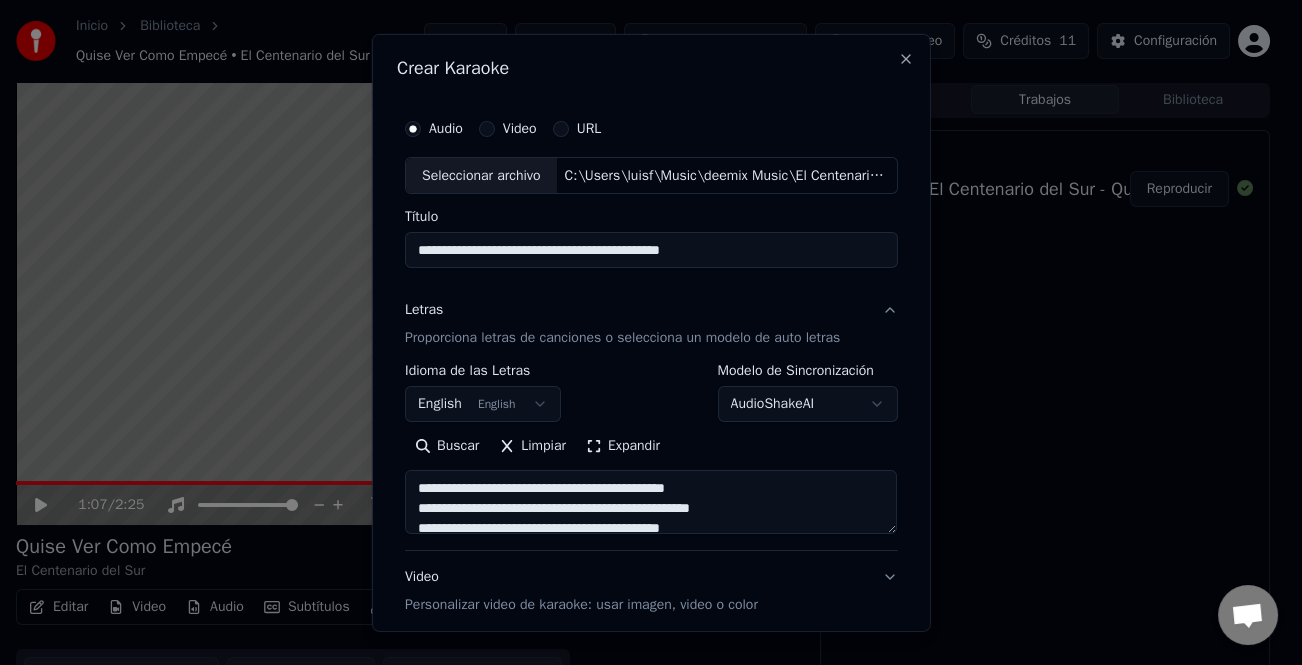 click on "Expandir" at bounding box center [623, 446] 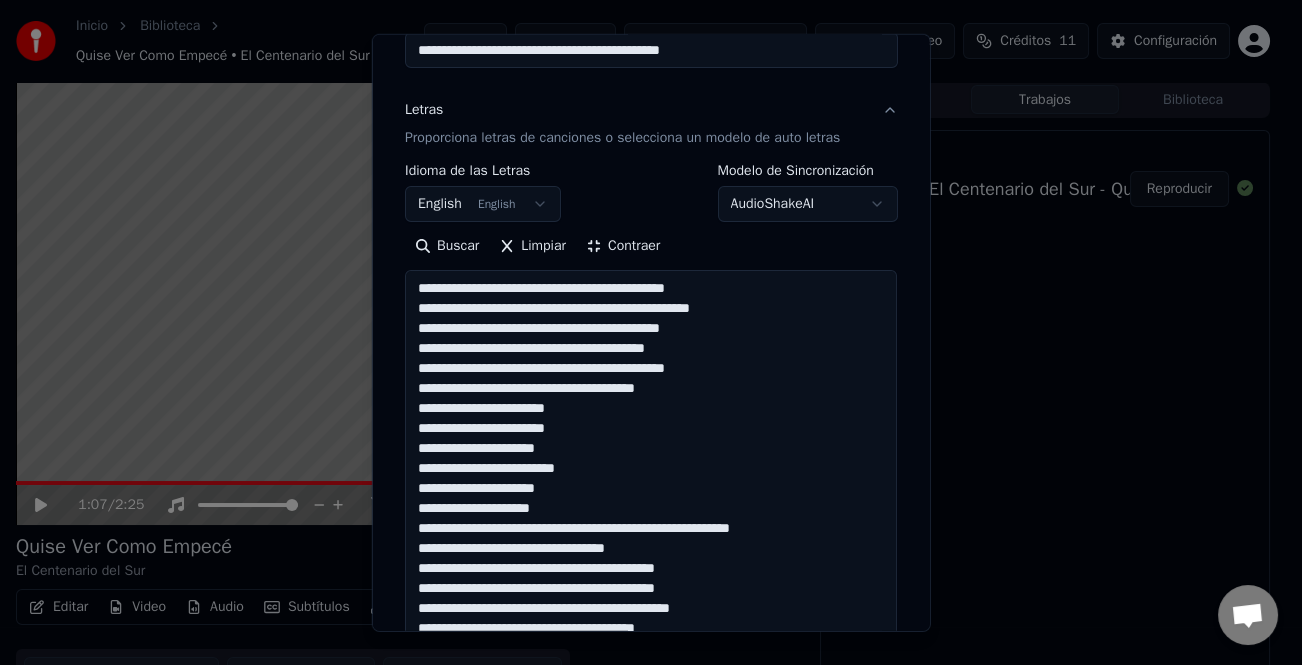 scroll, scrollTop: 400, scrollLeft: 0, axis: vertical 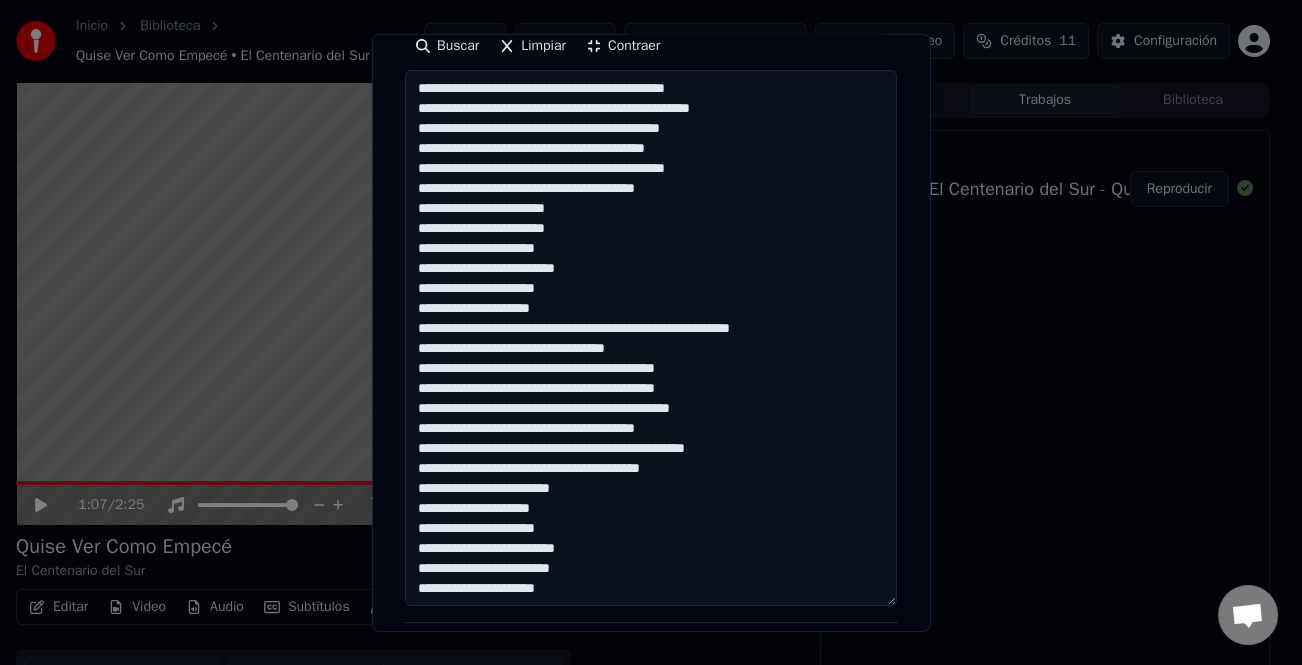 click on "**********" at bounding box center (651, 338) 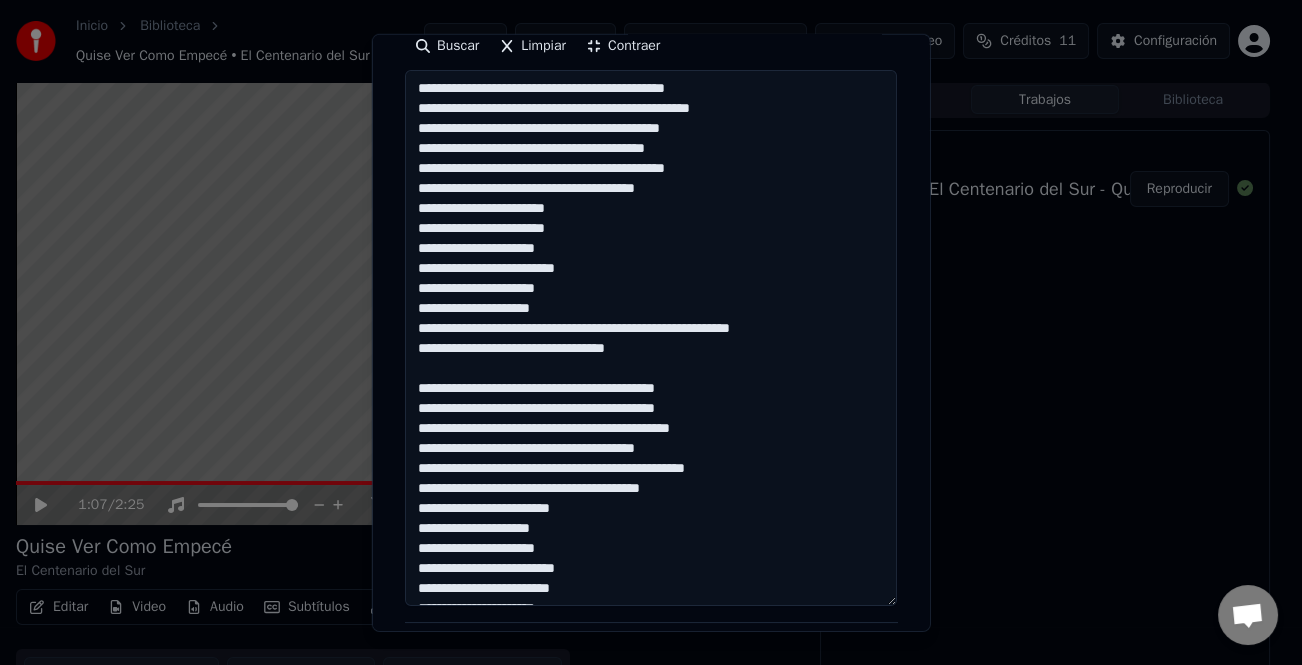 click on "**********" at bounding box center (651, 338) 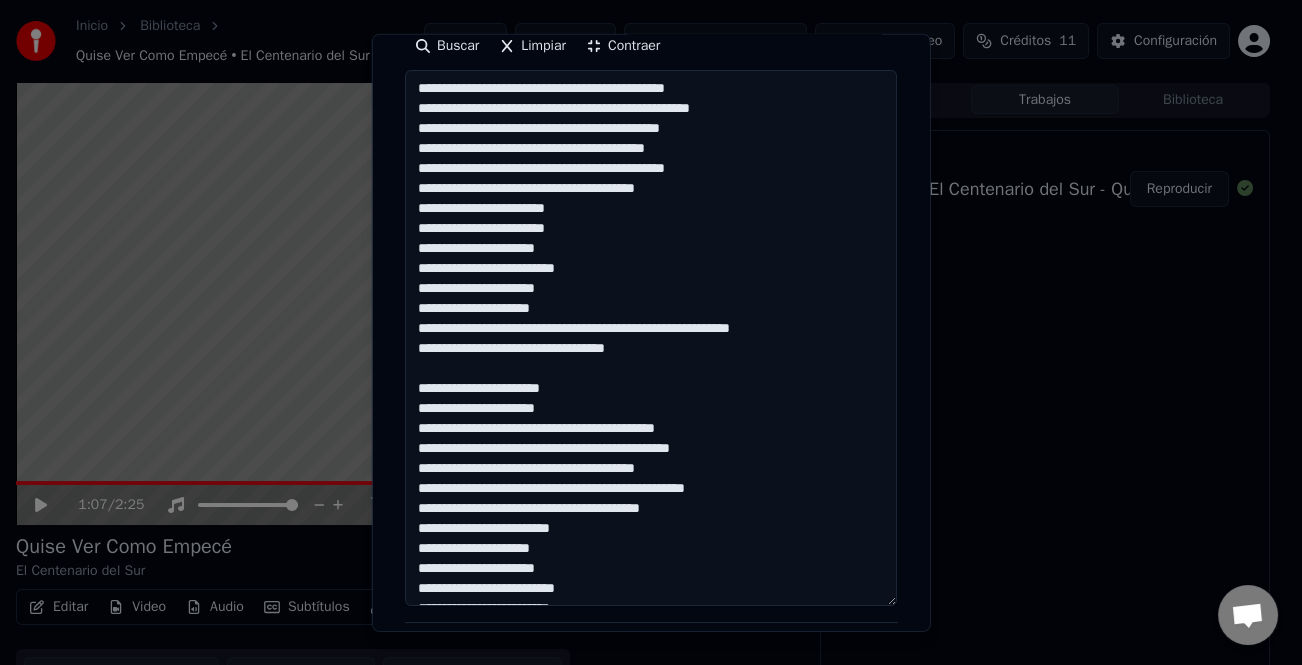 click on "**********" at bounding box center [651, 338] 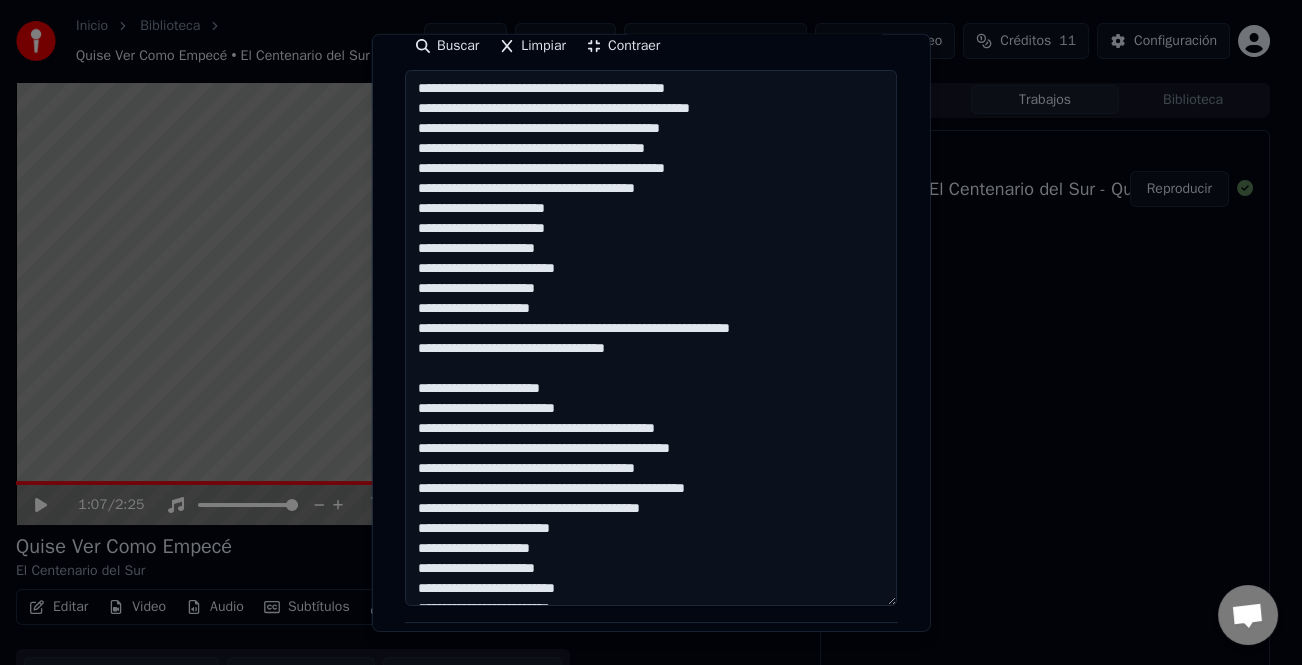 click on "**********" at bounding box center [651, 338] 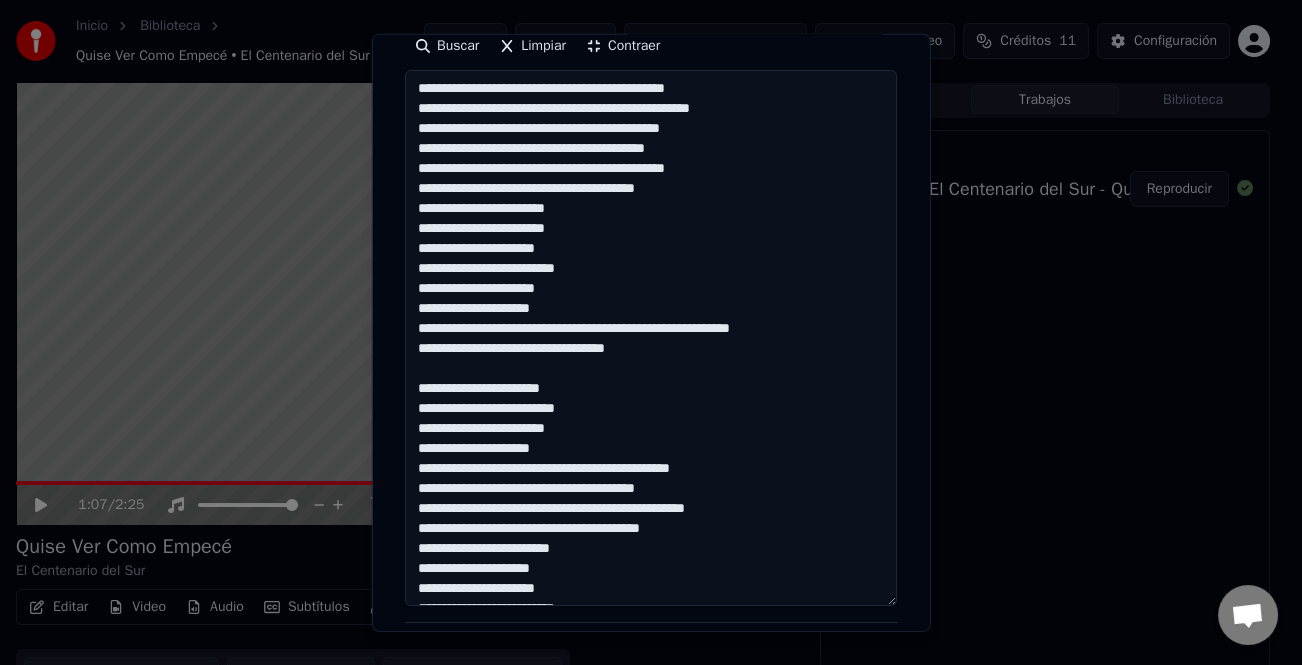 click on "**********" at bounding box center [651, 338] 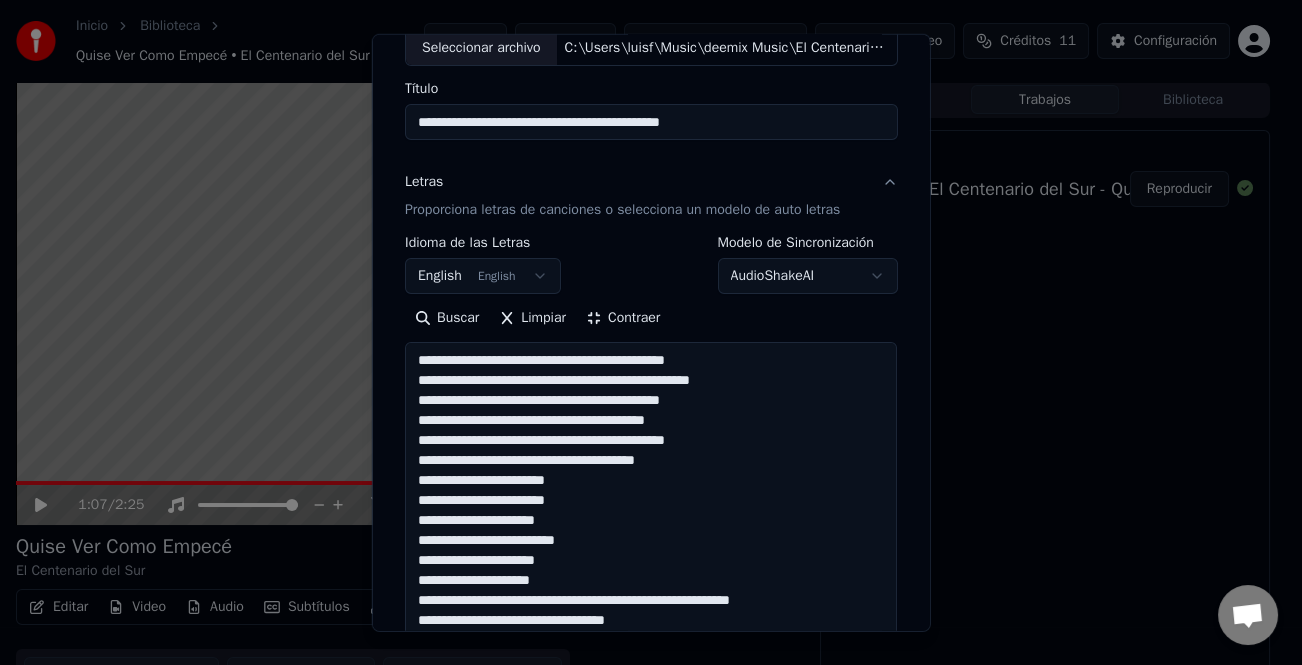 scroll, scrollTop: 100, scrollLeft: 0, axis: vertical 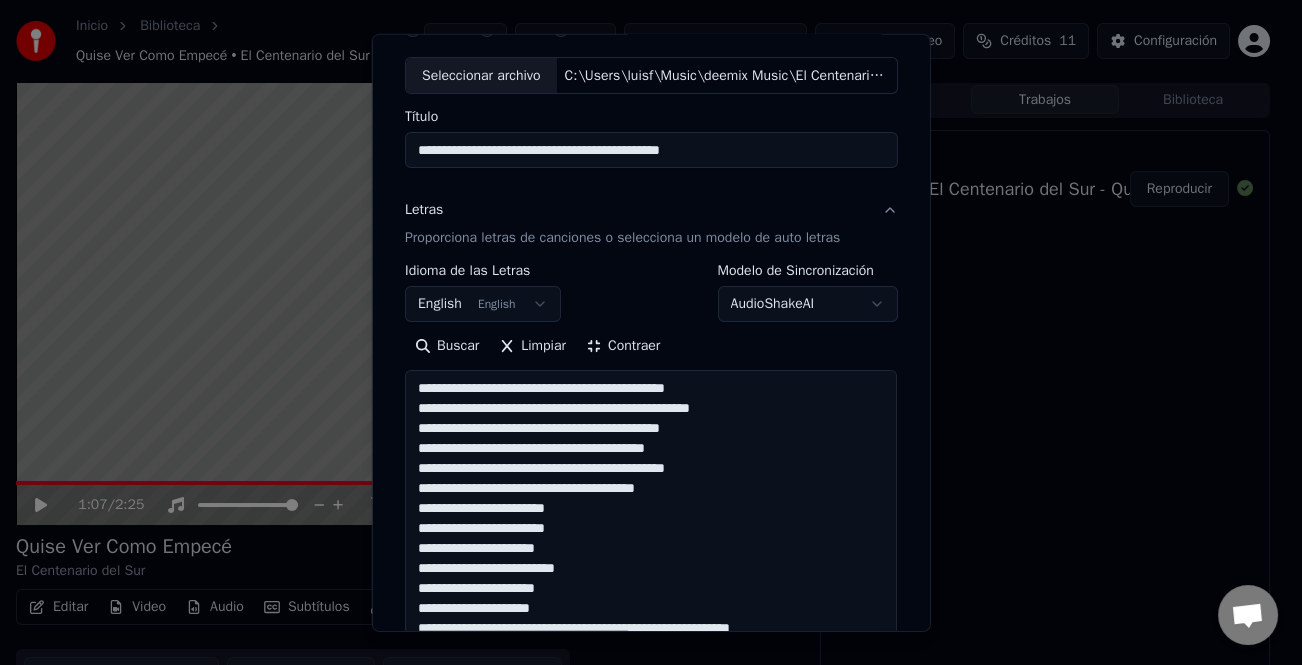 click on "**********" at bounding box center (651, 638) 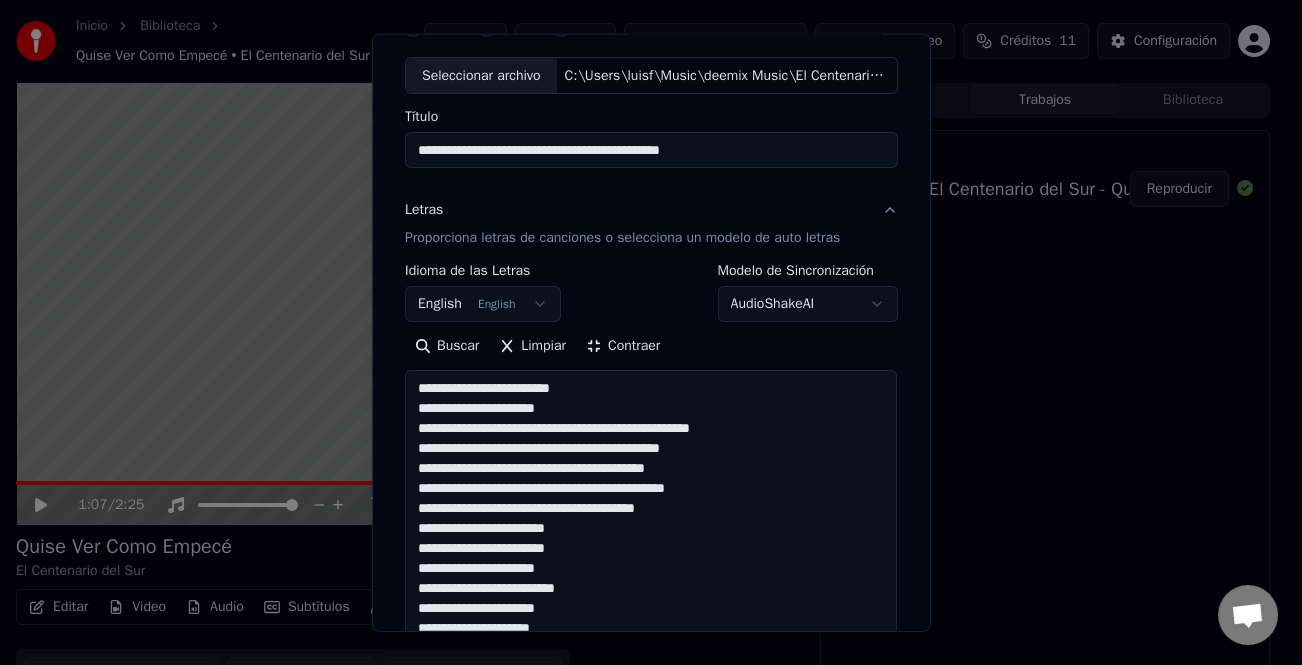 click on "**********" at bounding box center [651, 638] 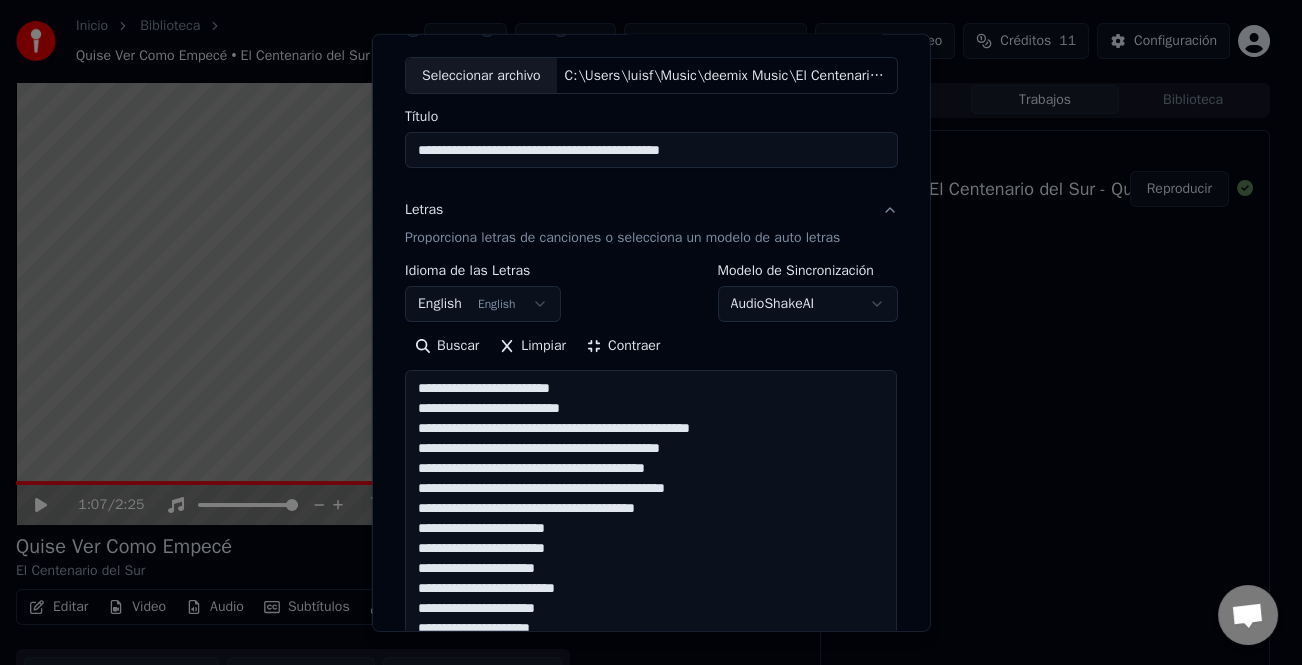 drag, startPoint x: 576, startPoint y: 429, endPoint x: 605, endPoint y: 474, distance: 53.535034 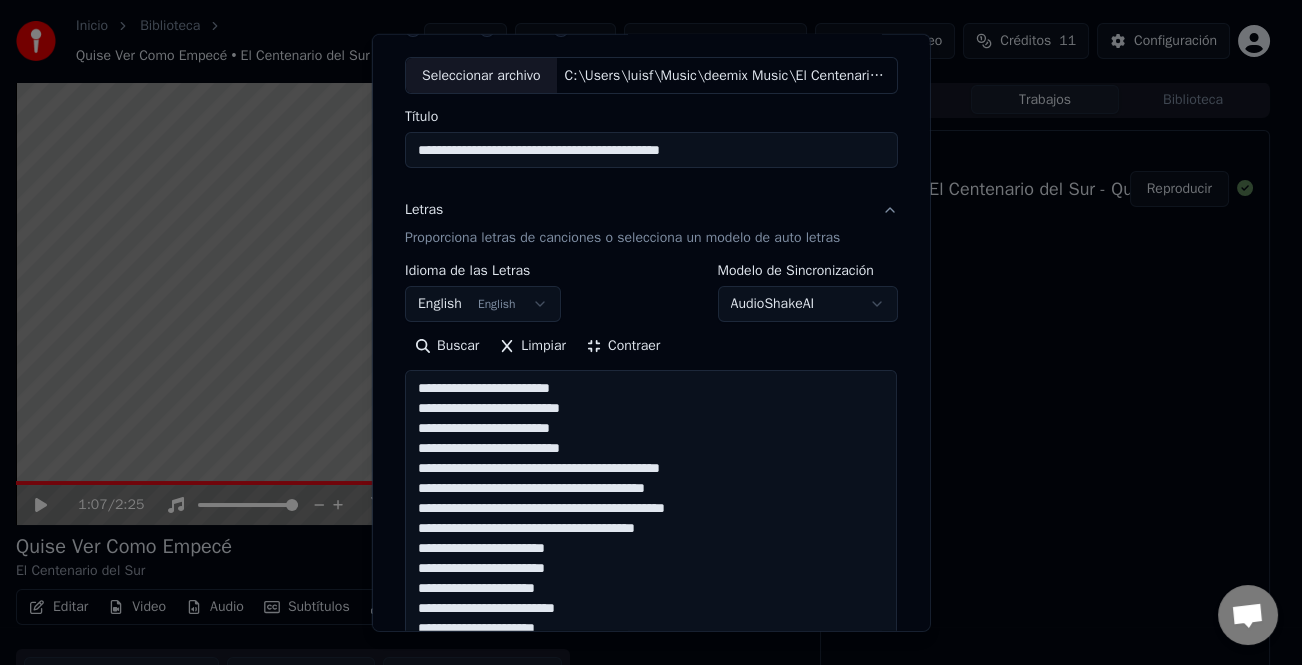 click on "**********" at bounding box center [651, 638] 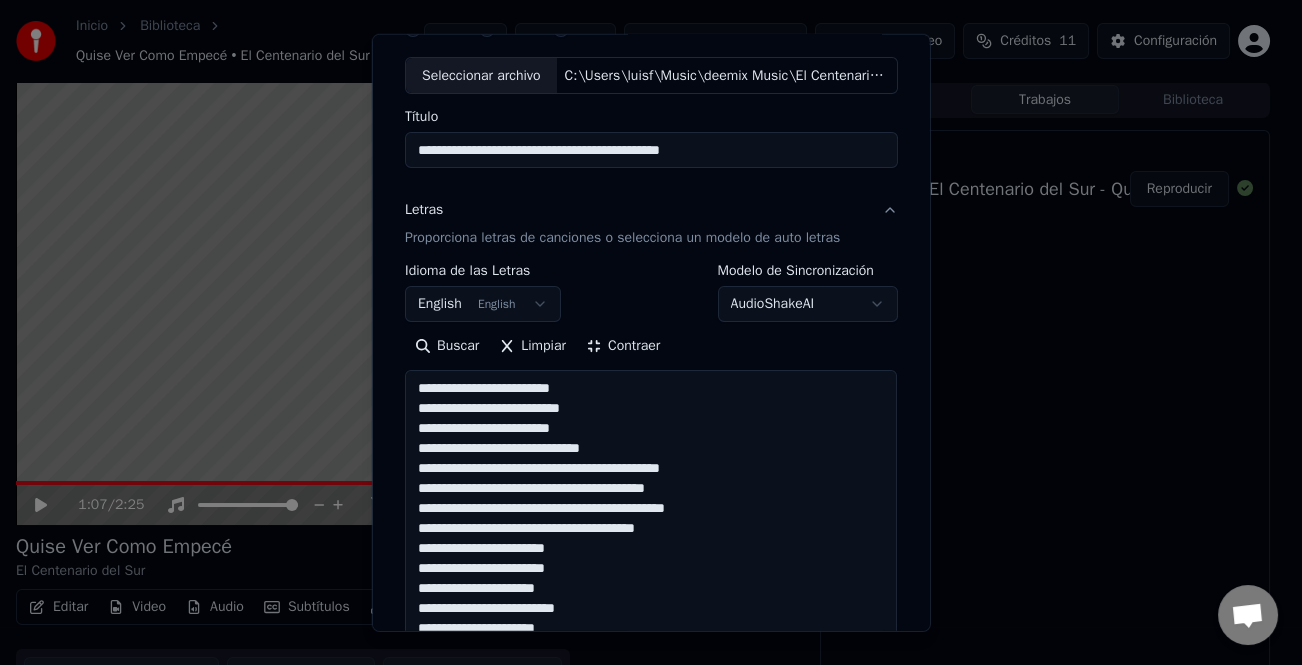 click on "**********" at bounding box center (651, 638) 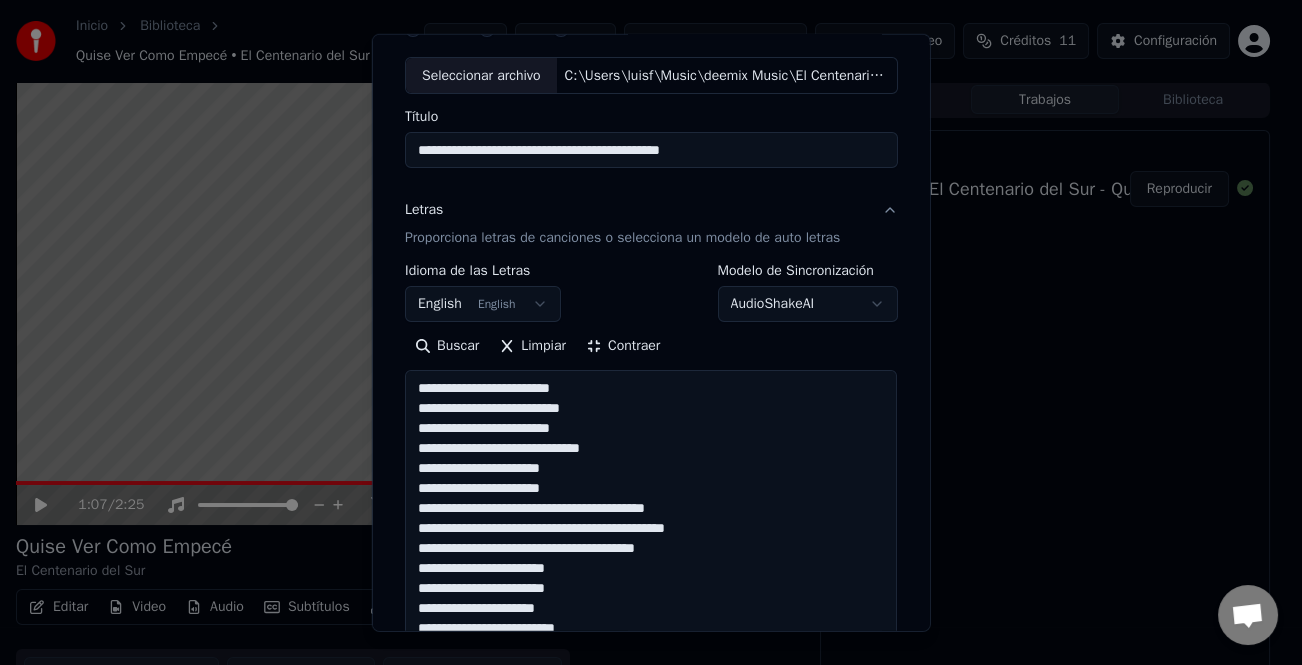 click on "**********" at bounding box center [651, 638] 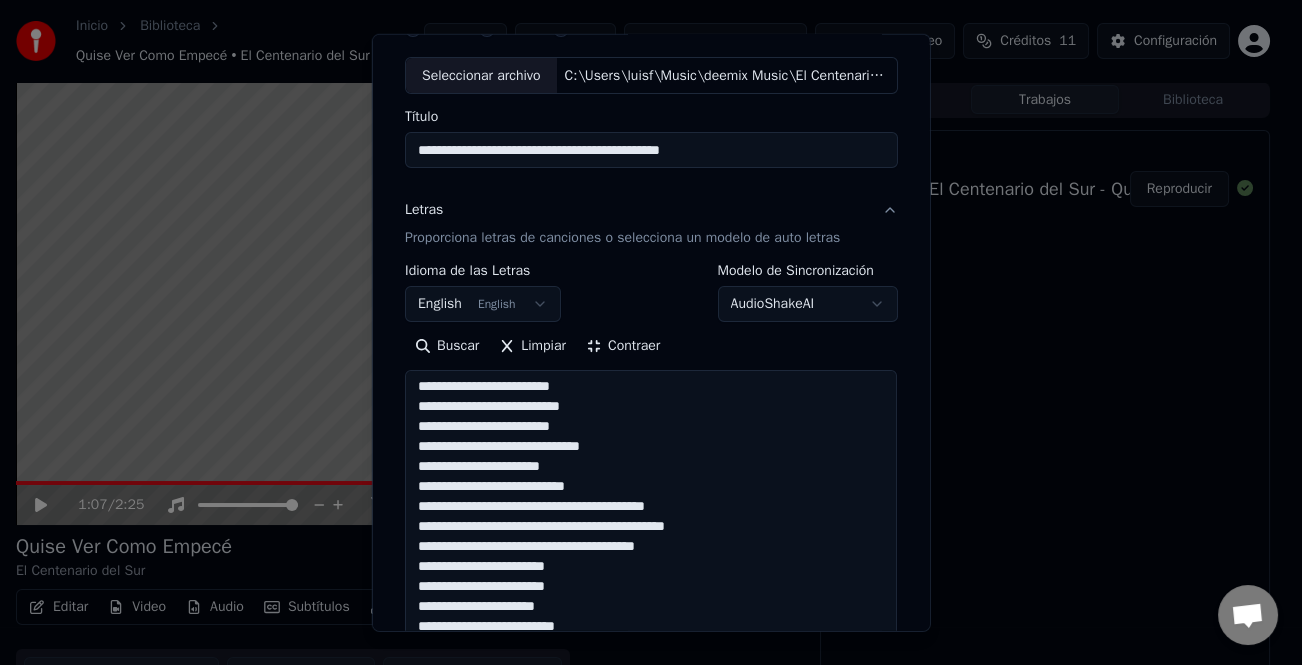 scroll, scrollTop: 0, scrollLeft: 0, axis: both 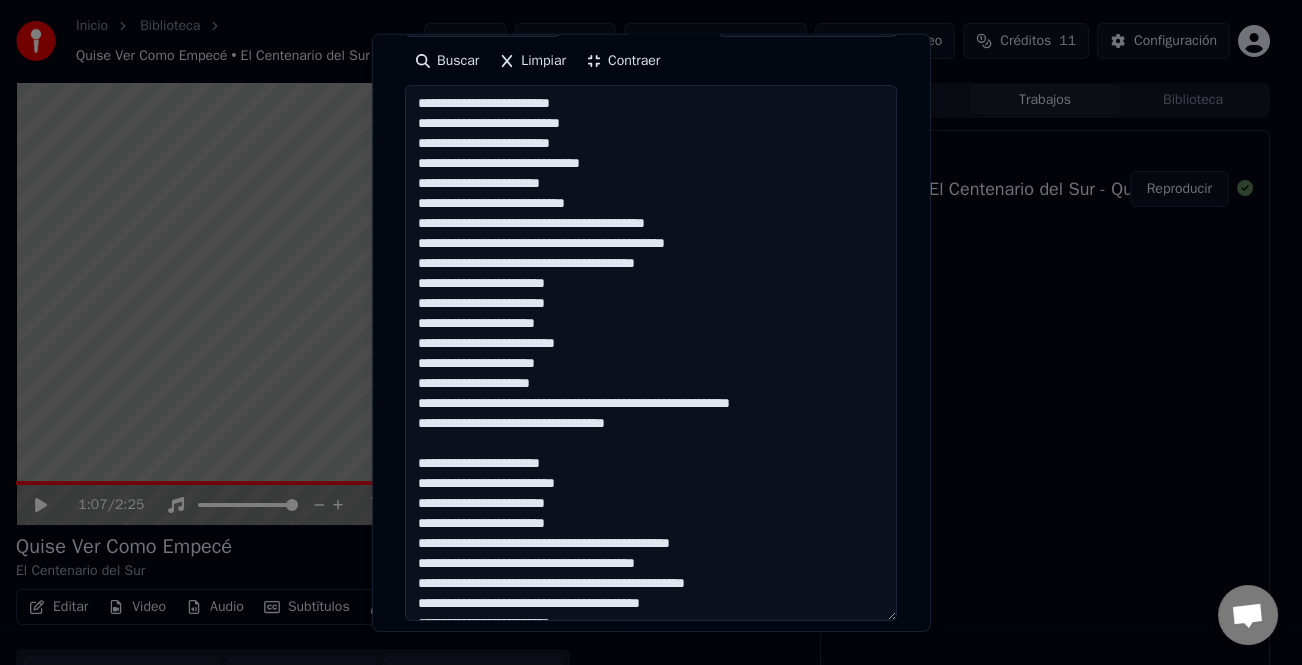 click on "**********" at bounding box center (651, 353) 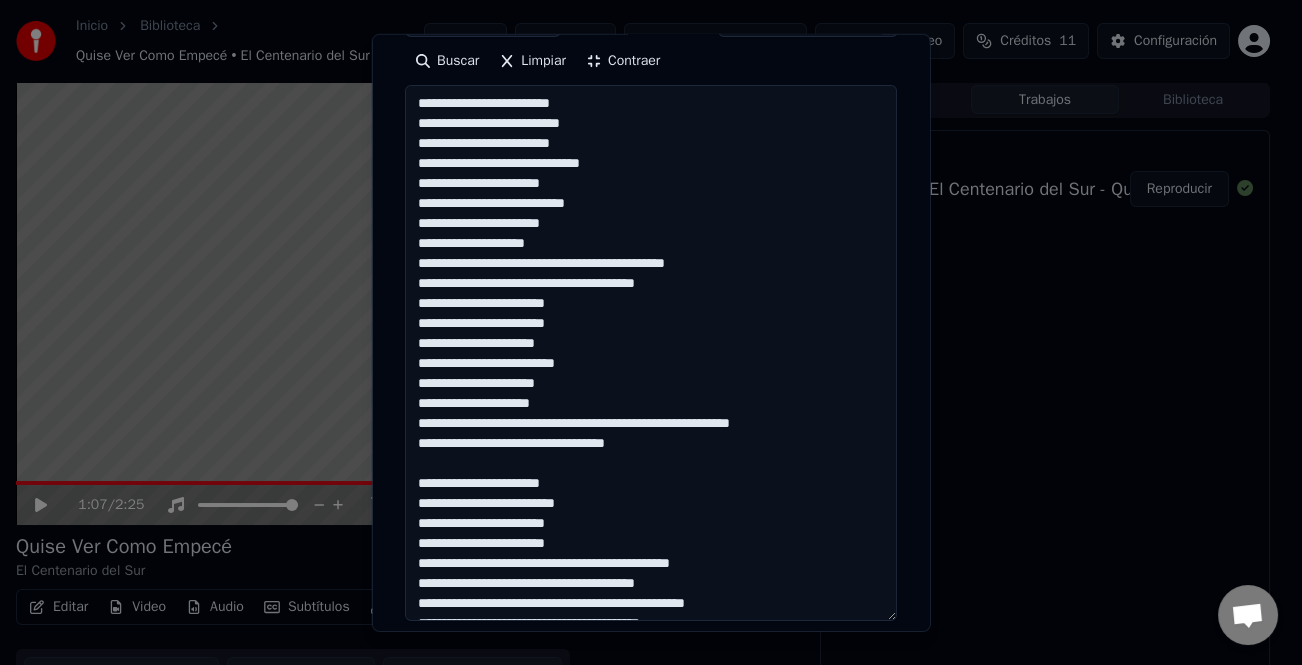 click on "**********" at bounding box center (651, 353) 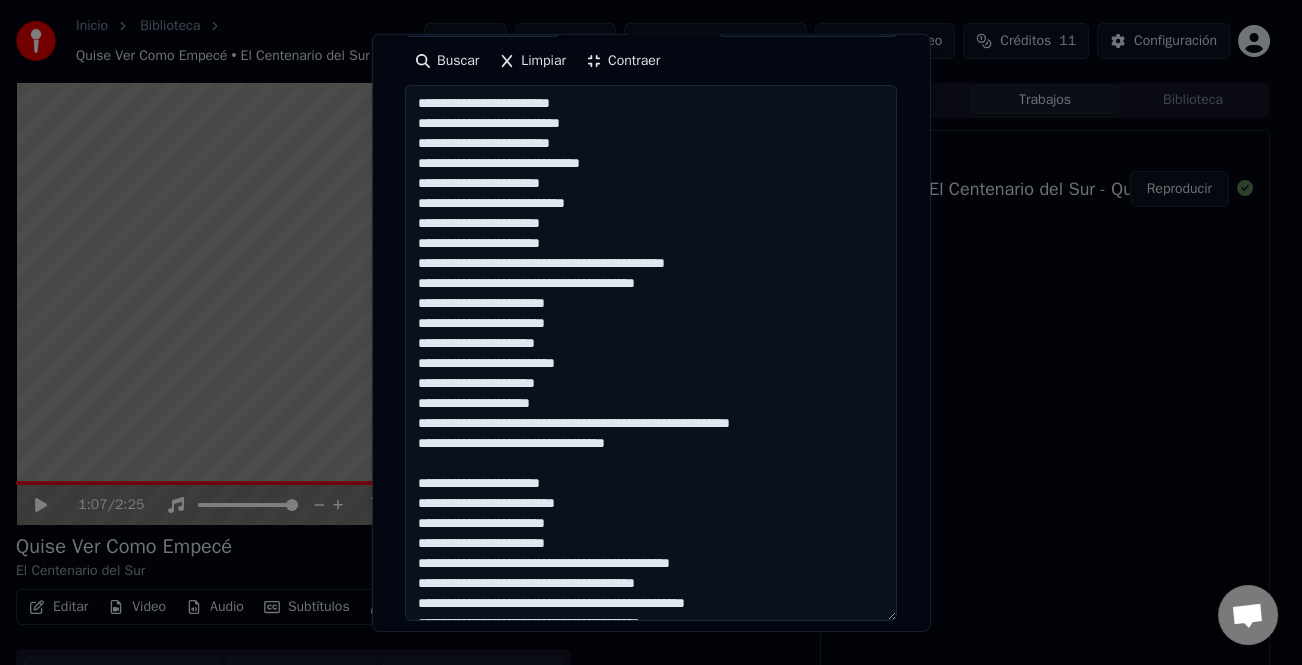 click on "**********" at bounding box center (651, 353) 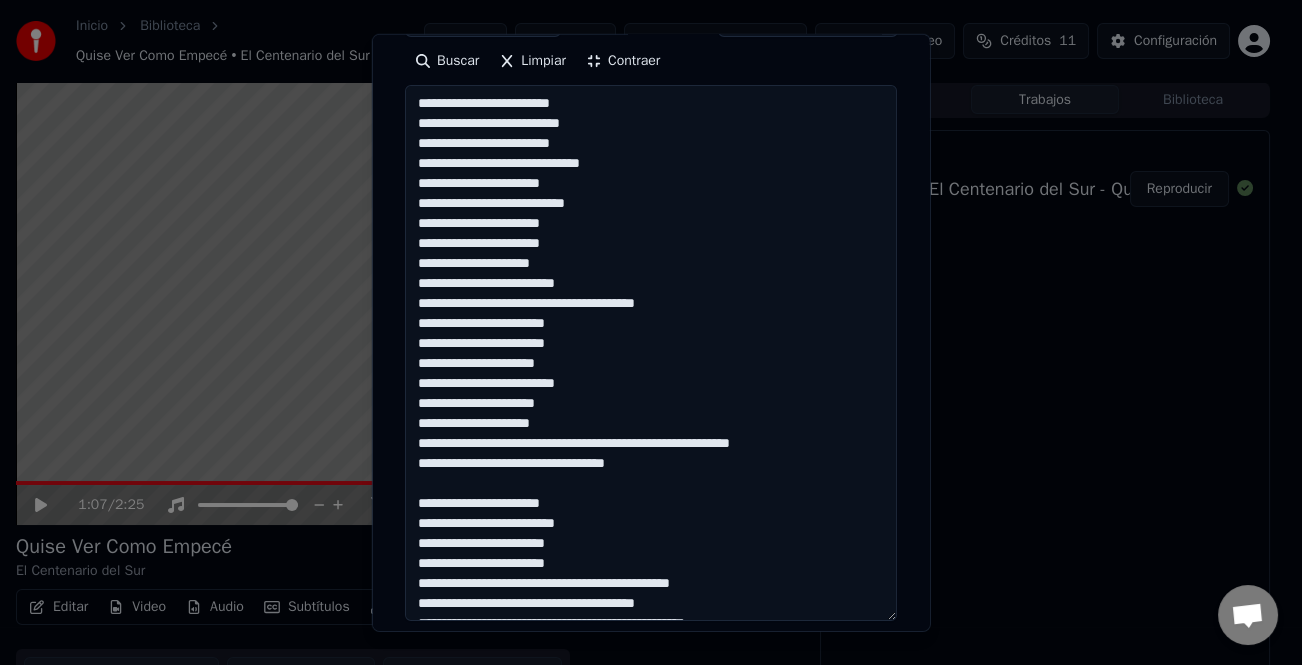 click on "**********" at bounding box center (651, 353) 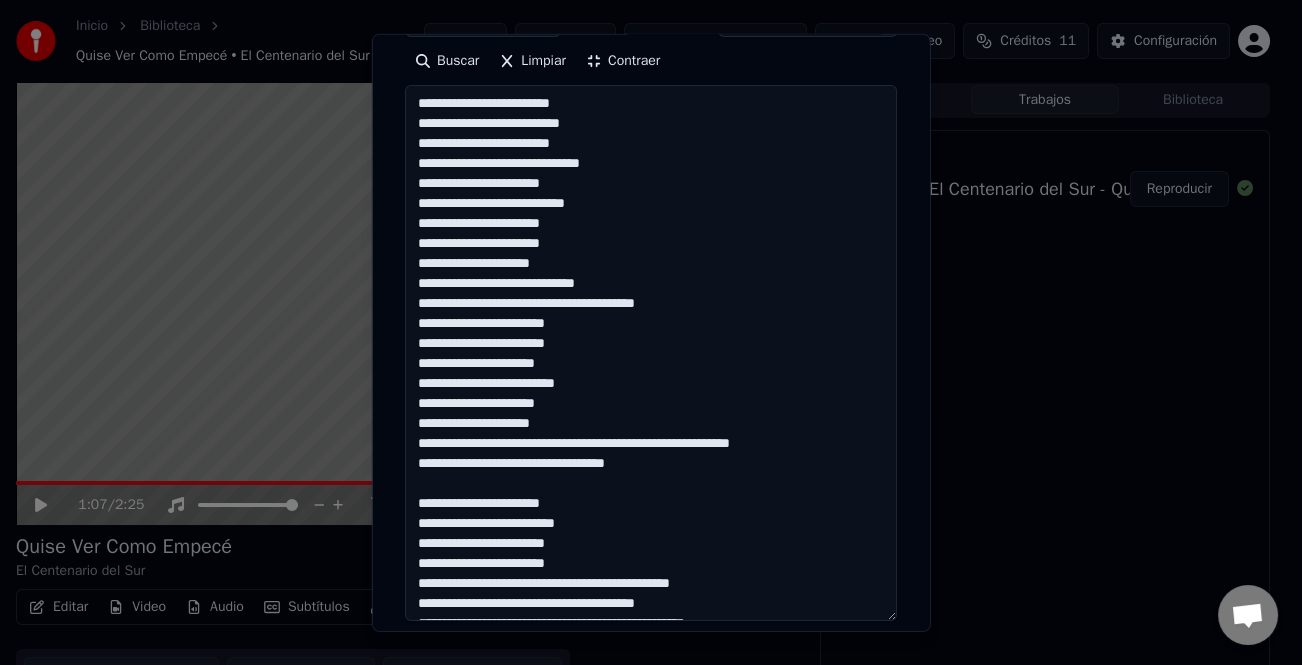 click at bounding box center (651, 353) 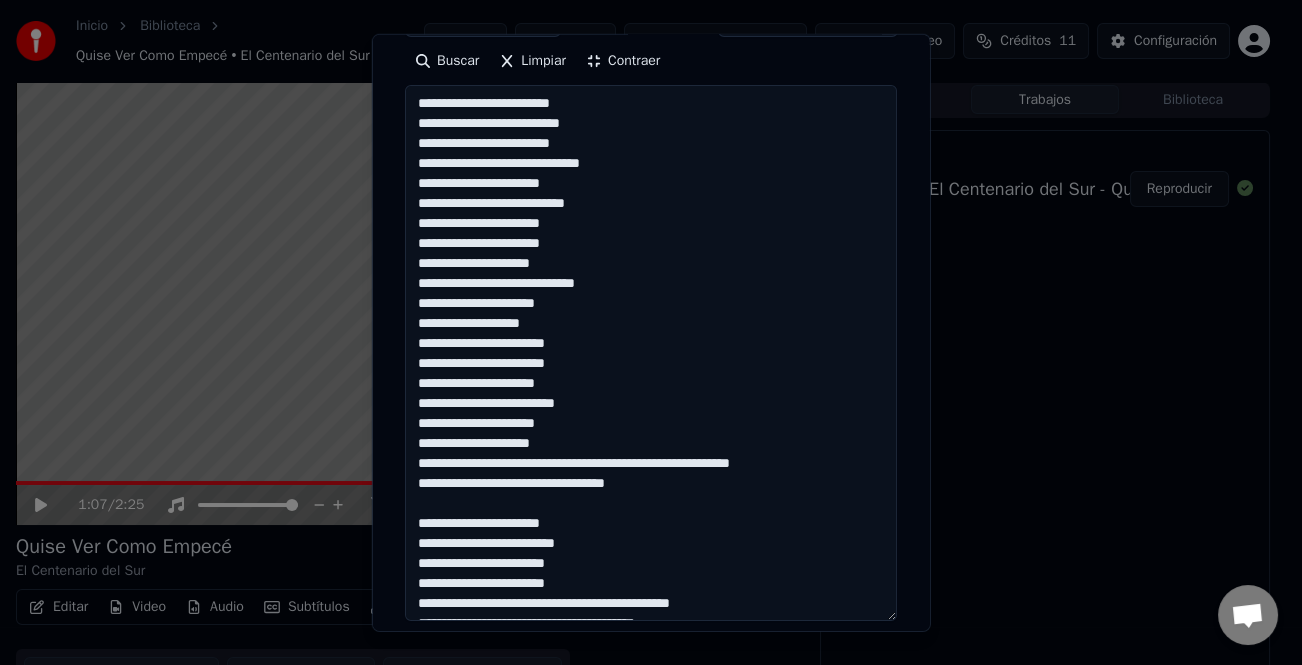 click at bounding box center (651, 353) 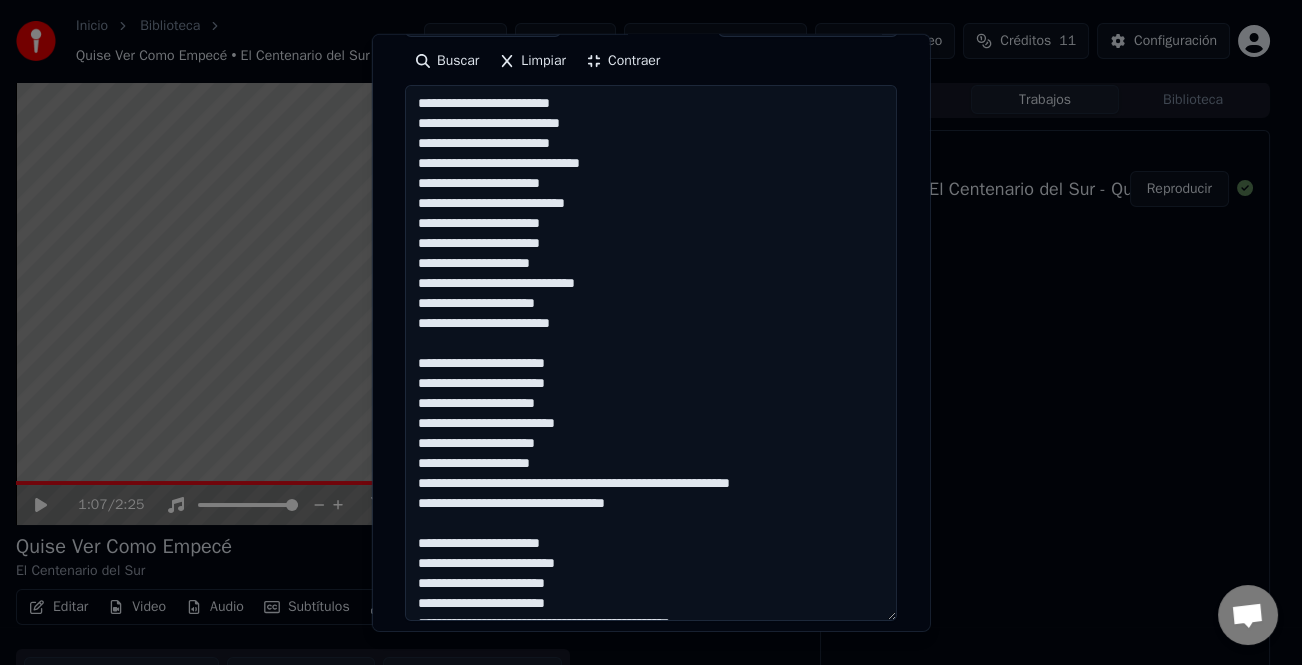 click at bounding box center (651, 353) 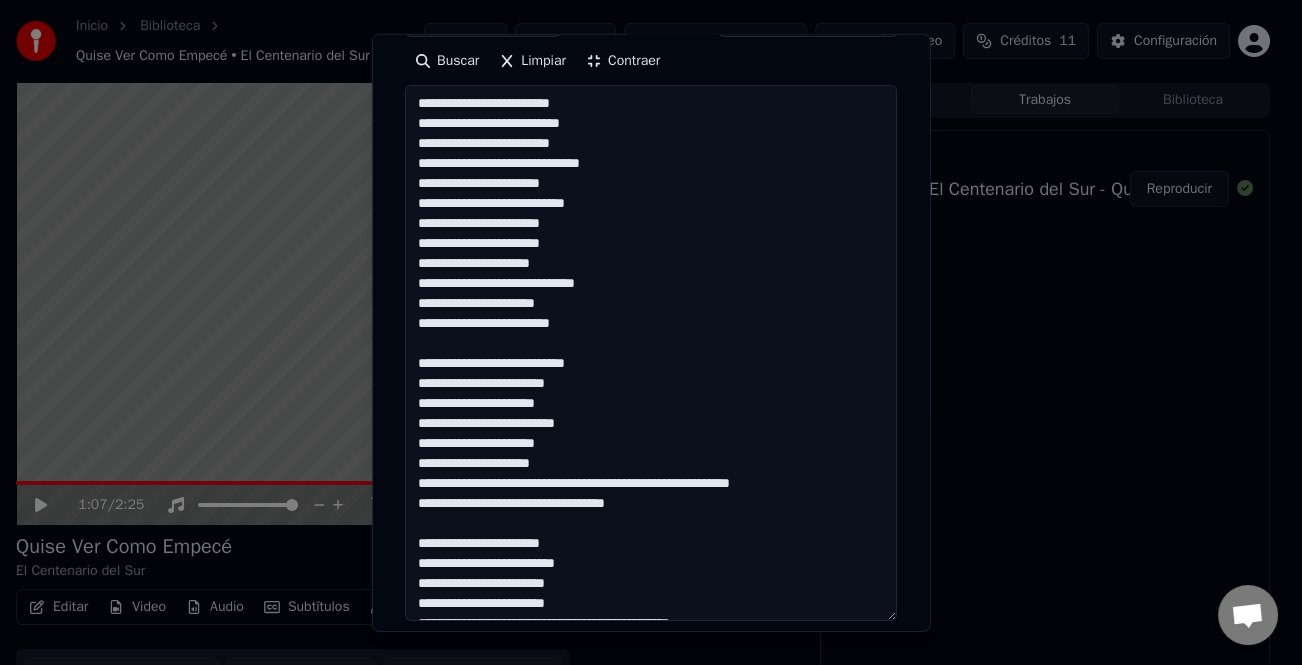 click at bounding box center [651, 353] 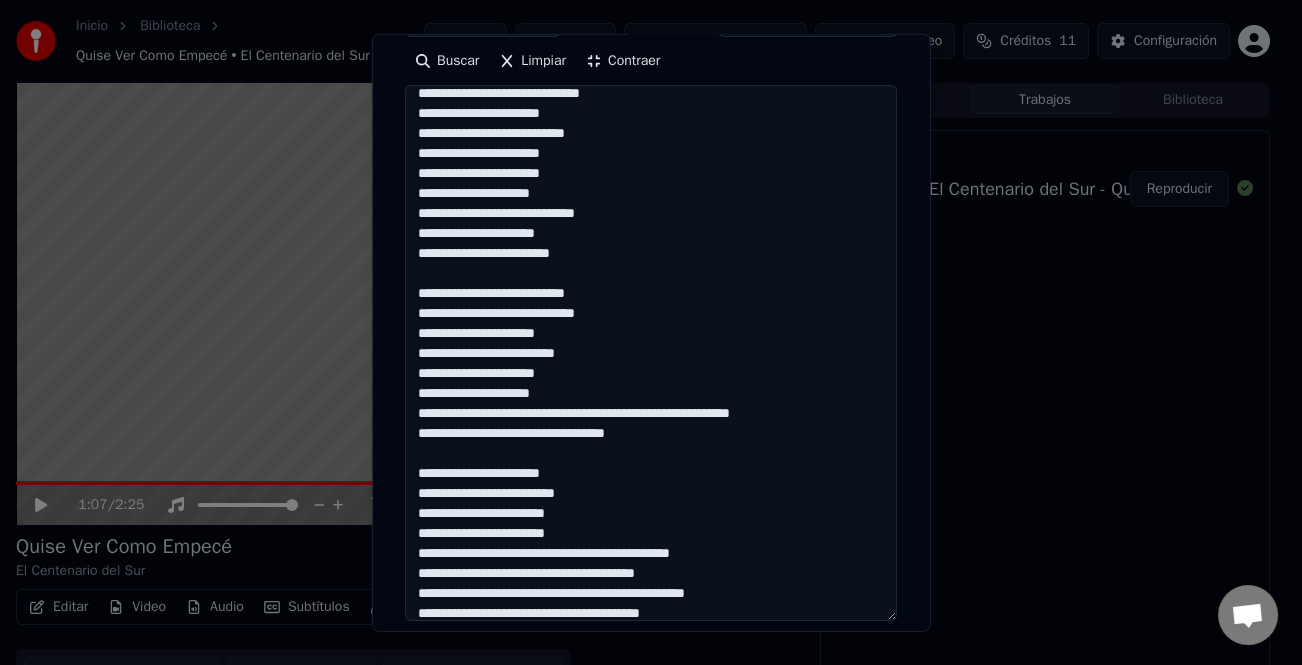 scroll, scrollTop: 100, scrollLeft: 0, axis: vertical 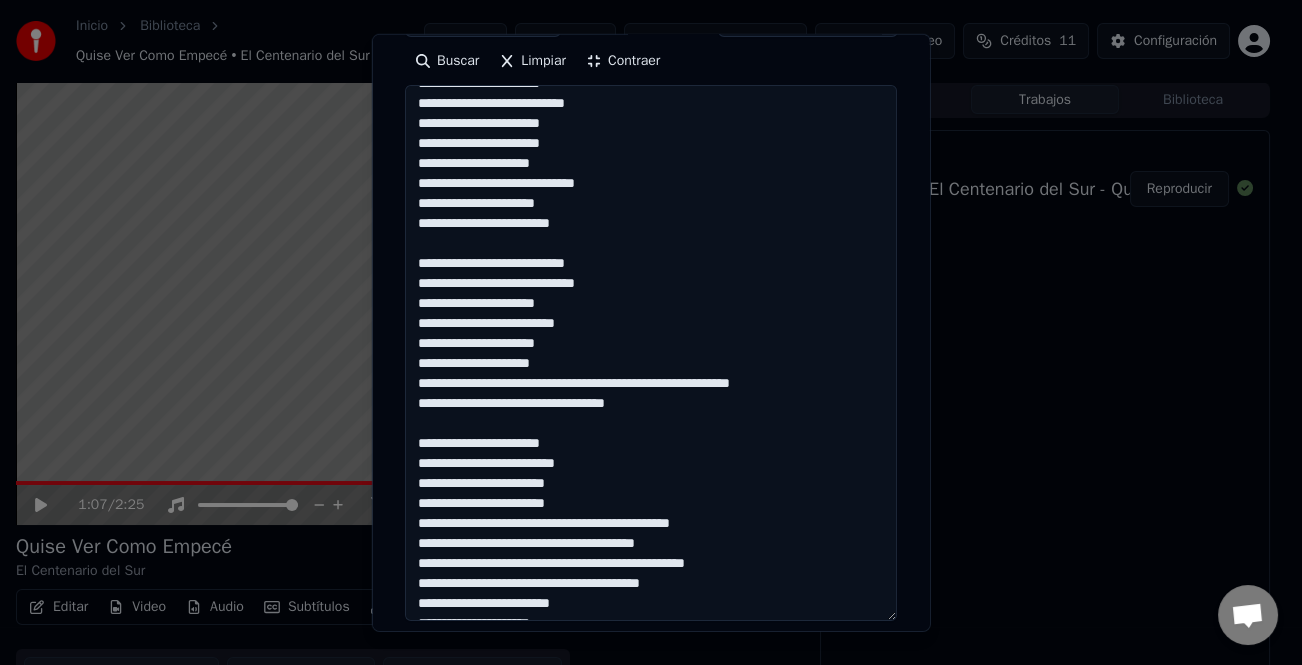 click at bounding box center (651, 353) 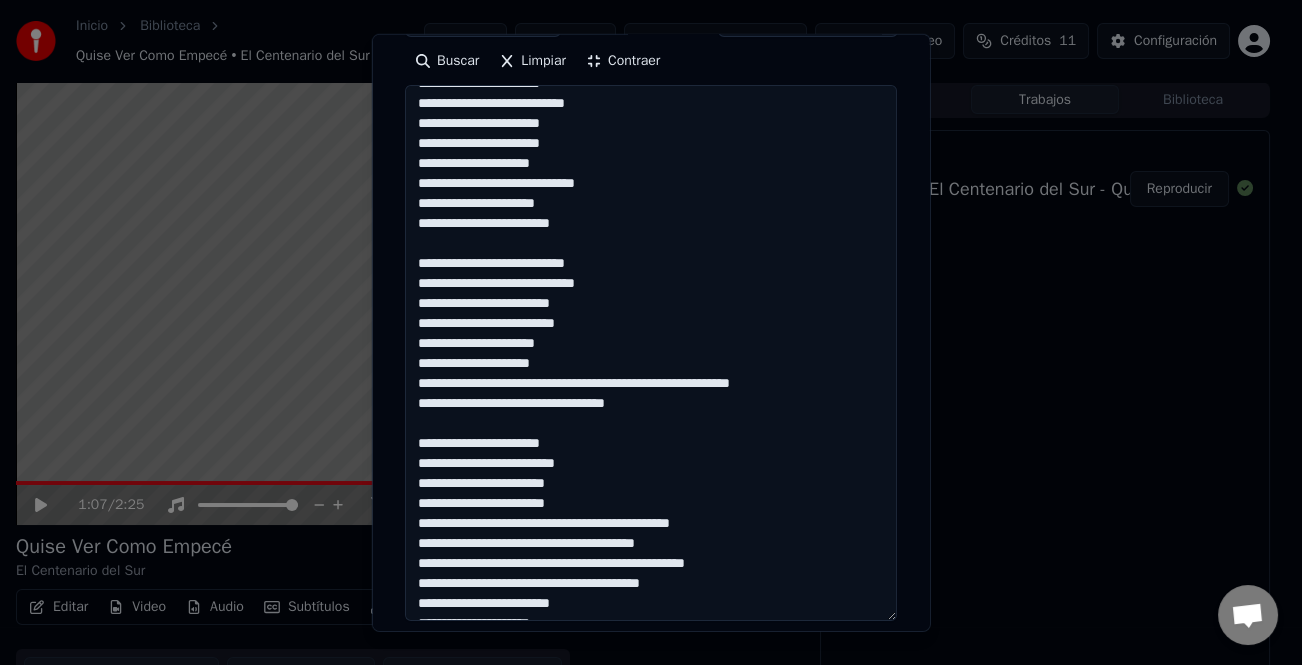 click at bounding box center [651, 353] 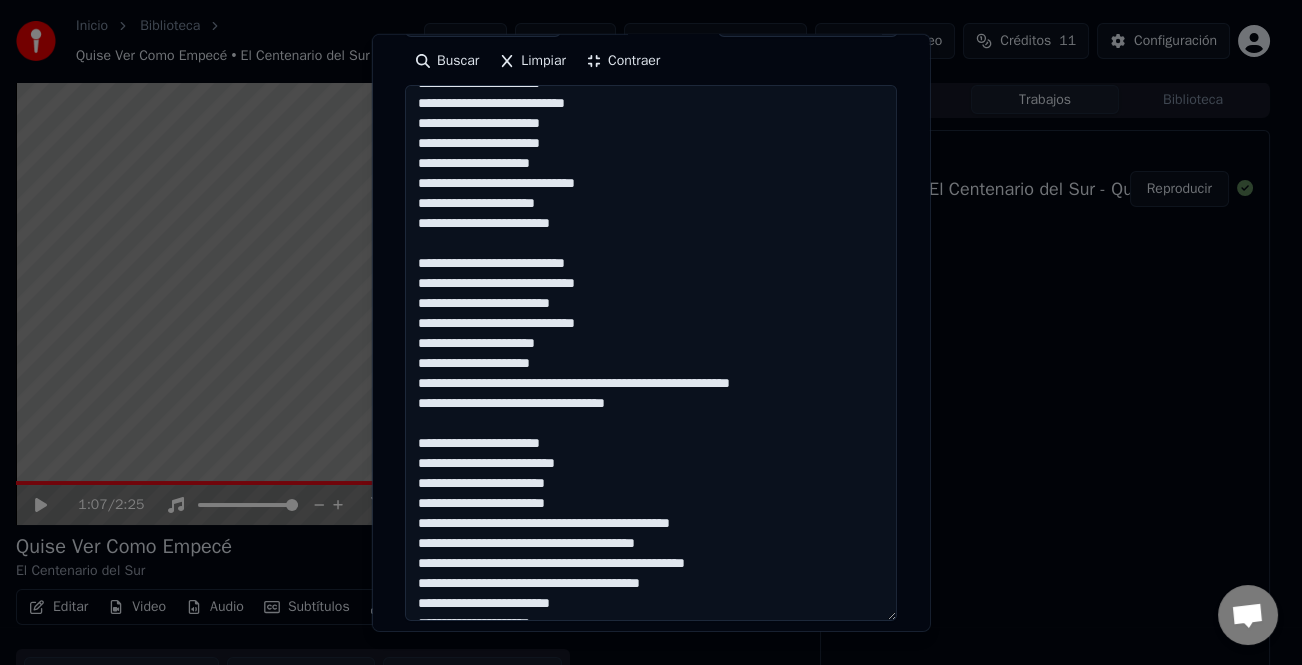 click at bounding box center (651, 353) 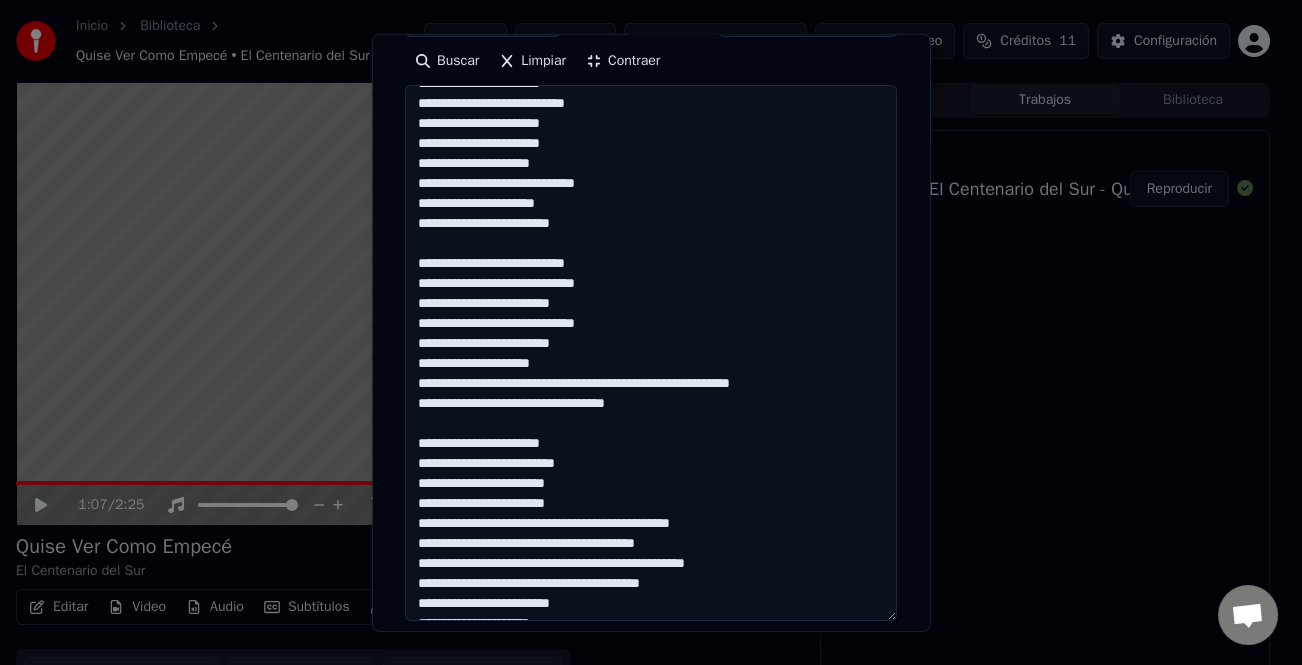 click at bounding box center (651, 353) 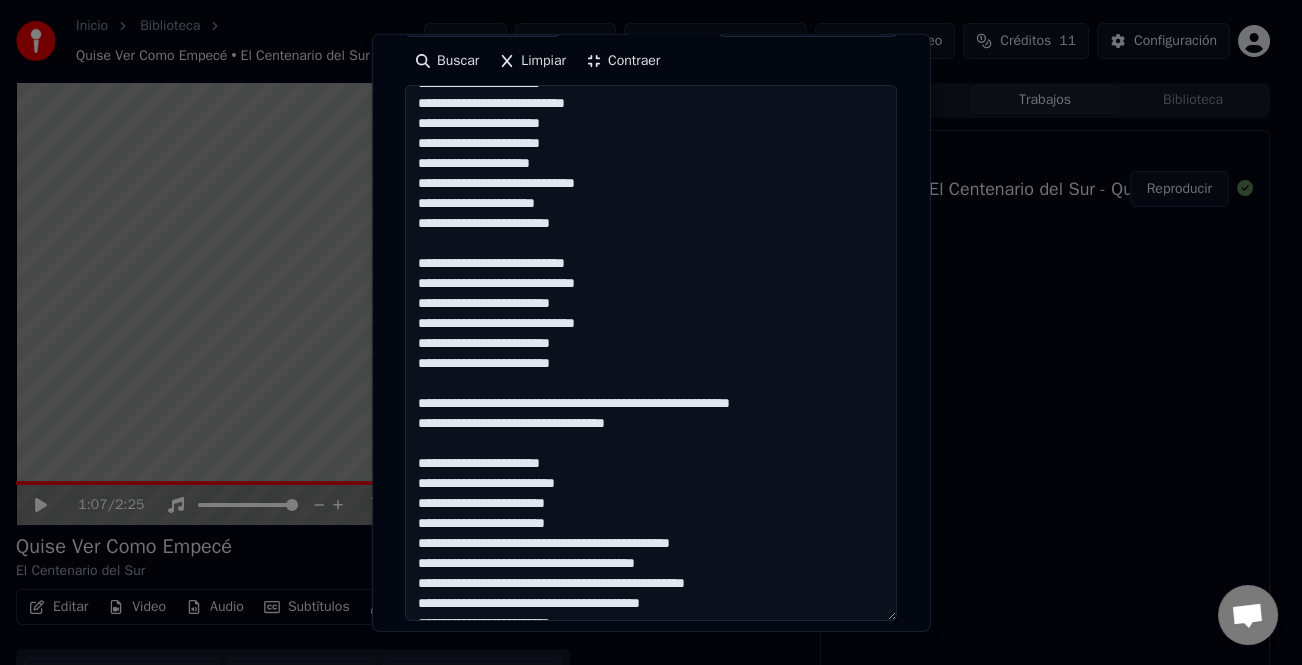drag, startPoint x: 682, startPoint y: 426, endPoint x: 380, endPoint y: 402, distance: 302.95215 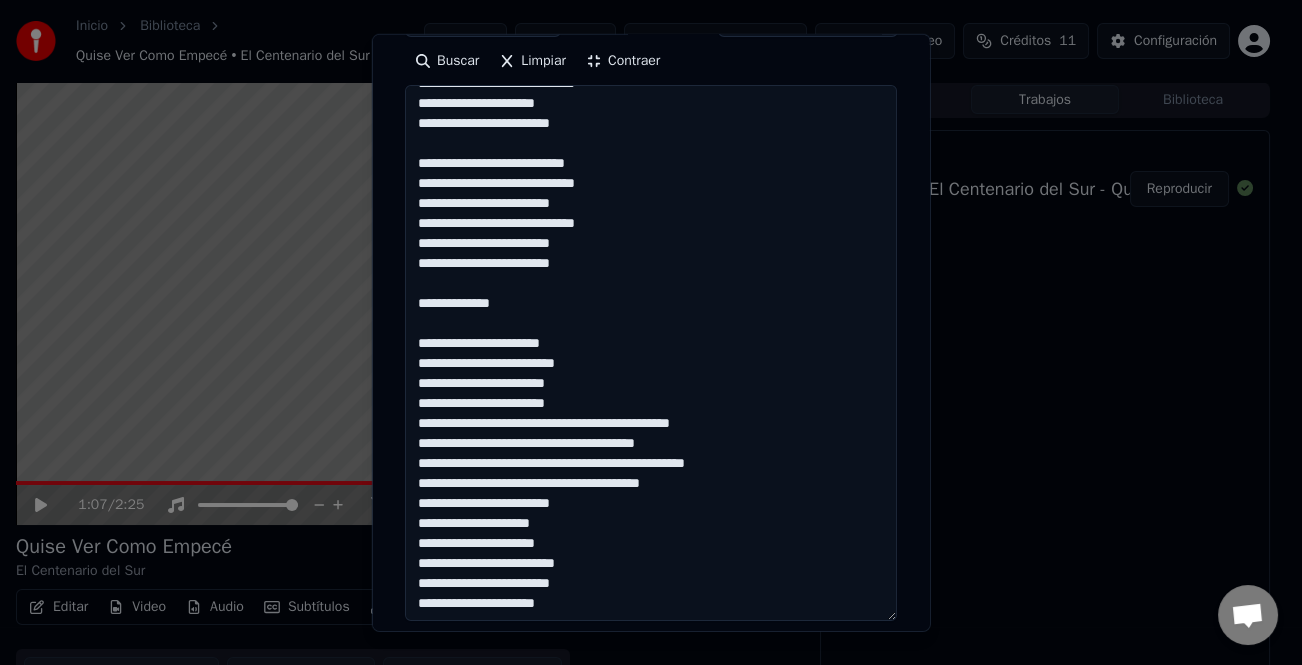 scroll, scrollTop: 201, scrollLeft: 0, axis: vertical 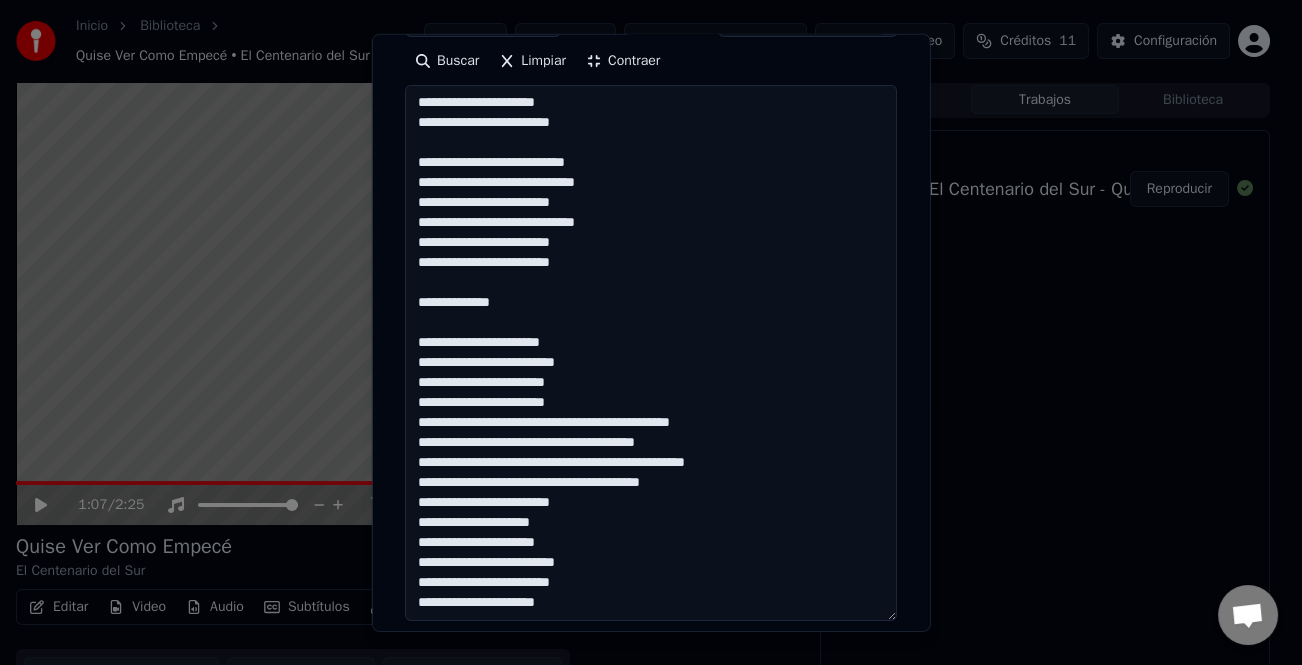 click on "**********" at bounding box center [651, 353] 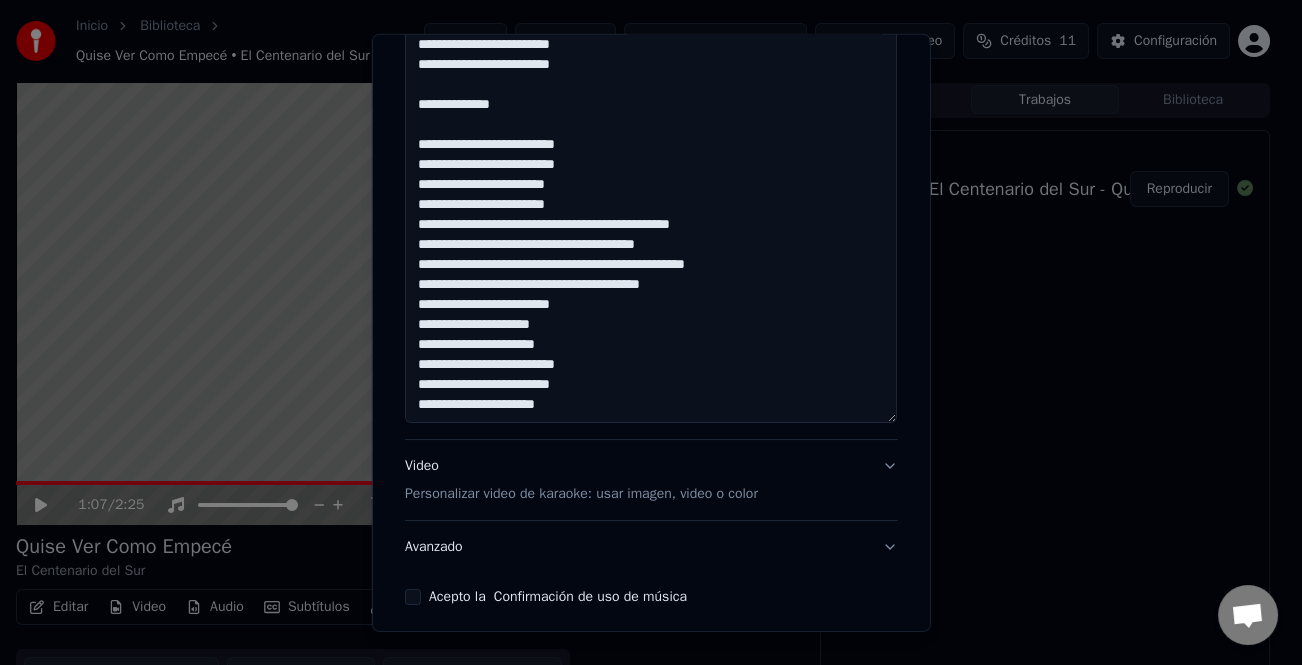 scroll, scrollTop: 585, scrollLeft: 0, axis: vertical 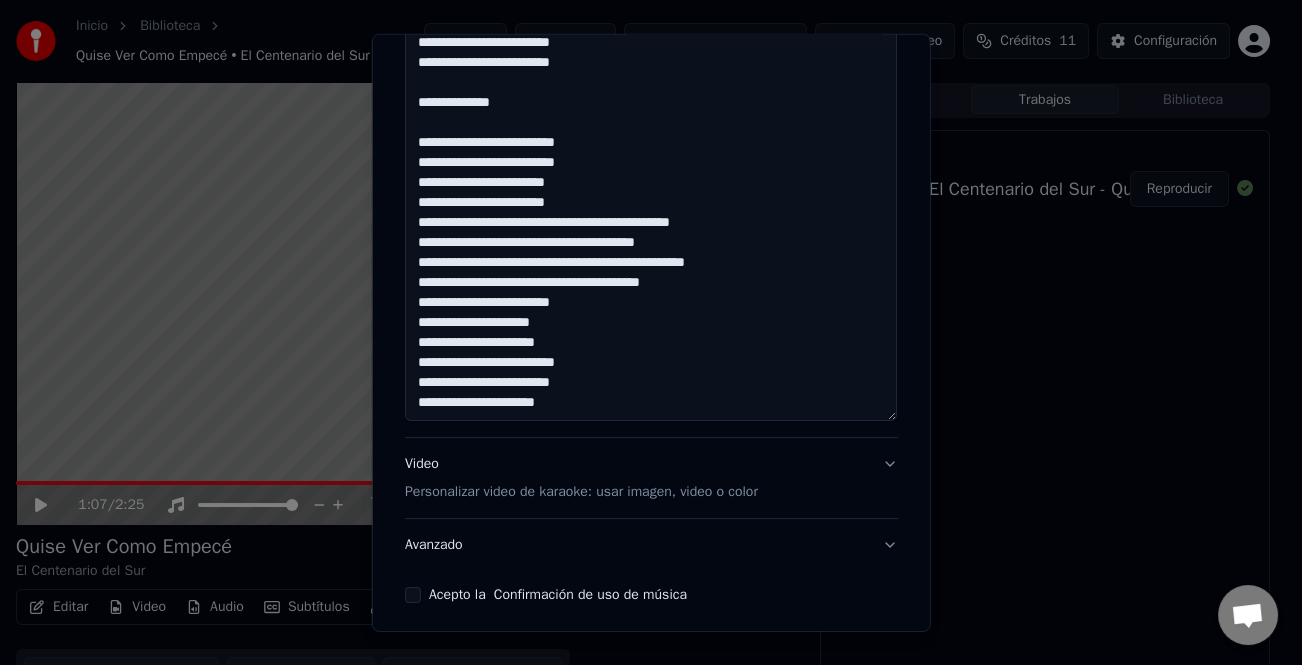 click on "**********" at bounding box center (651, 153) 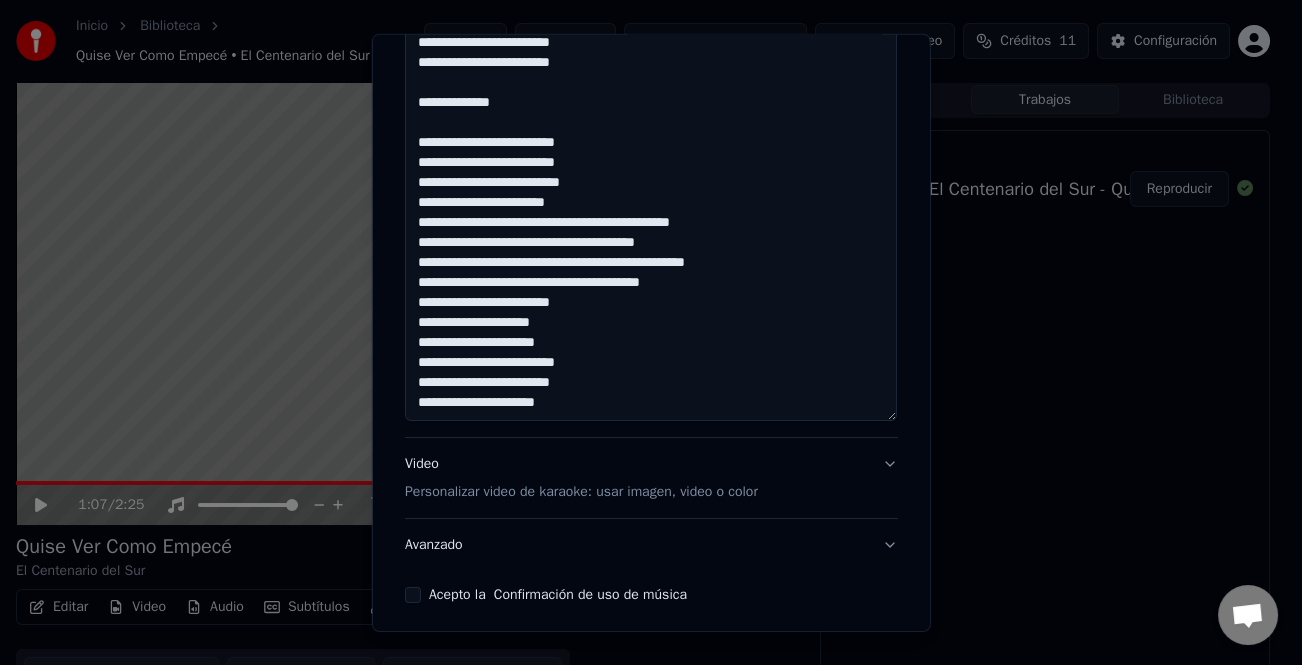 click on "**********" at bounding box center (651, 153) 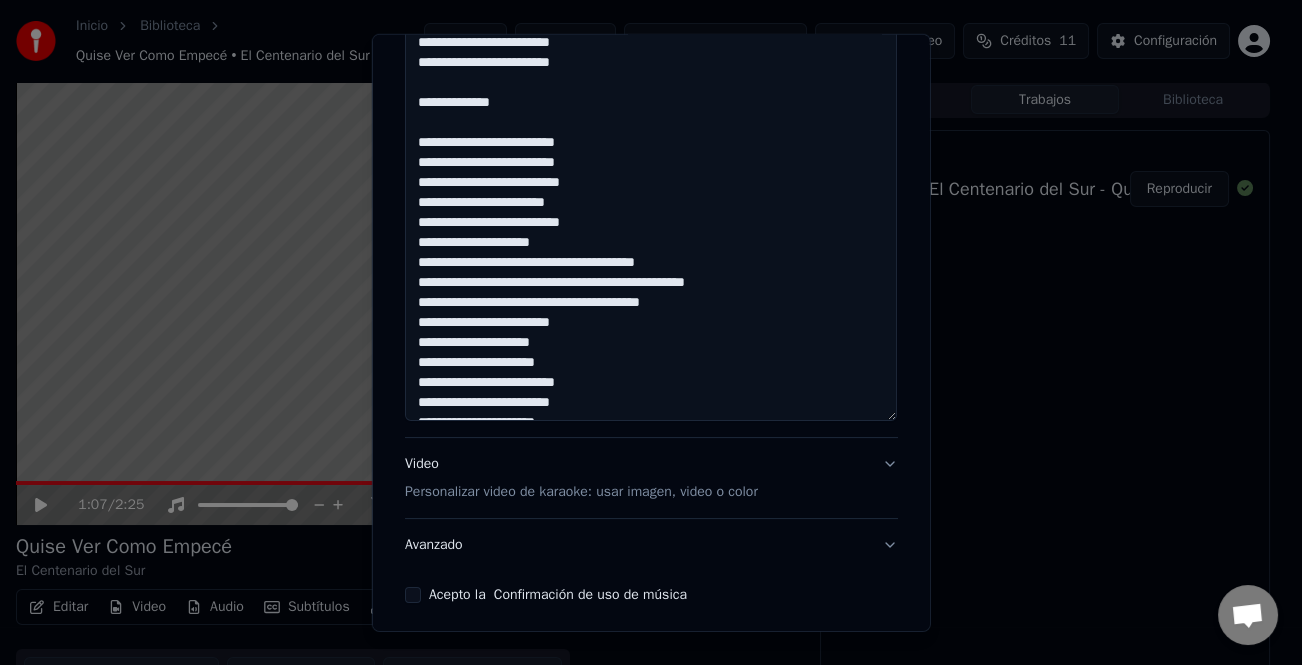 click on "**********" at bounding box center (651, 153) 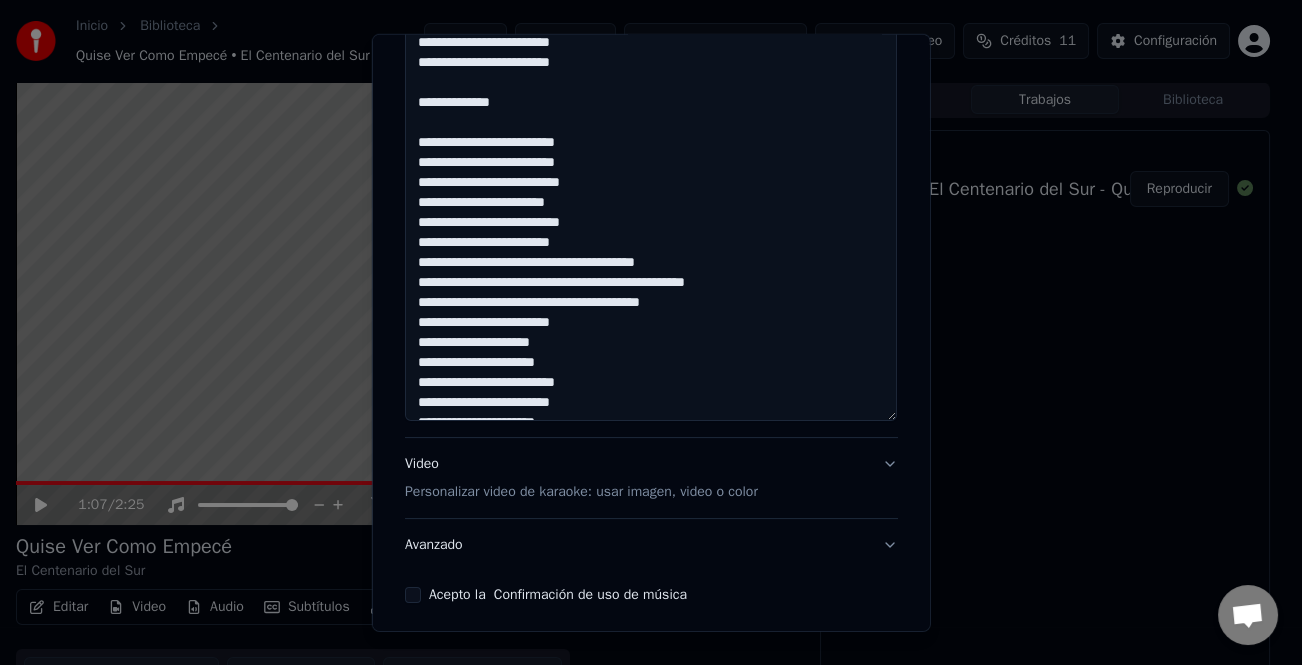 click on "**********" at bounding box center (651, 153) 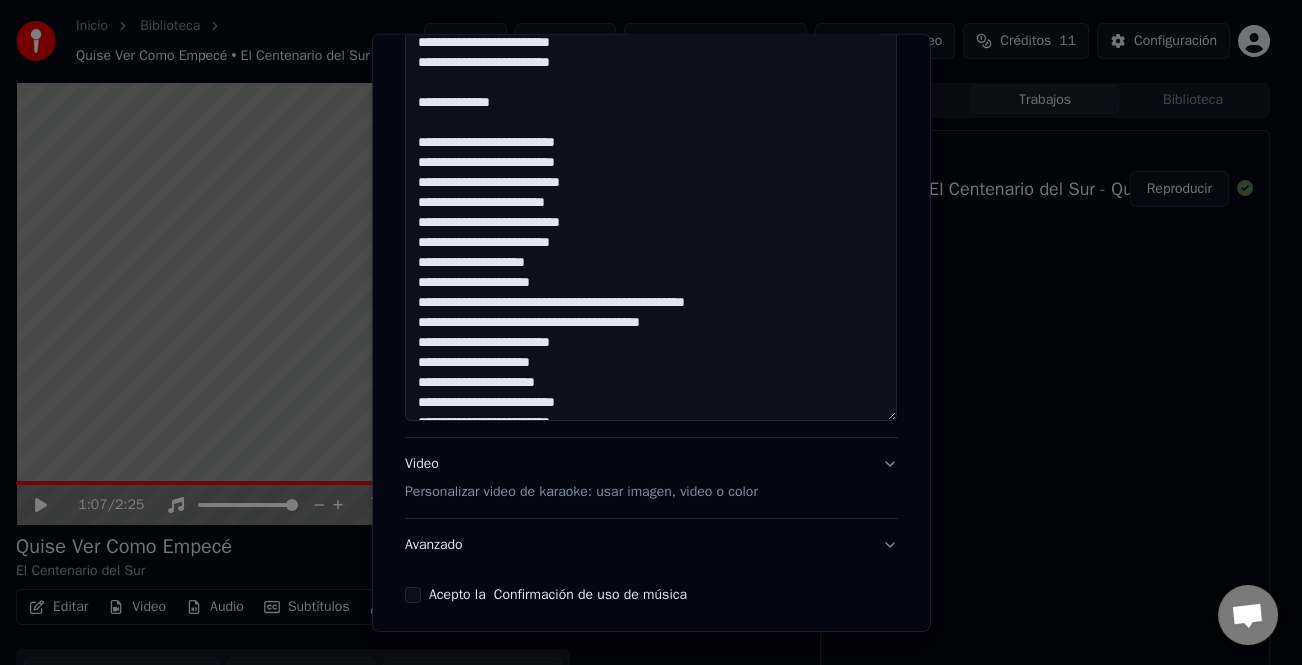 click on "**********" at bounding box center (651, 153) 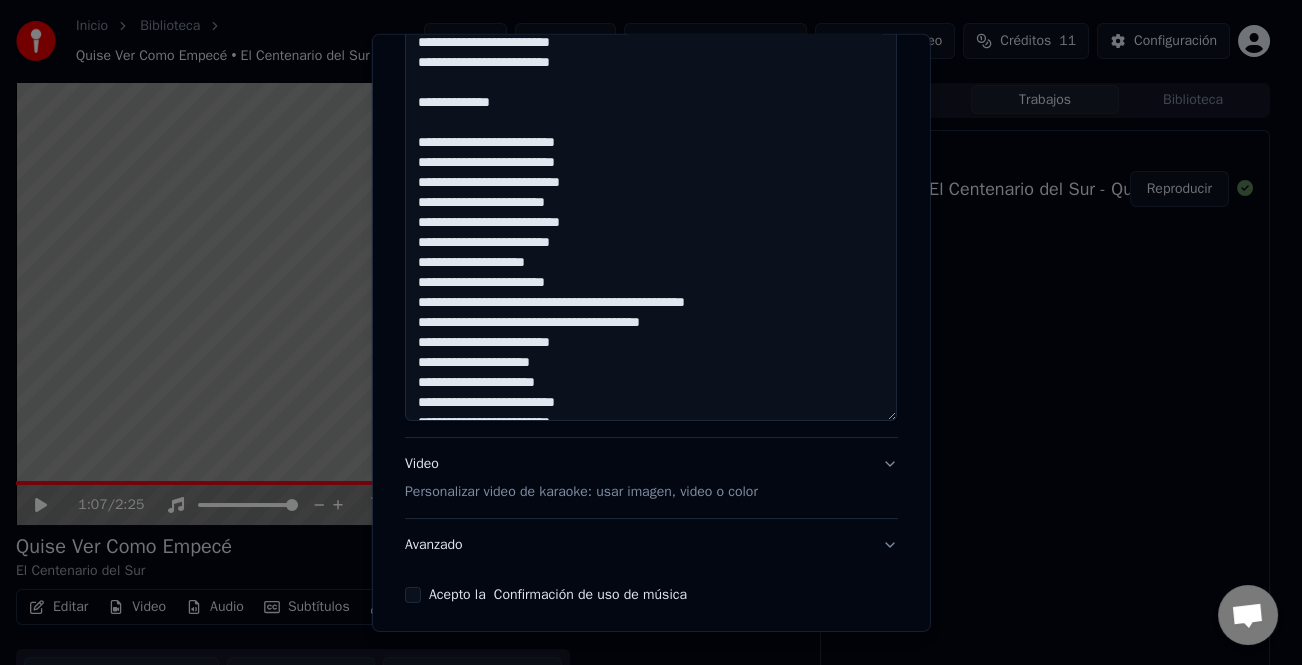 click on "**********" at bounding box center (651, 153) 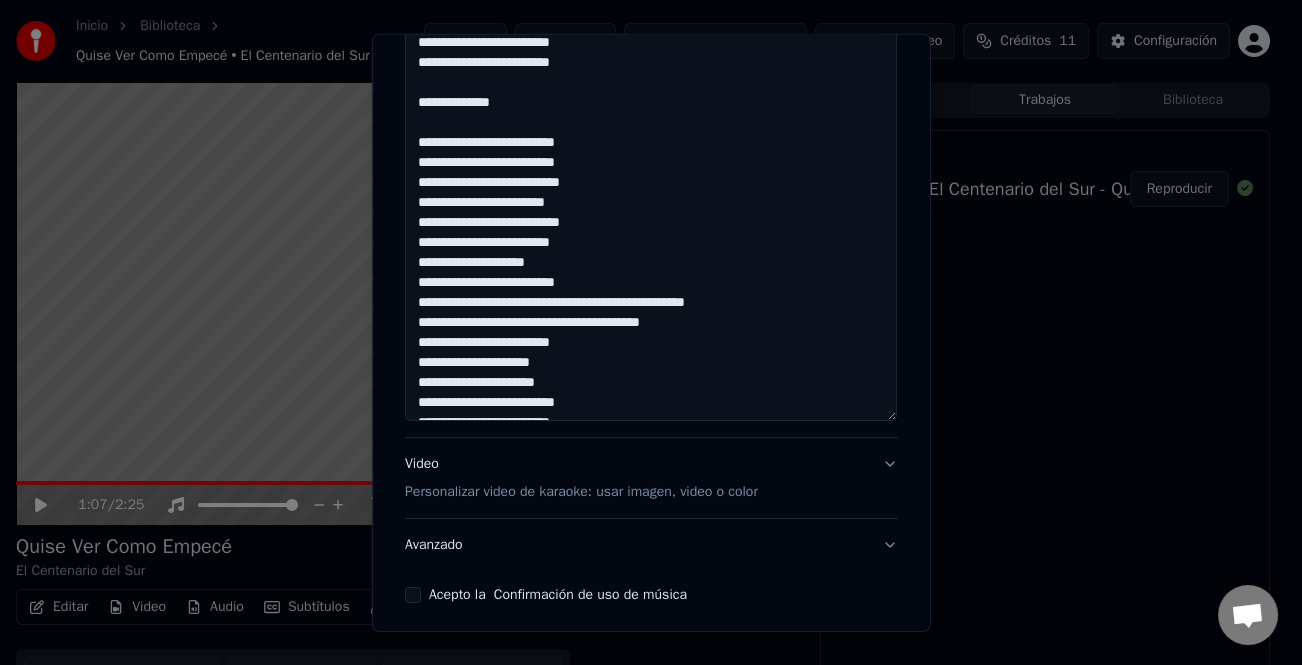 click on "**********" at bounding box center (651, 153) 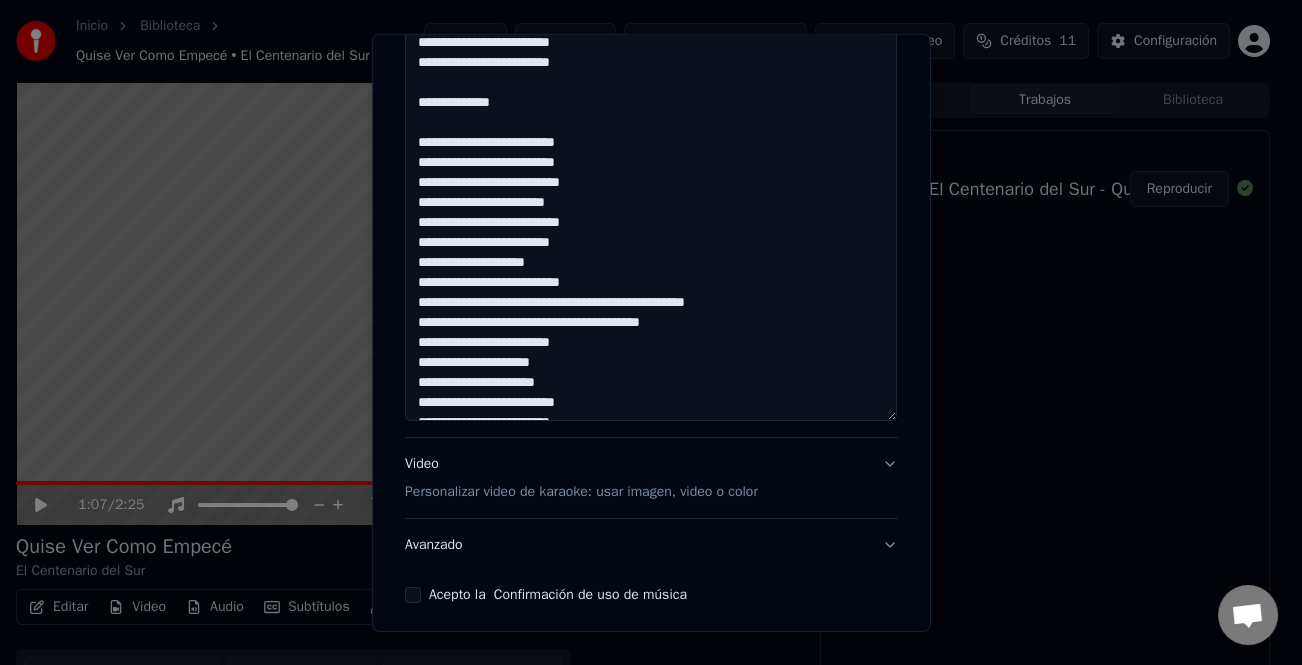 click on "**********" at bounding box center [651, 153] 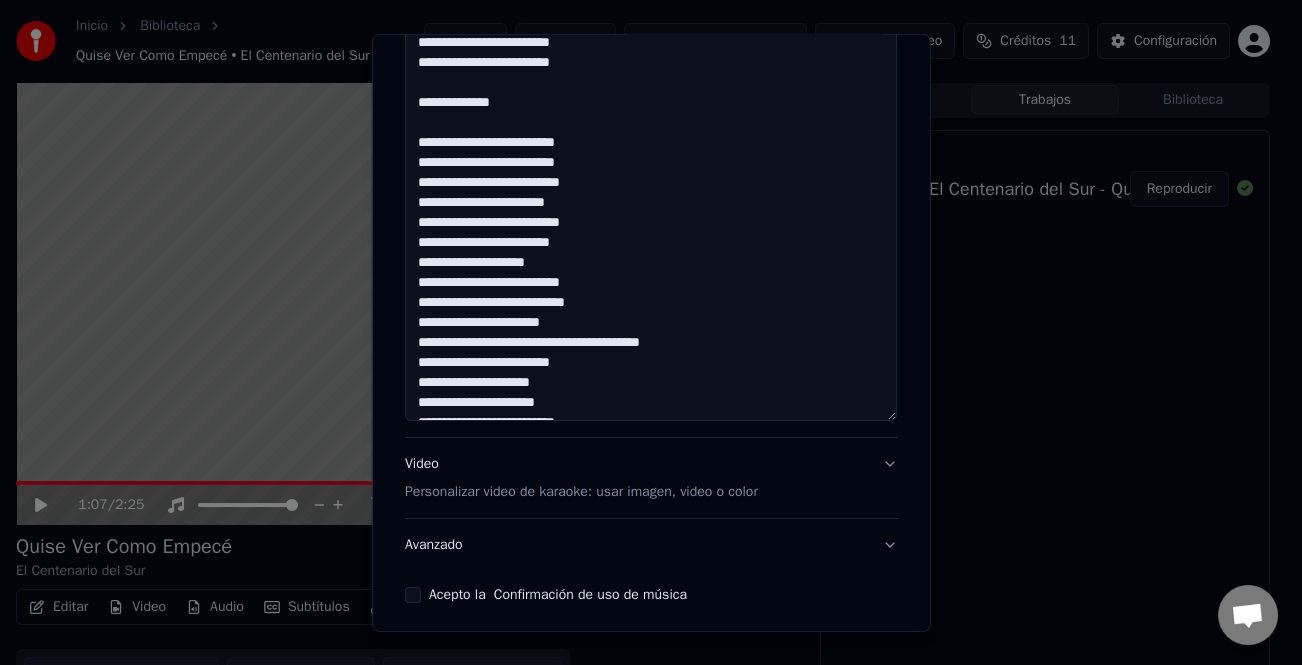 click on "**********" at bounding box center (651, 153) 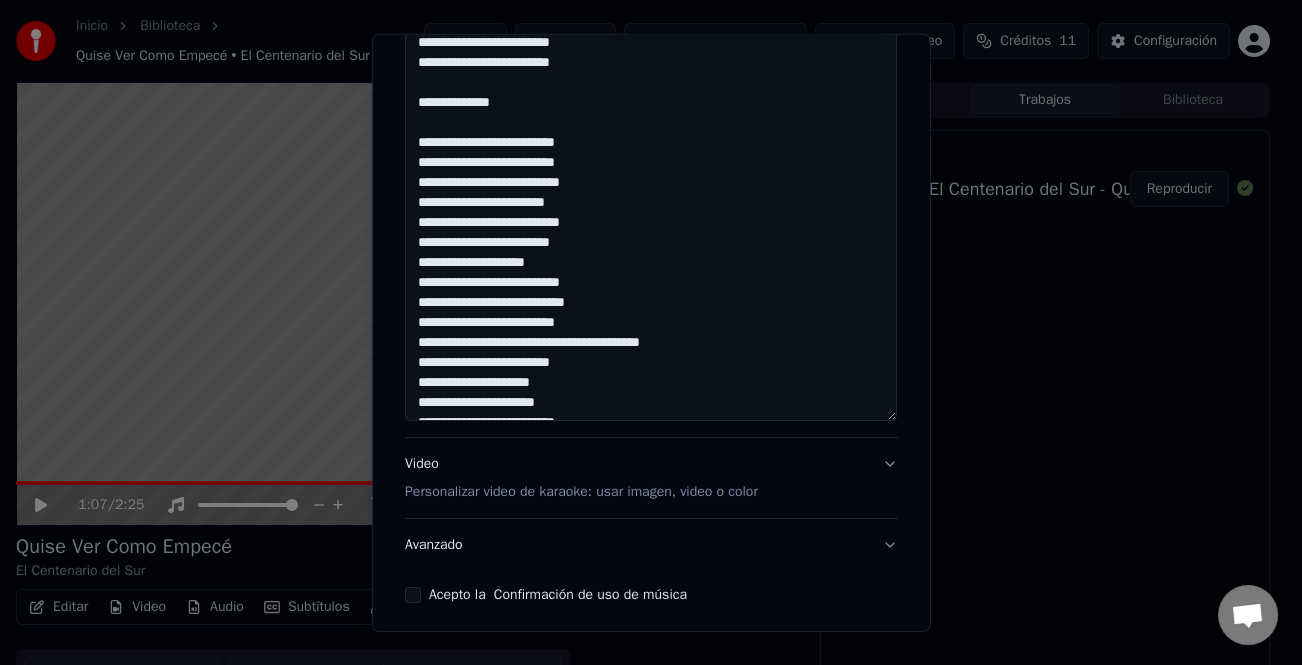 click on "**********" at bounding box center [651, 153] 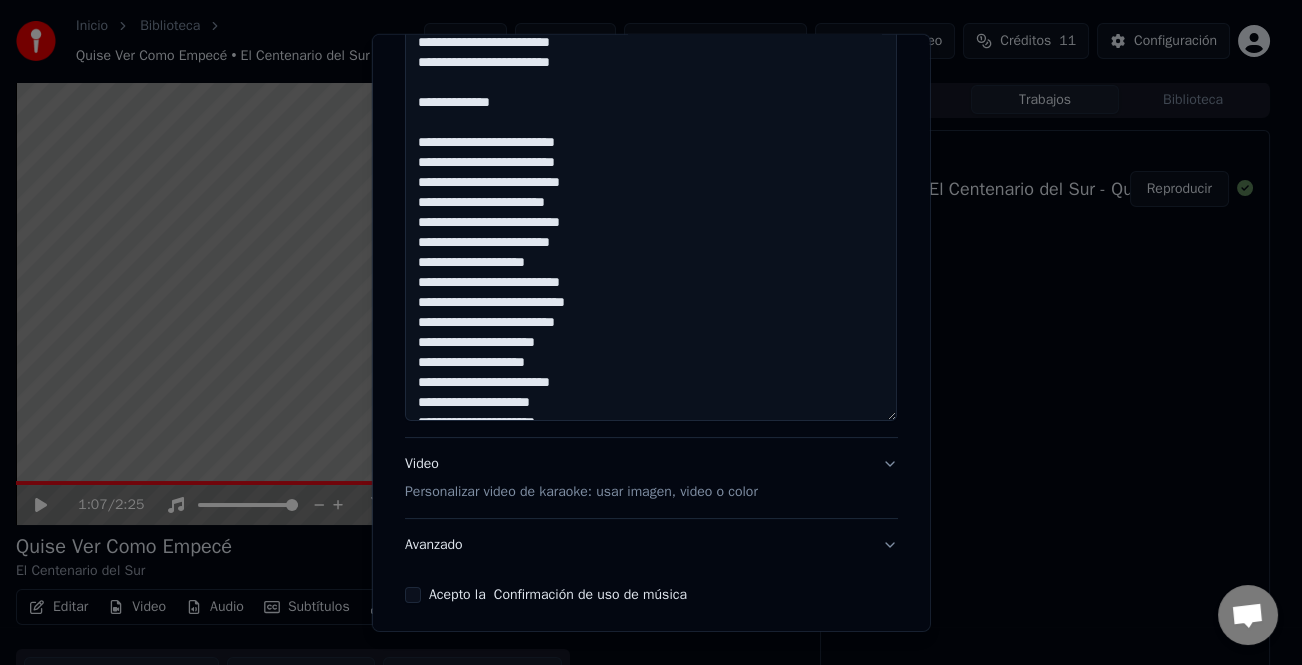 drag, startPoint x: 564, startPoint y: 351, endPoint x: 553, endPoint y: 369, distance: 21.095022 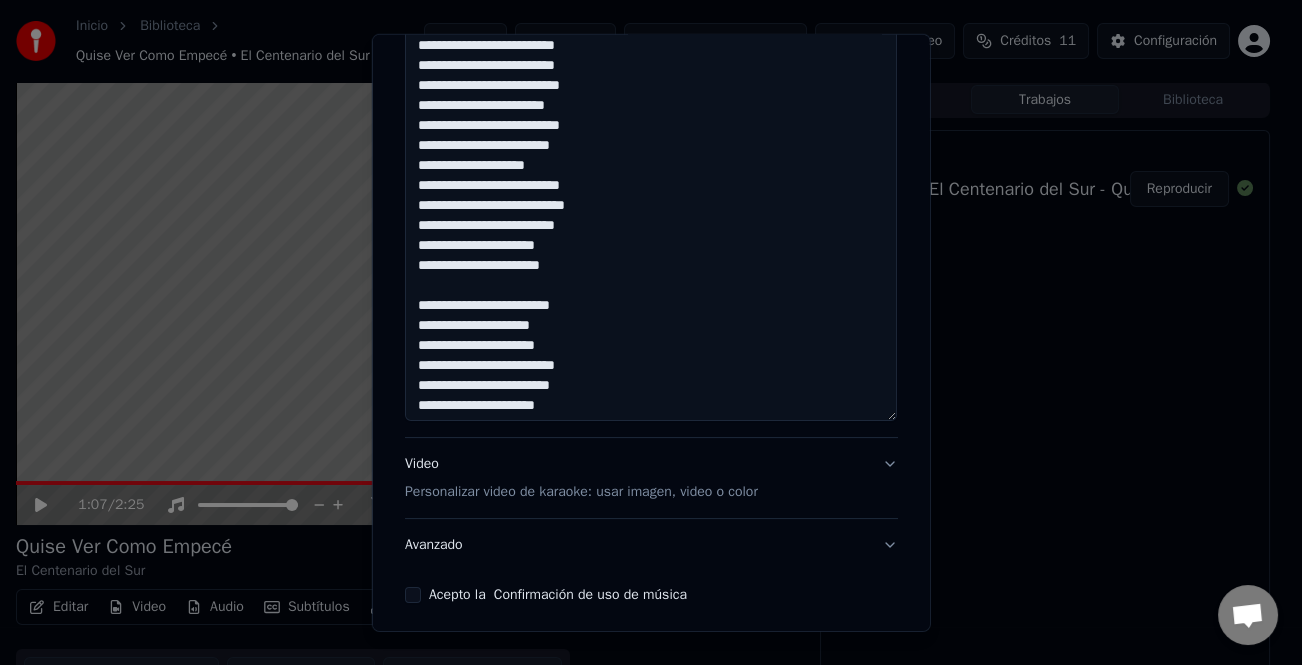 scroll, scrollTop: 301, scrollLeft: 0, axis: vertical 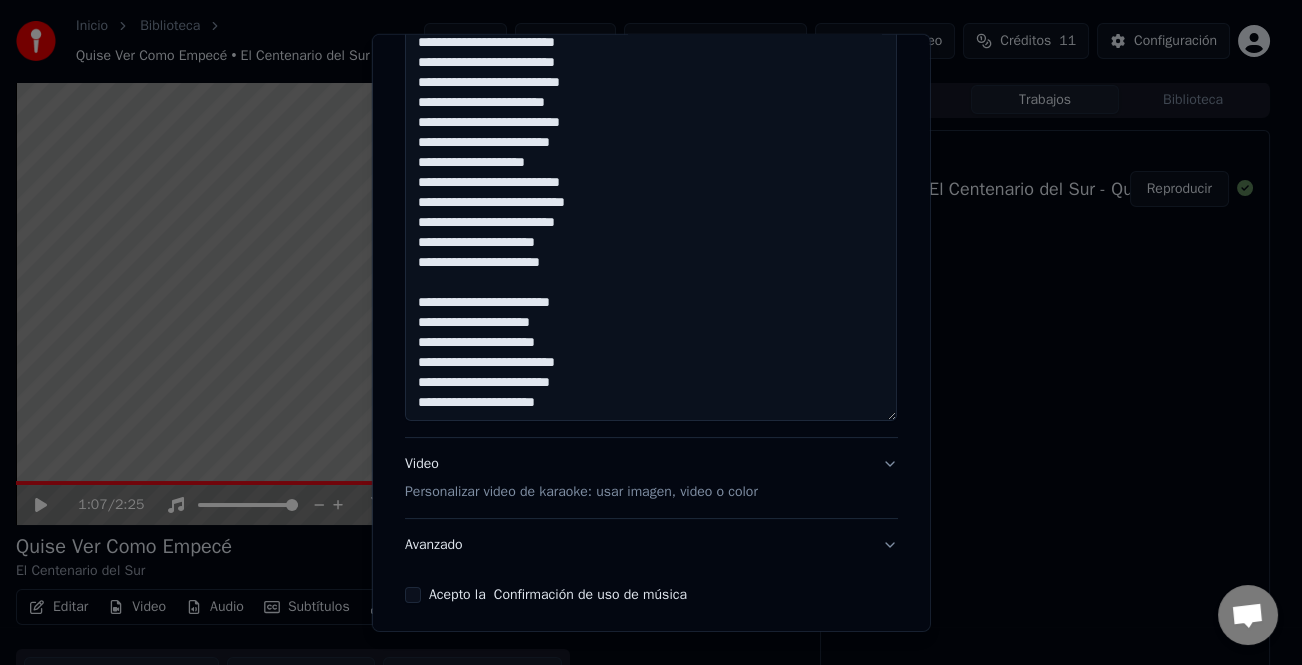 click on "**********" at bounding box center [651, 153] 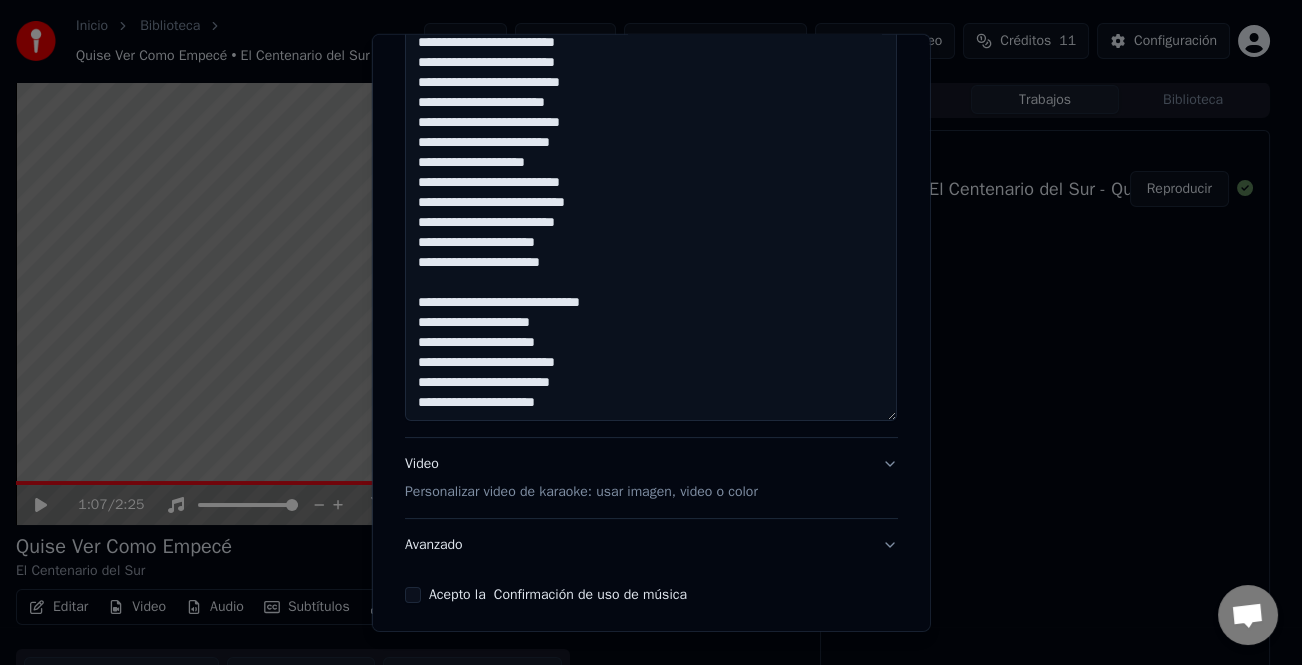 click on "**********" at bounding box center [651, 153] 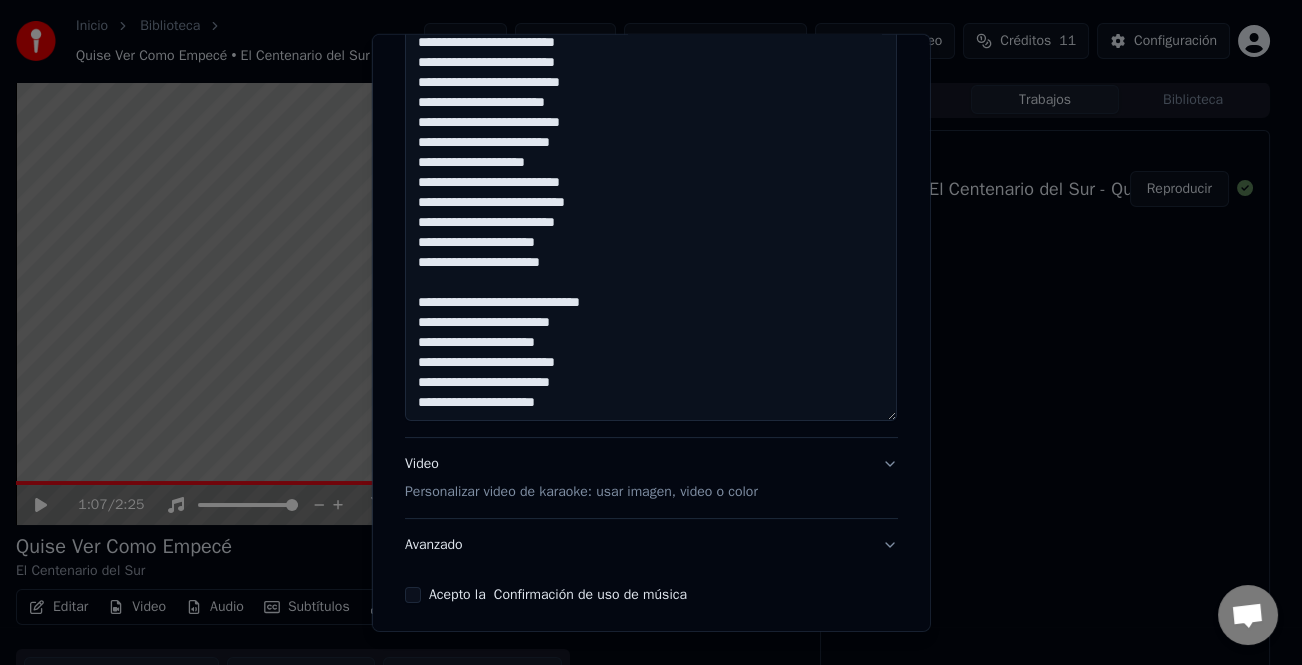 click on "**********" at bounding box center (651, 153) 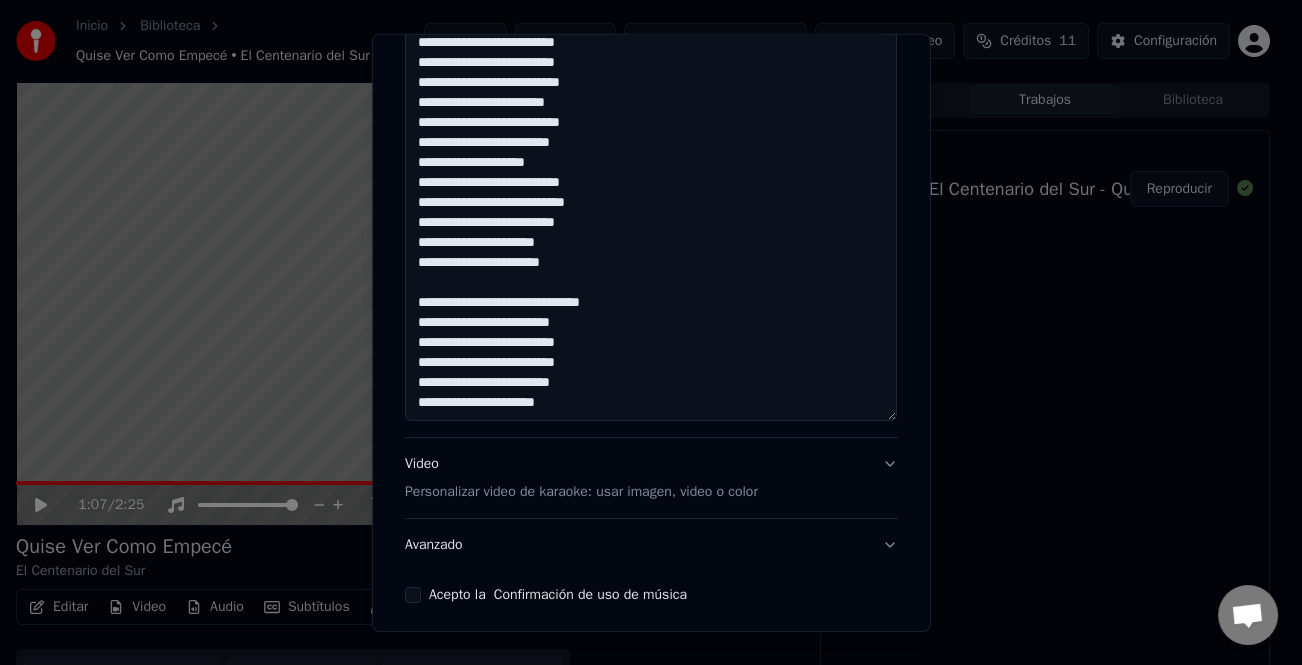 click on "**********" at bounding box center [651, 153] 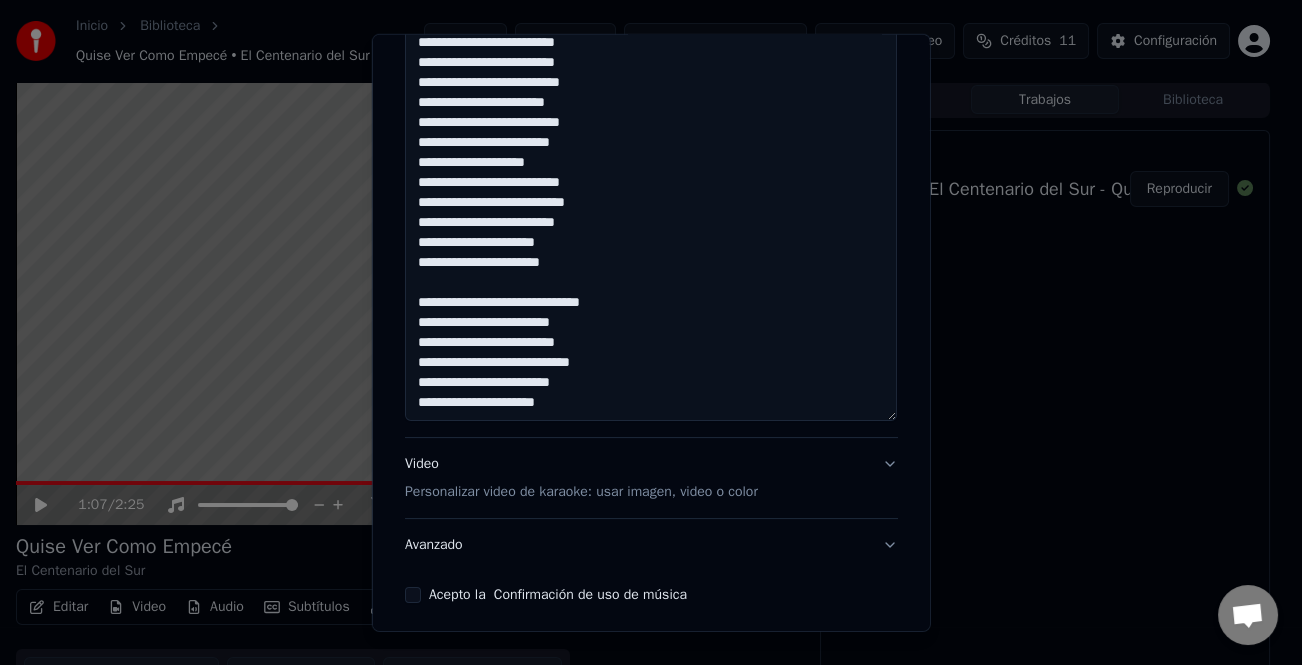 click on "**********" at bounding box center [651, 153] 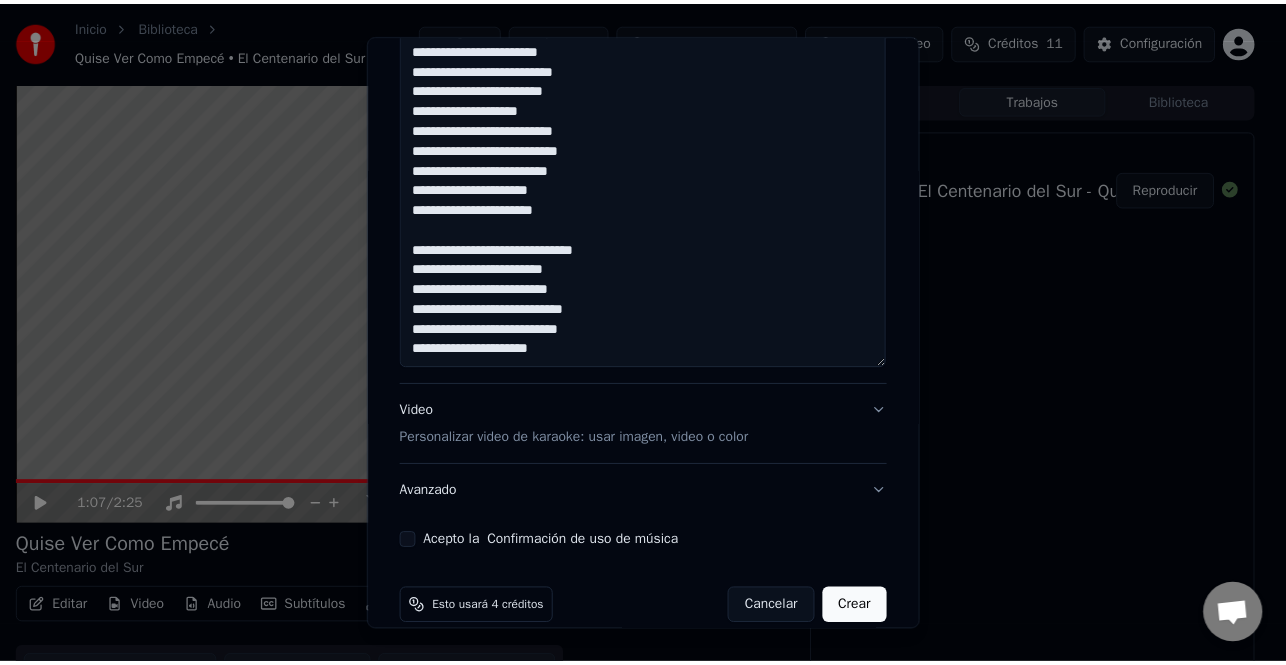scroll, scrollTop: 665, scrollLeft: 0, axis: vertical 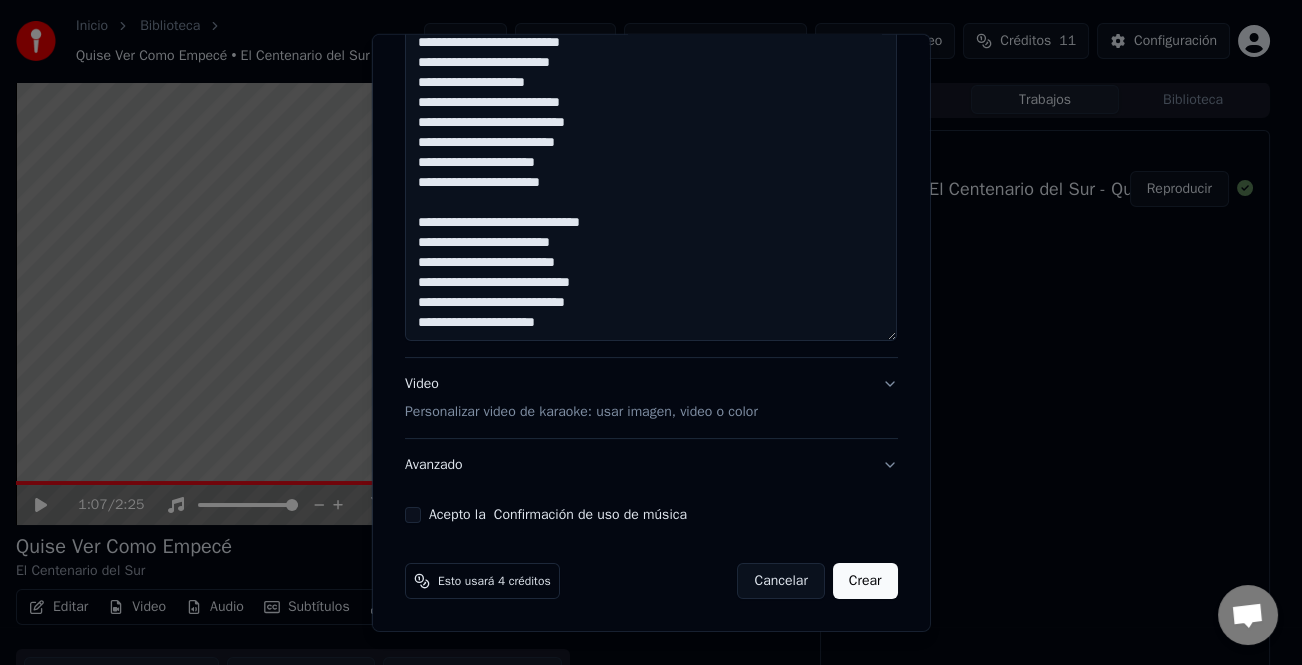 click on "**********" at bounding box center [651, 73] 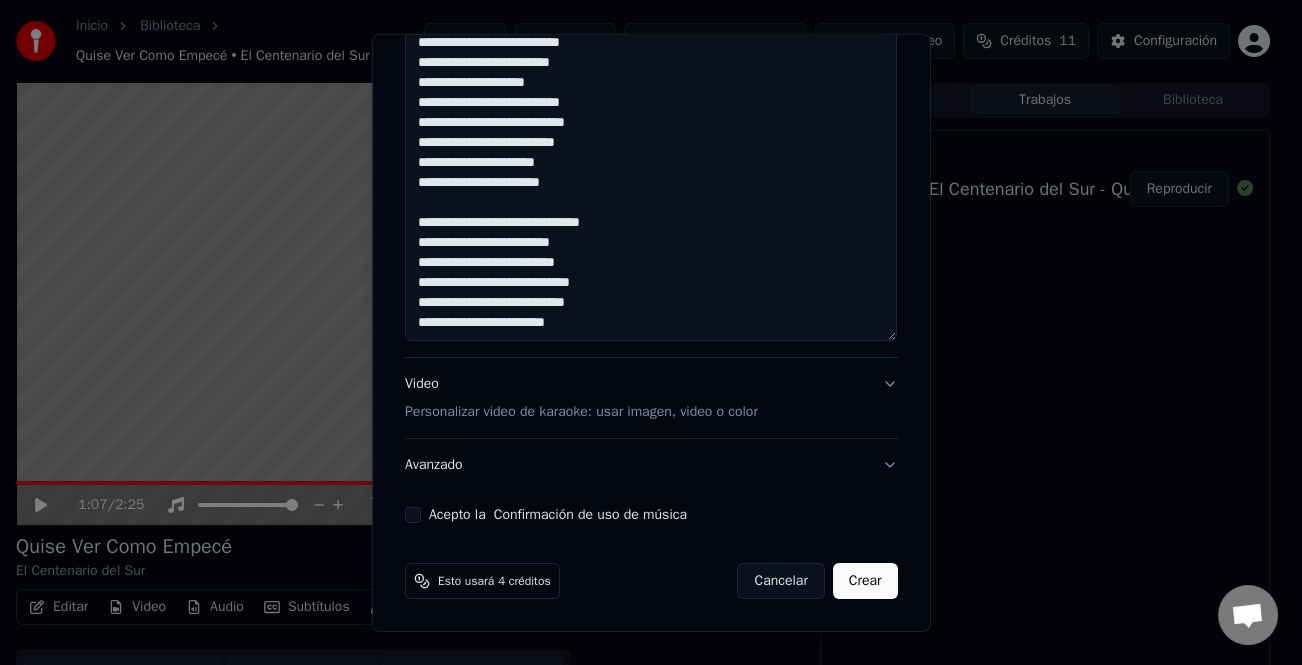 click on "**********" at bounding box center (651, 73) 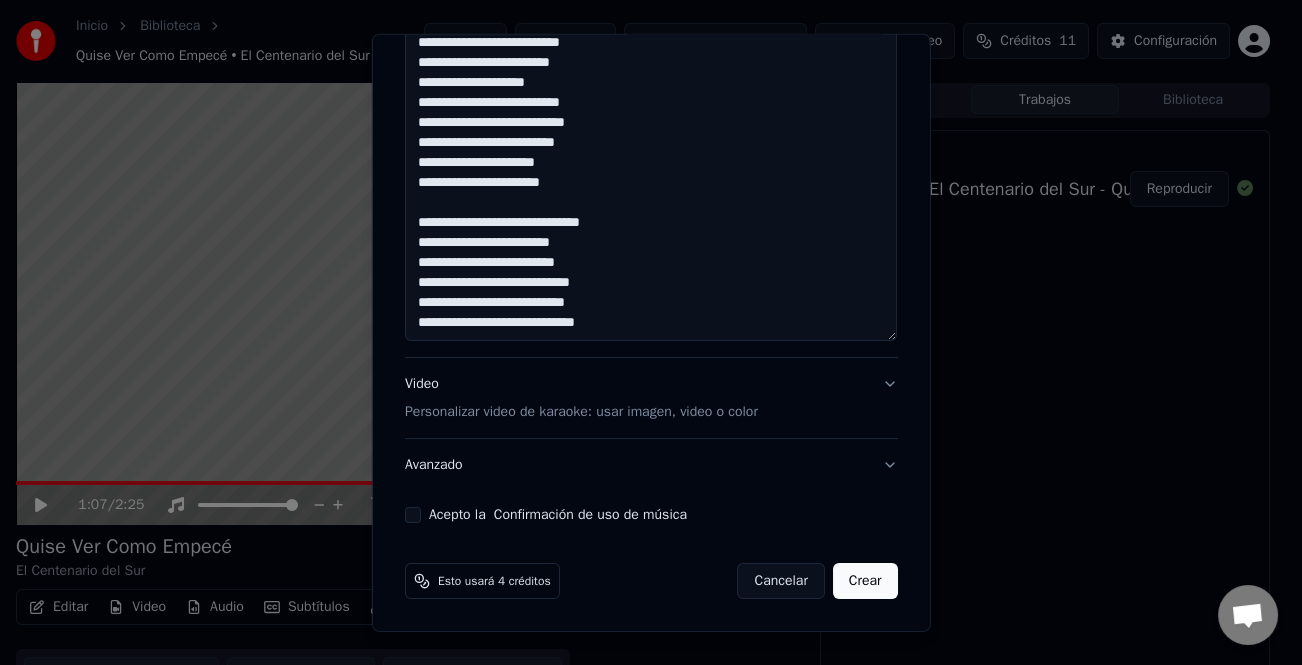type on "**********" 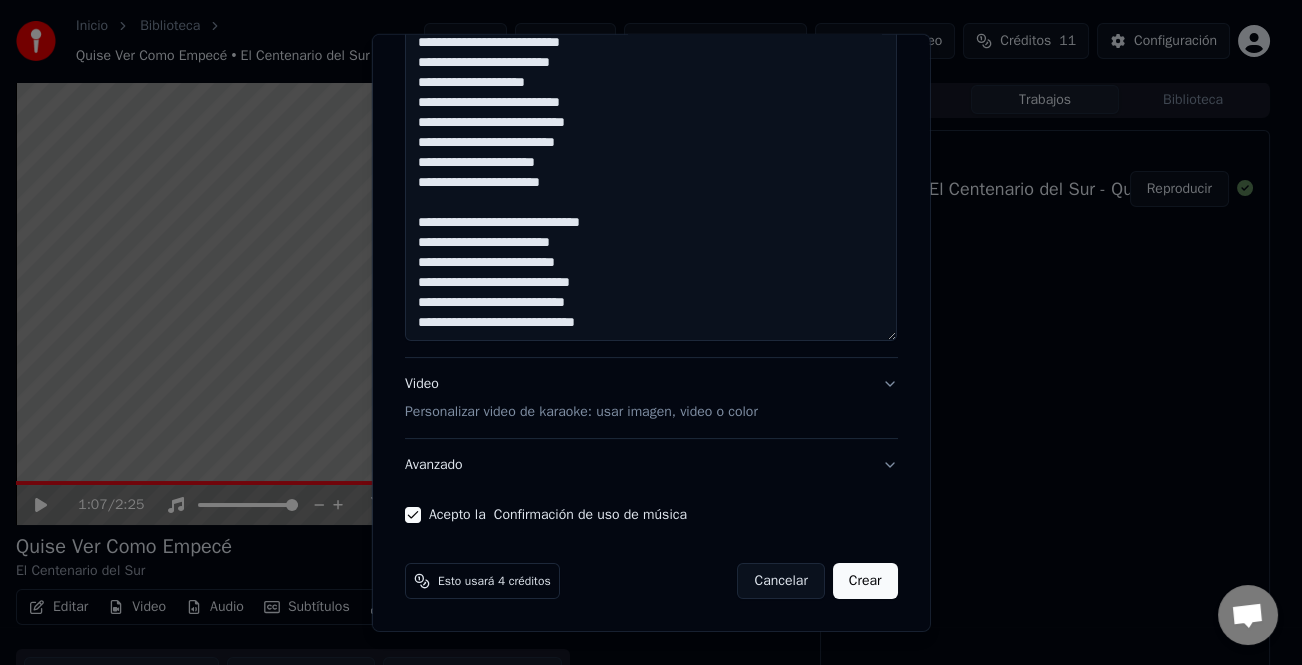 click on "Crear" at bounding box center [865, 581] 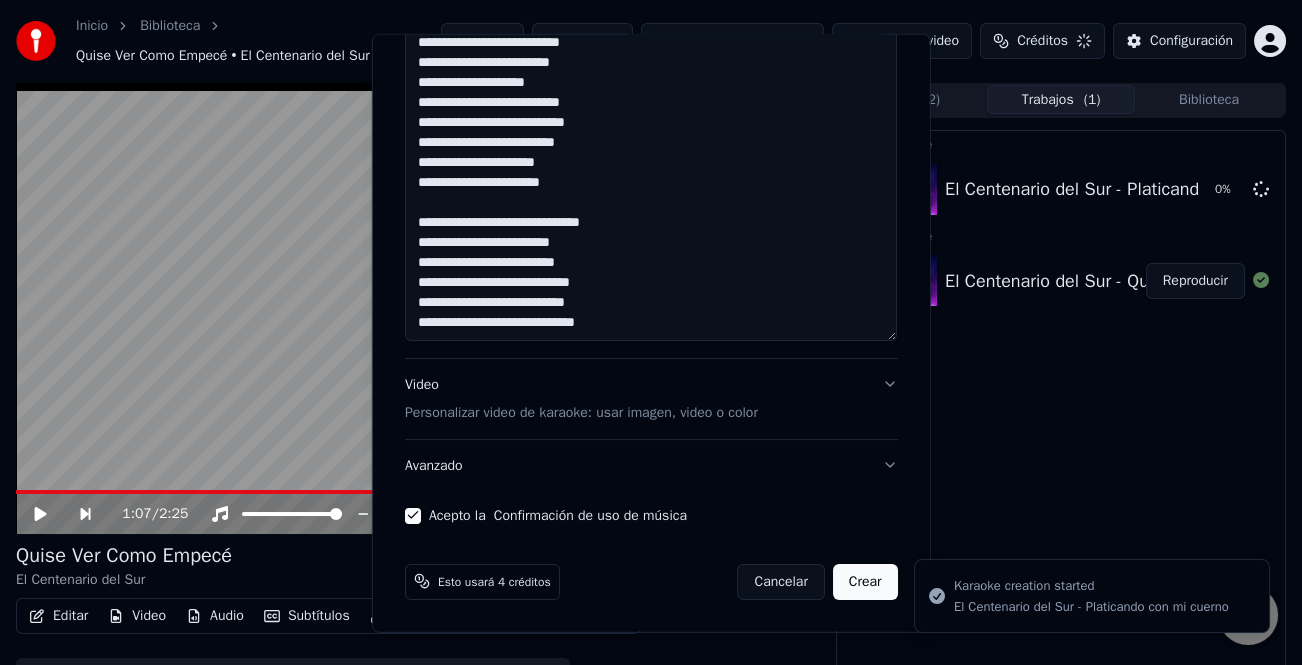 type 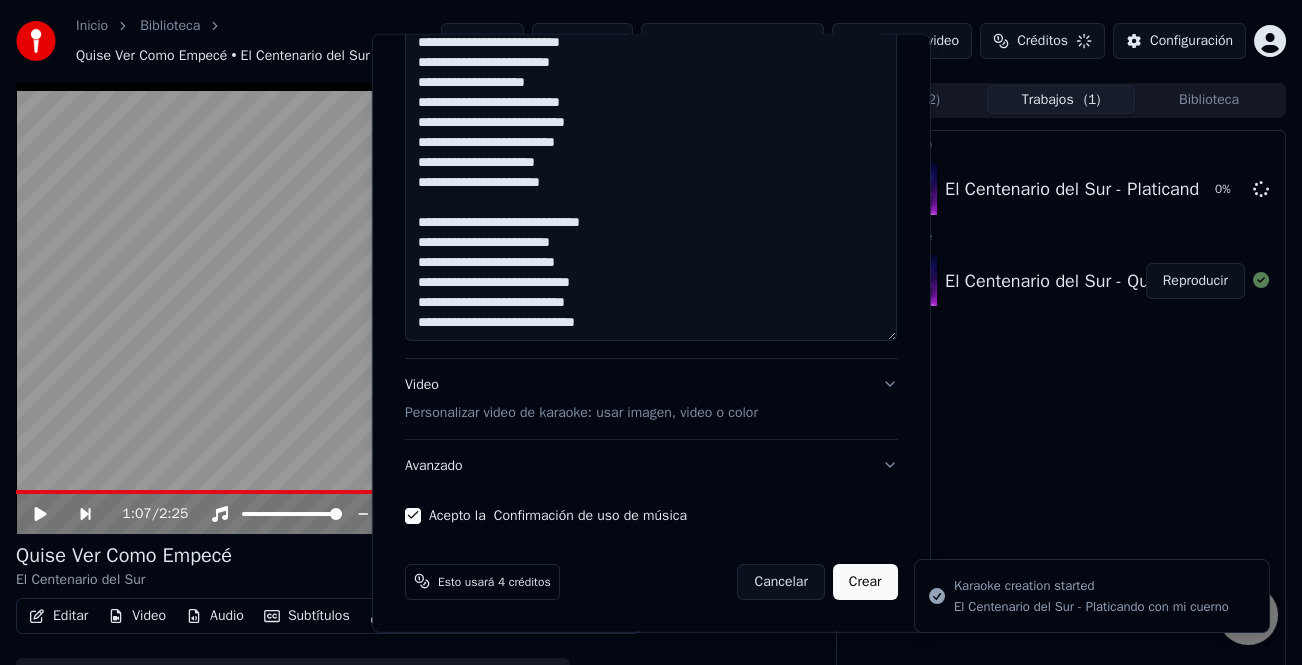type 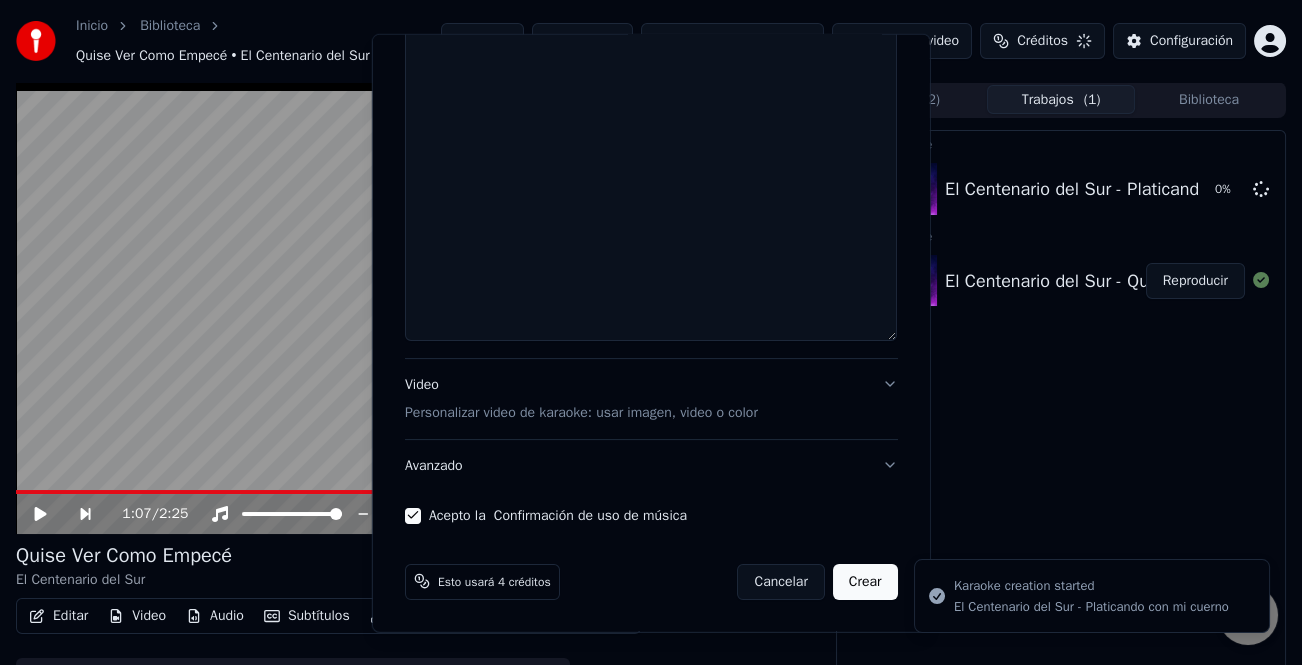 select 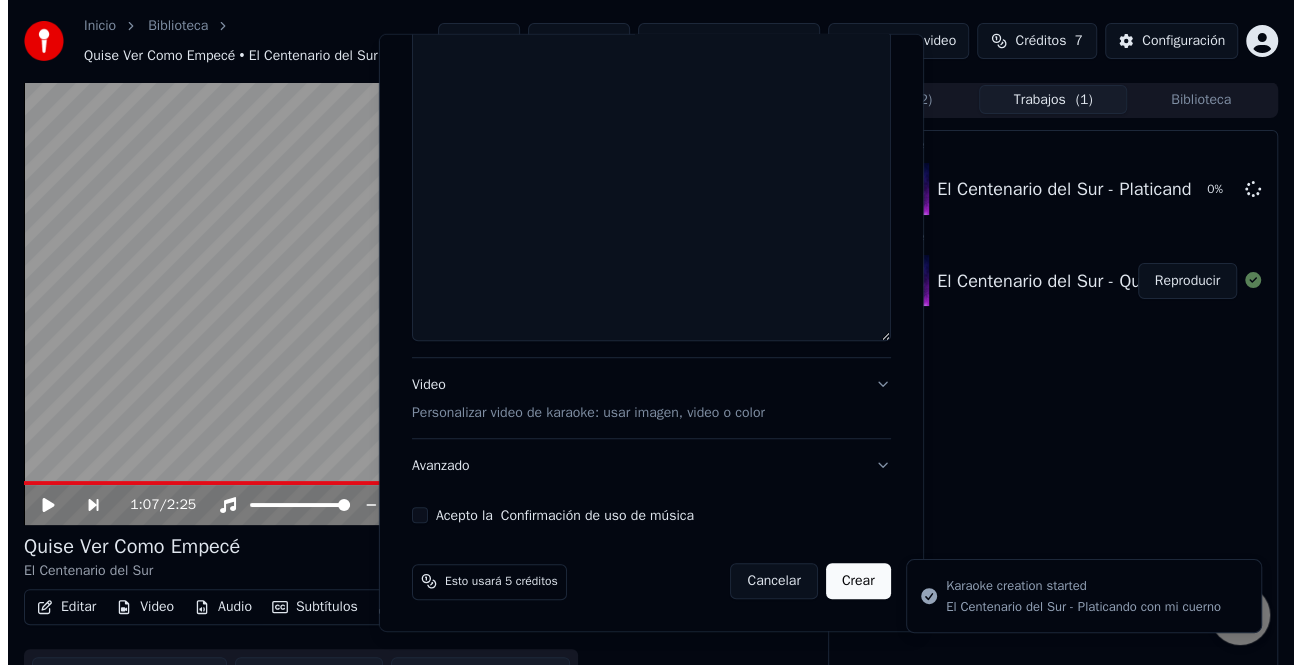 scroll, scrollTop: 0, scrollLeft: 0, axis: both 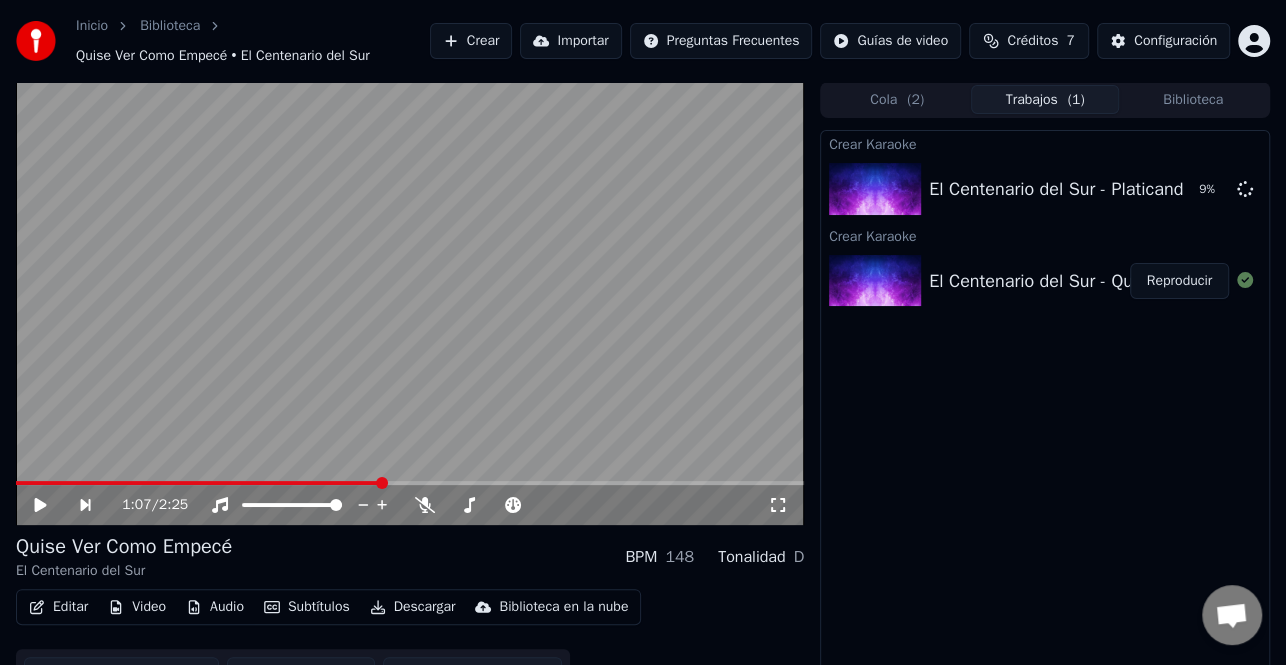 click on "Crear" at bounding box center (471, 41) 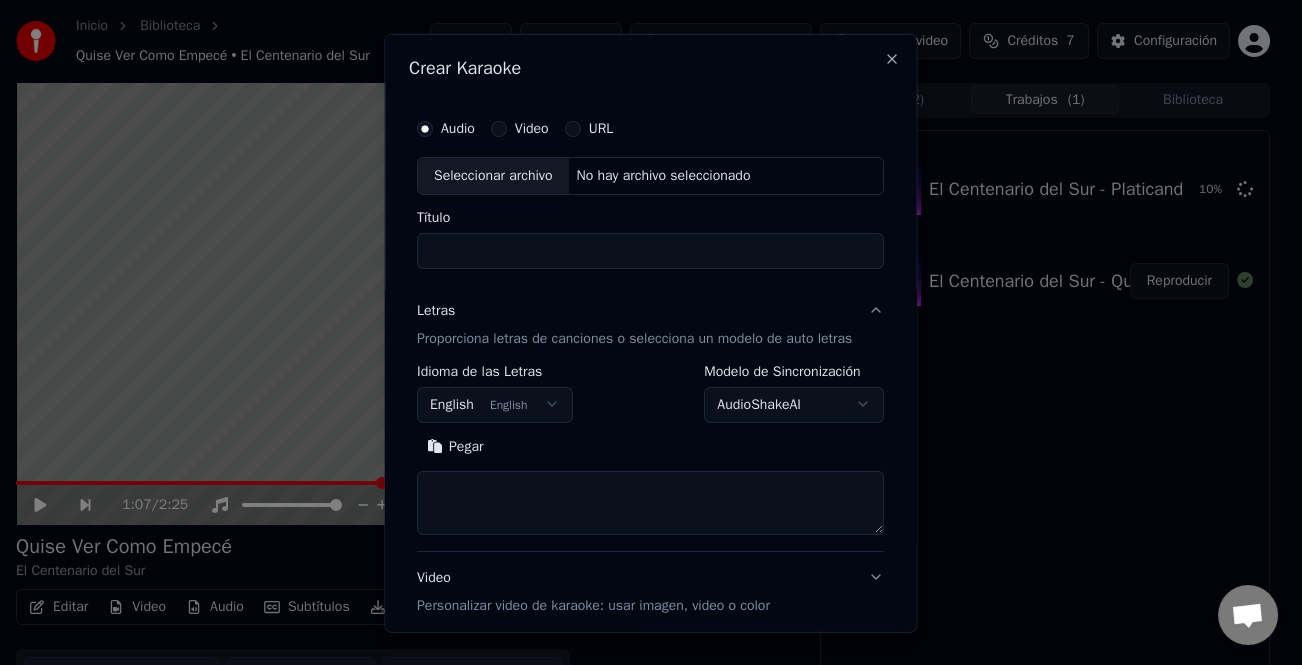 click on "Seleccionar archivo" at bounding box center (493, 175) 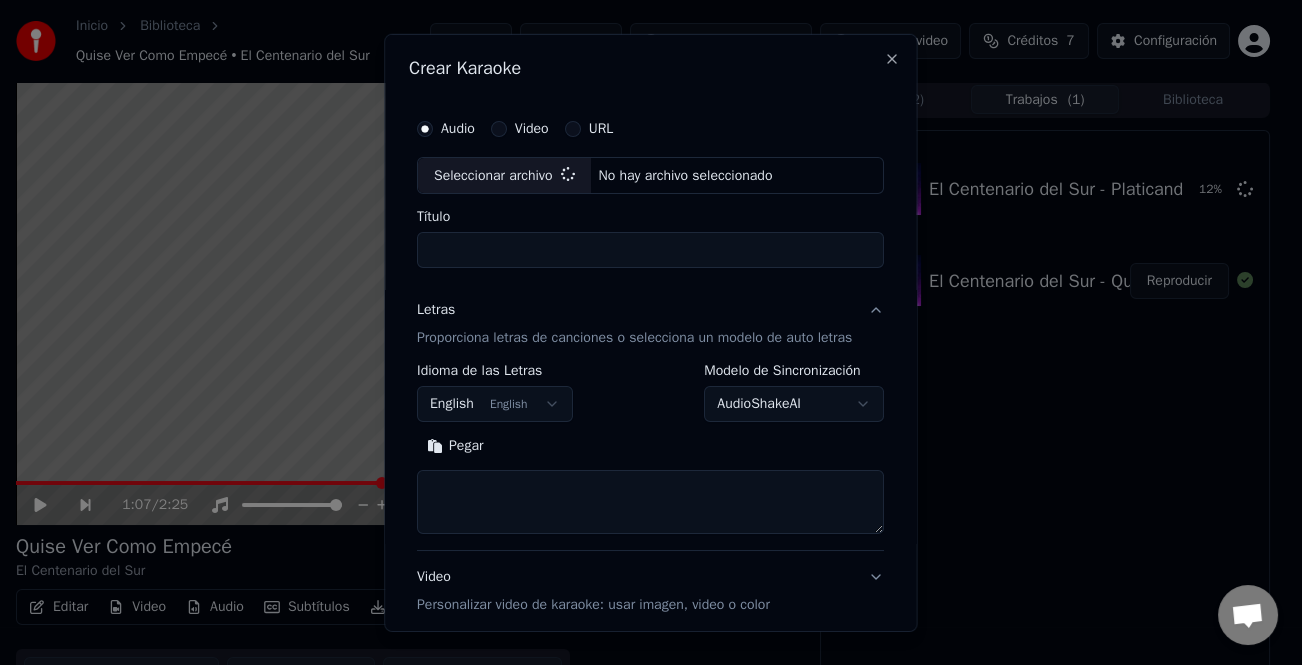click on "Letras" at bounding box center (436, 310) 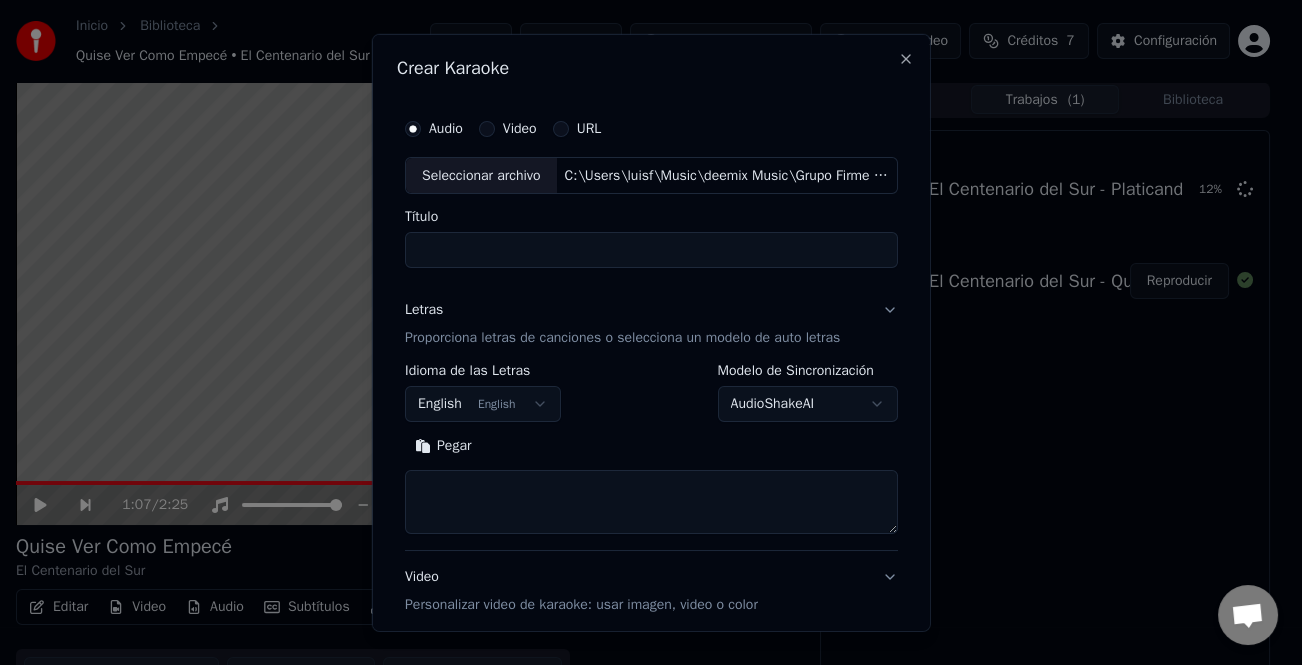 type on "**********" 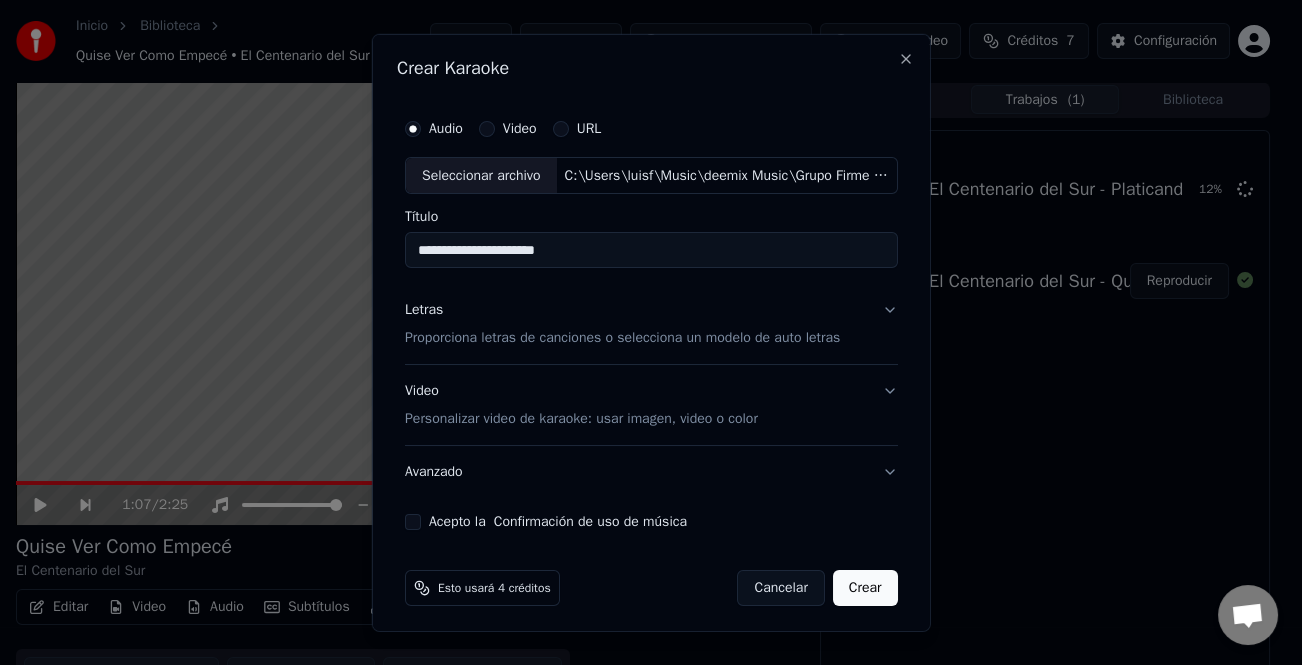 click on "Letras" at bounding box center [424, 310] 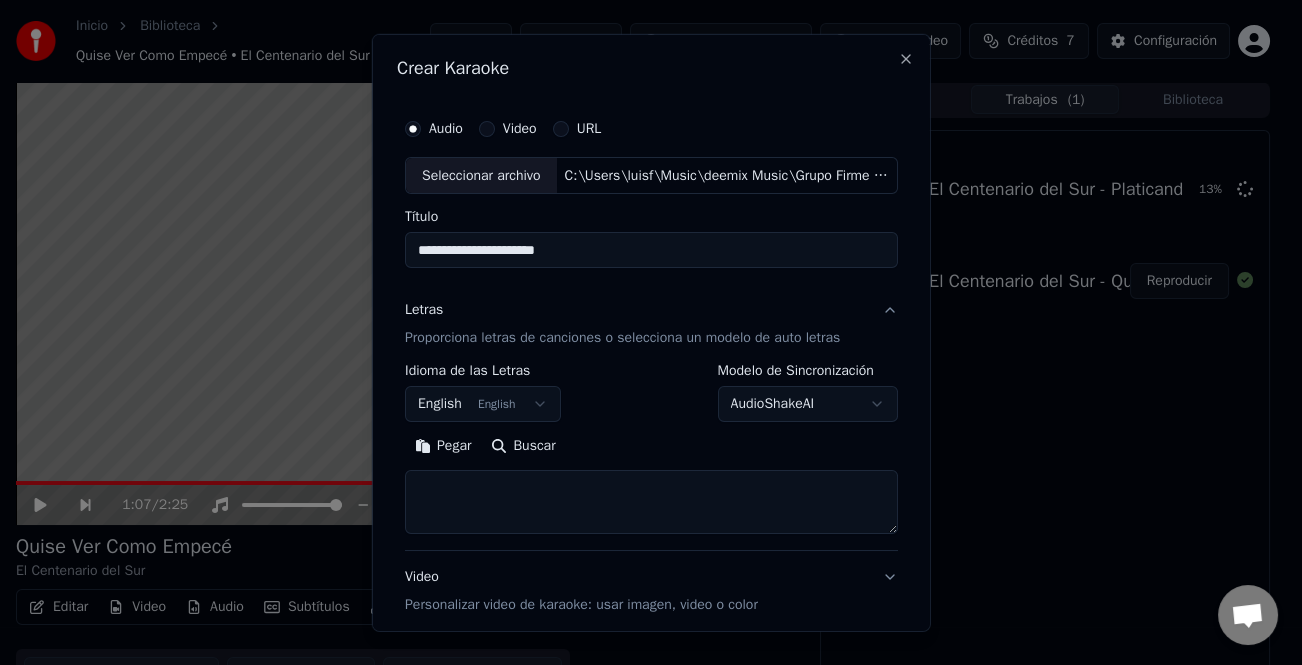drag, startPoint x: 442, startPoint y: 447, endPoint x: 474, endPoint y: 444, distance: 32.140316 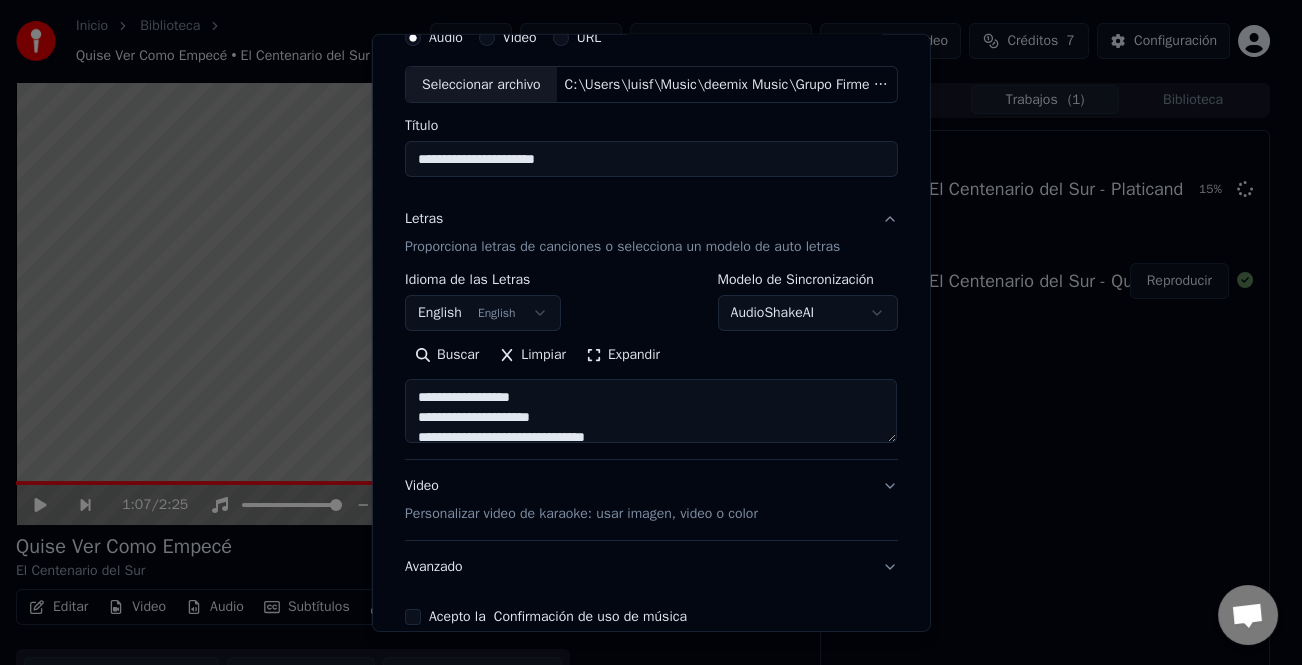 scroll, scrollTop: 193, scrollLeft: 0, axis: vertical 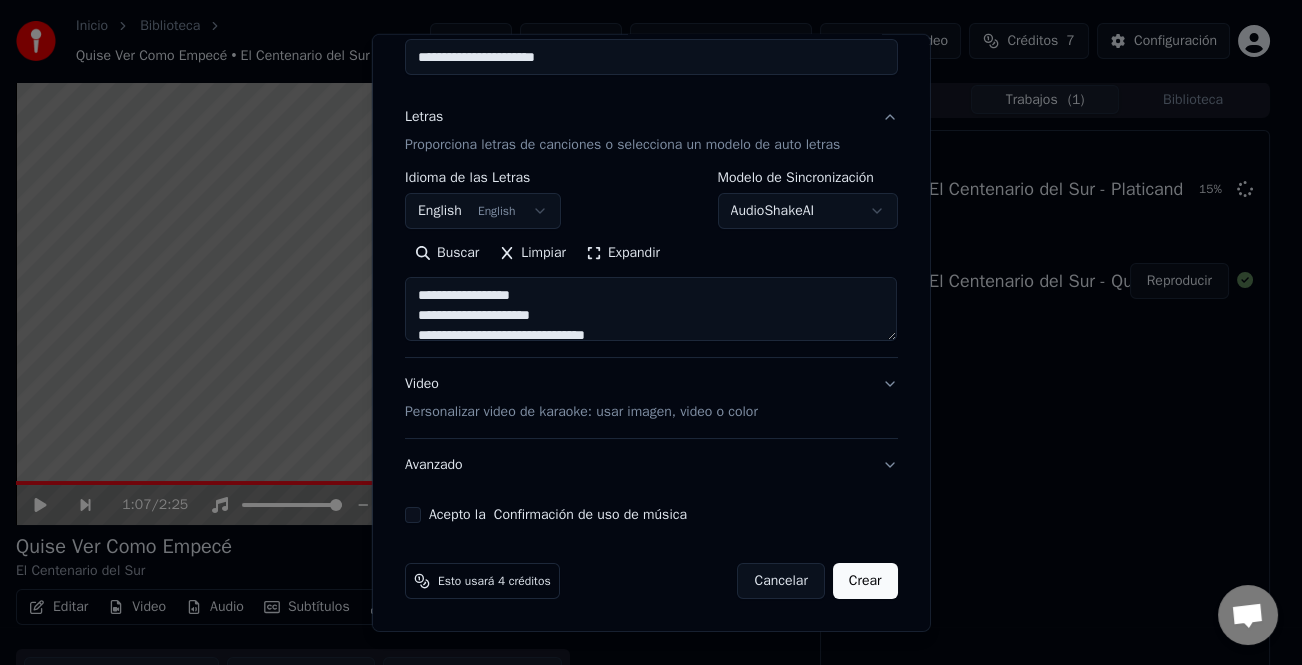 click on "Expandir" at bounding box center (623, 253) 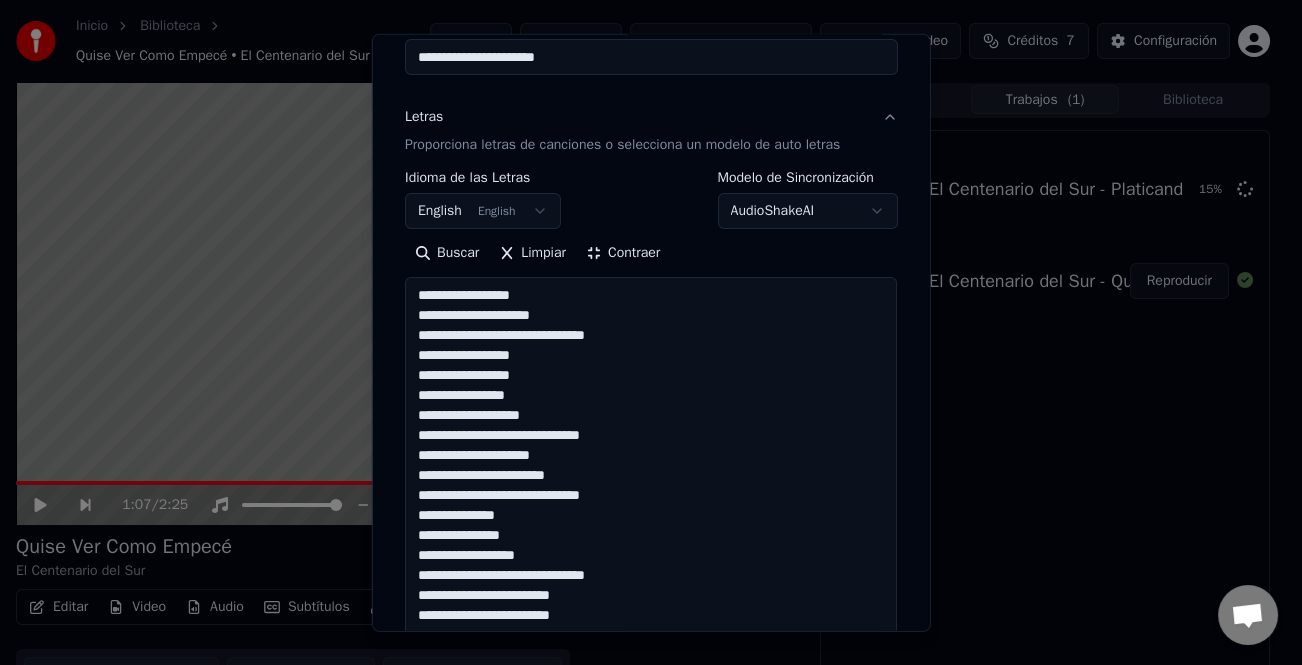 scroll, scrollTop: 1, scrollLeft: 0, axis: vertical 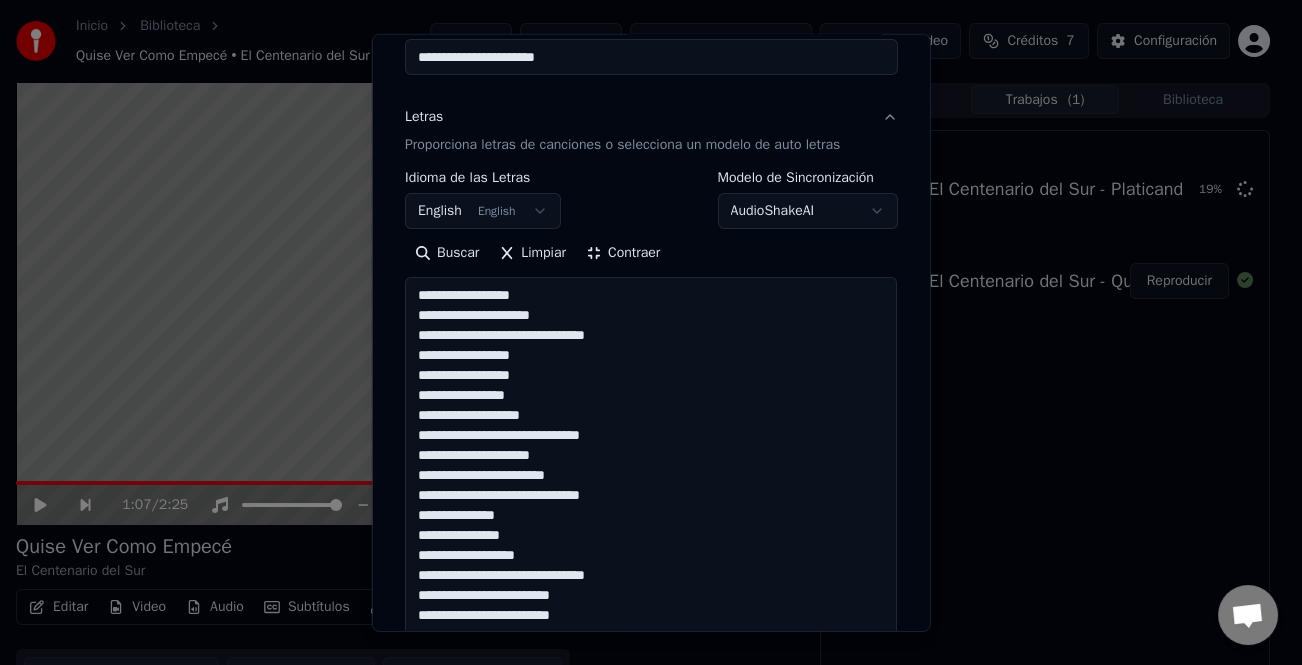 click at bounding box center [651, 795] 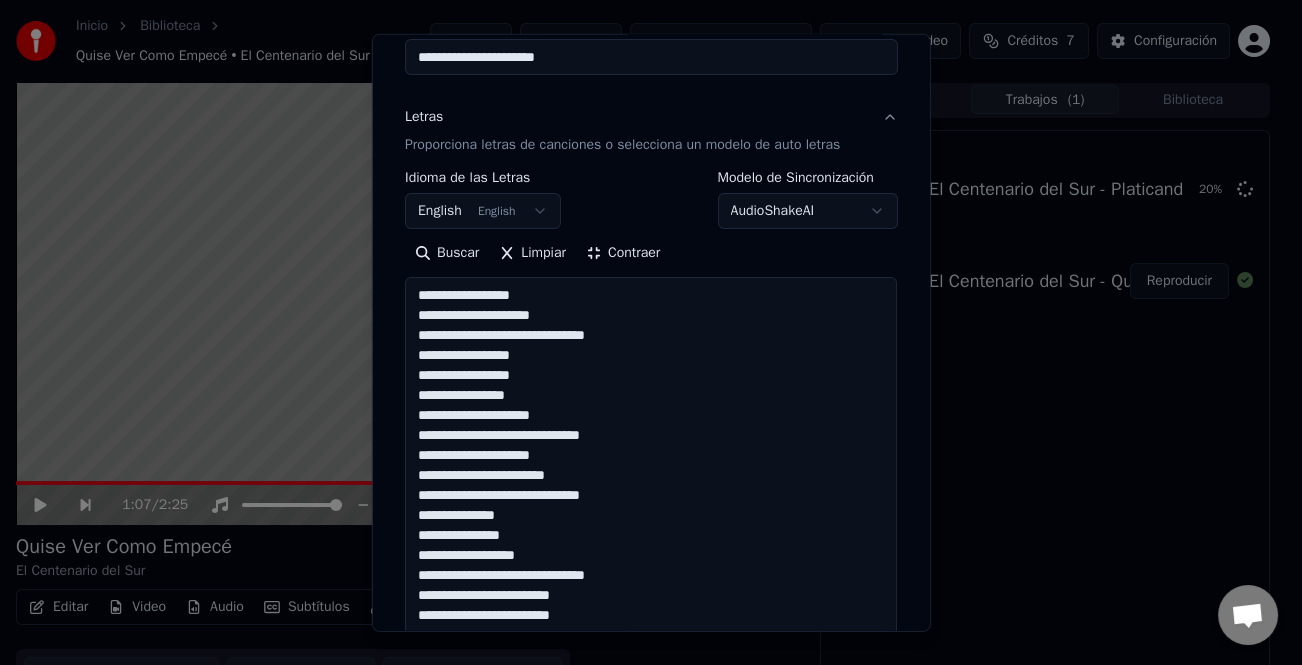 click at bounding box center [651, 795] 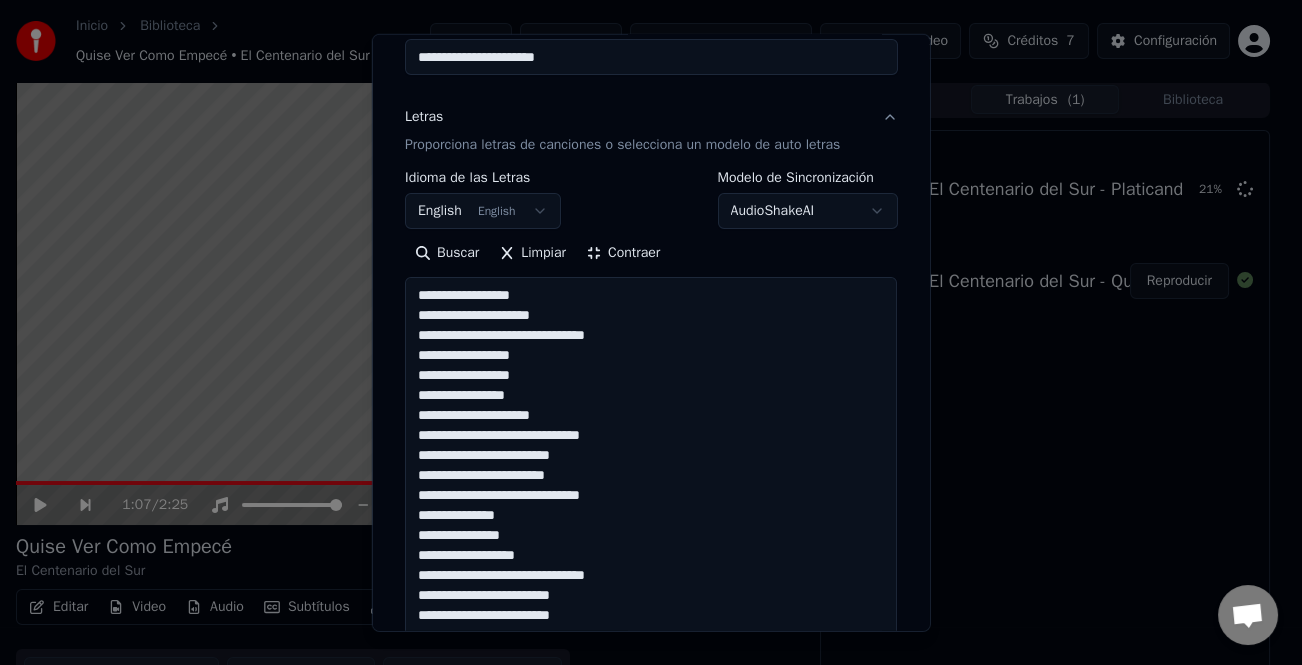 click at bounding box center [651, 795] 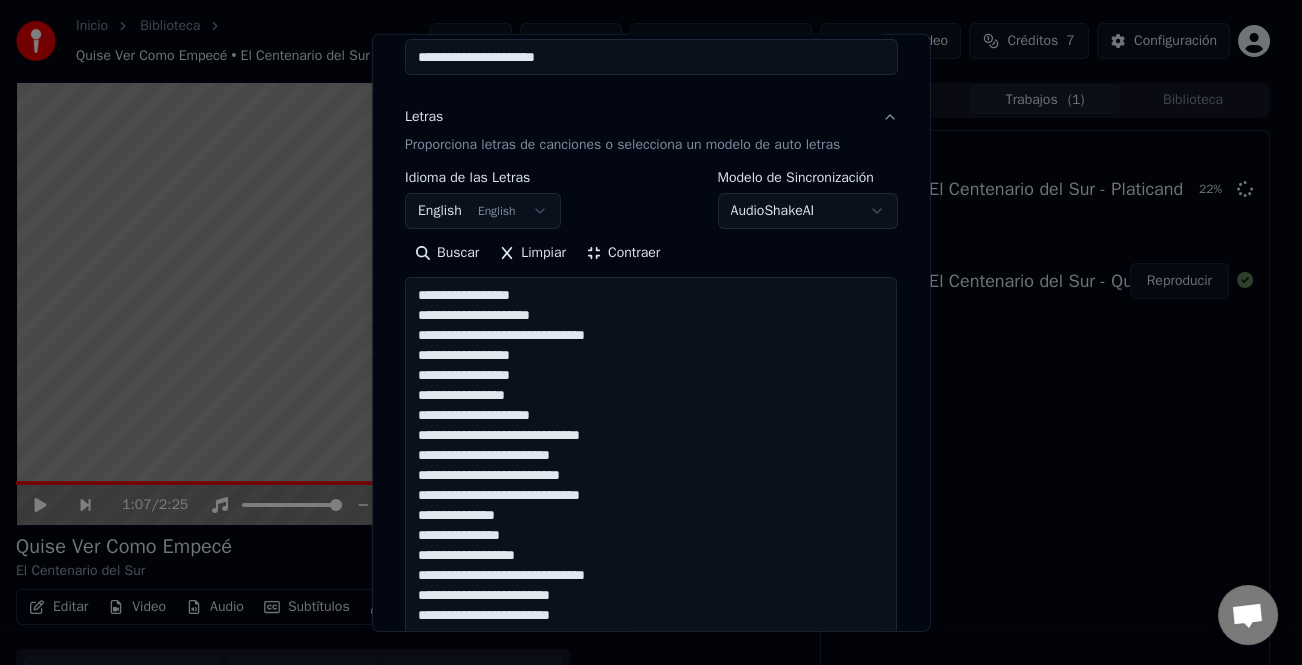 click at bounding box center (651, 795) 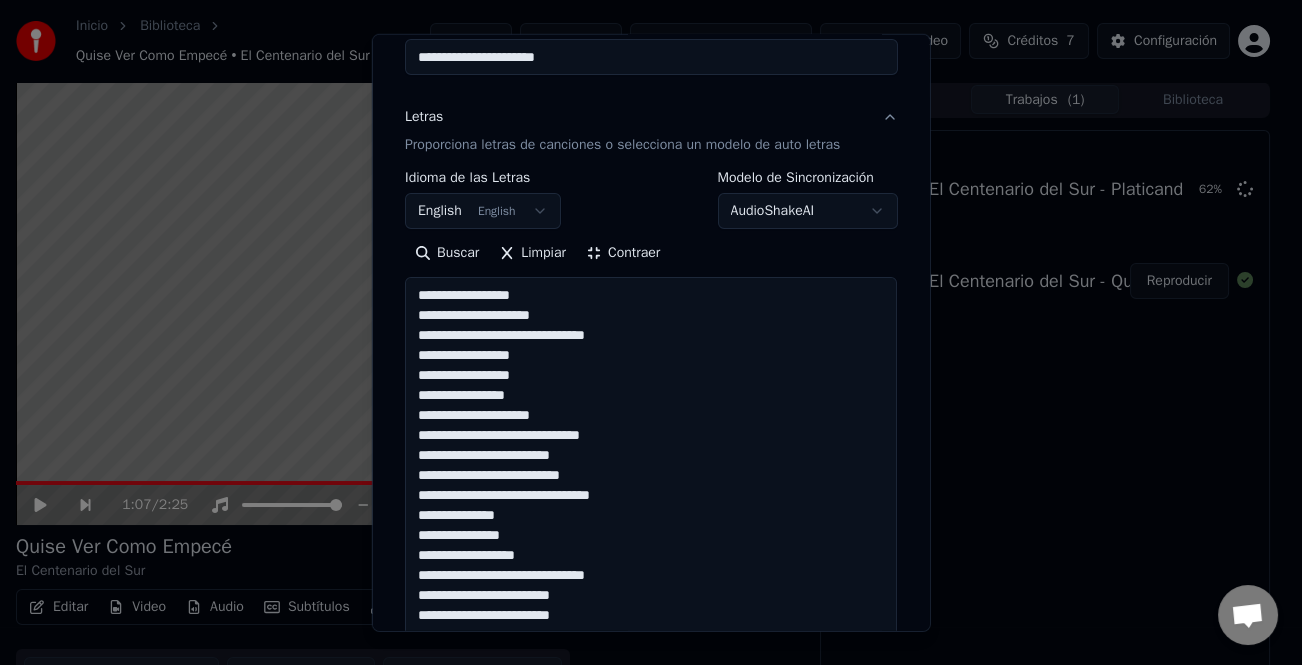 drag, startPoint x: 588, startPoint y: 356, endPoint x: 400, endPoint y: 296, distance: 197.34235 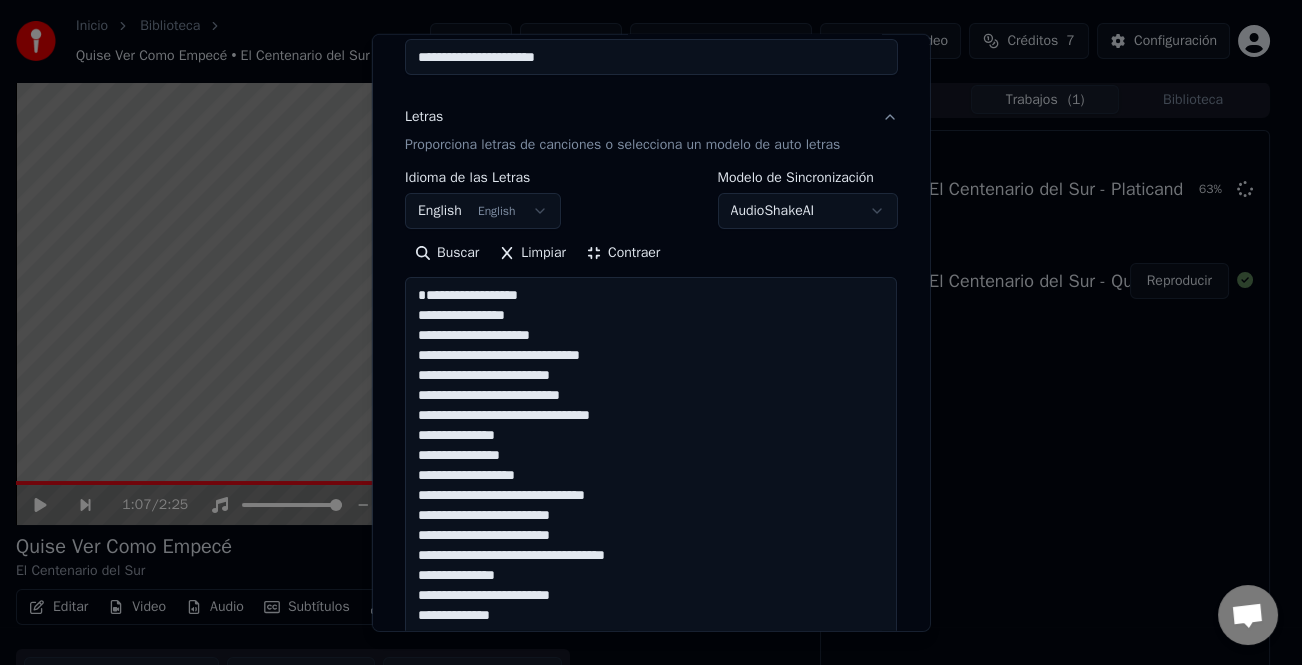 click at bounding box center [651, 795] 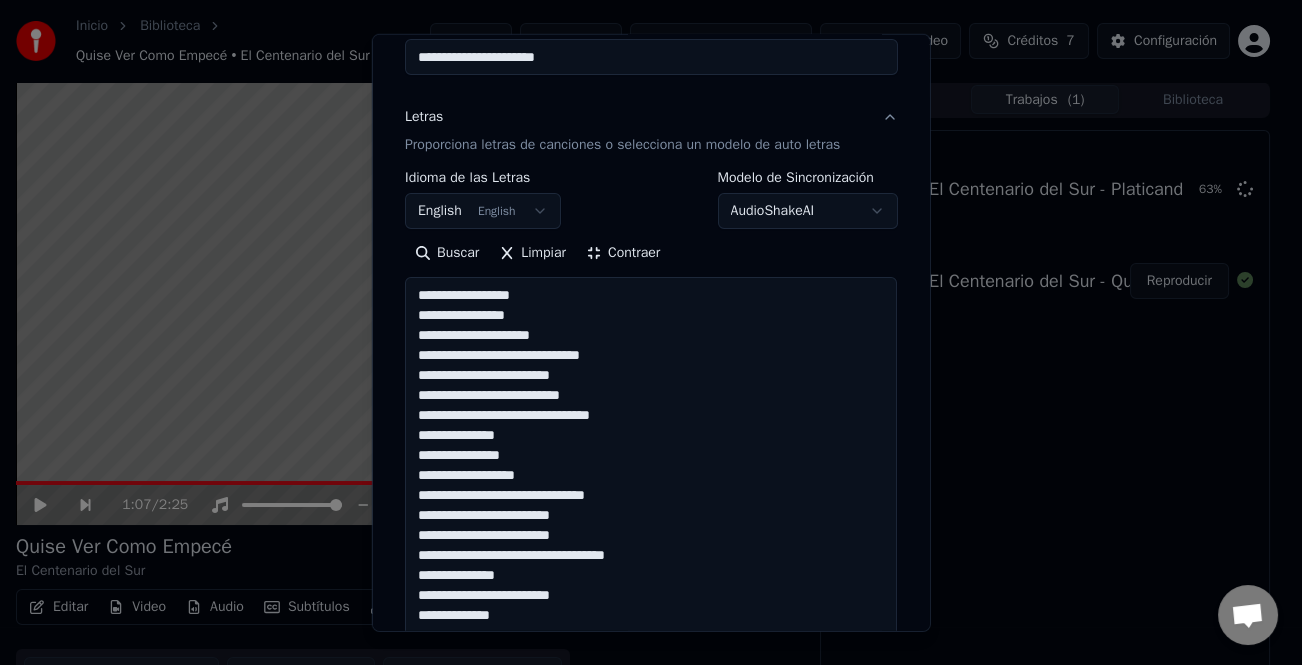 click at bounding box center [651, 795] 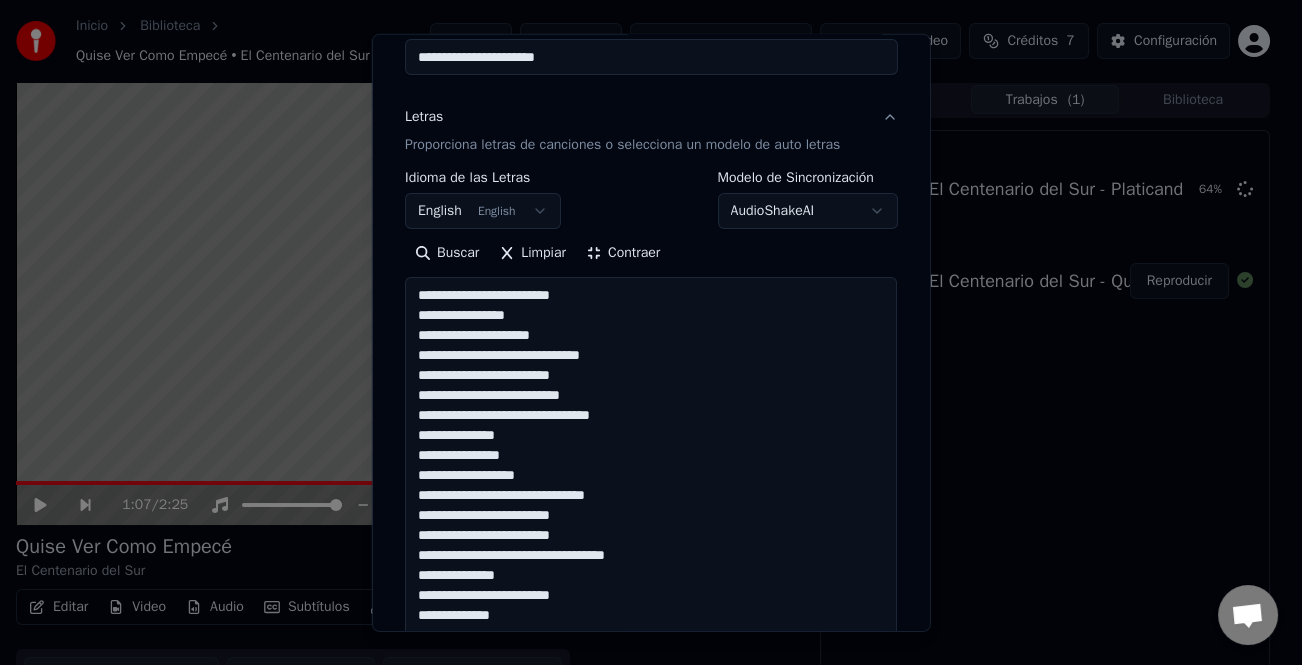 click at bounding box center [651, 795] 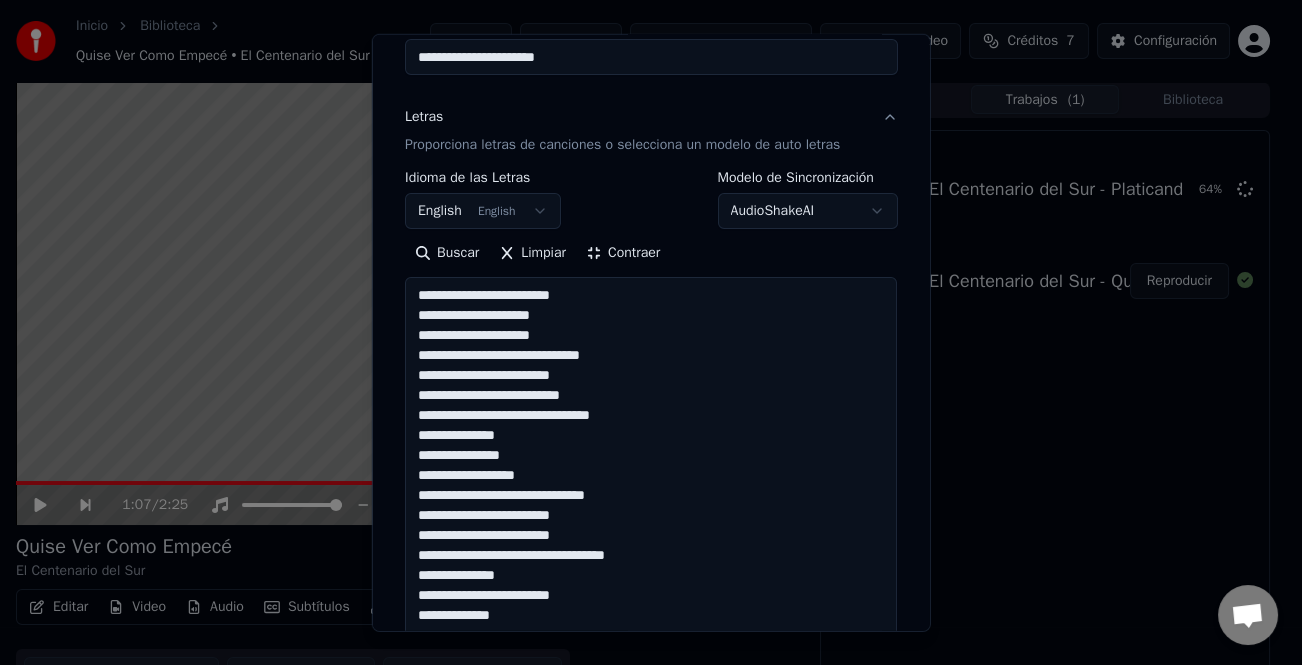 click at bounding box center (651, 795) 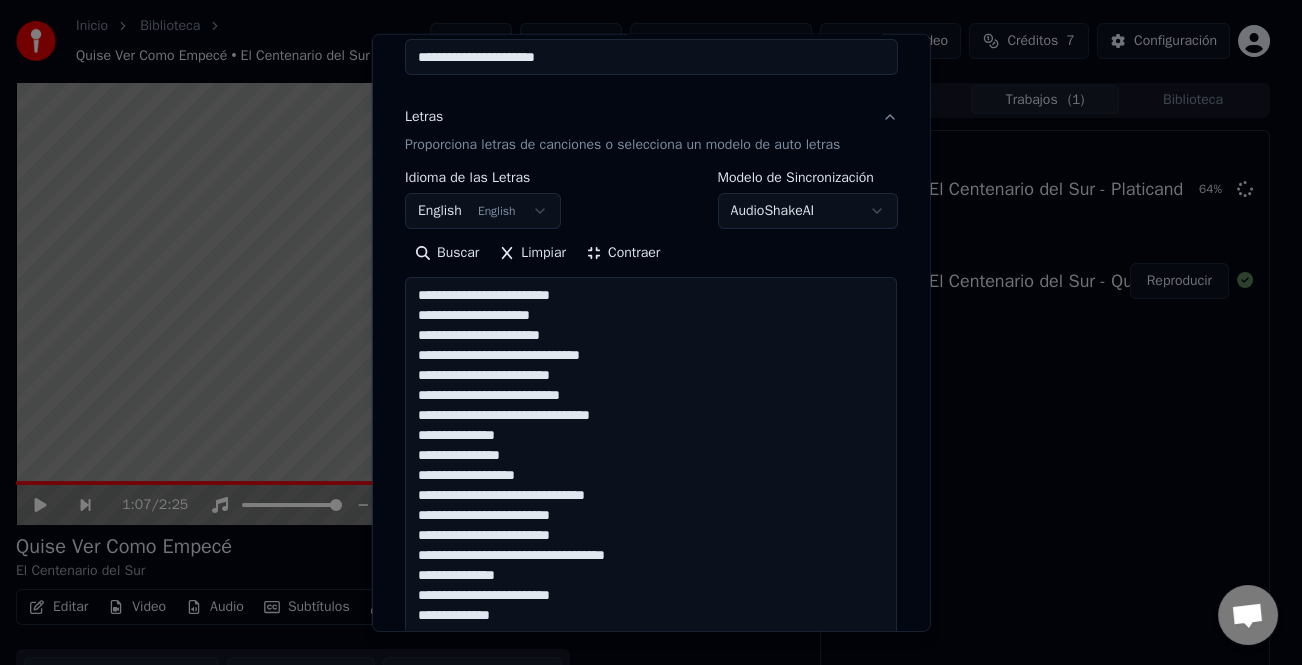 click at bounding box center [651, 795] 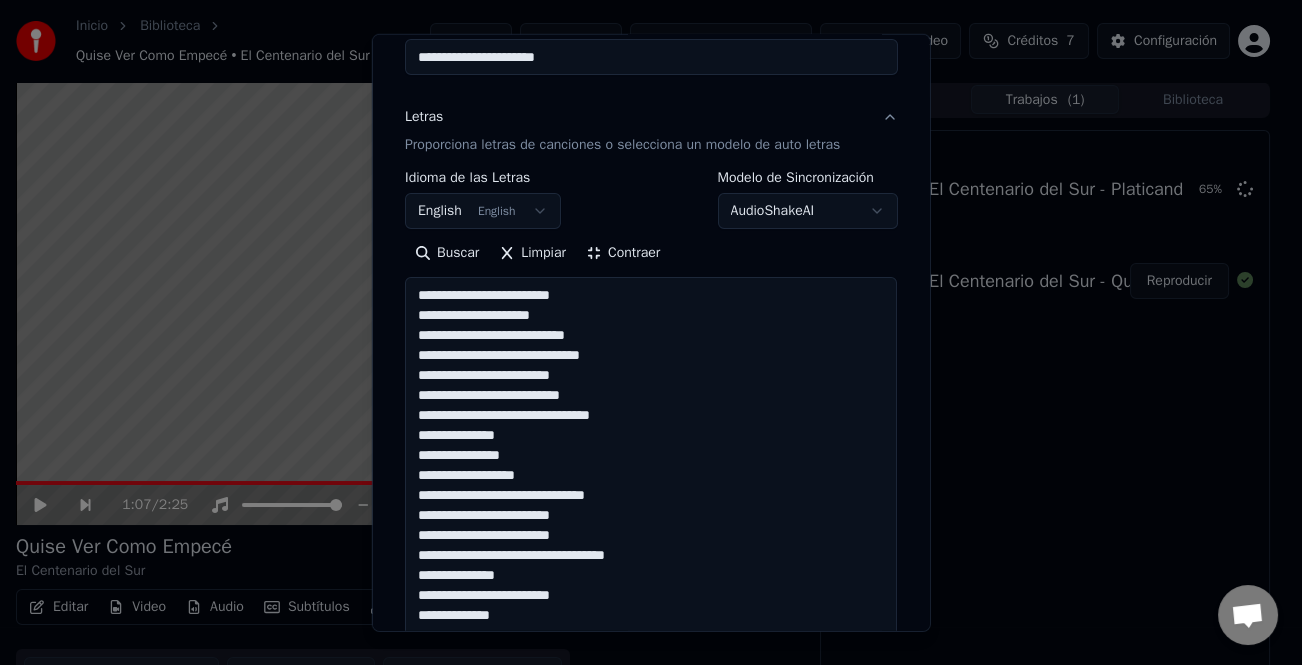 click at bounding box center [651, 795] 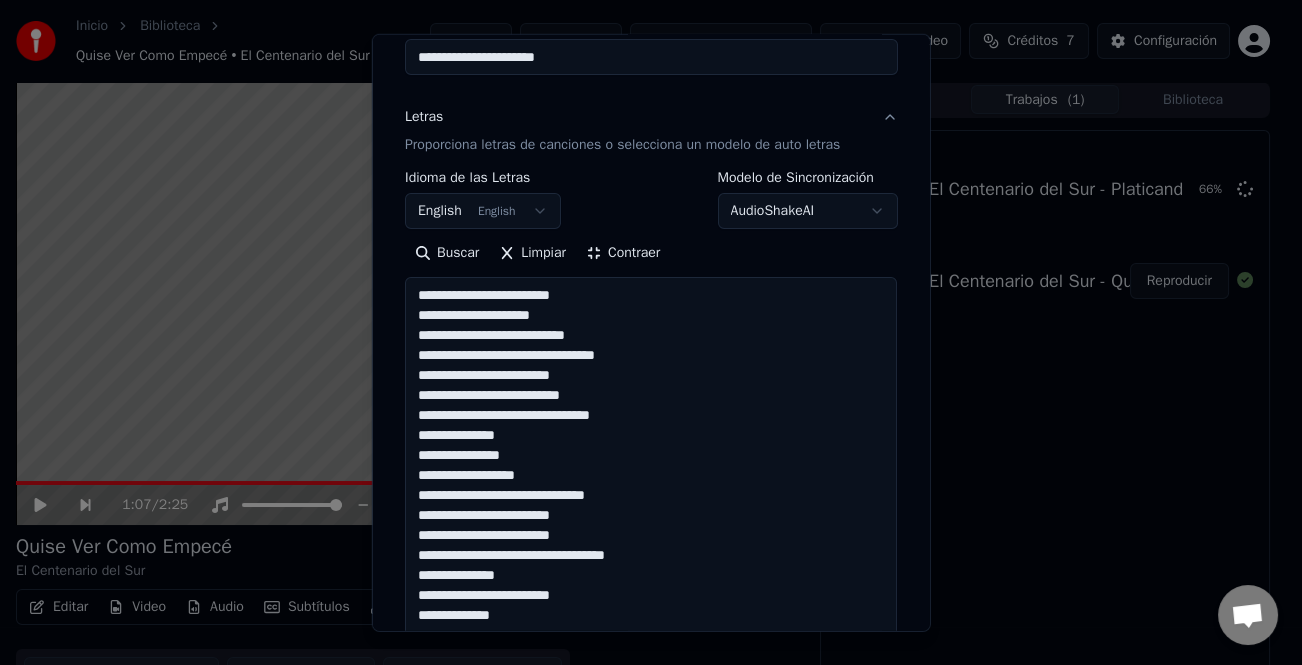 click at bounding box center (651, 795) 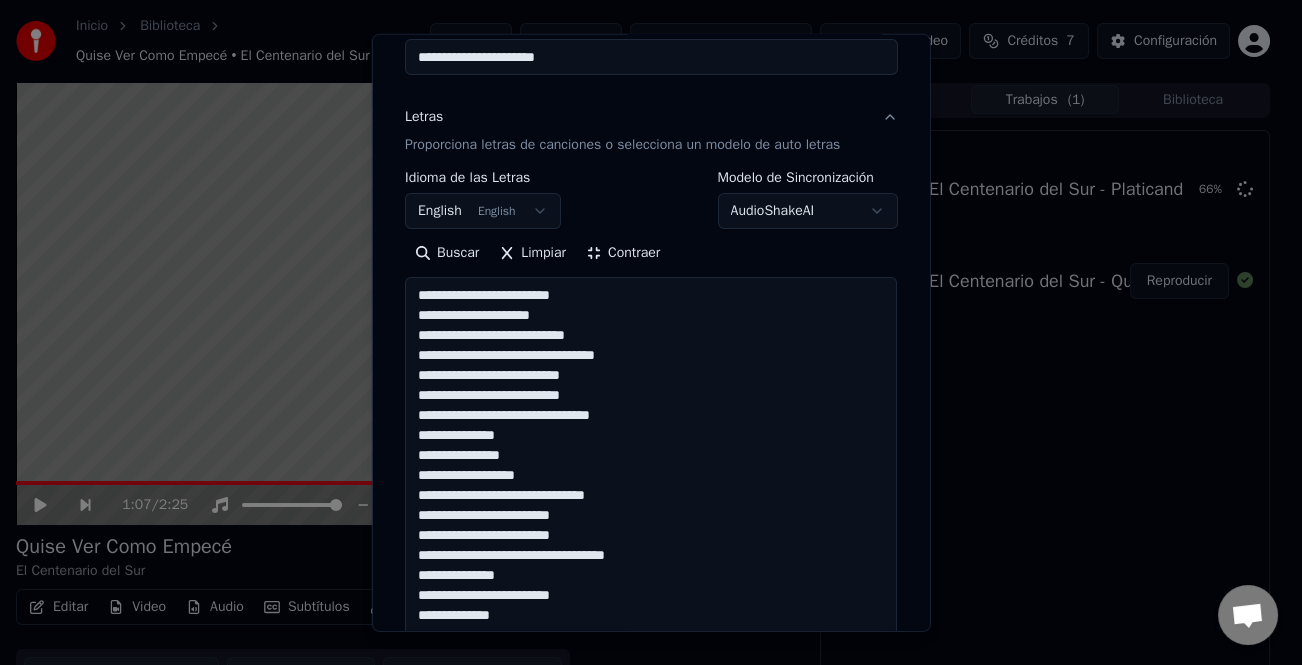 click at bounding box center [651, 795] 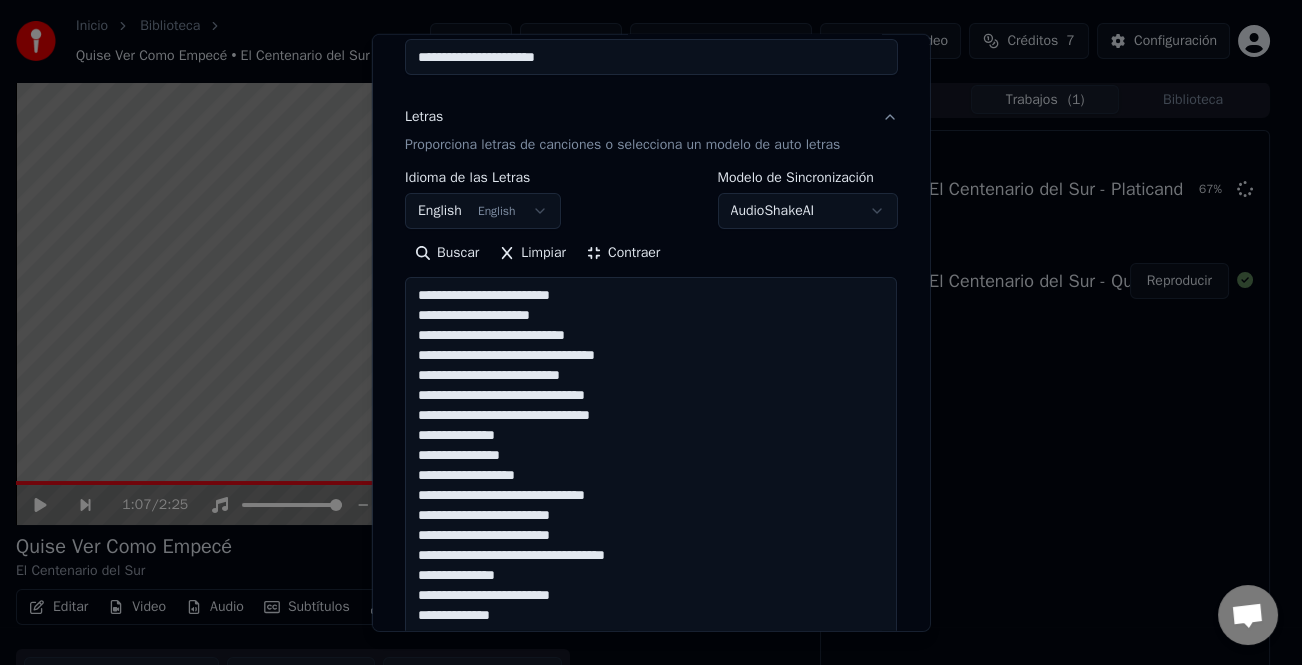 click at bounding box center (651, 795) 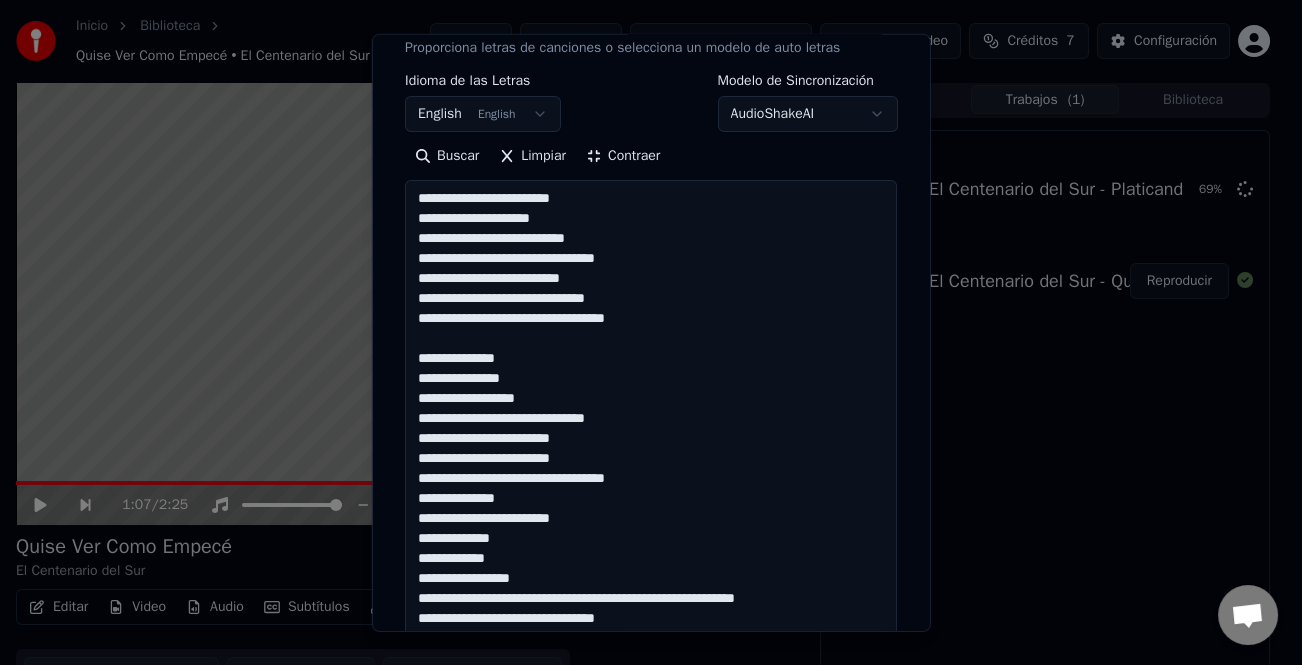 scroll, scrollTop: 393, scrollLeft: 0, axis: vertical 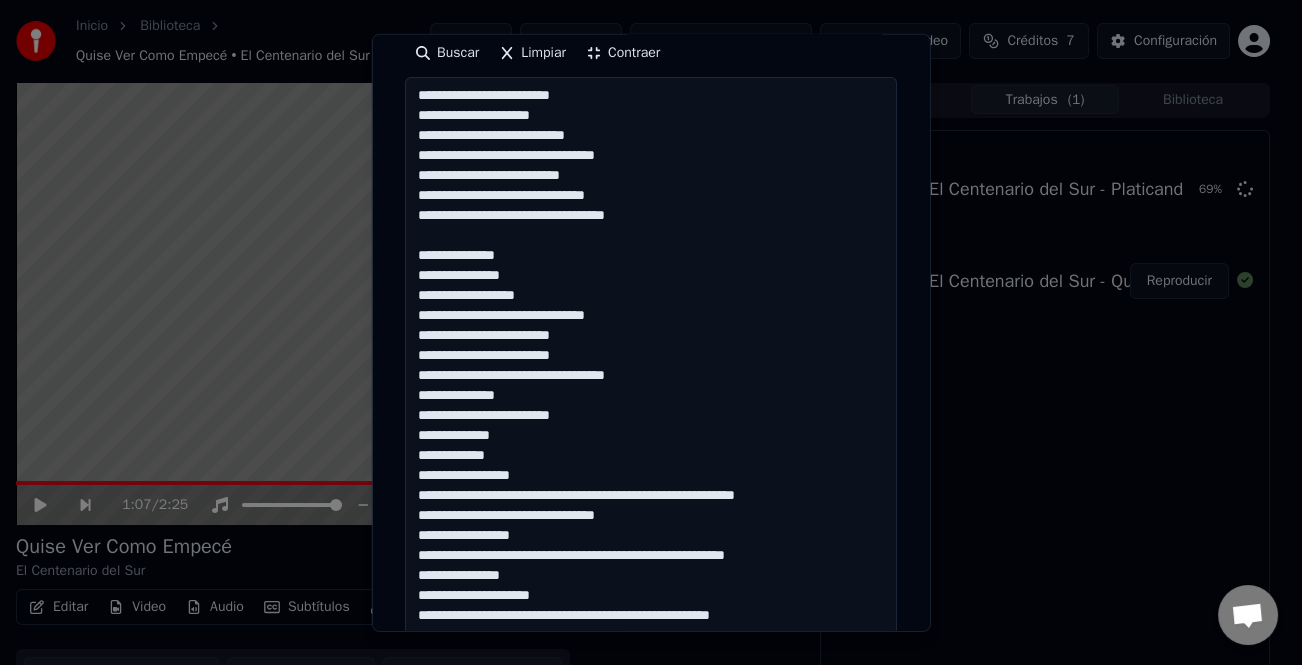 click at bounding box center (651, 595) 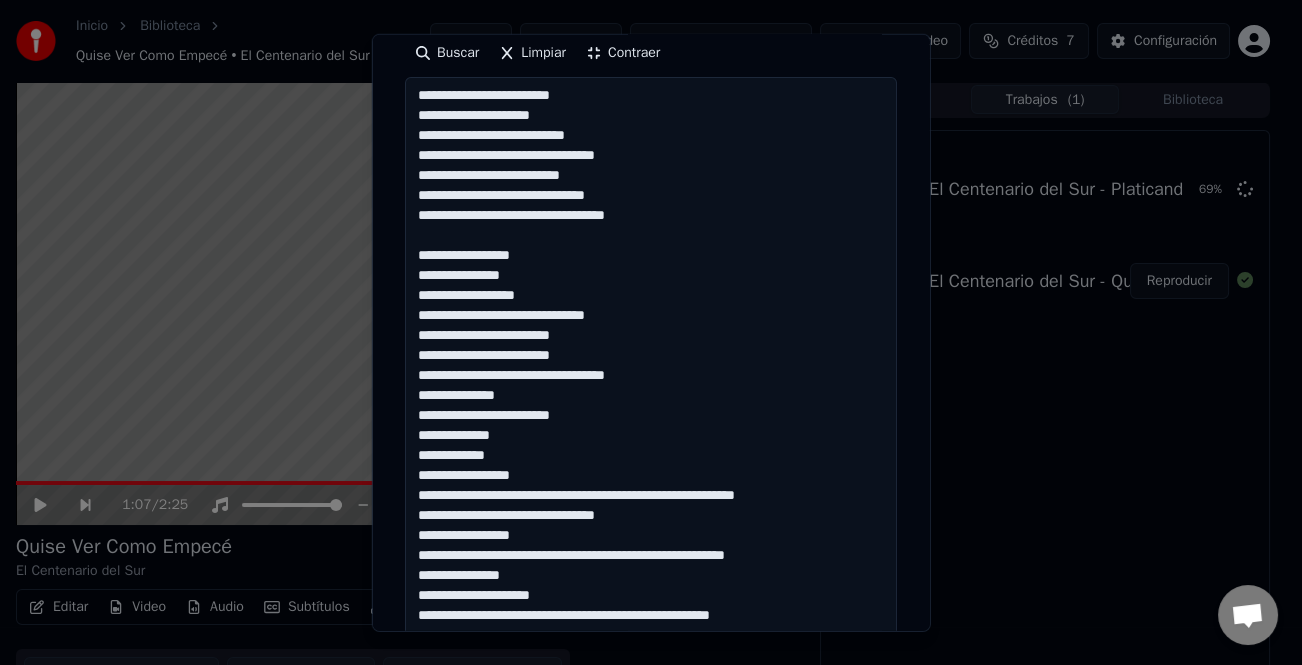click at bounding box center (651, 595) 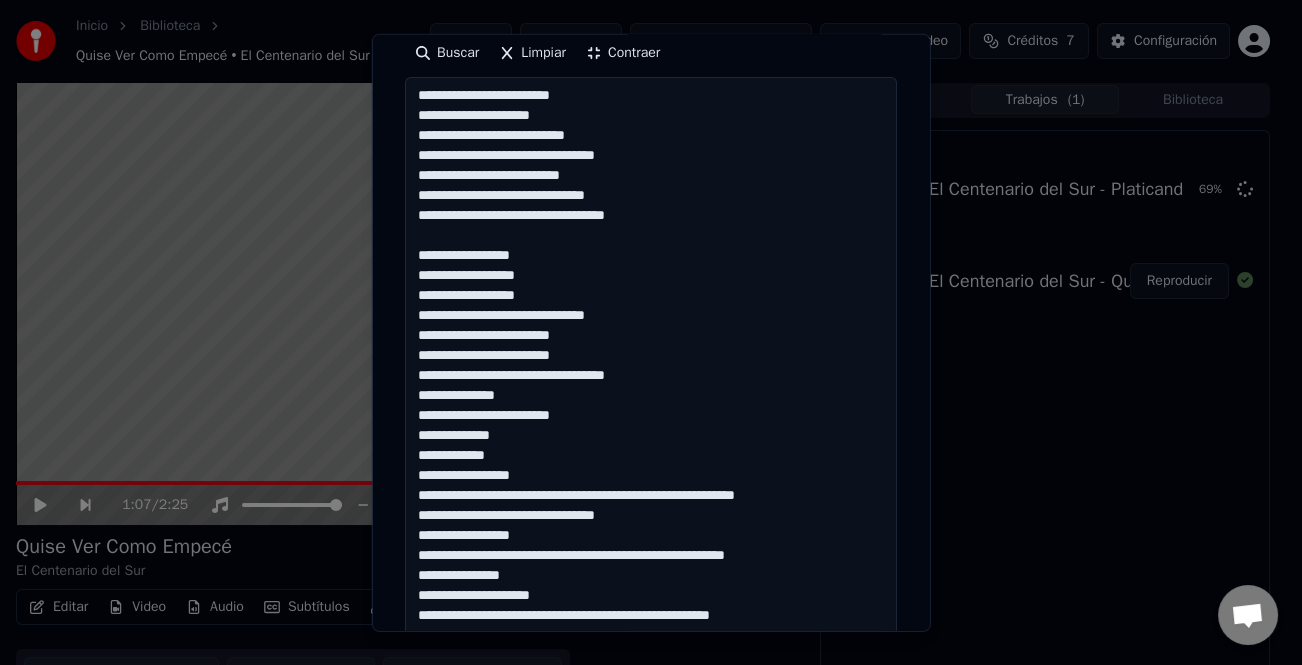 click at bounding box center [651, 595] 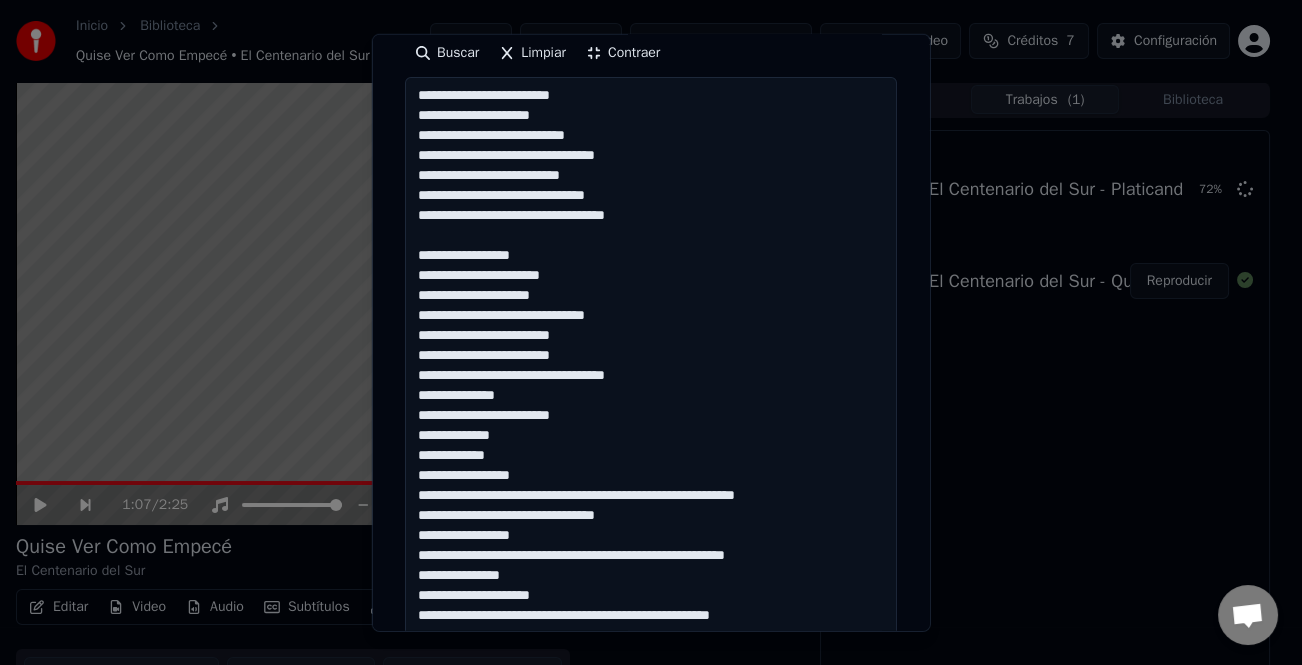 click at bounding box center (651, 595) 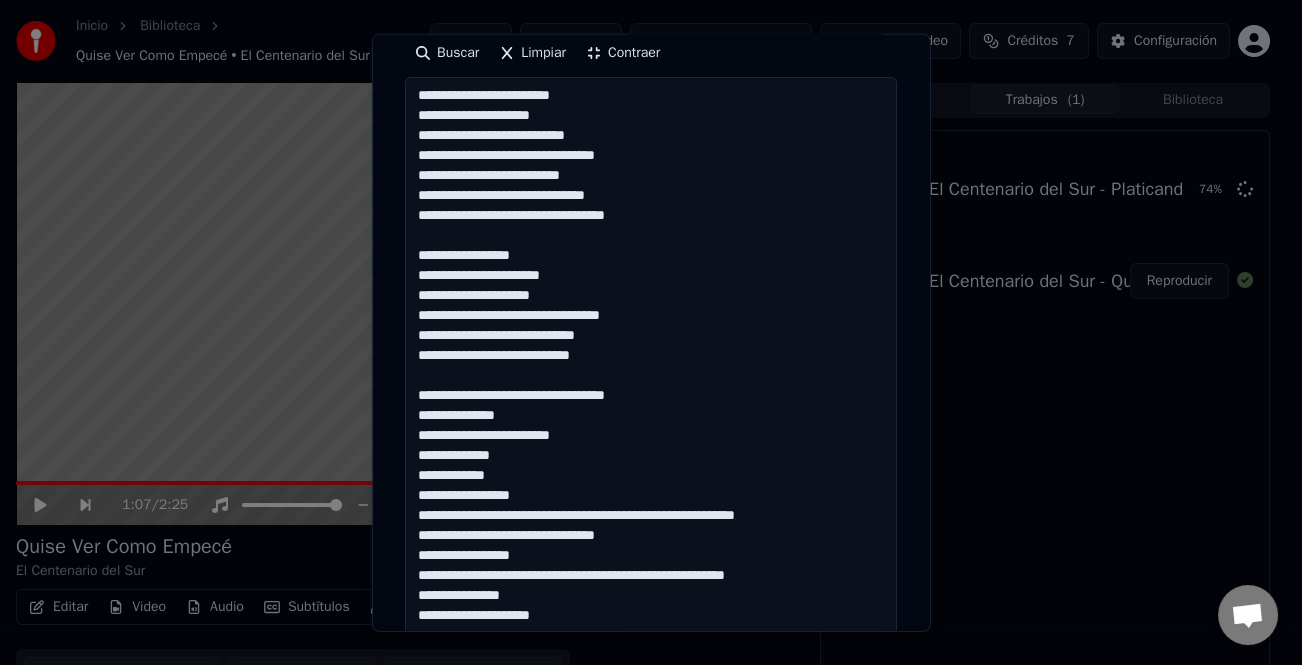 click at bounding box center [651, 595] 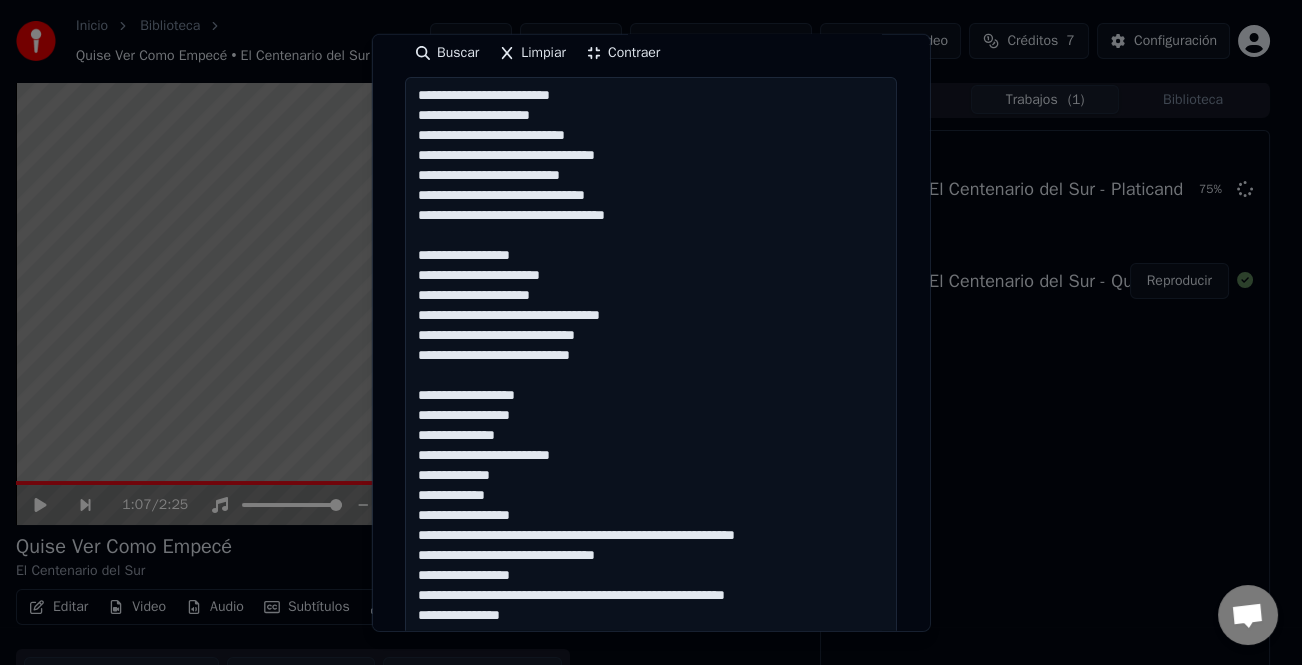 click at bounding box center [651, 595] 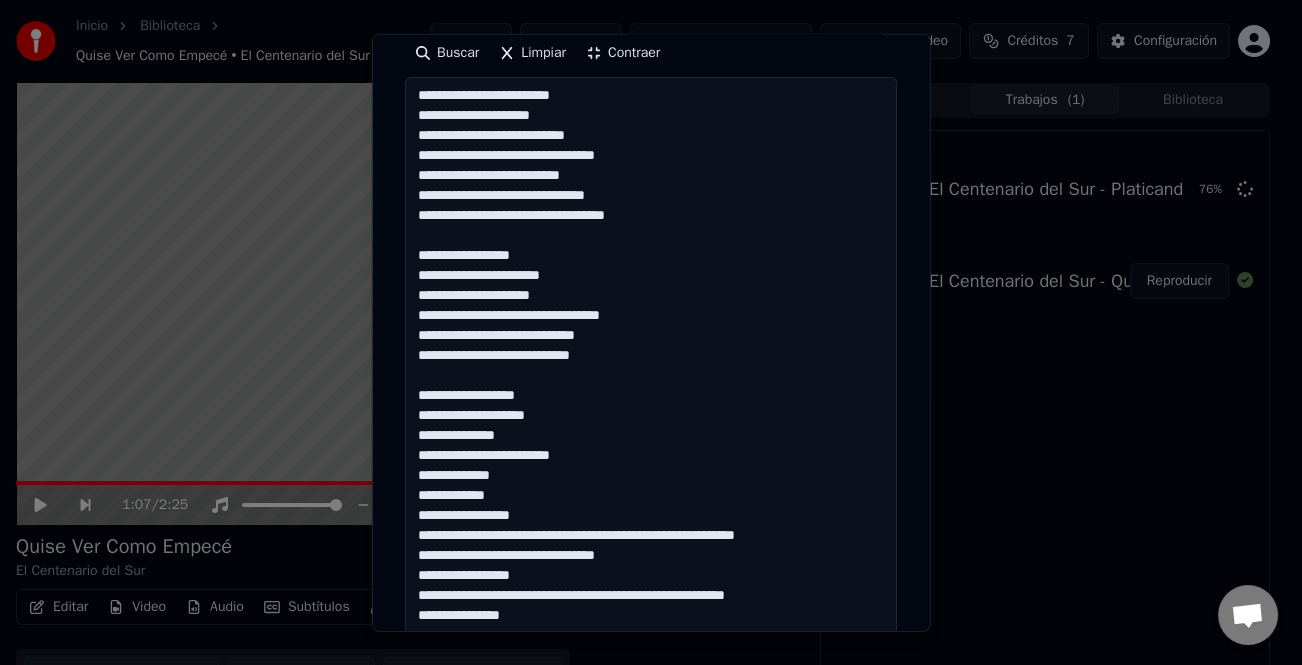 click at bounding box center [651, 595] 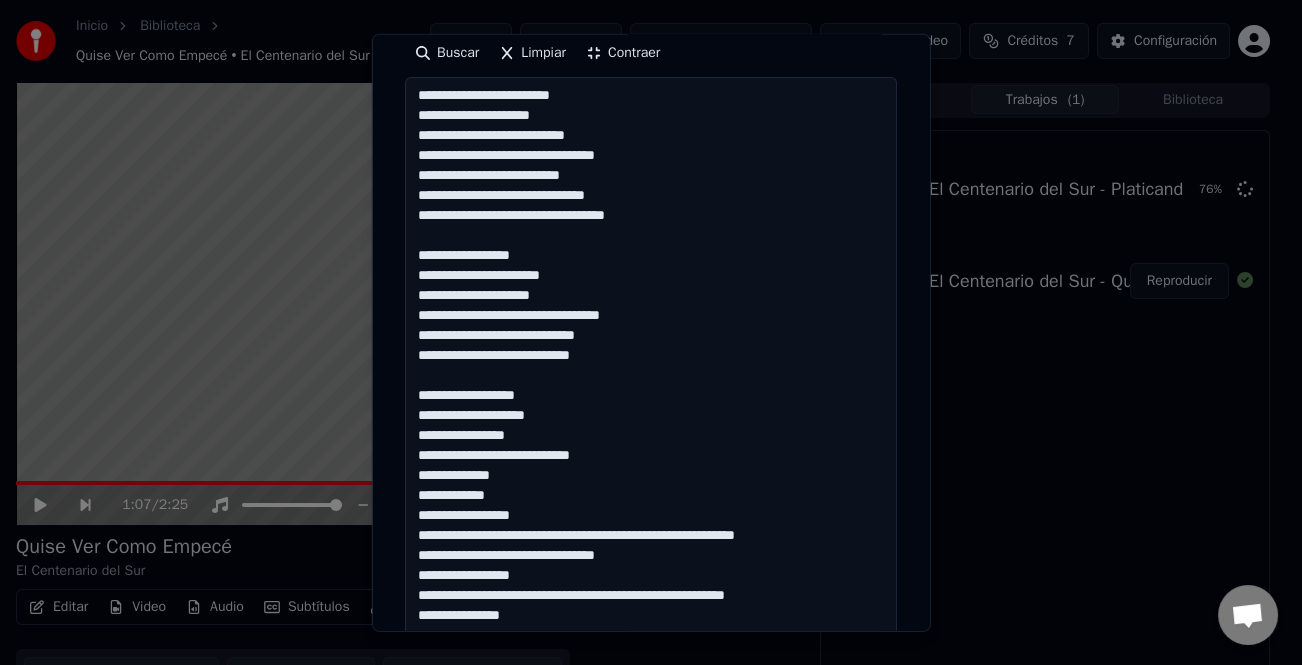 click at bounding box center (651, 595) 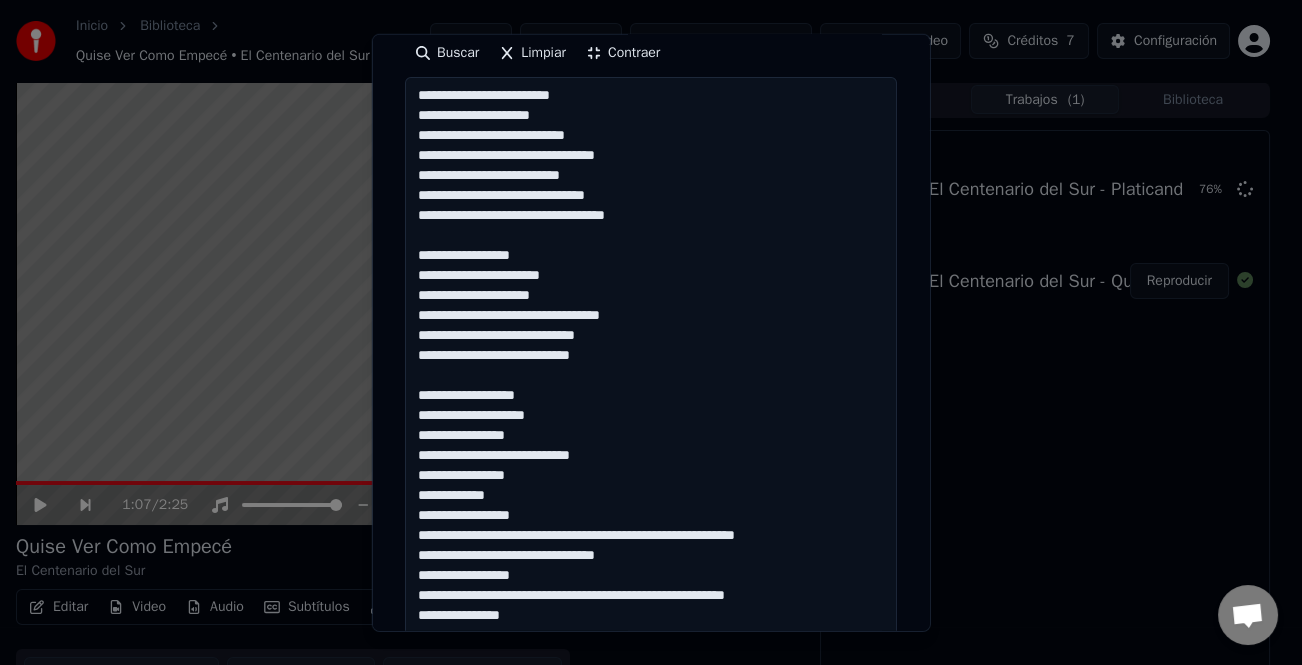click at bounding box center (651, 595) 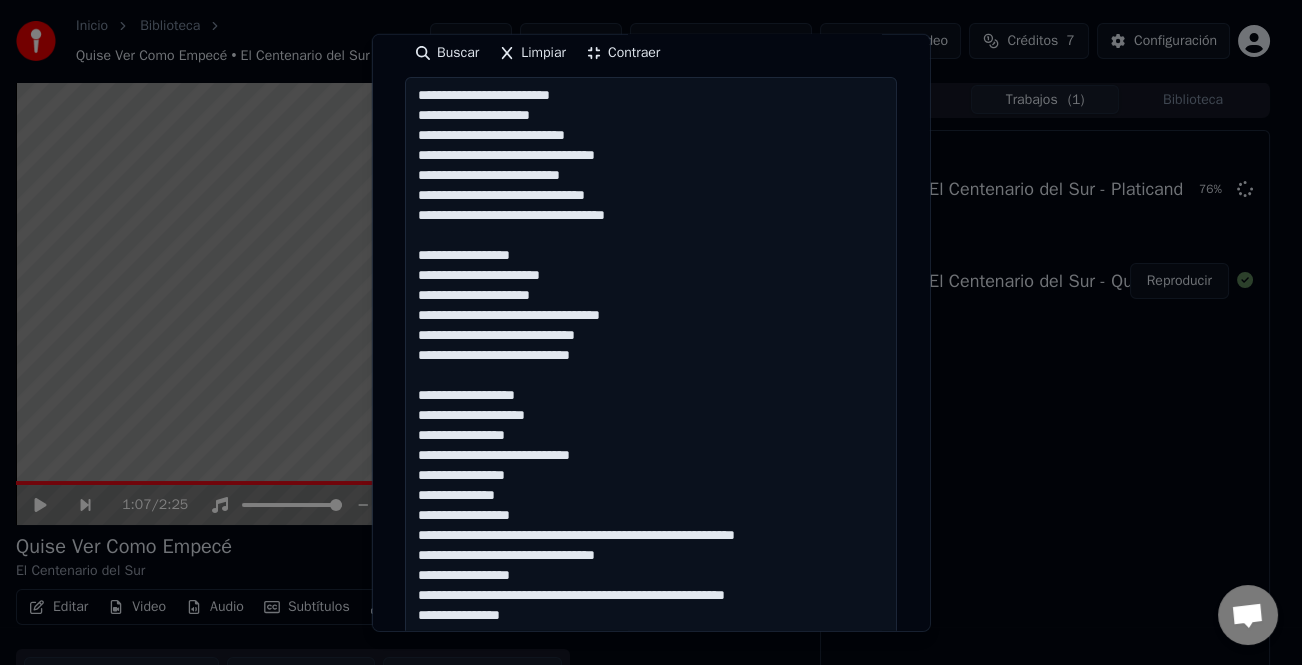 click at bounding box center [651, 595] 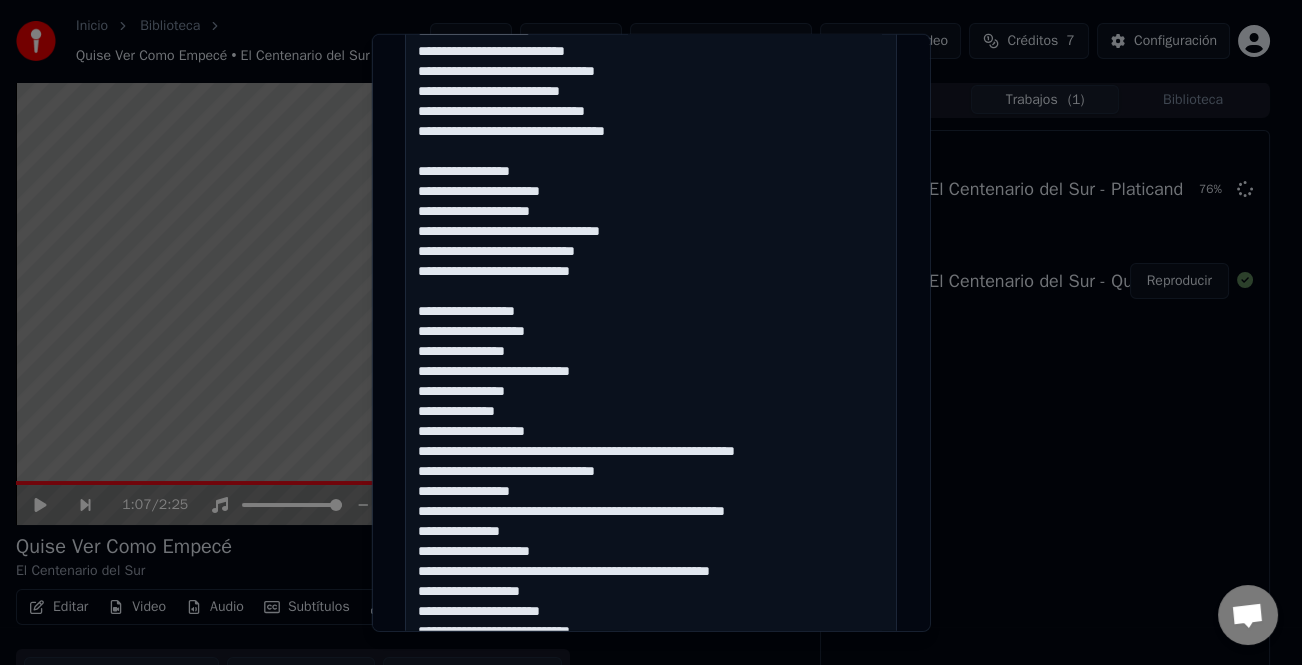 scroll, scrollTop: 593, scrollLeft: 0, axis: vertical 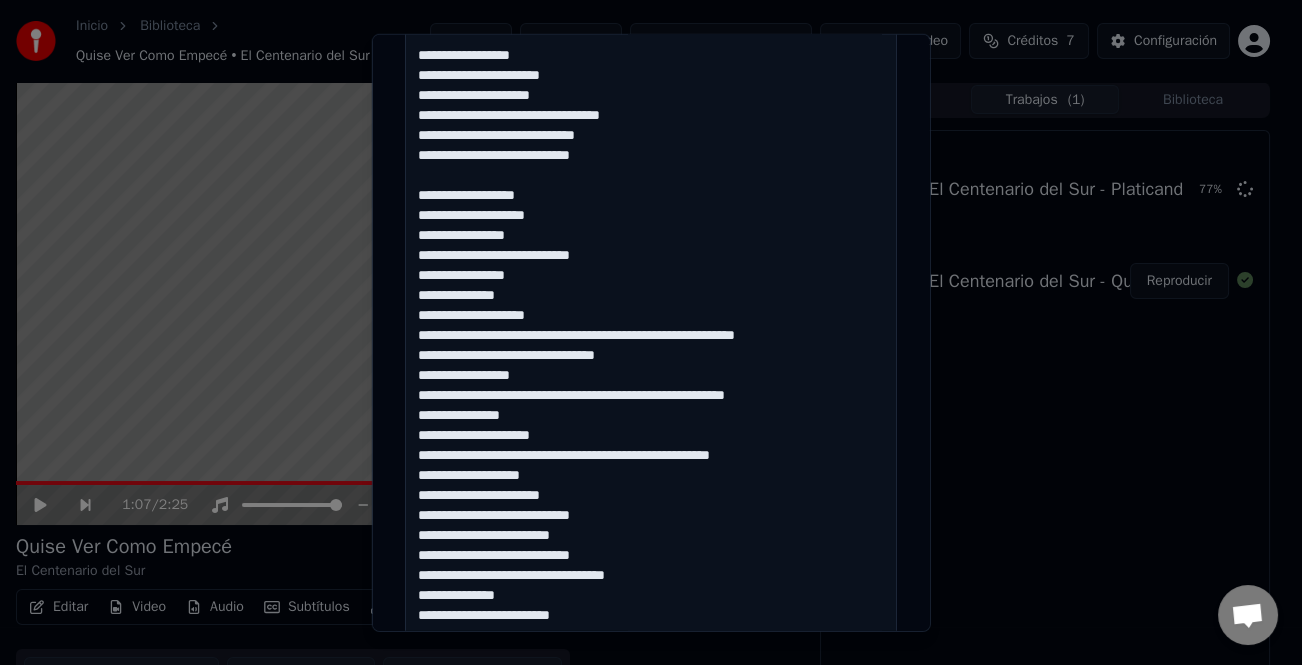 click at bounding box center (651, 395) 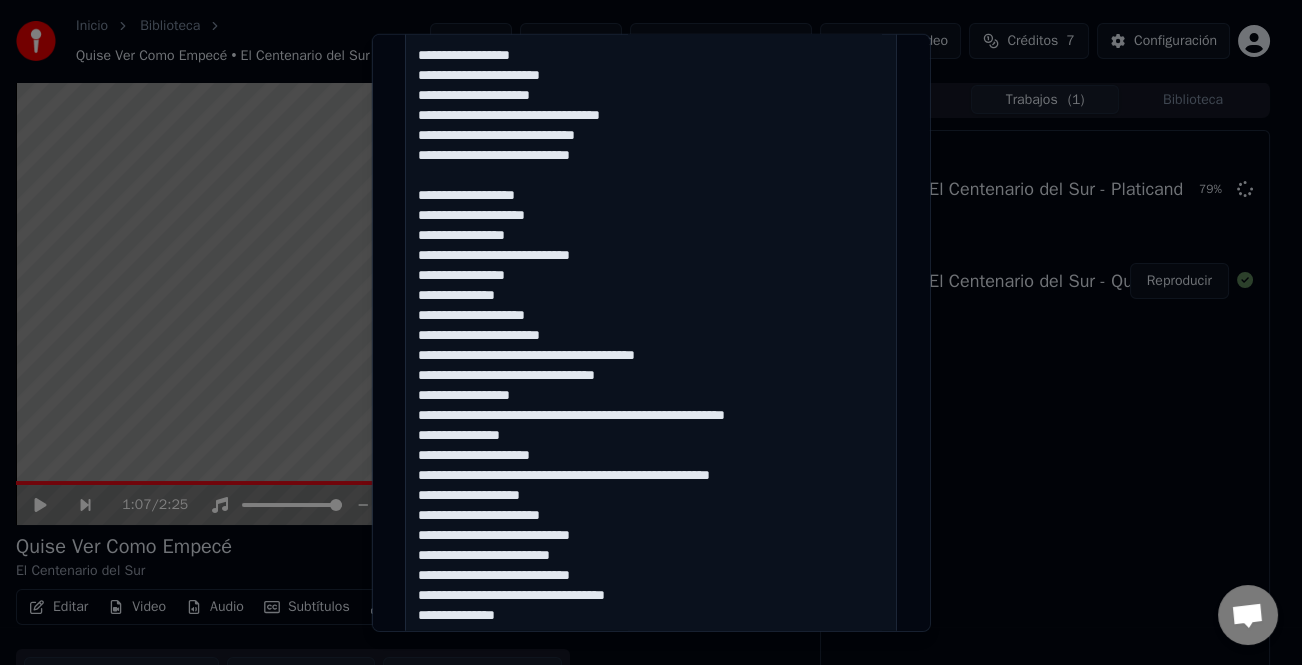 click at bounding box center (651, 395) 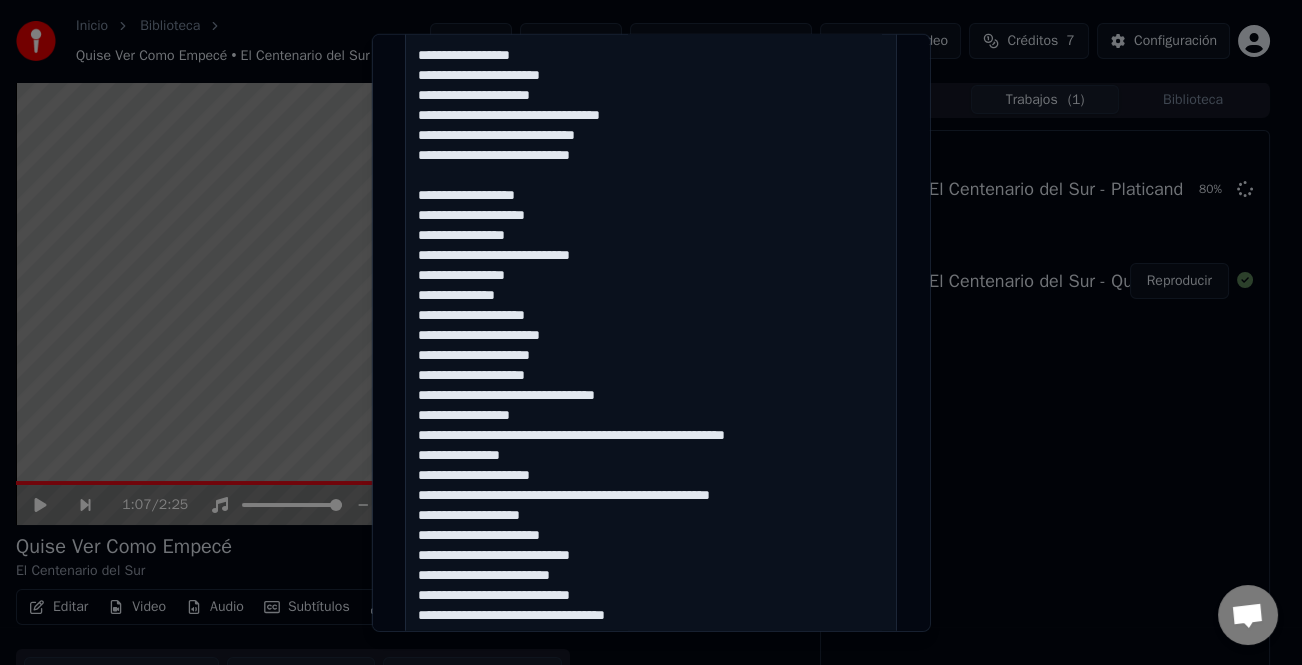 click at bounding box center [651, 395] 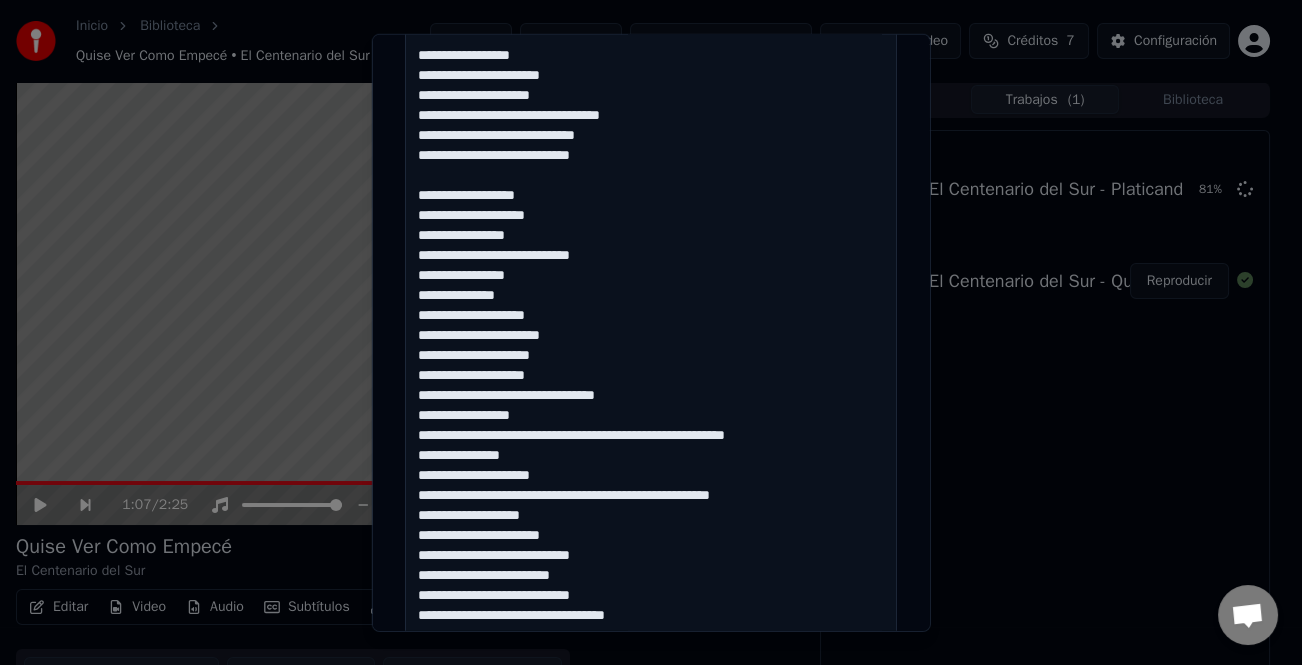 click at bounding box center (651, 395) 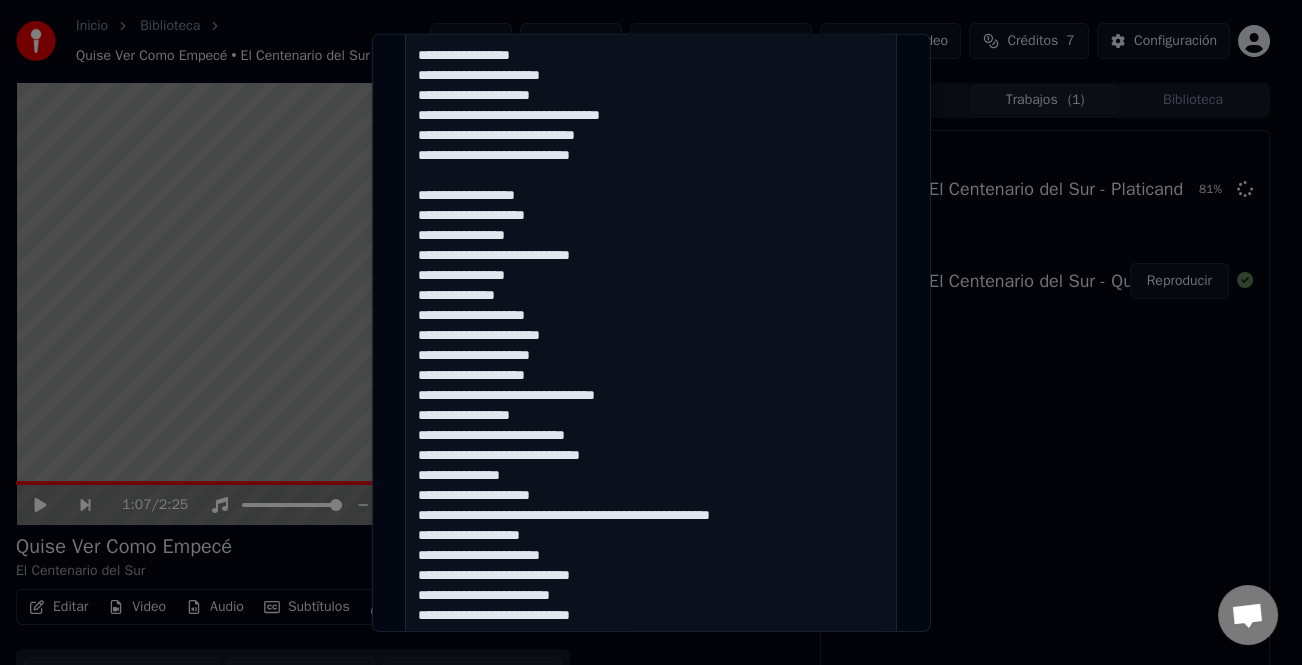click at bounding box center [651, 395] 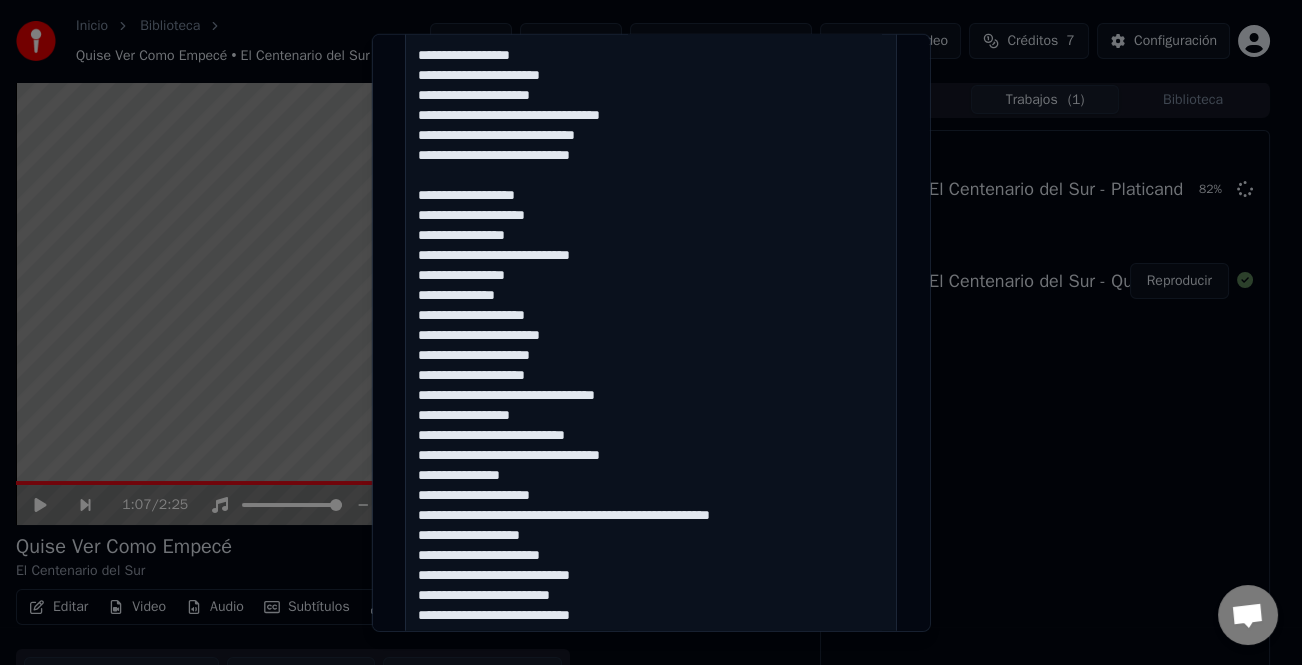 click at bounding box center (651, 395) 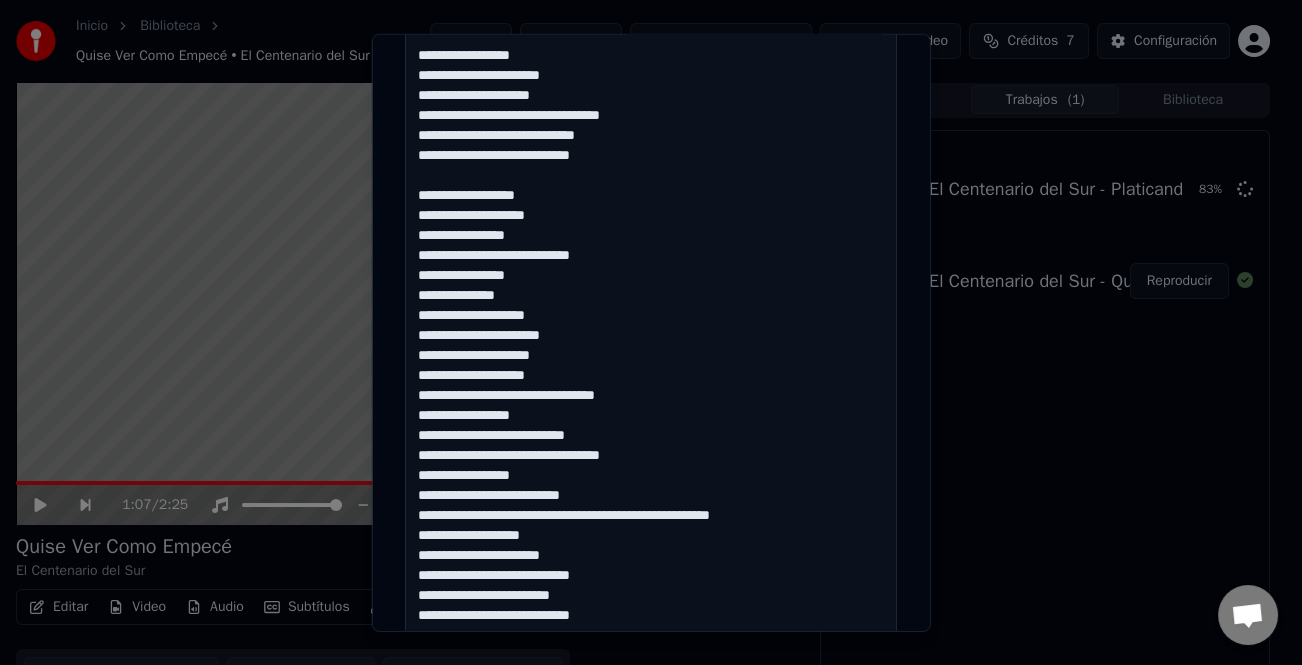 click at bounding box center (651, 395) 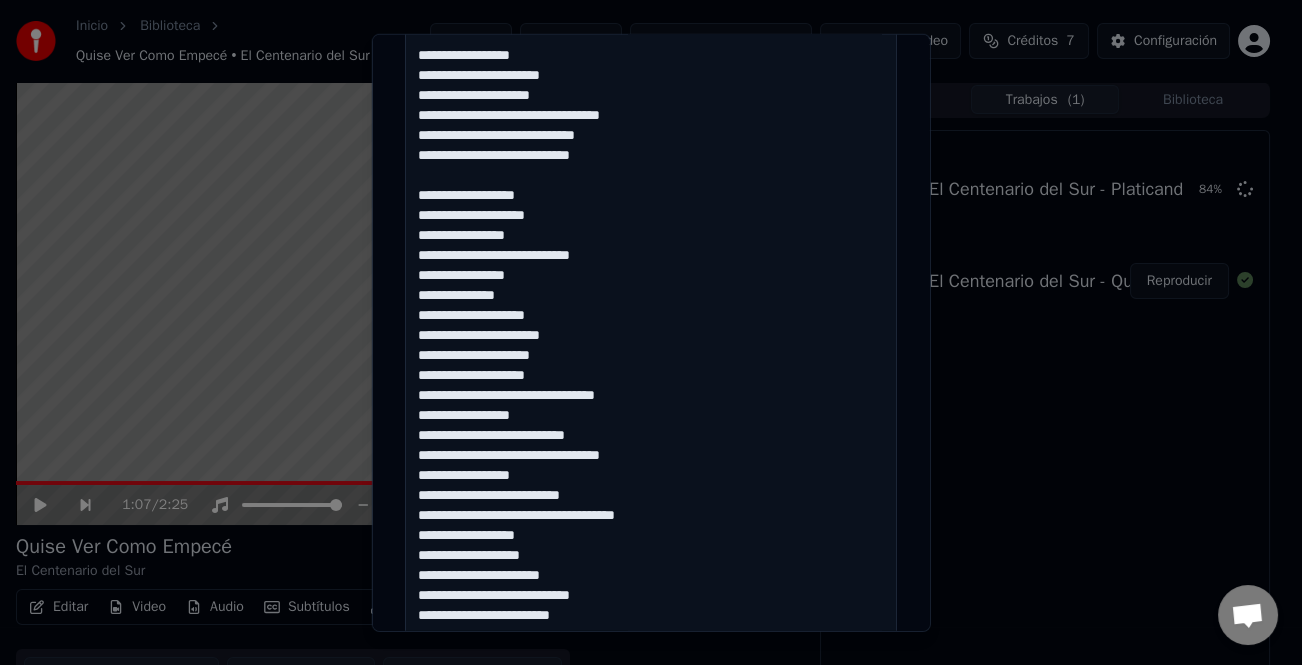 click at bounding box center [651, 395] 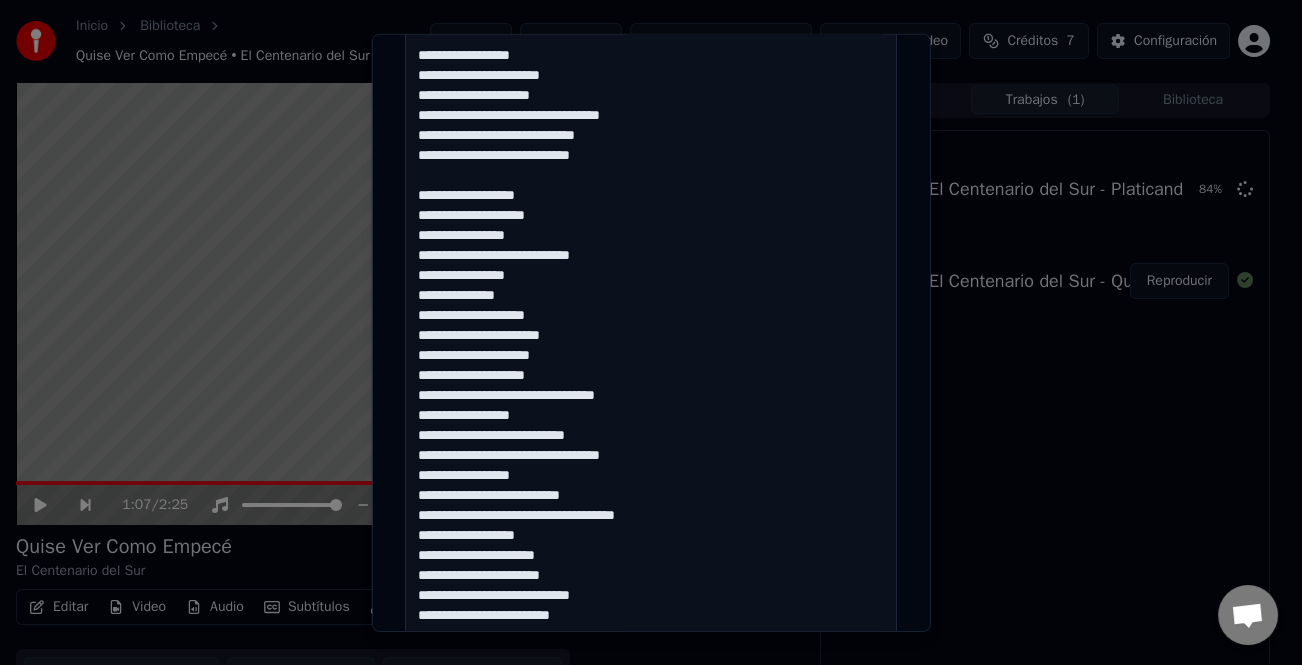 click at bounding box center [651, 395] 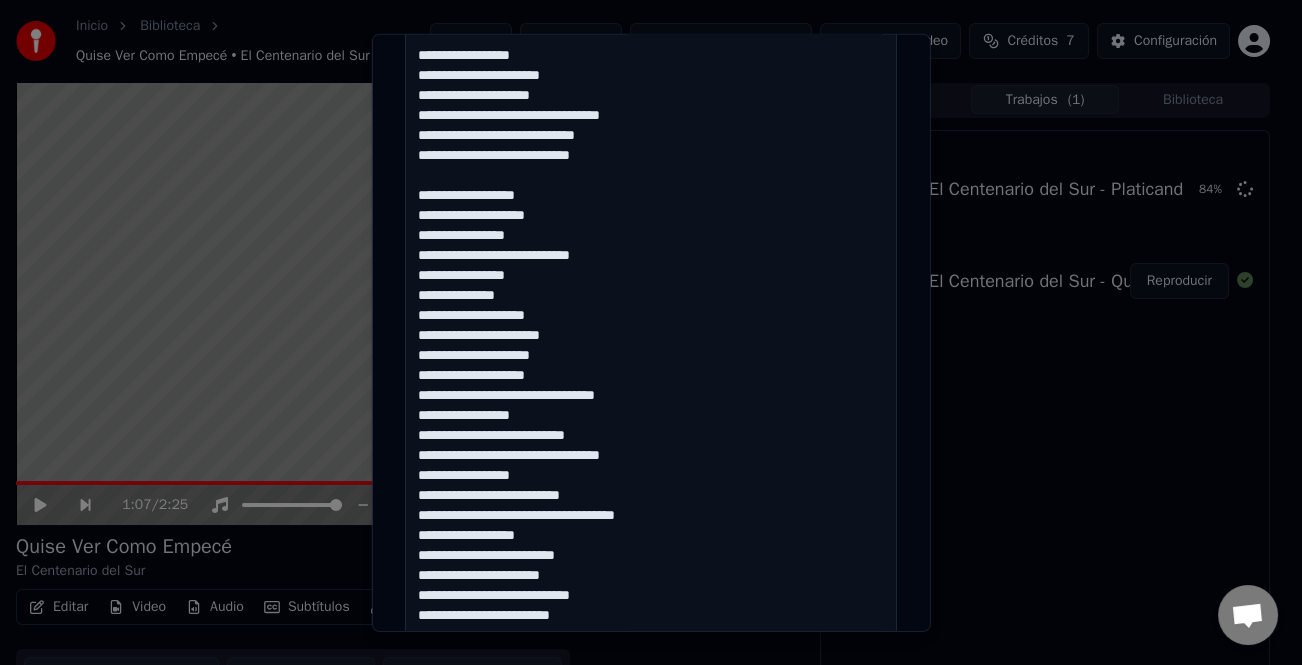 click at bounding box center [651, 395] 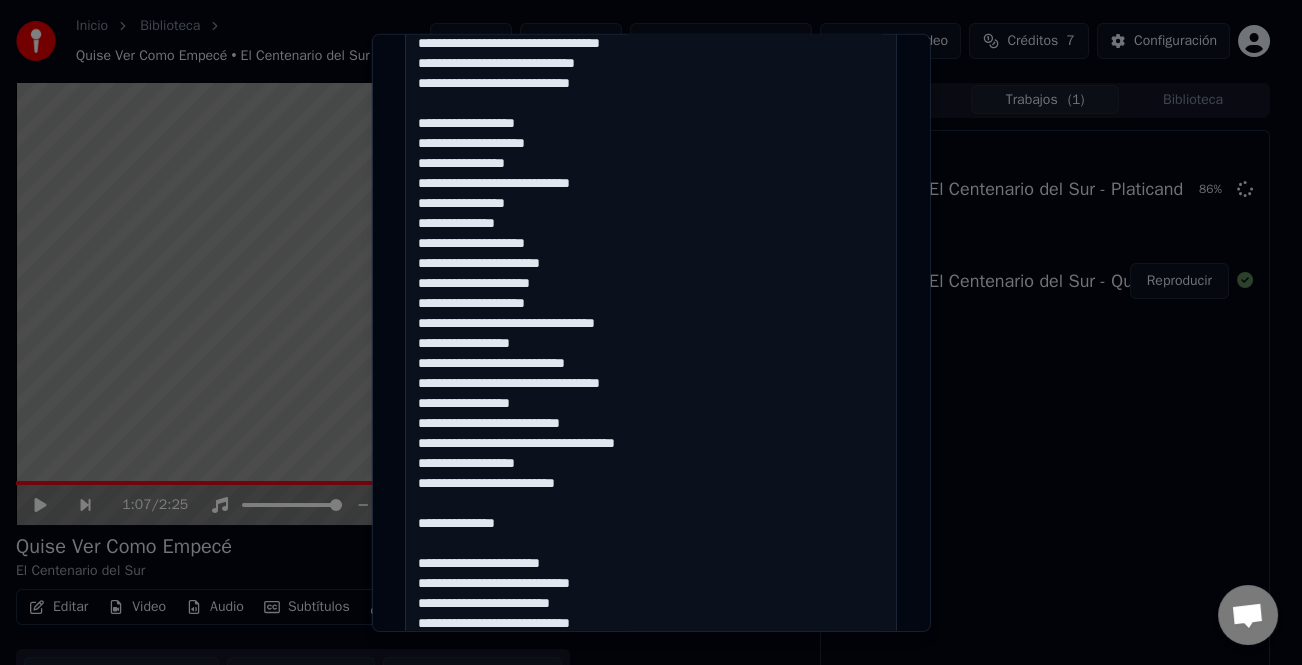 scroll, scrollTop: 121, scrollLeft: 0, axis: vertical 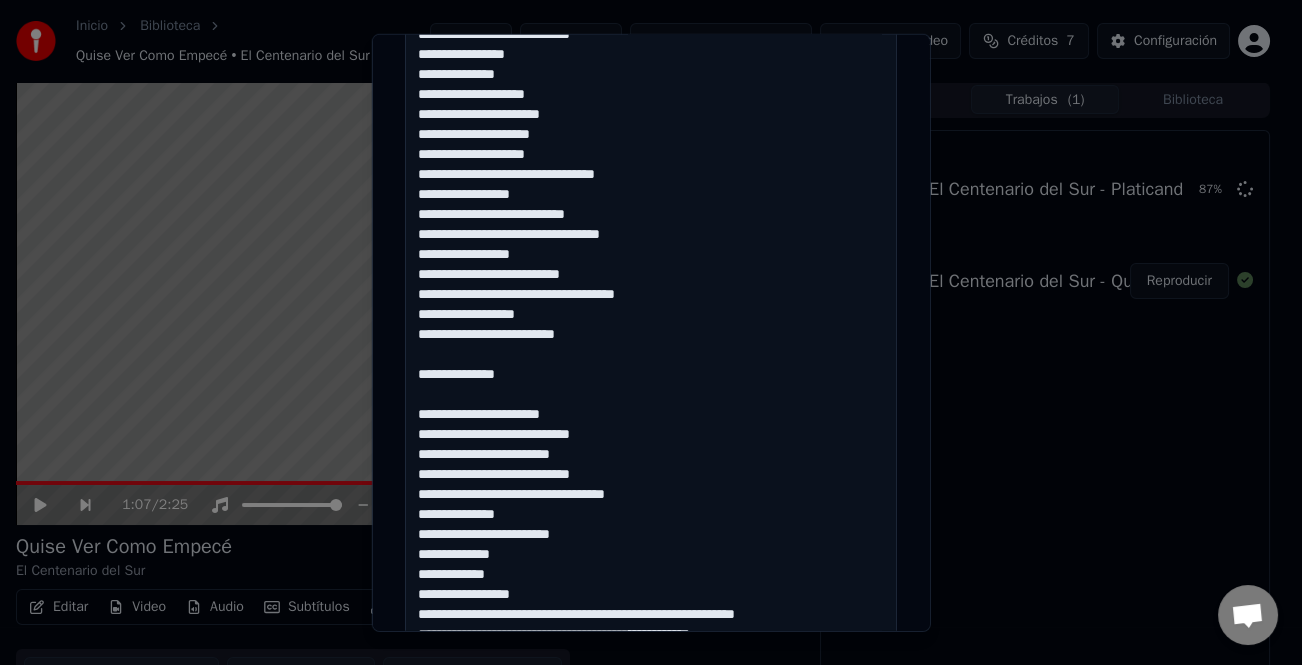 drag, startPoint x: 601, startPoint y: 480, endPoint x: 411, endPoint y: 414, distance: 201.13676 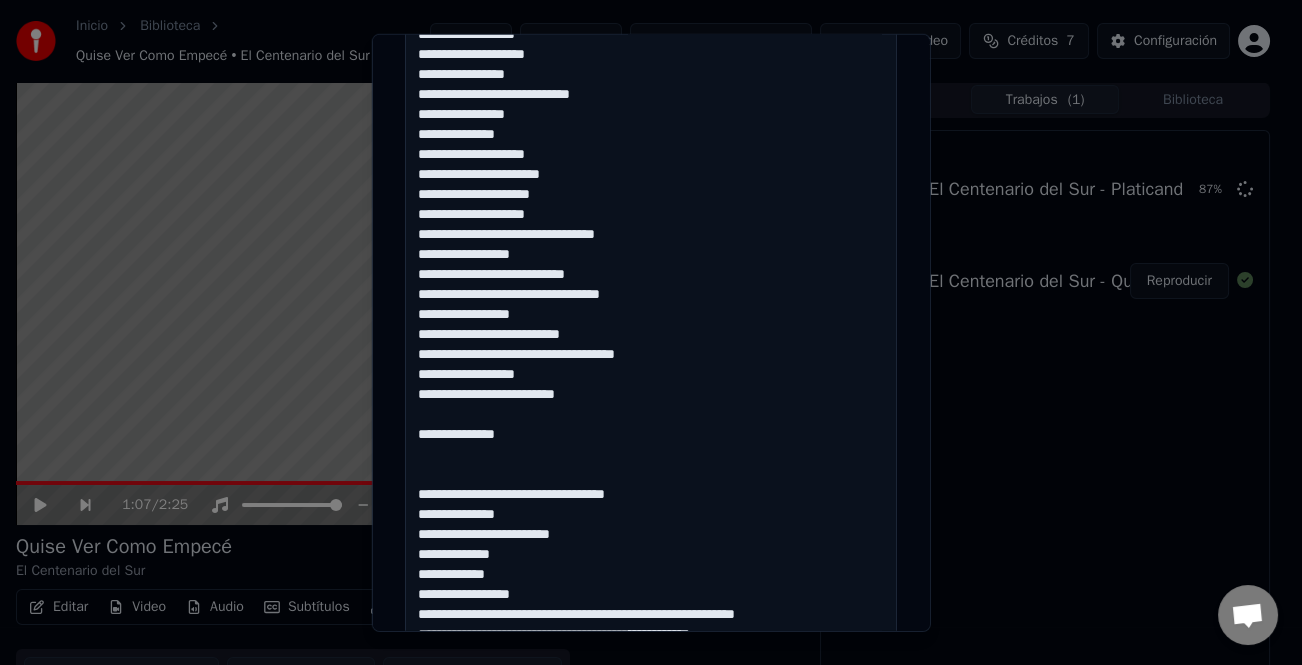 scroll, scrollTop: 61, scrollLeft: 0, axis: vertical 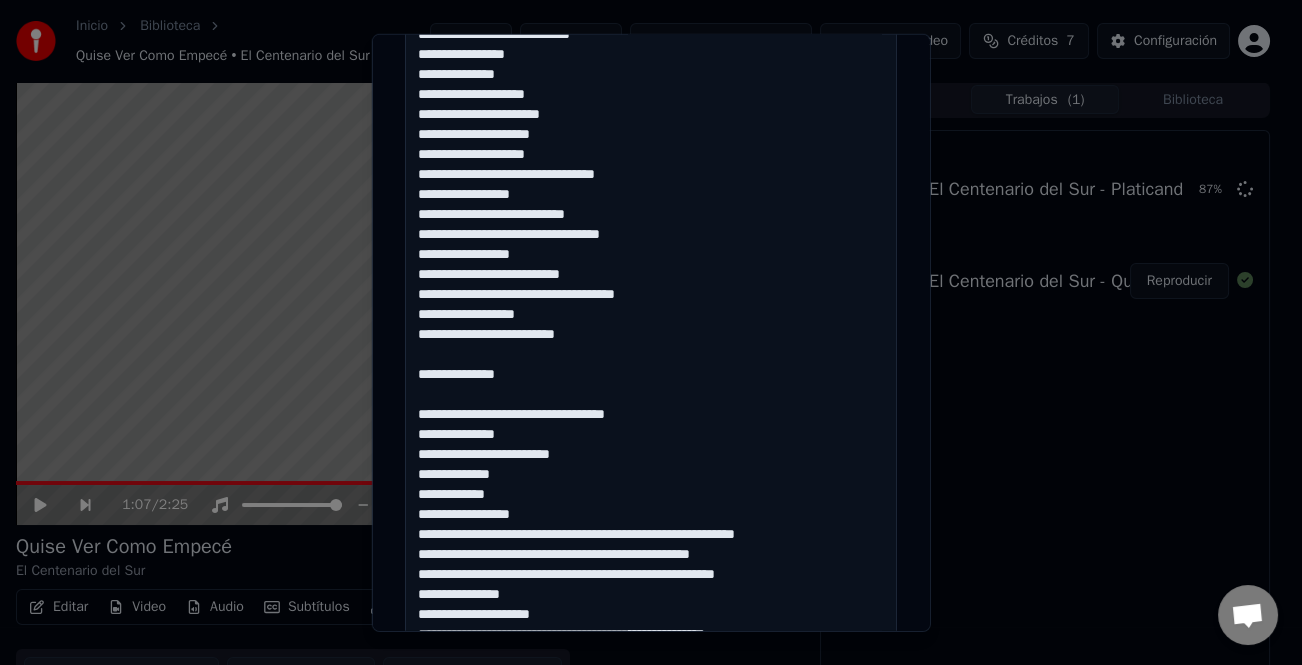 click at bounding box center (651, 215) 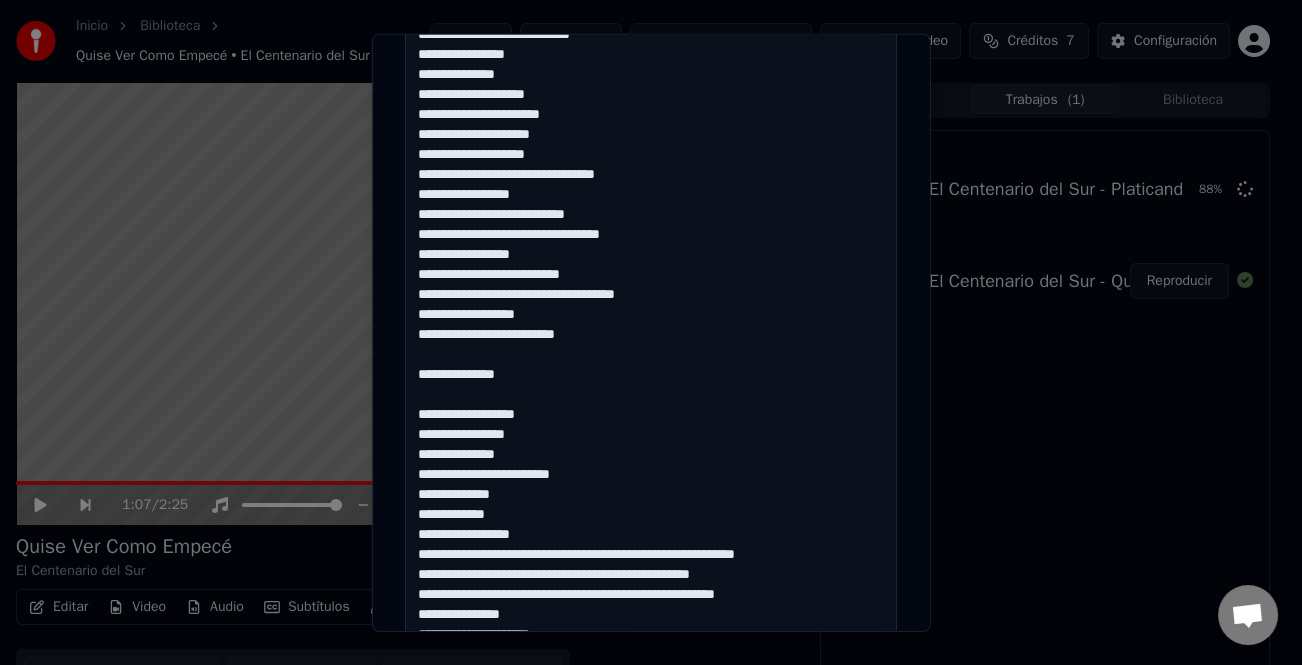 scroll, scrollTop: 61, scrollLeft: 0, axis: vertical 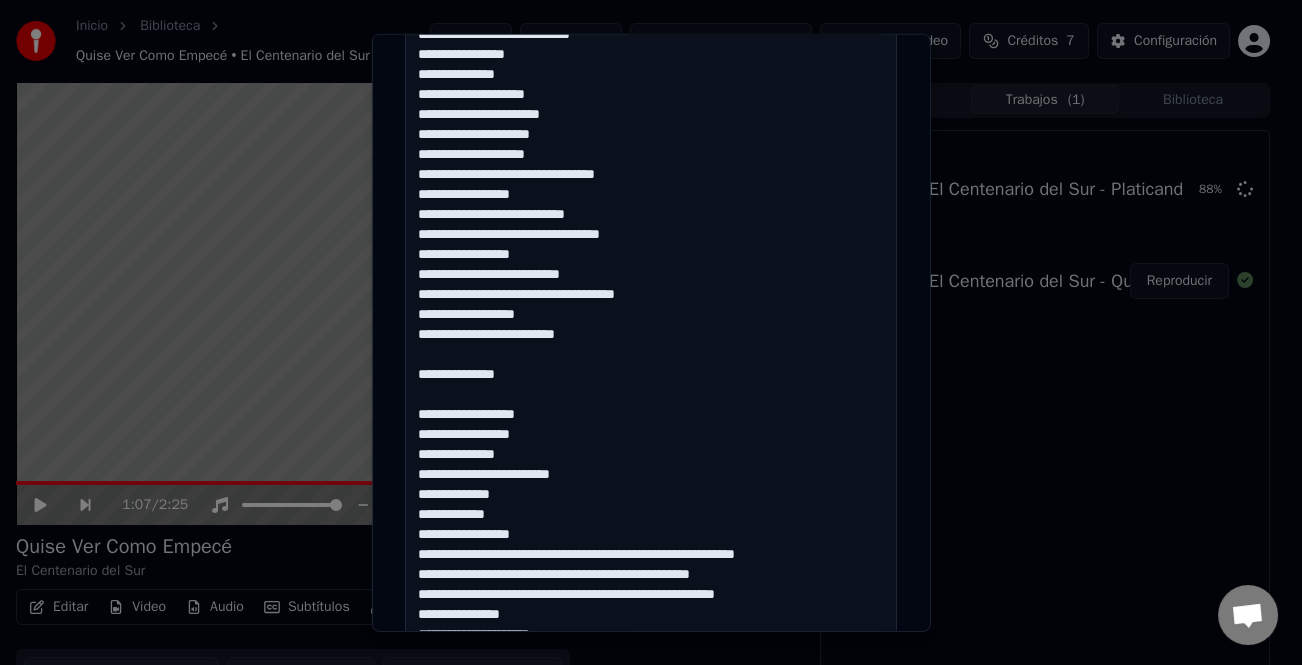 click at bounding box center (651, 235) 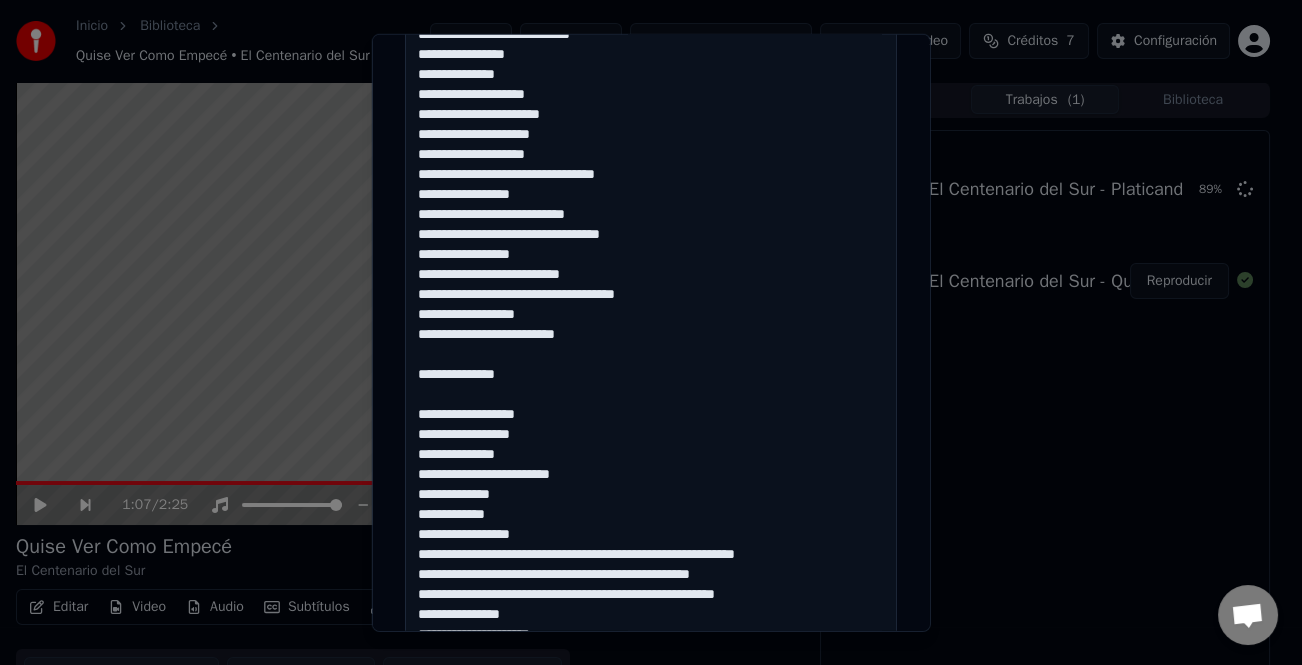 click at bounding box center [651, 235] 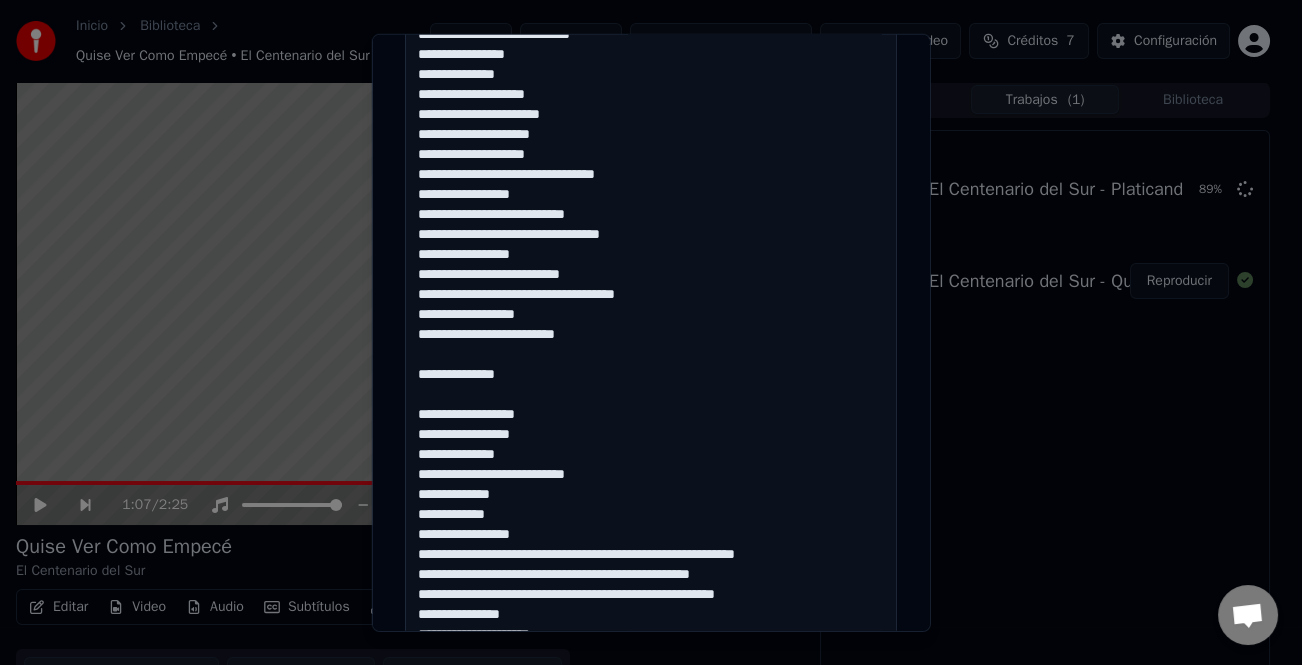 click at bounding box center [651, 235] 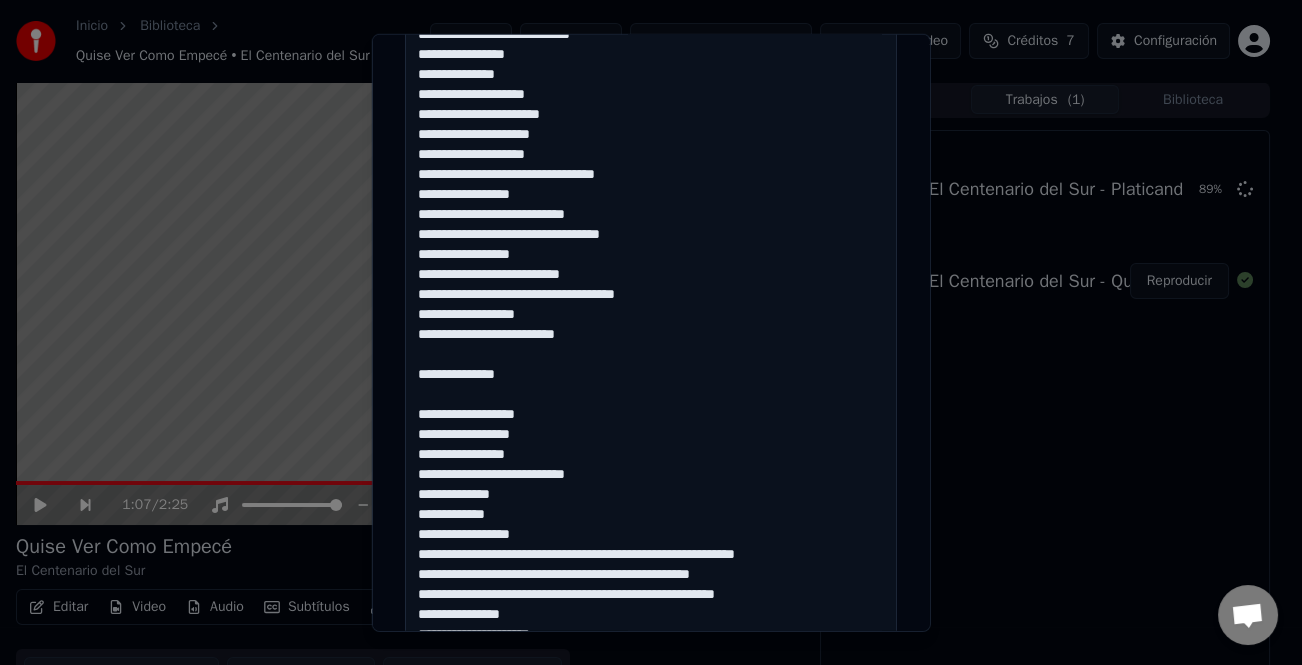 click at bounding box center [651, 235] 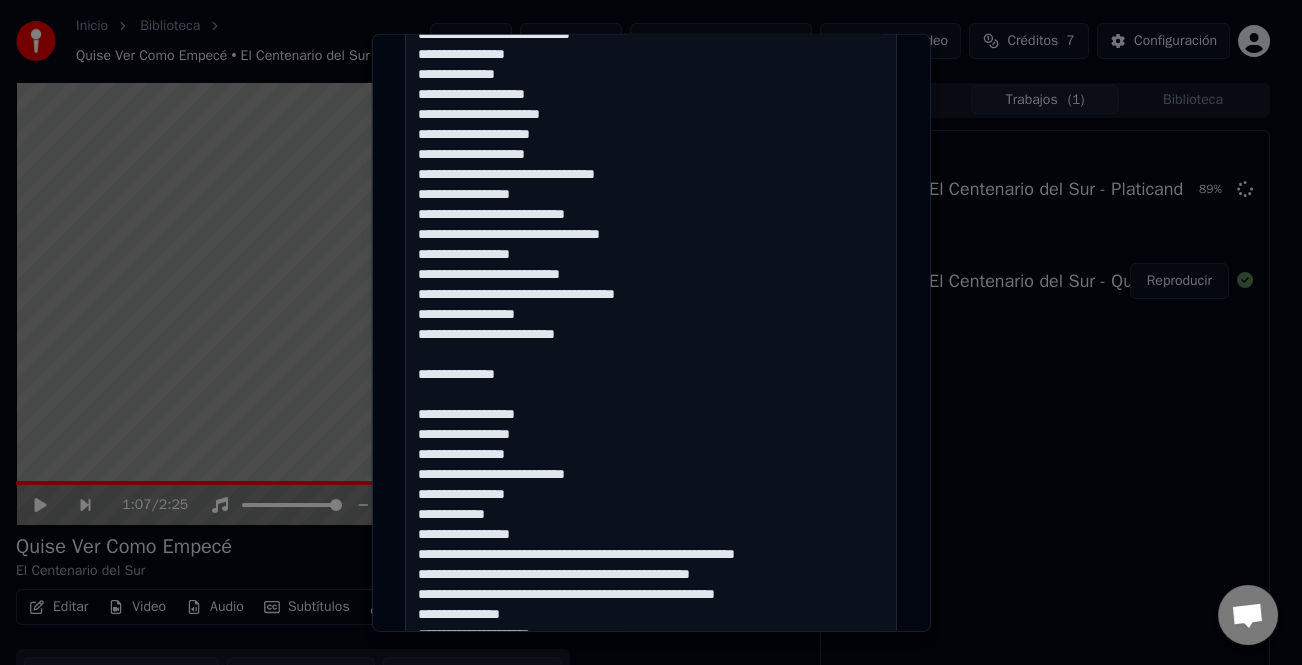 click at bounding box center (651, 235) 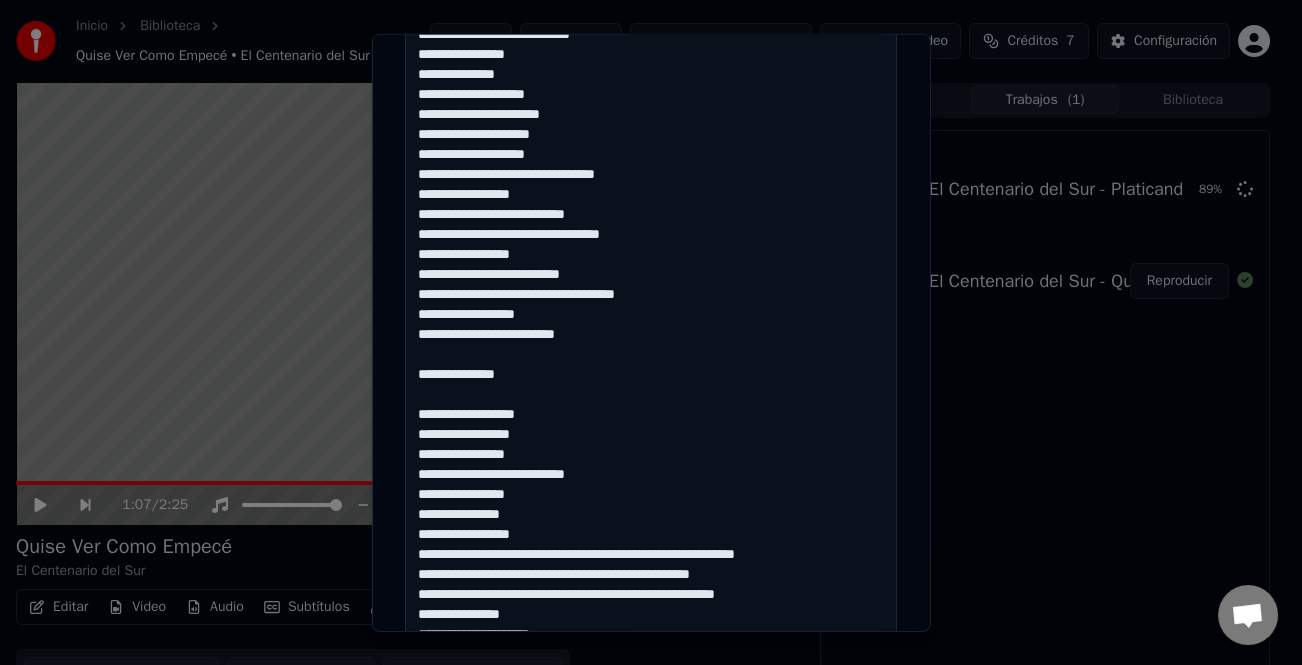 click at bounding box center (651, 235) 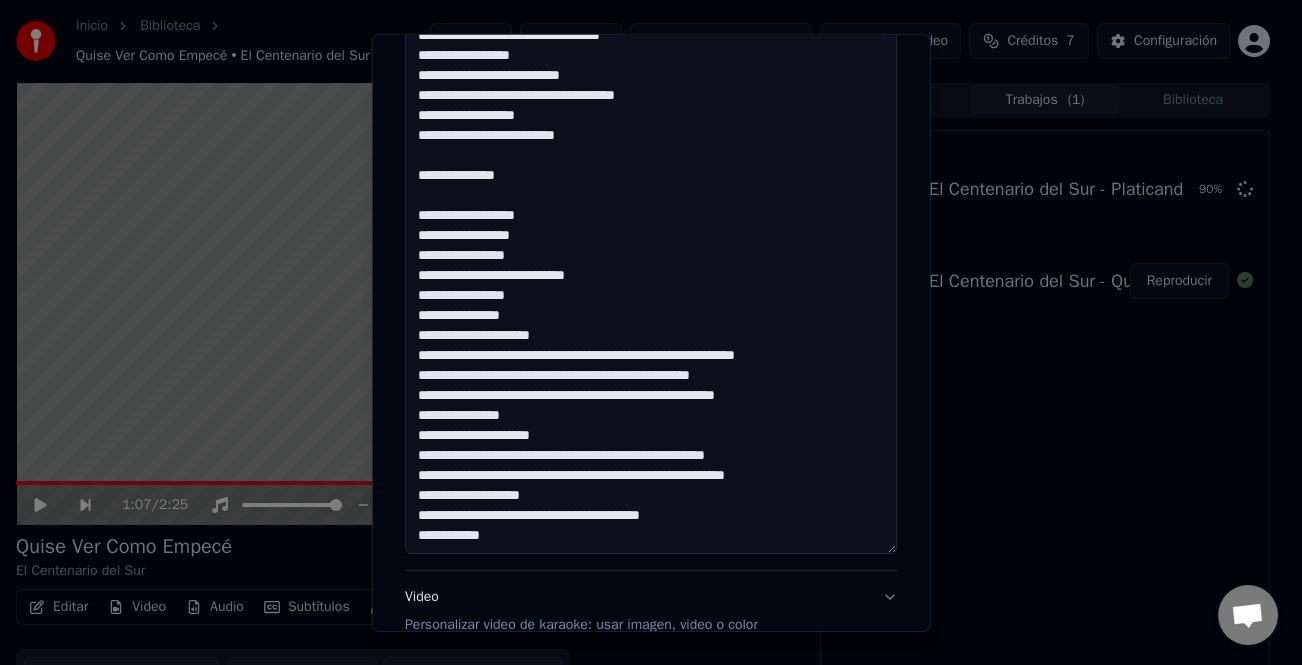 scroll, scrollTop: 953, scrollLeft: 0, axis: vertical 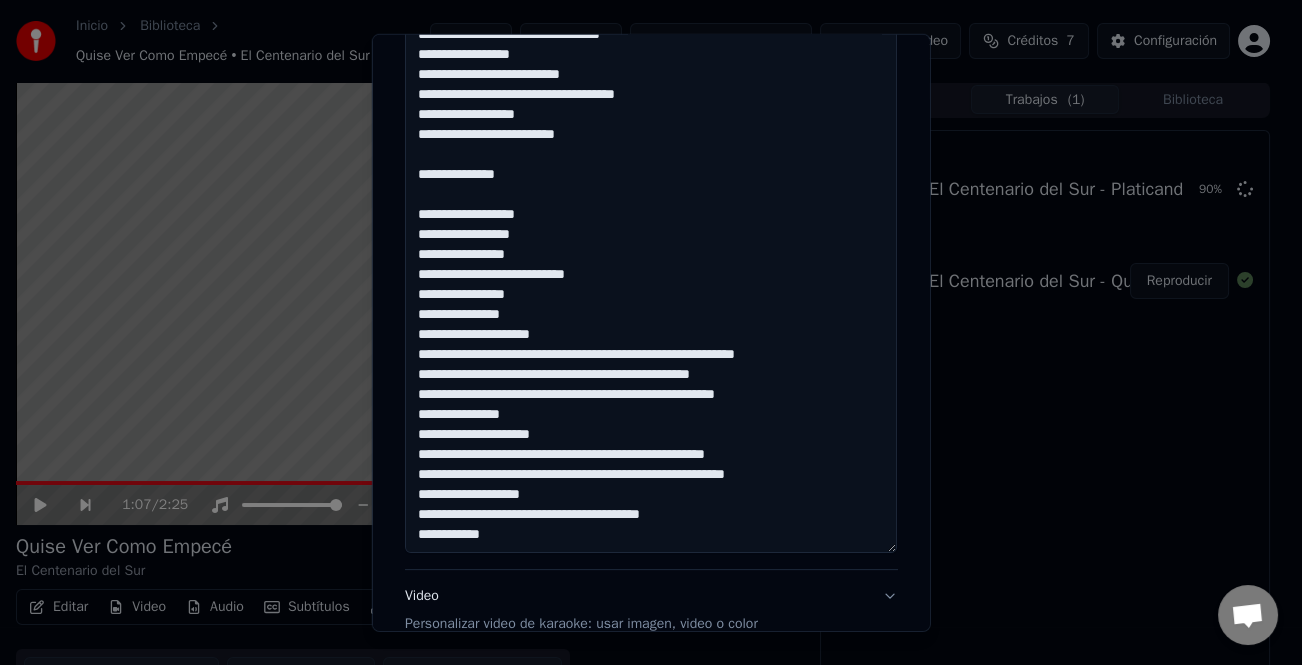 click at bounding box center (651, 35) 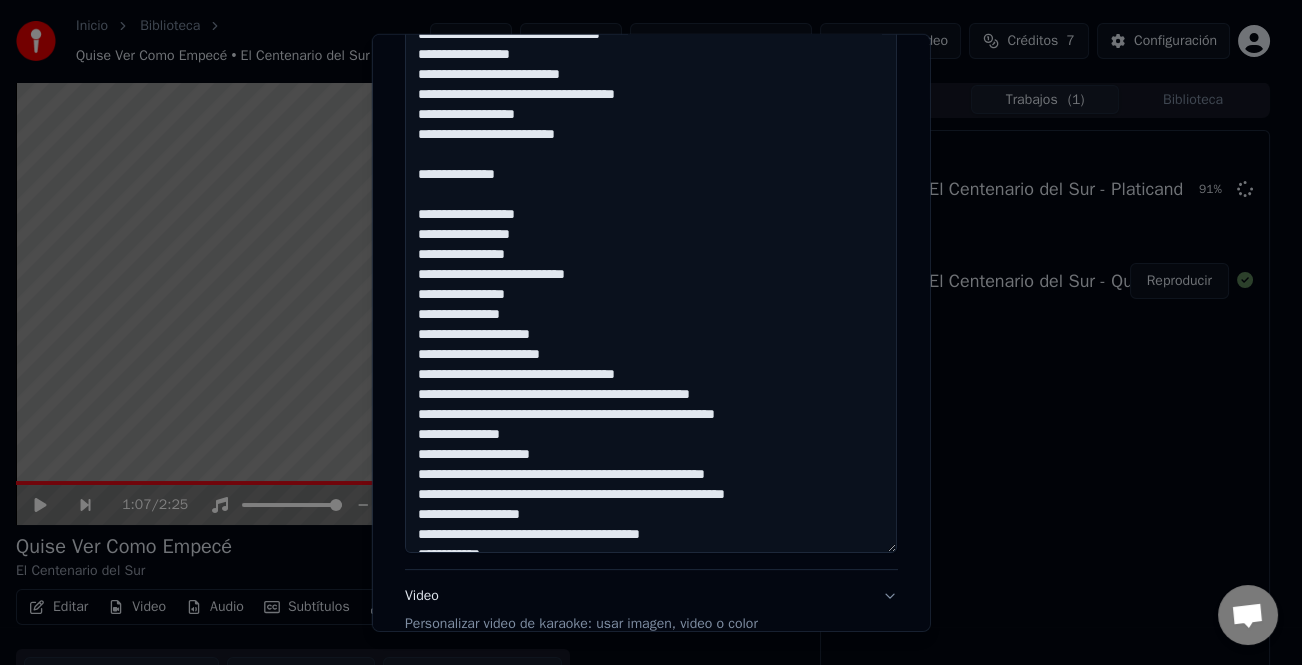 click at bounding box center (651, 35) 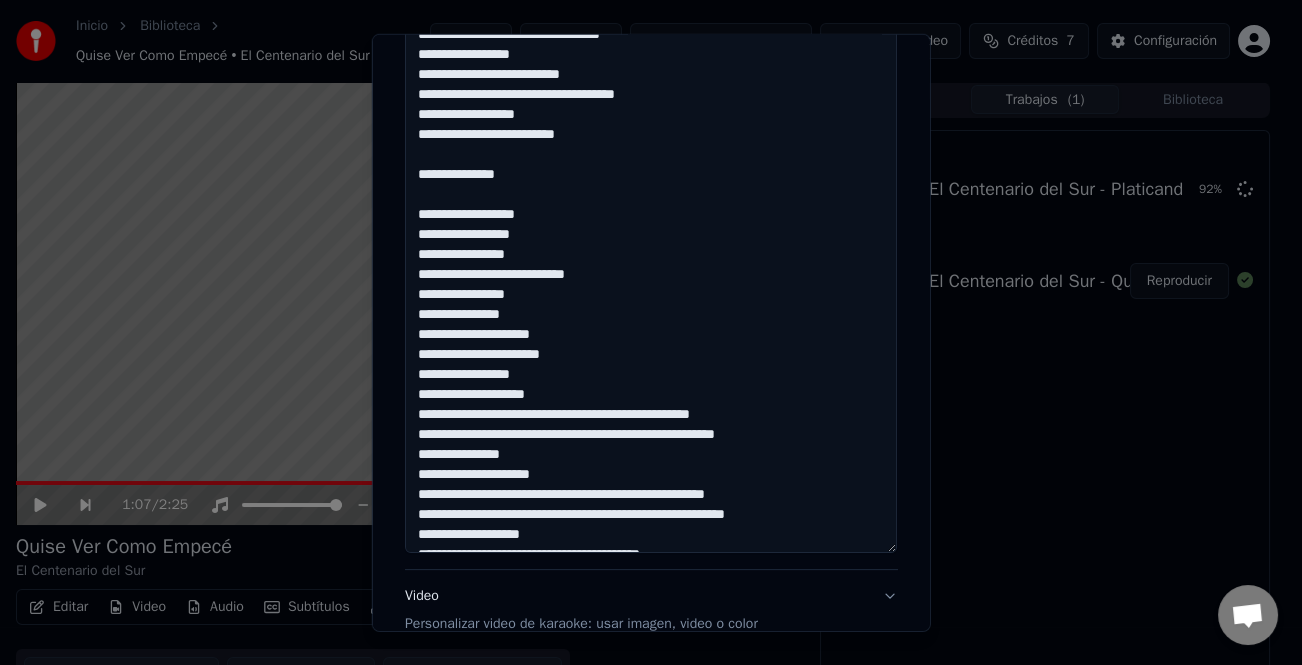 click at bounding box center (651, 35) 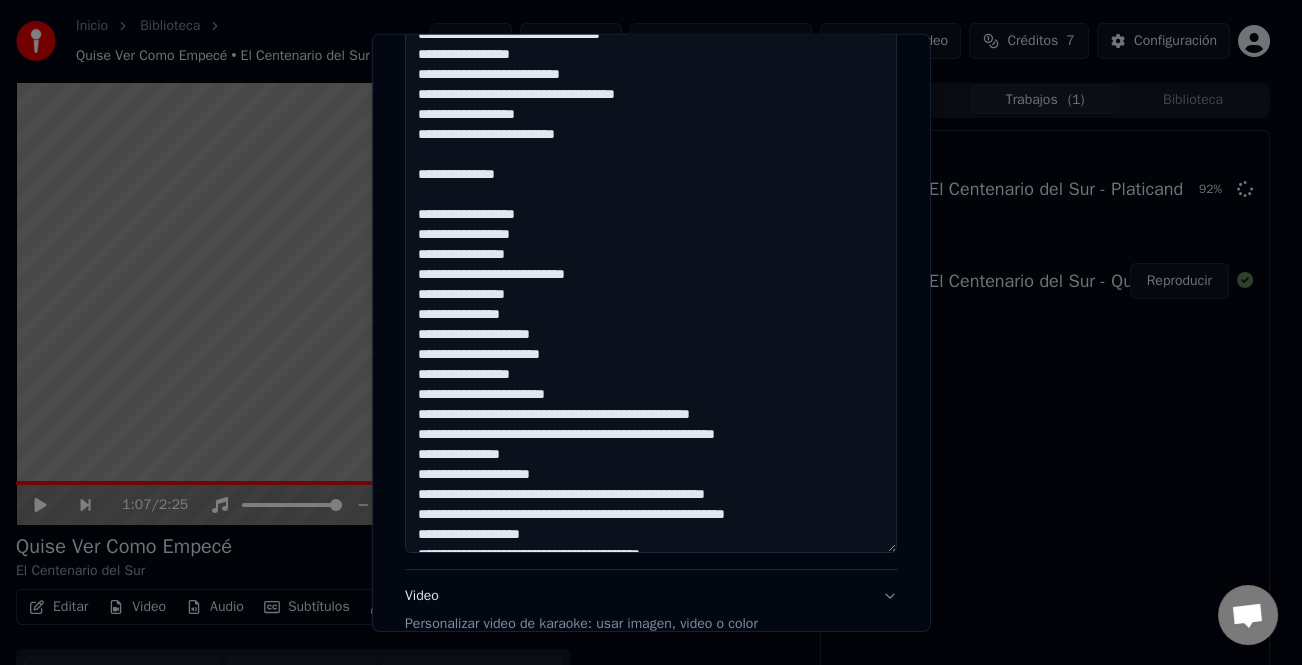 click at bounding box center (651, 35) 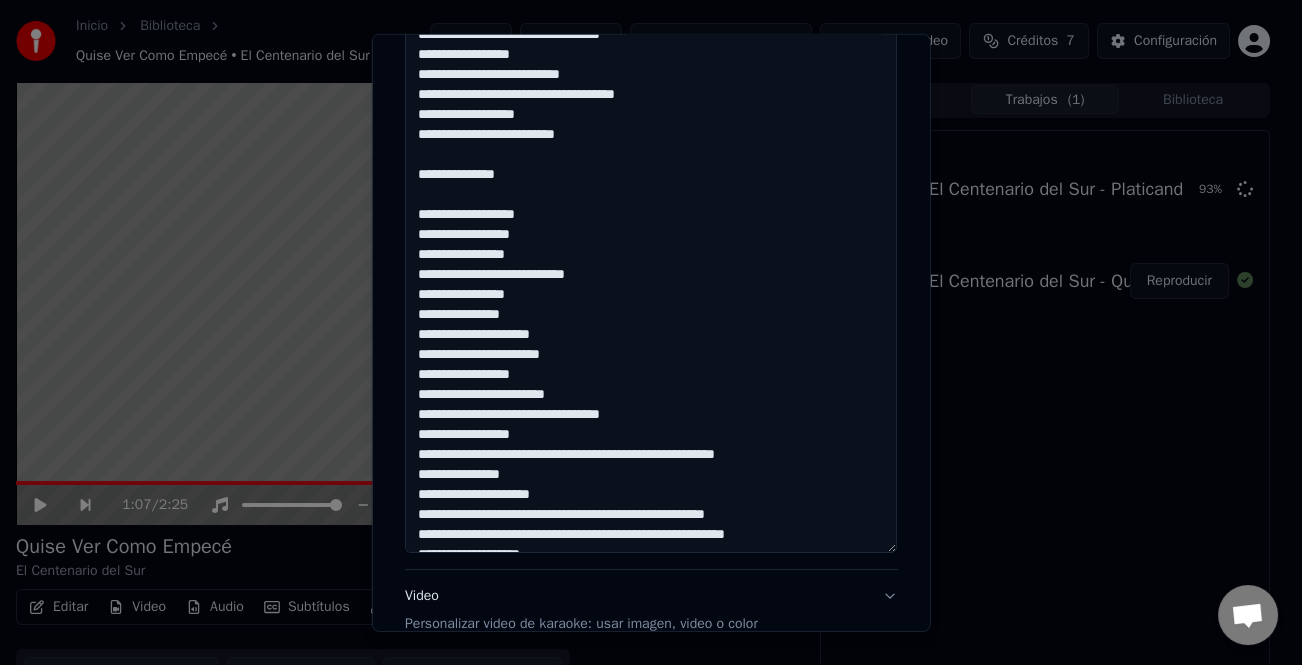 click at bounding box center (651, 35) 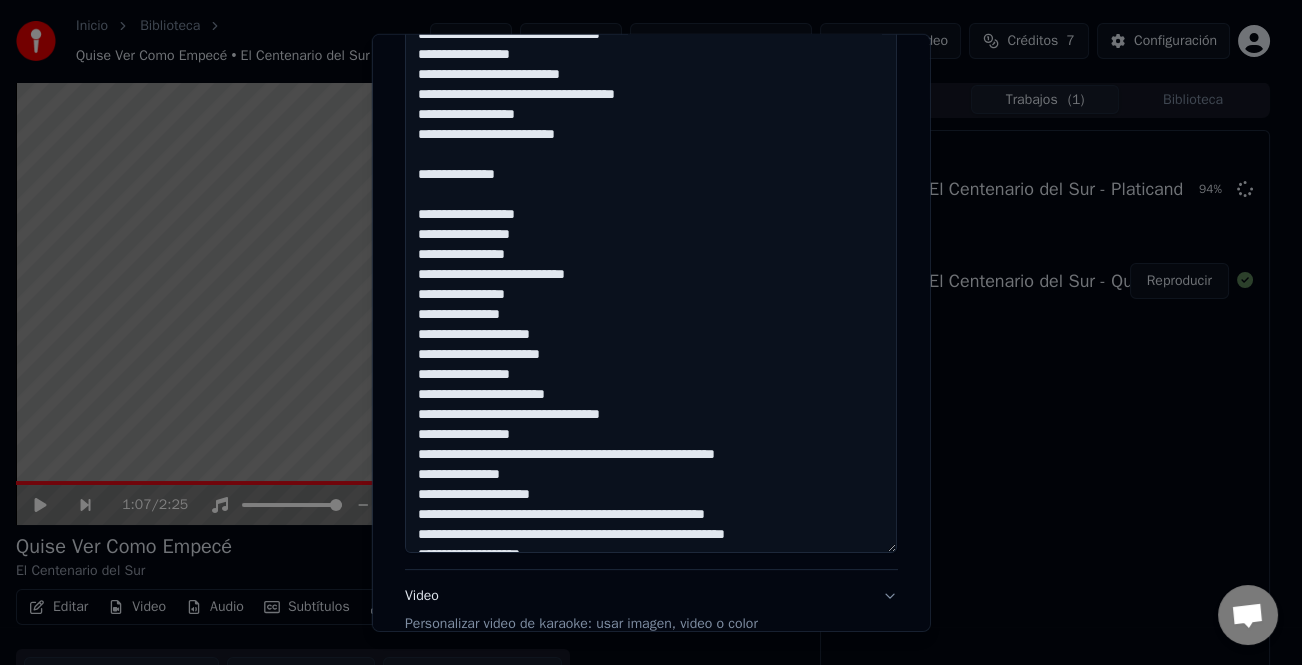 click at bounding box center (651, 35) 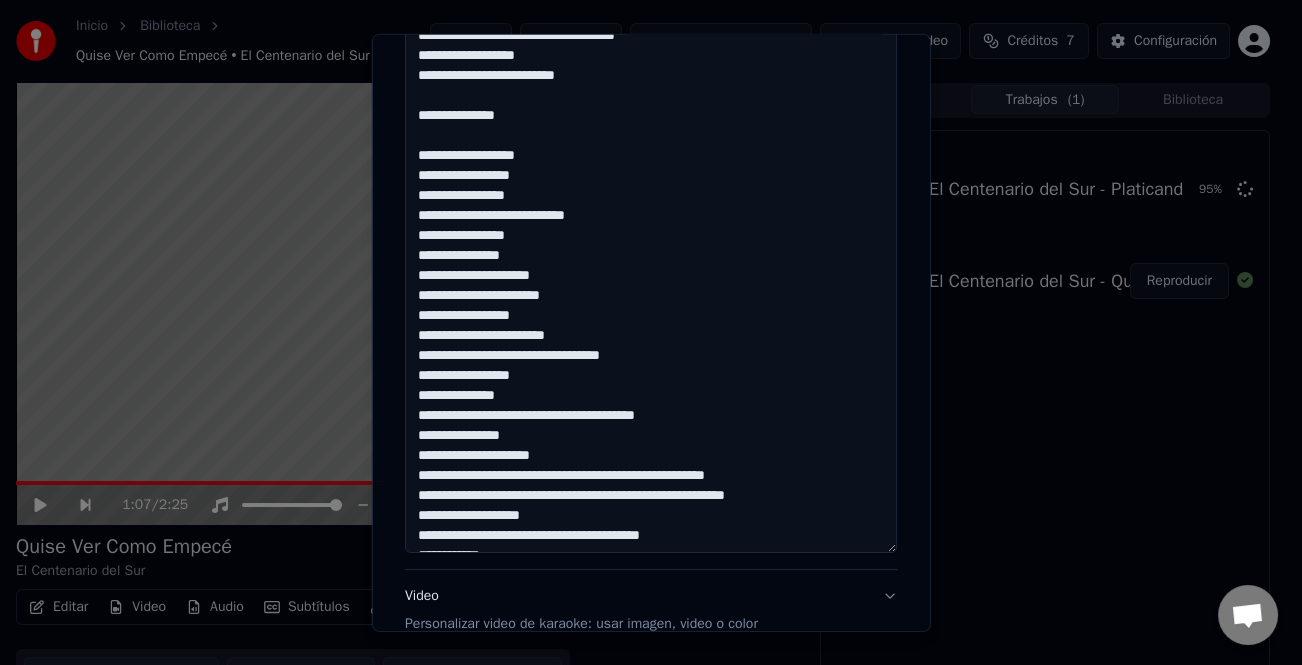 scroll, scrollTop: 141, scrollLeft: 0, axis: vertical 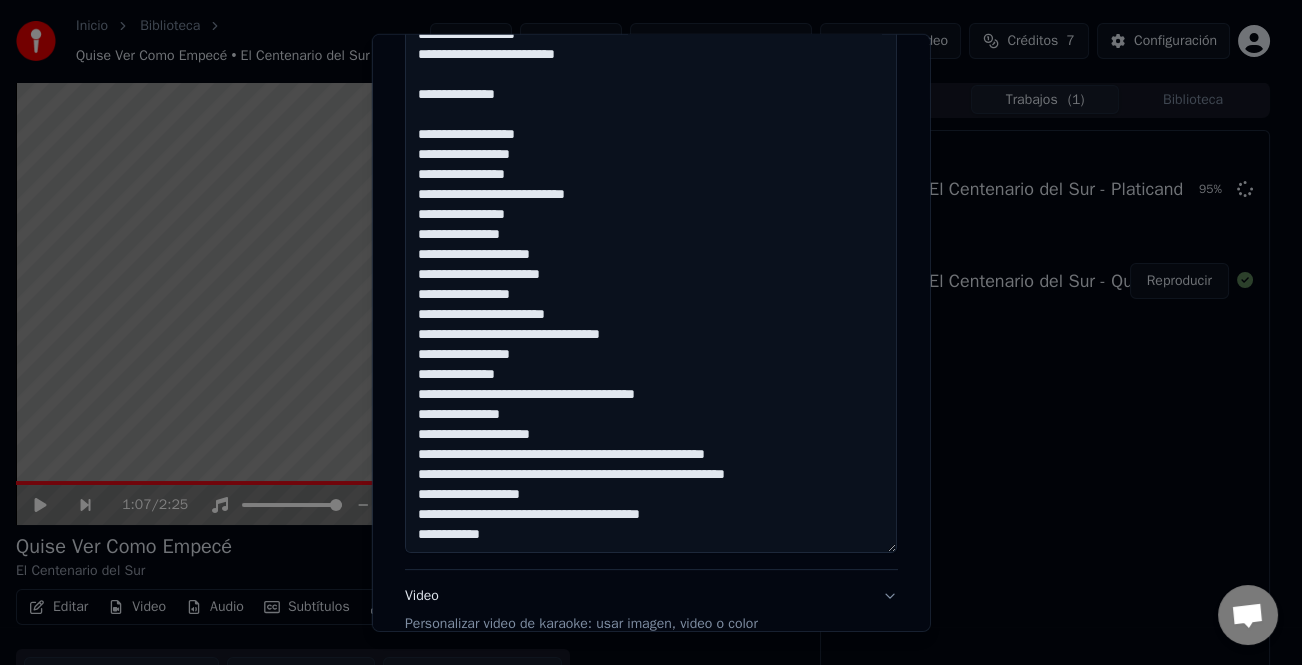 click at bounding box center (651, 35) 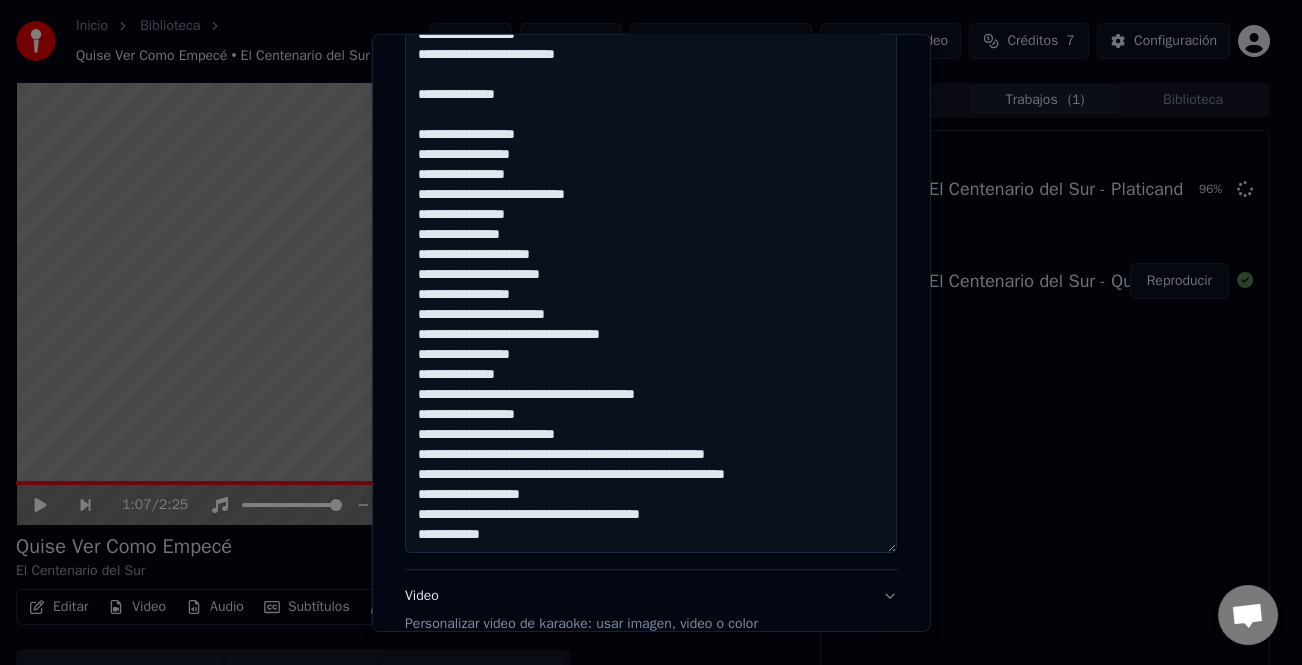 click at bounding box center [651, 35] 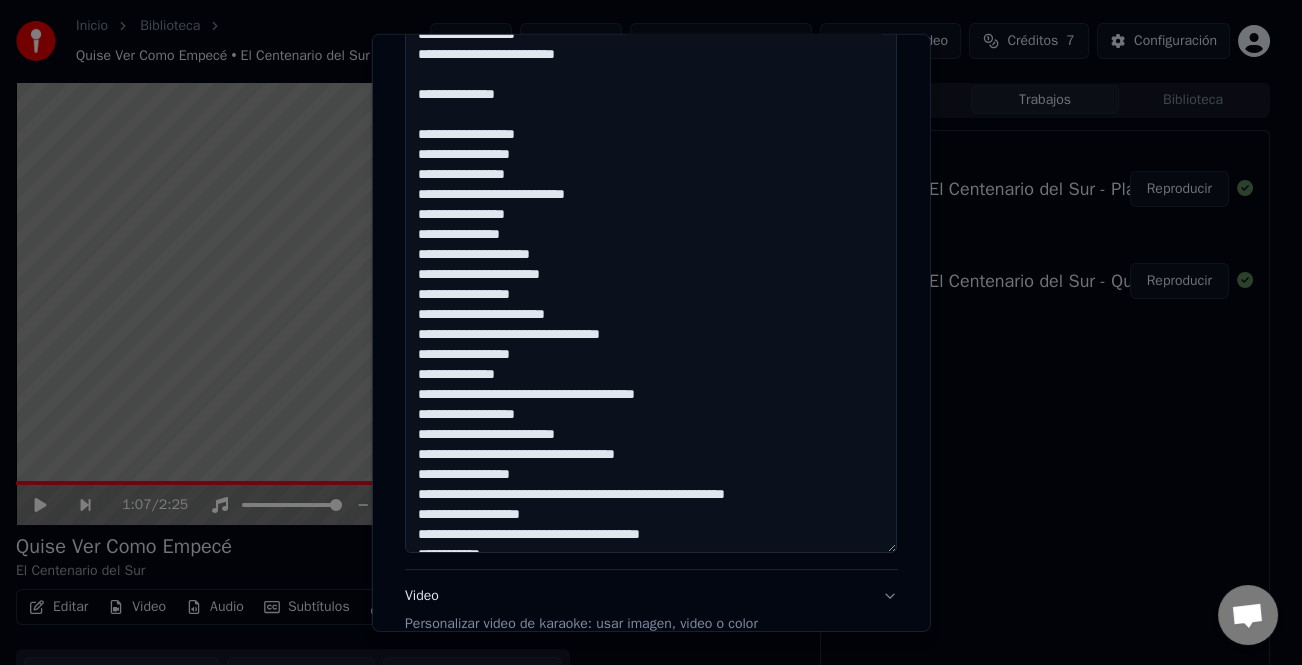 click at bounding box center (651, 35) 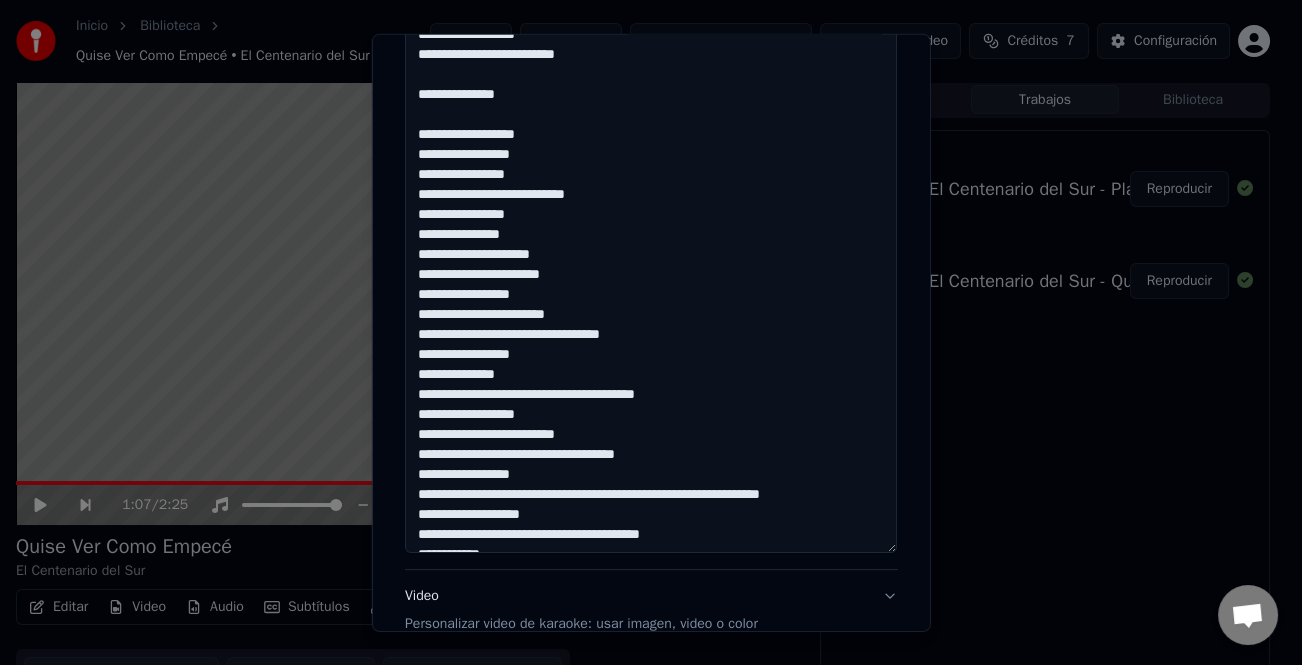 click at bounding box center [651, 35] 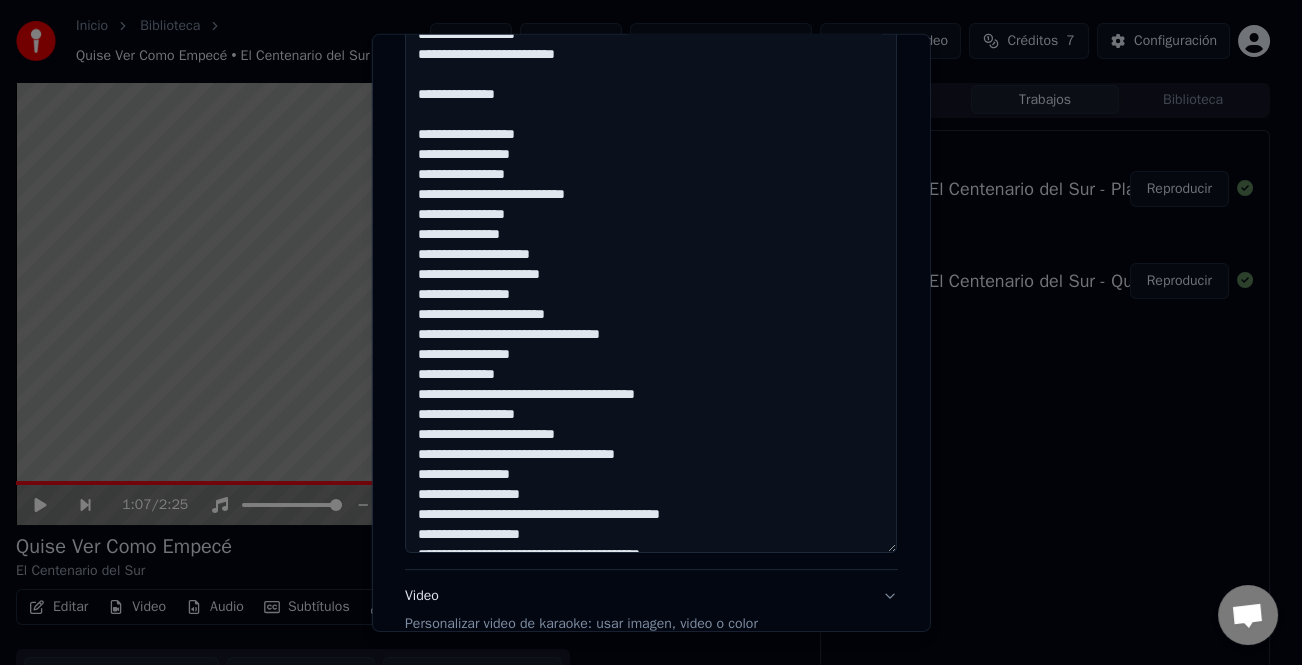 click at bounding box center (651, 35) 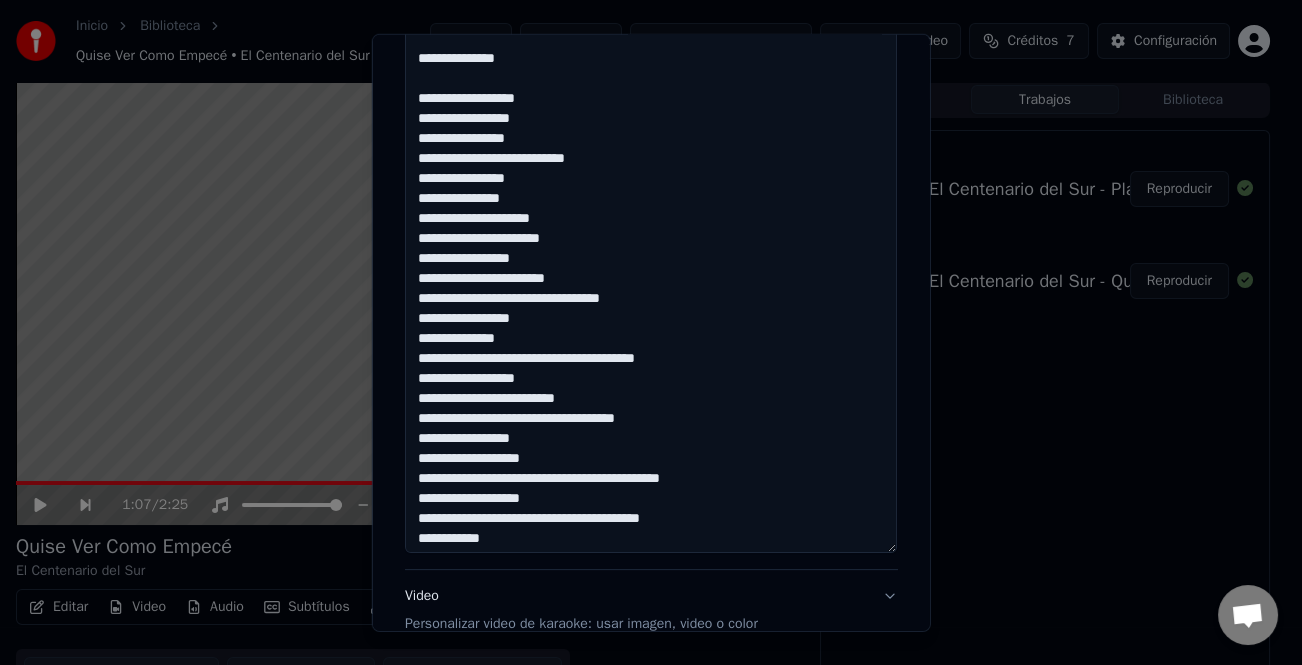 scroll, scrollTop: 181, scrollLeft: 0, axis: vertical 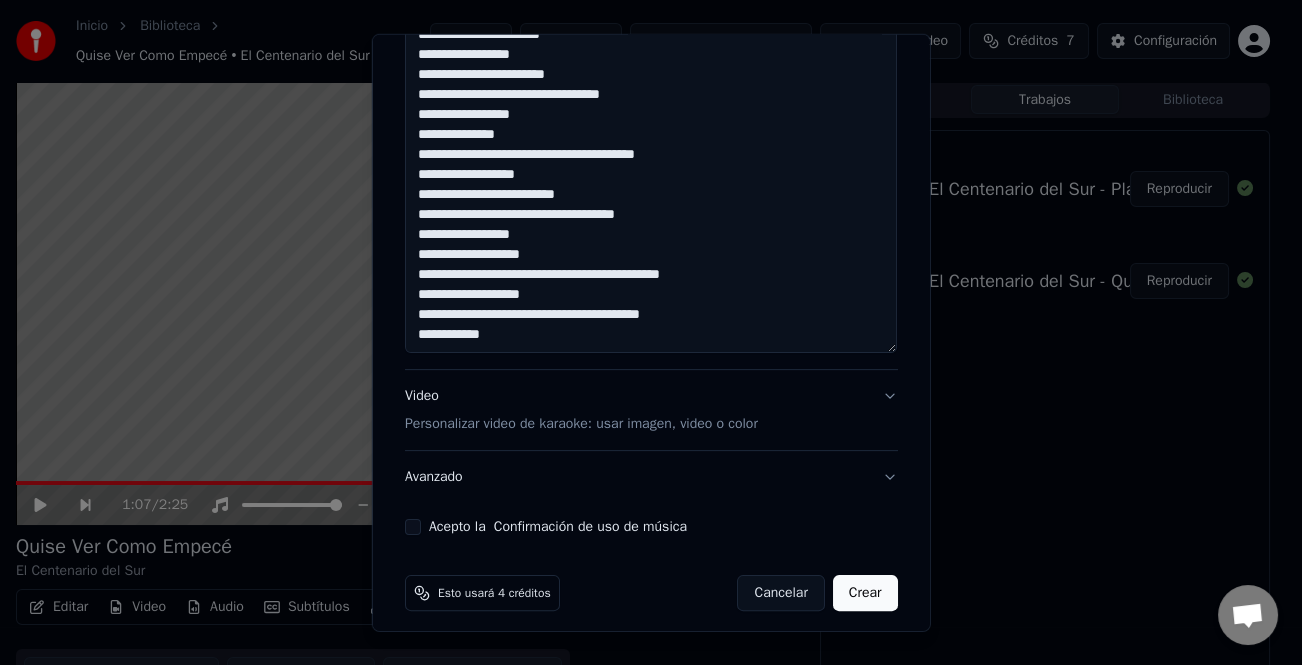 click at bounding box center (651, -165) 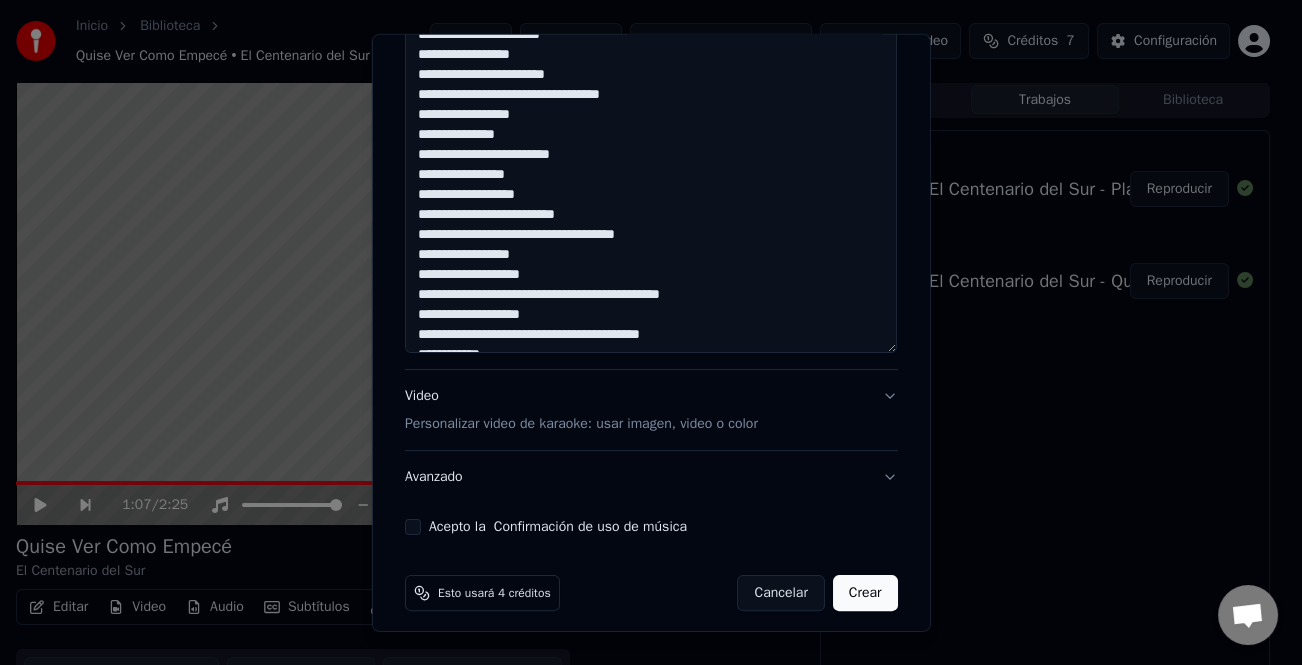 click at bounding box center [651, -165] 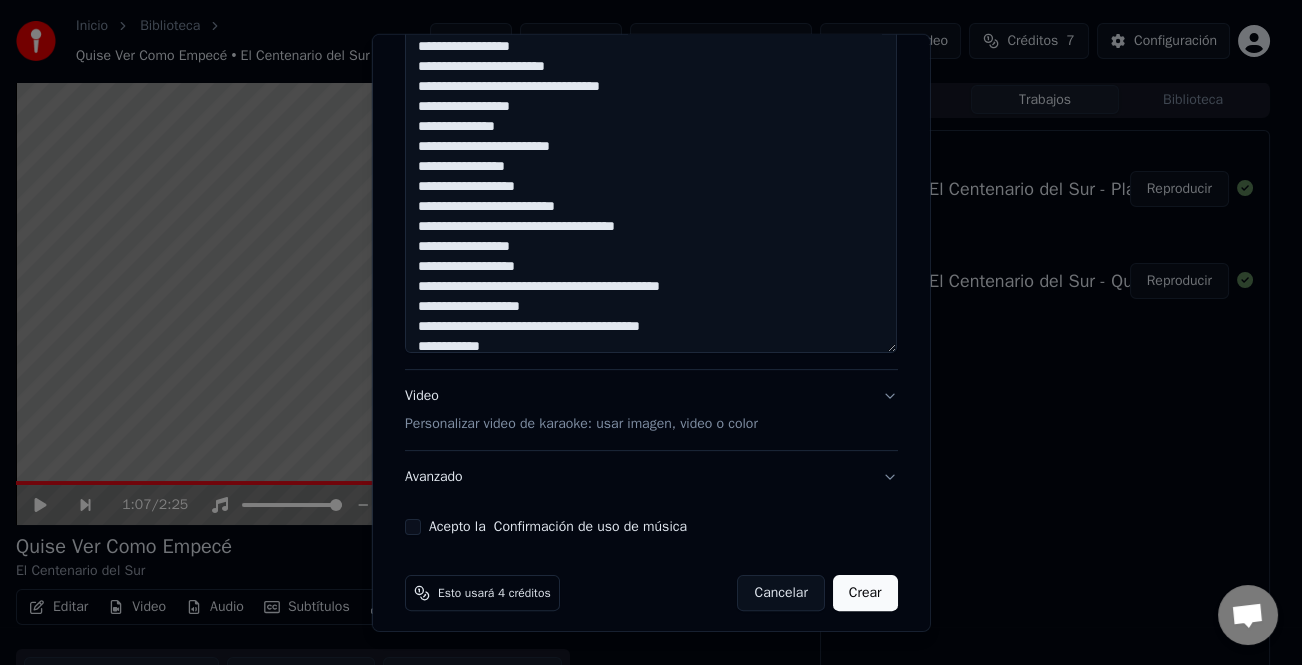 scroll, scrollTop: 201, scrollLeft: 0, axis: vertical 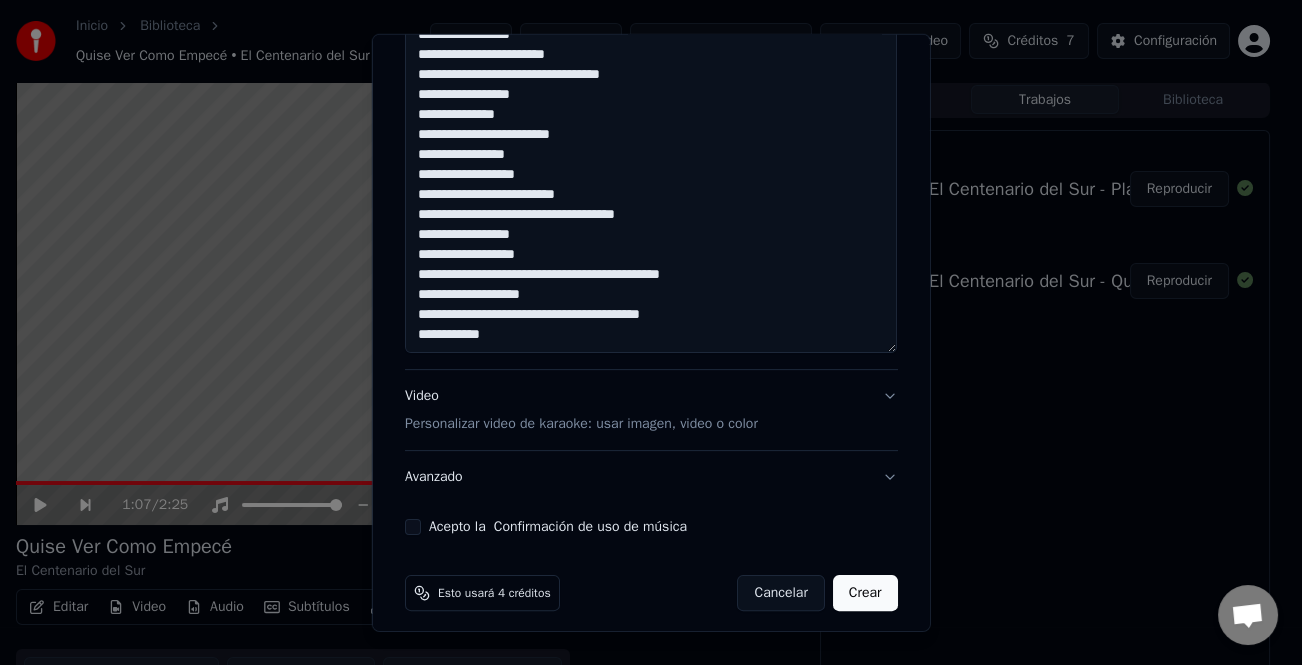 drag, startPoint x: 712, startPoint y: 274, endPoint x: 690, endPoint y: 275, distance: 22.022715 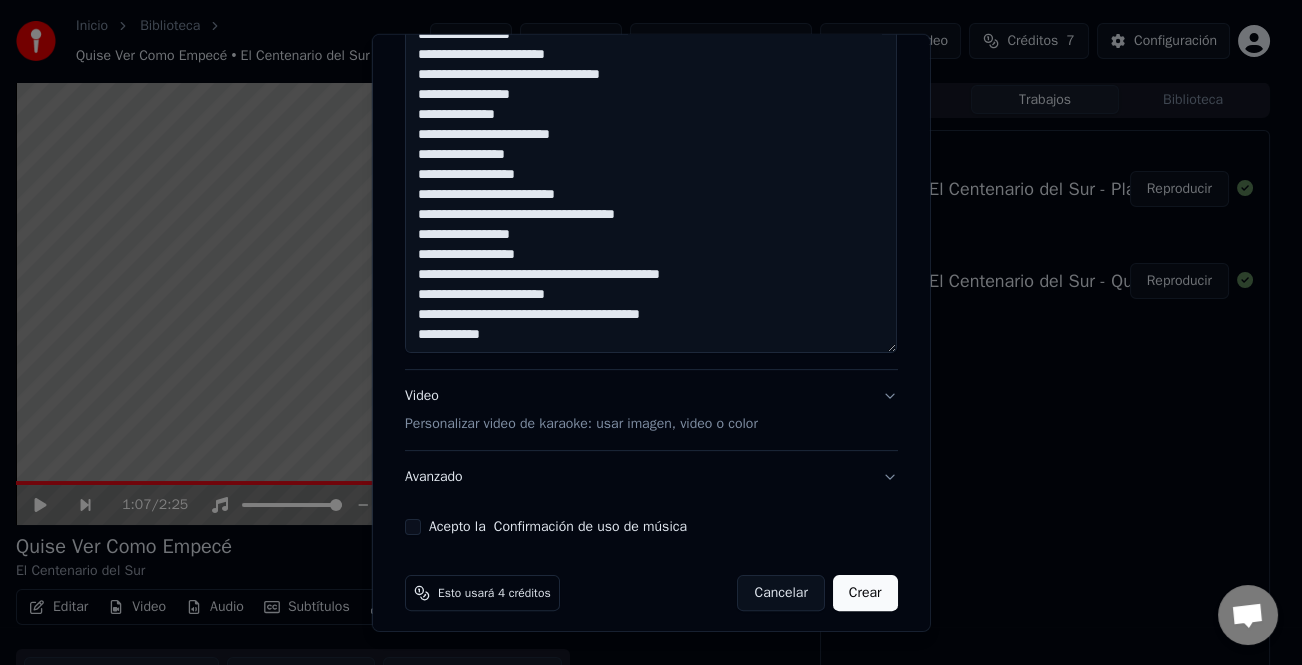 drag, startPoint x: 516, startPoint y: 336, endPoint x: 402, endPoint y: 313, distance: 116.297035 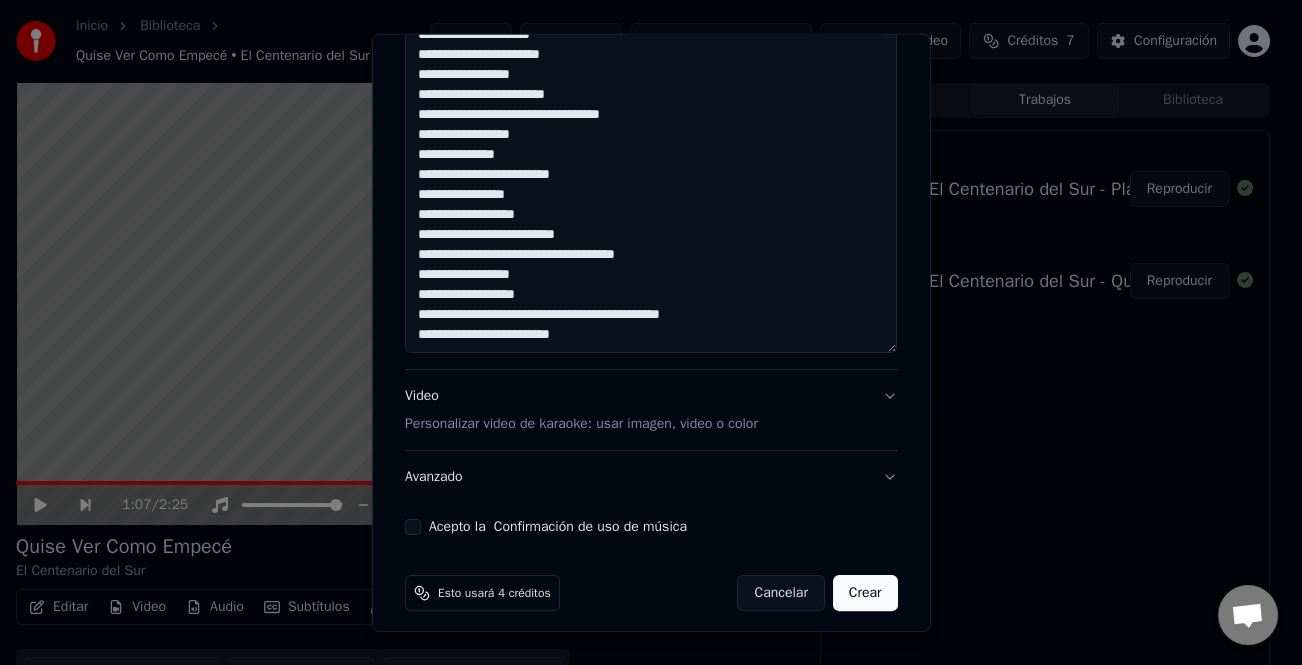 scroll, scrollTop: 181, scrollLeft: 0, axis: vertical 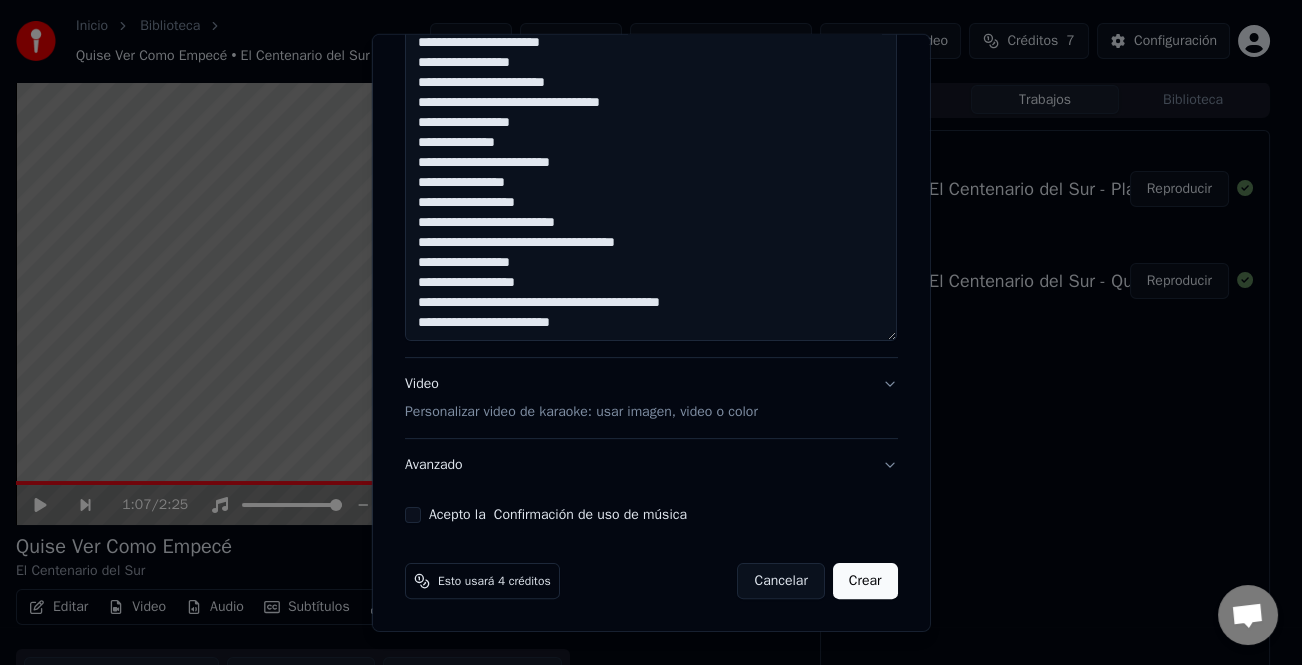 type on "**********" 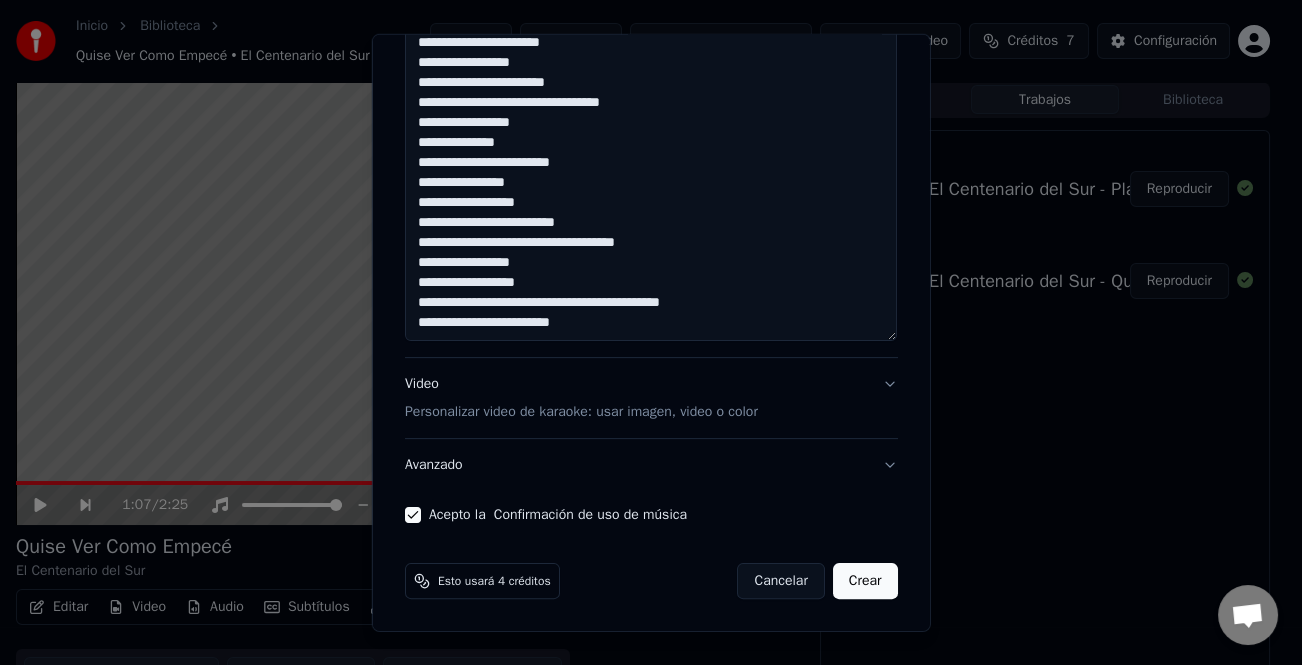click on "Crear" at bounding box center (865, 581) 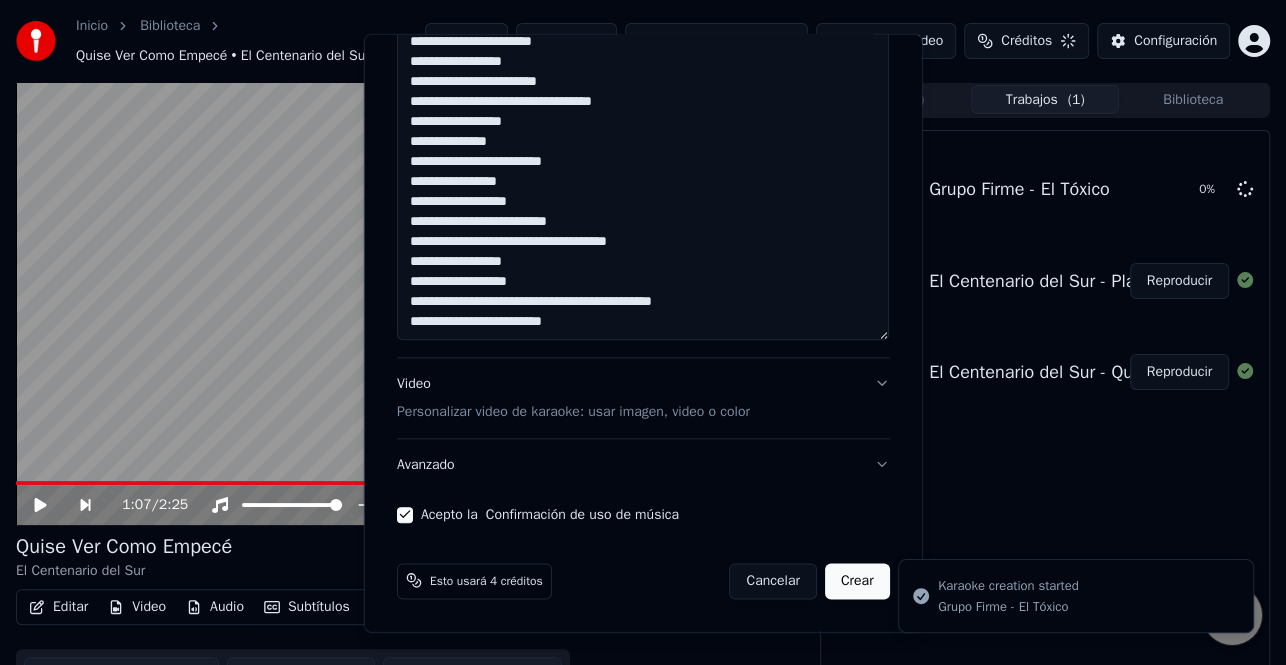 type 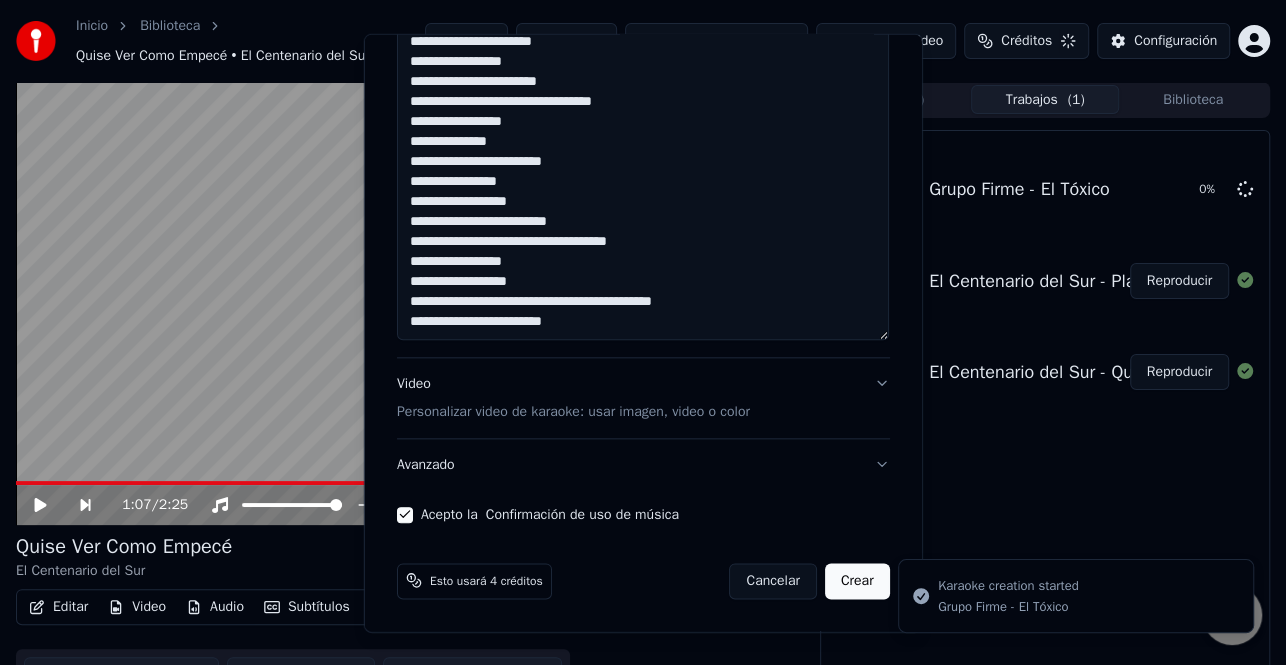 type 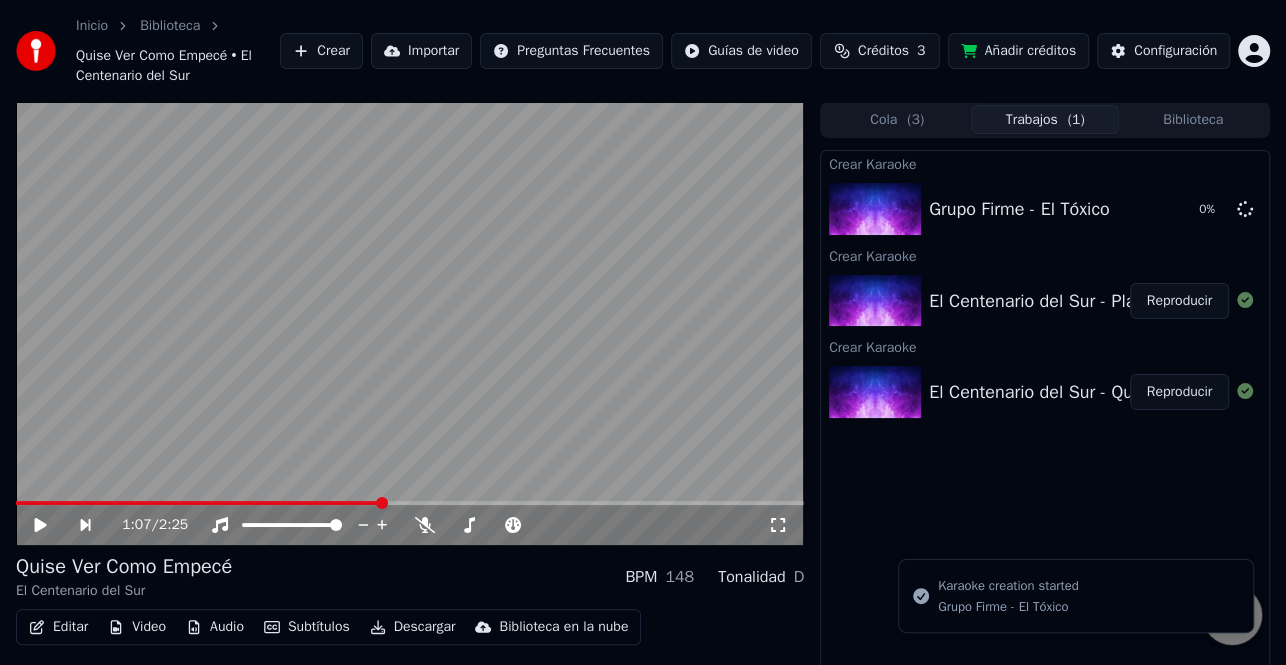 drag, startPoint x: 1180, startPoint y: 378, endPoint x: 1025, endPoint y: 437, distance: 165.84933 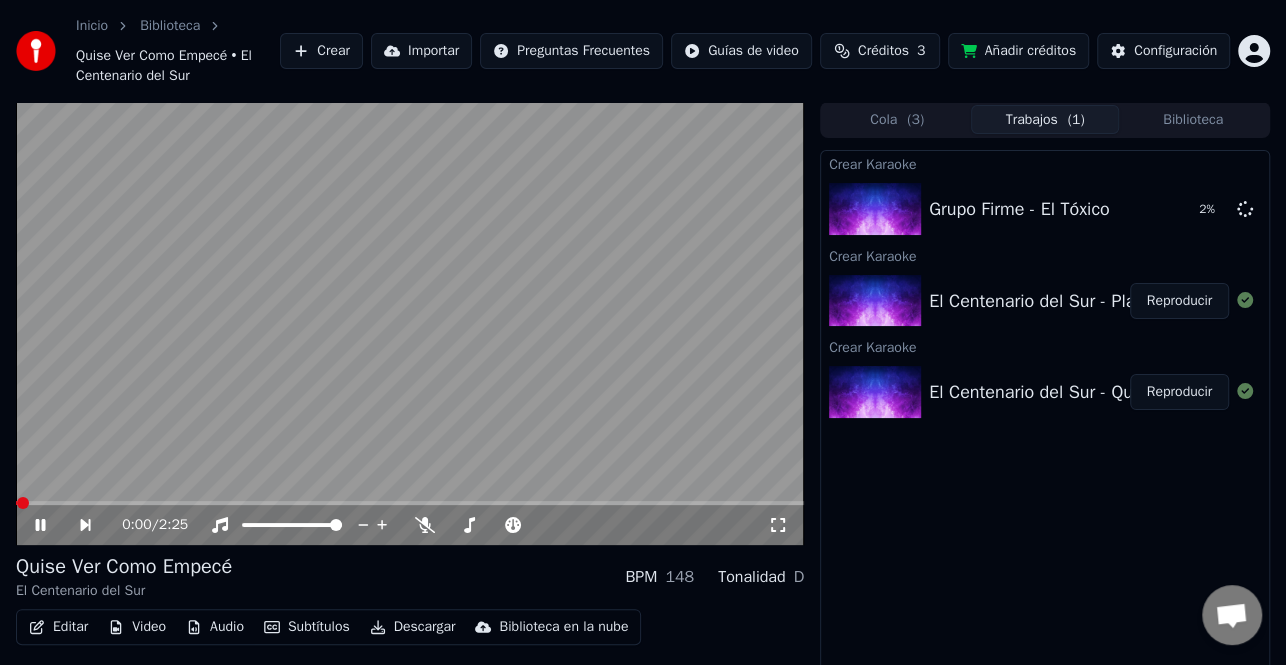 click 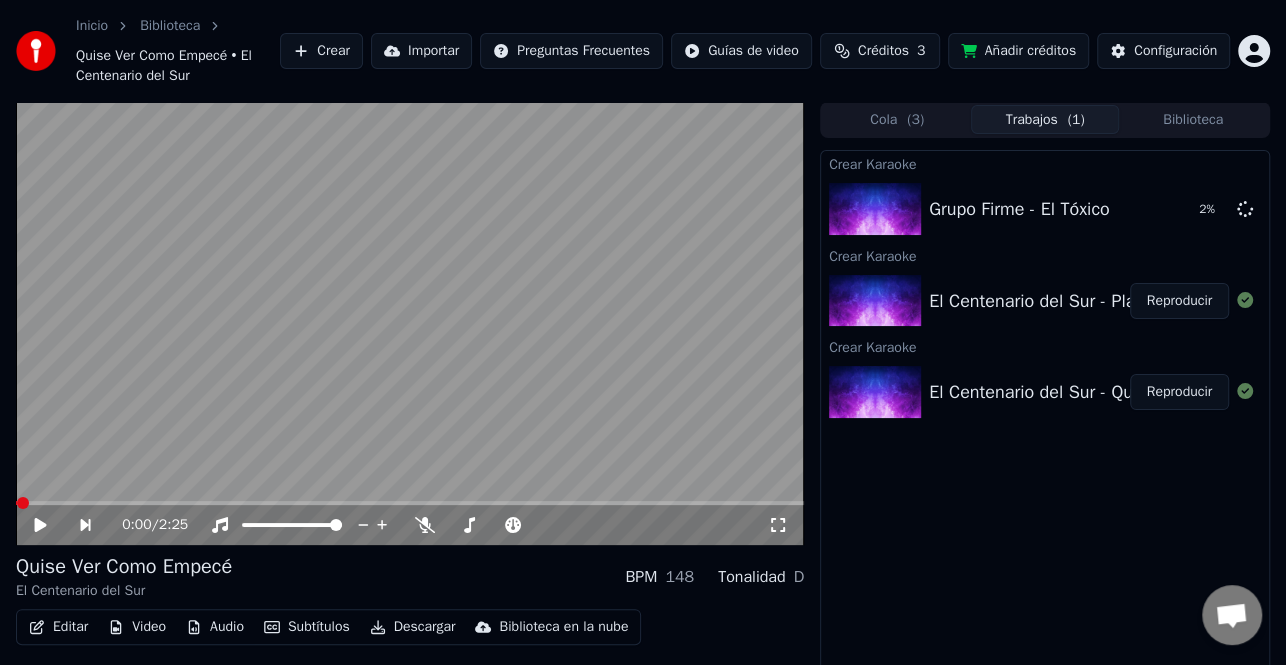 click 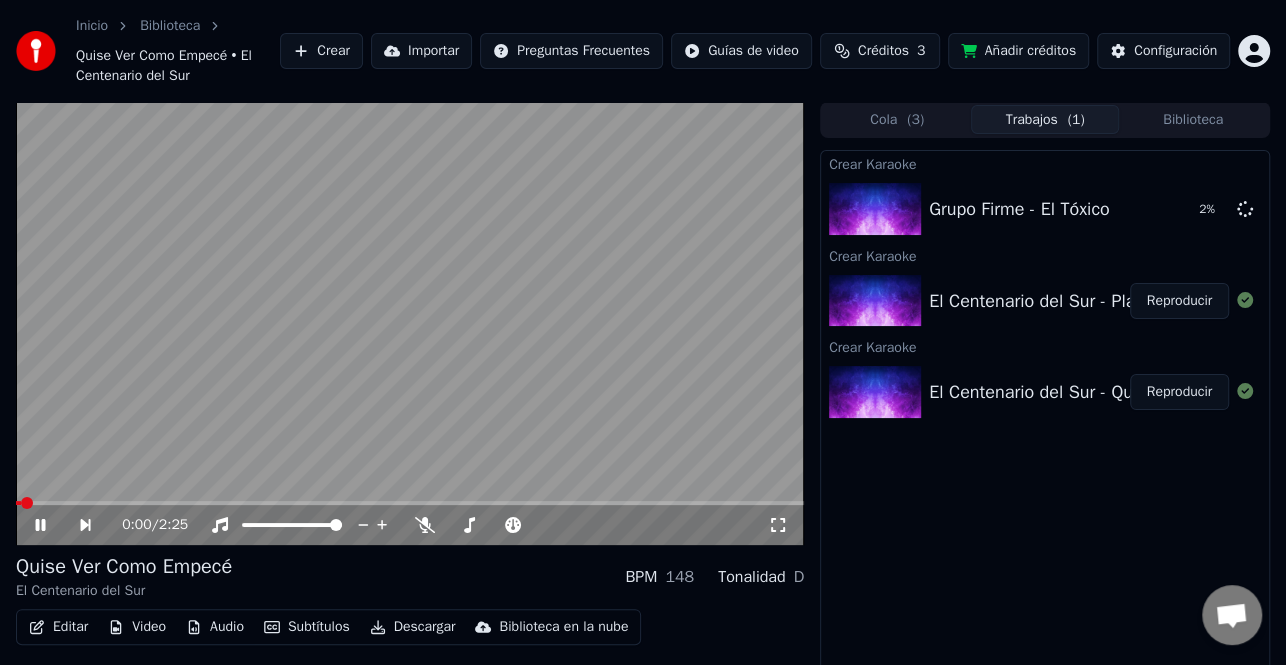 click 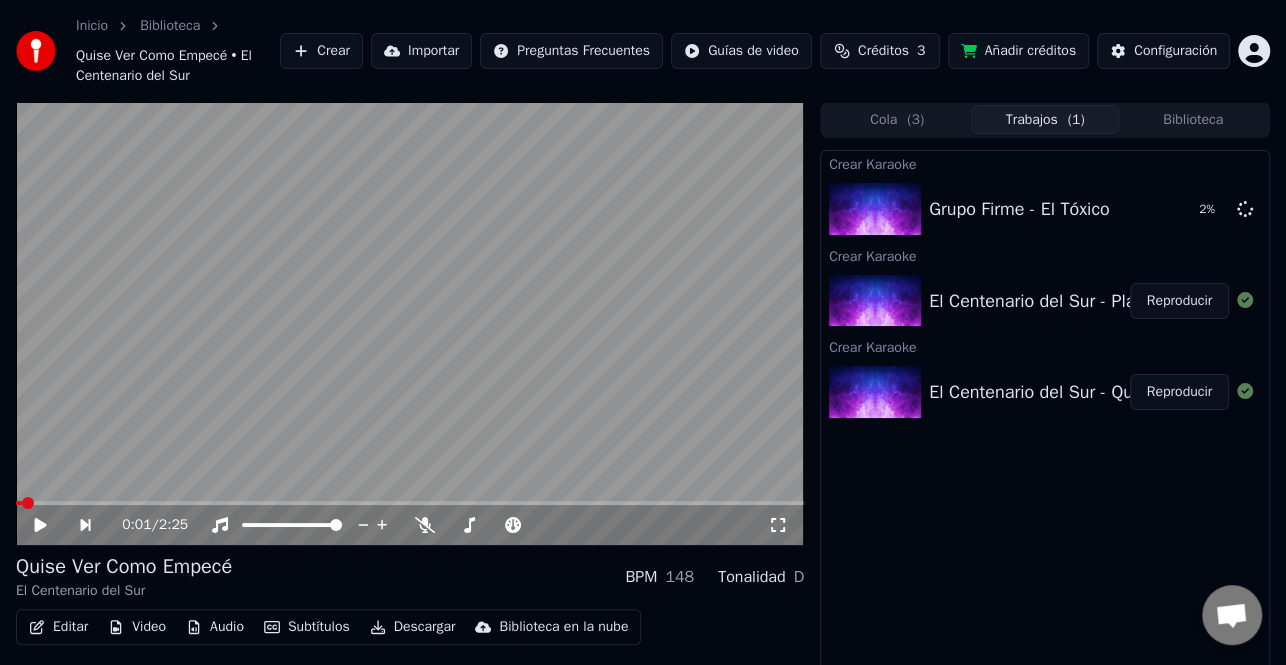click on "Editar" at bounding box center [58, 627] 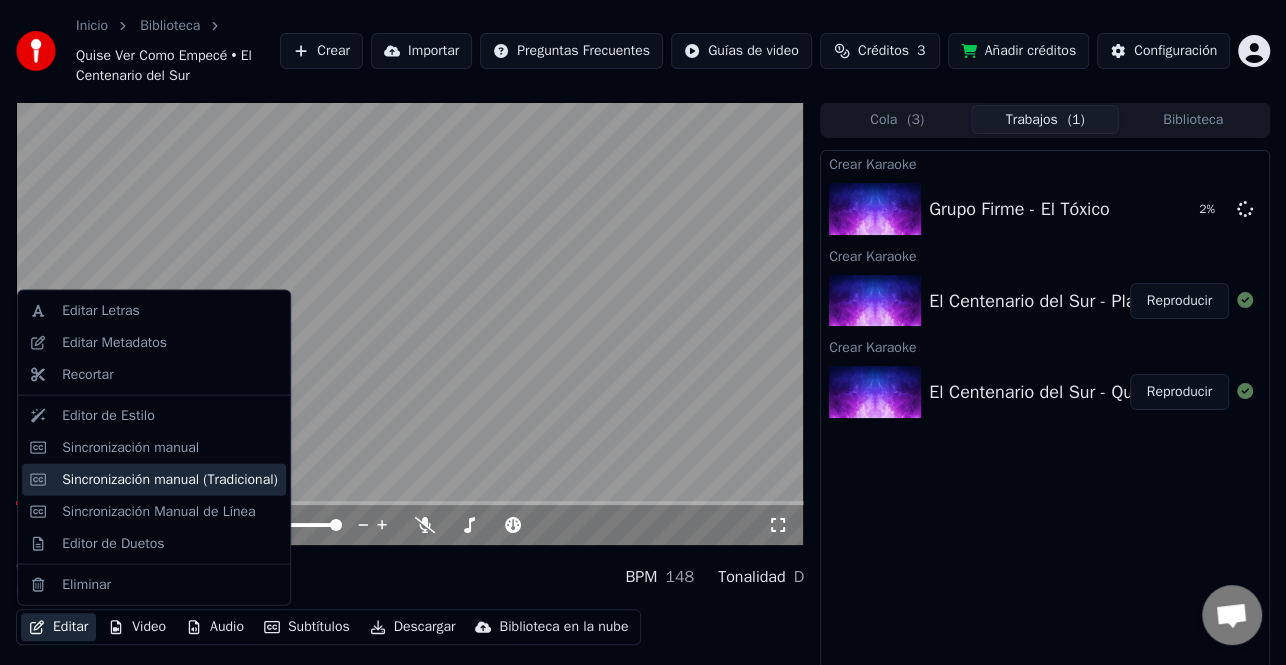 click on "Sincronización manual (Tradicional)" at bounding box center [170, 479] 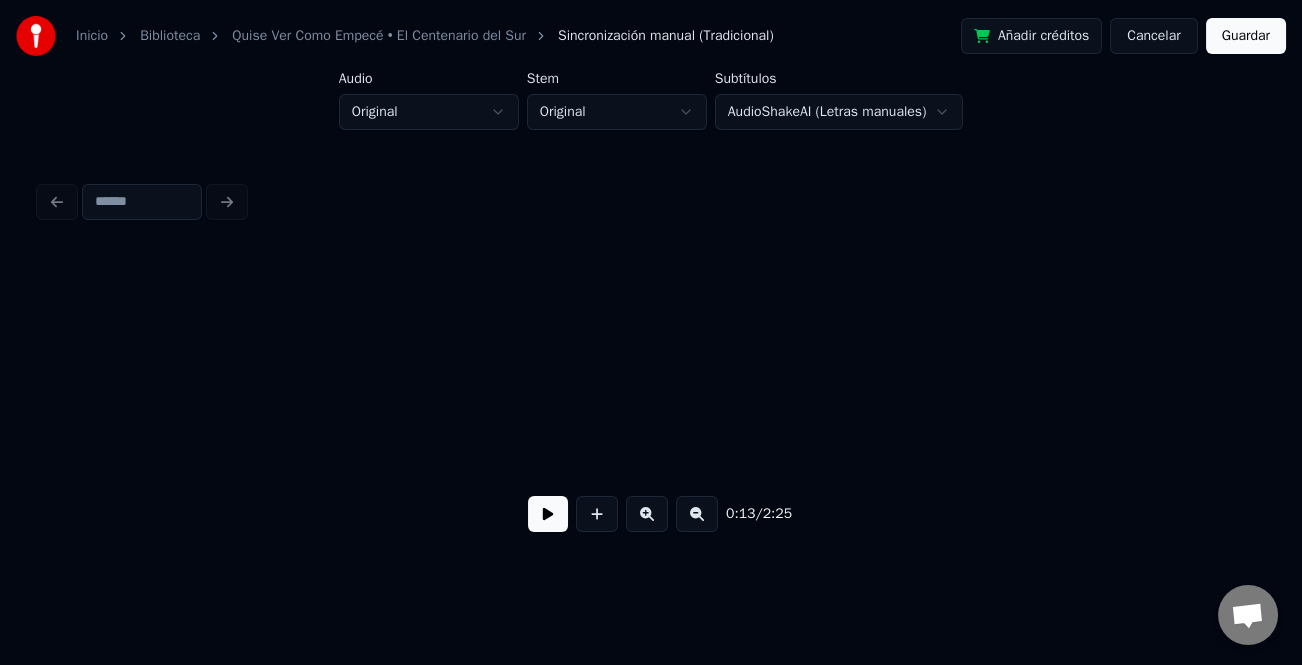 scroll, scrollTop: 0, scrollLeft: 4857, axis: horizontal 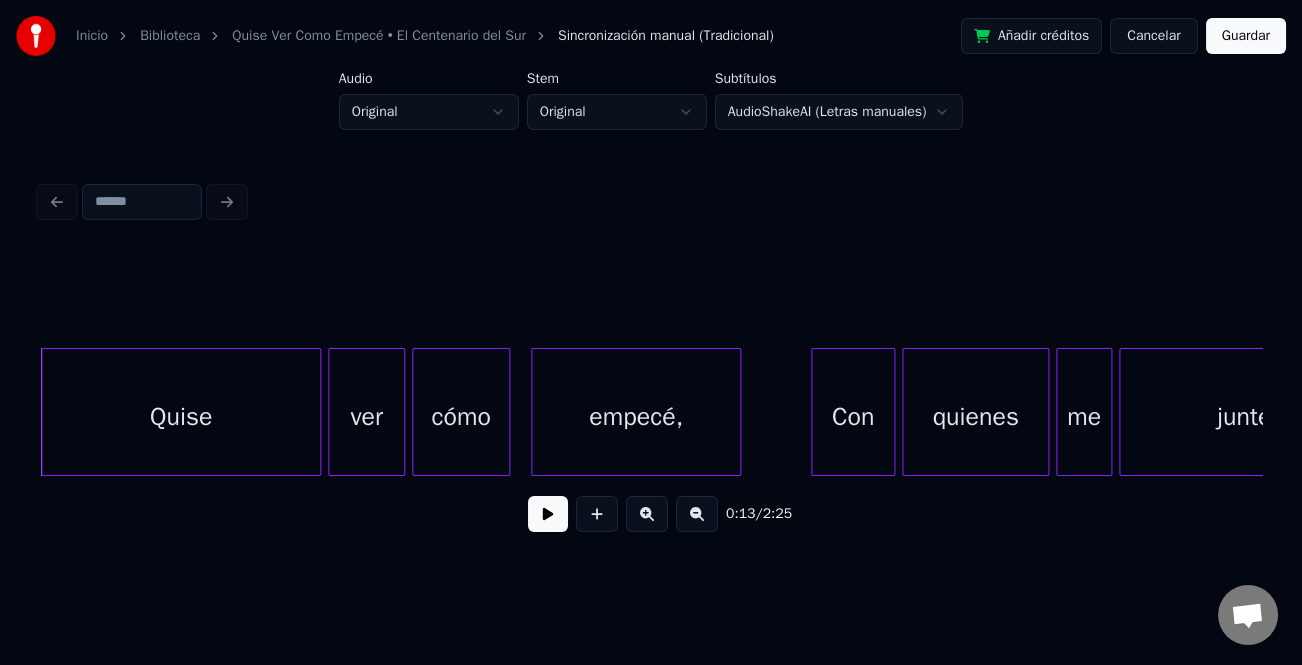 click at bounding box center [548, 514] 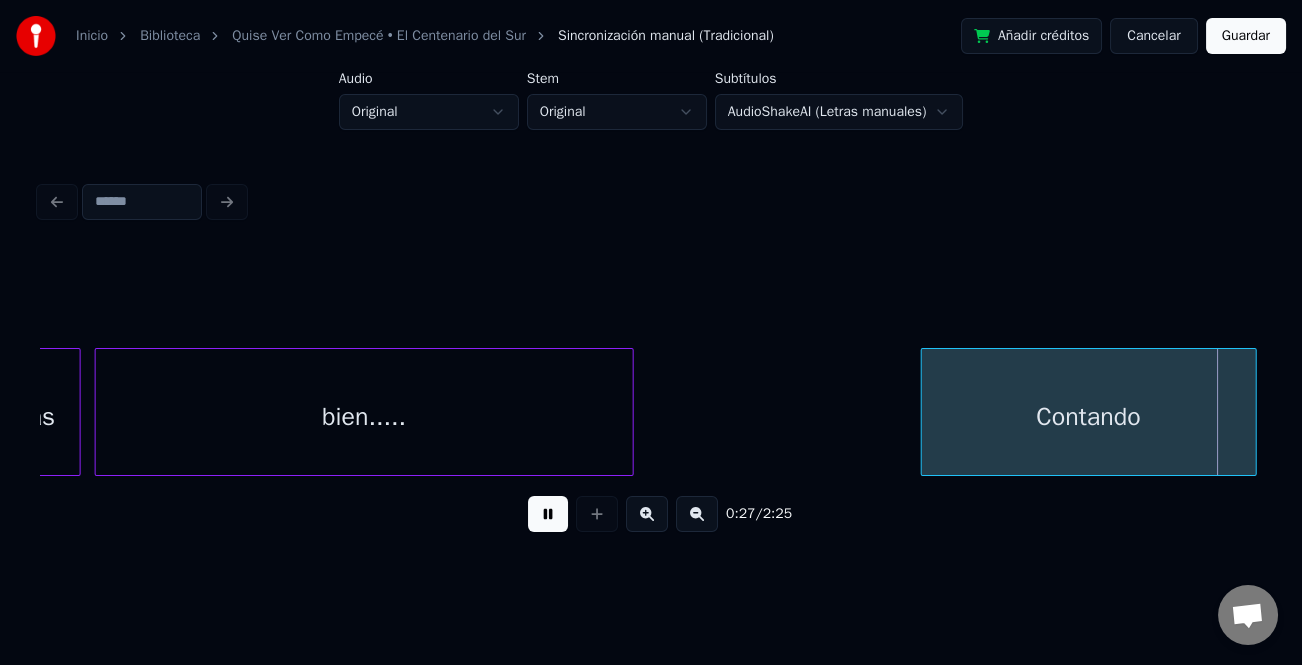 scroll, scrollTop: 0, scrollLeft: 9760, axis: horizontal 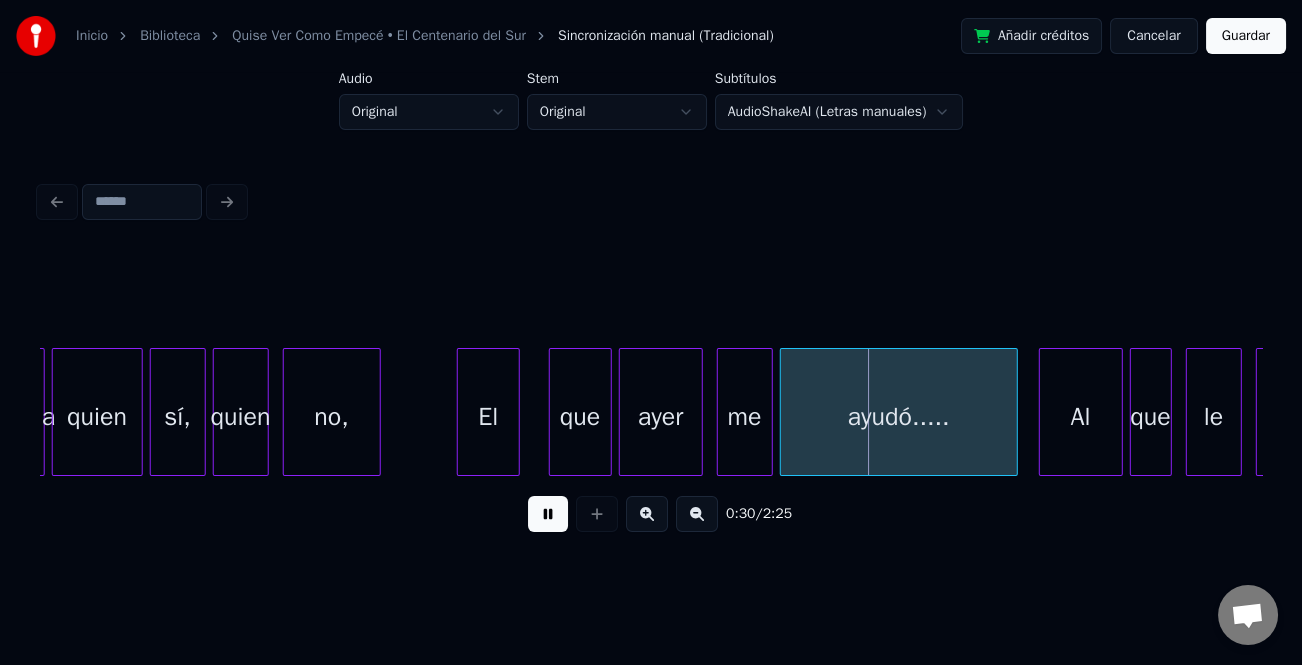 click on "El" at bounding box center (488, 417) 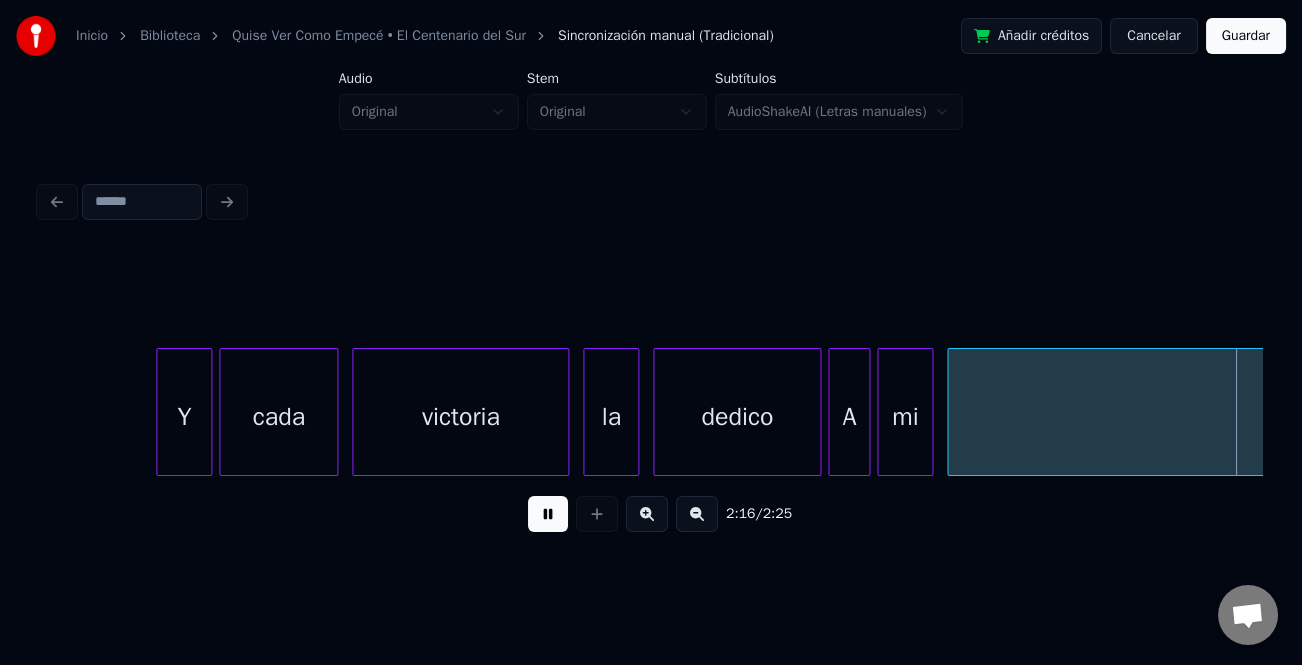 scroll, scrollTop: 0, scrollLeft: 47713, axis: horizontal 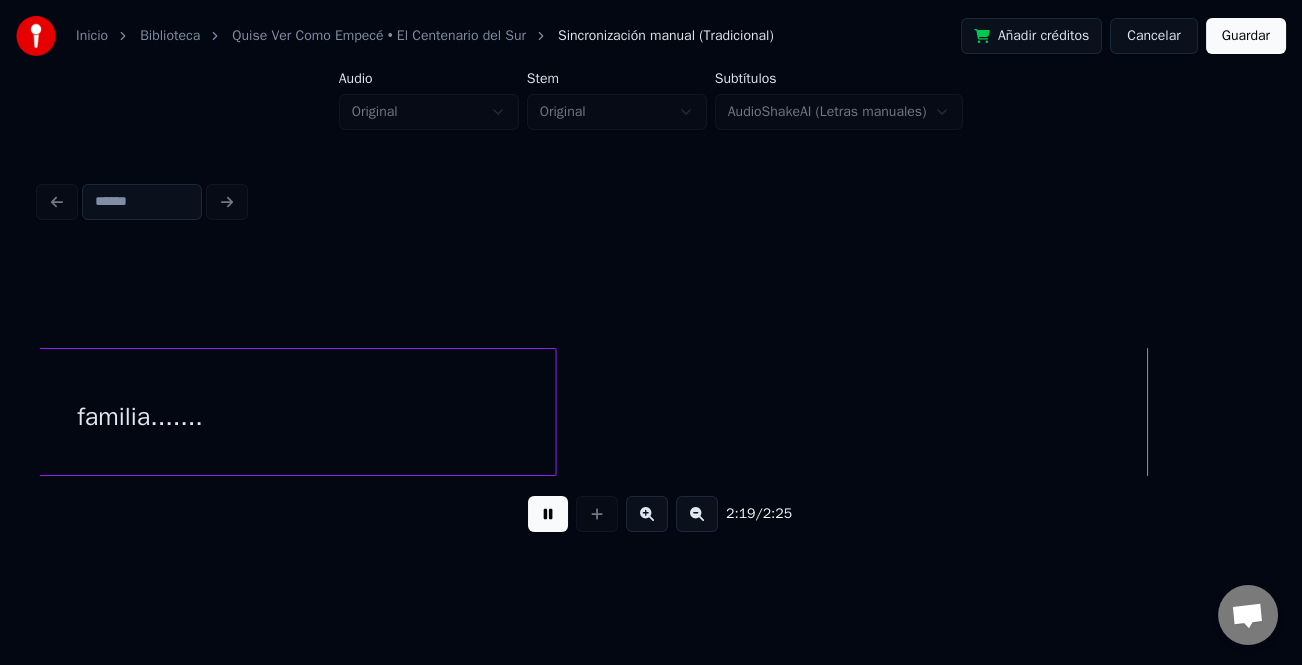 drag, startPoint x: 1230, startPoint y: 39, endPoint x: 1218, endPoint y: 45, distance: 13.416408 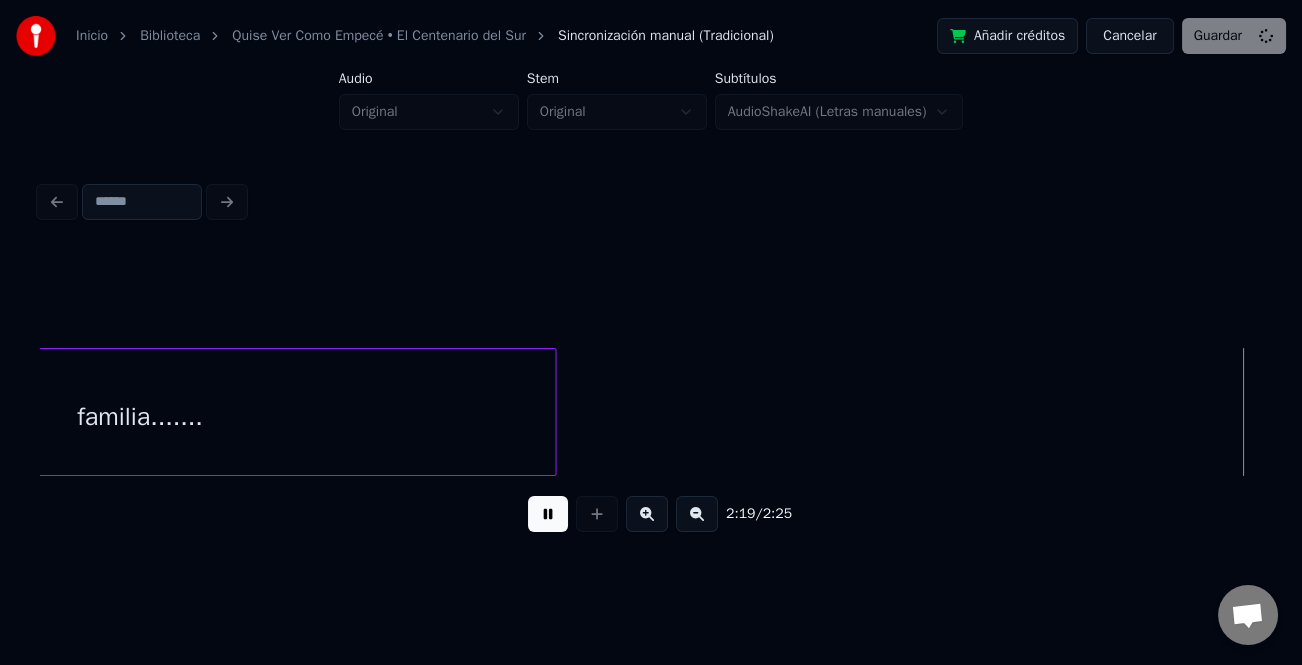 scroll, scrollTop: 0, scrollLeft: 48939, axis: horizontal 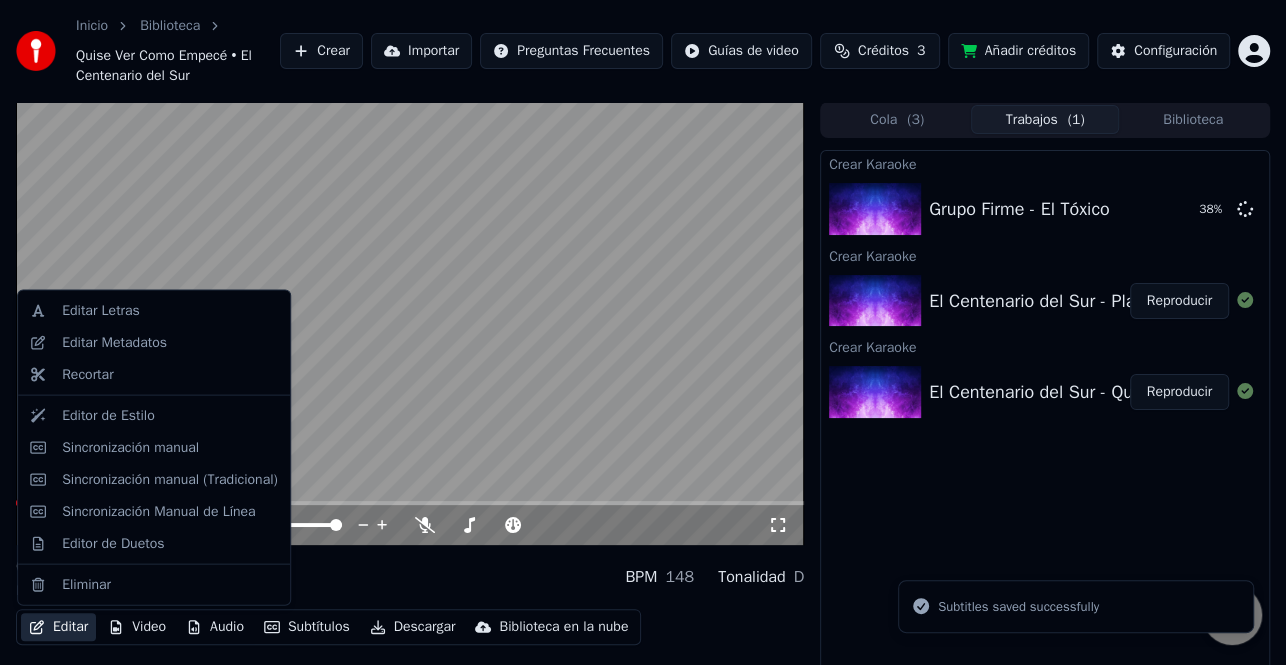 click on "Editar" at bounding box center [58, 627] 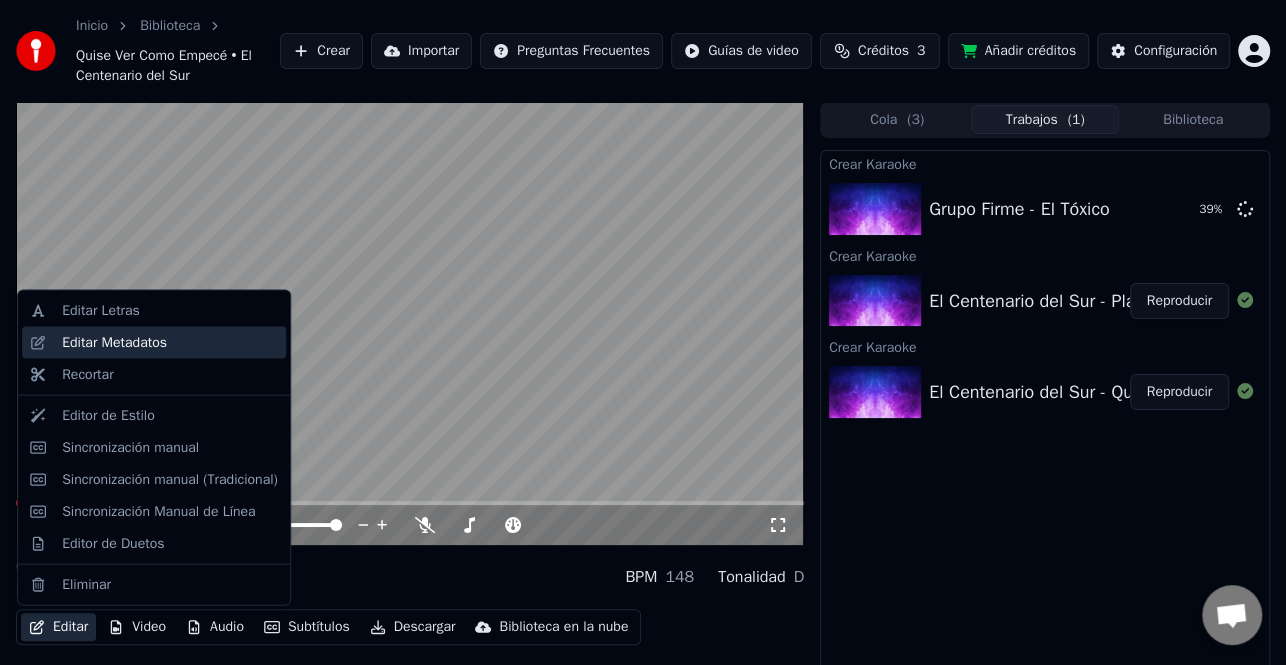 click on "Editar Metadatos" at bounding box center [114, 343] 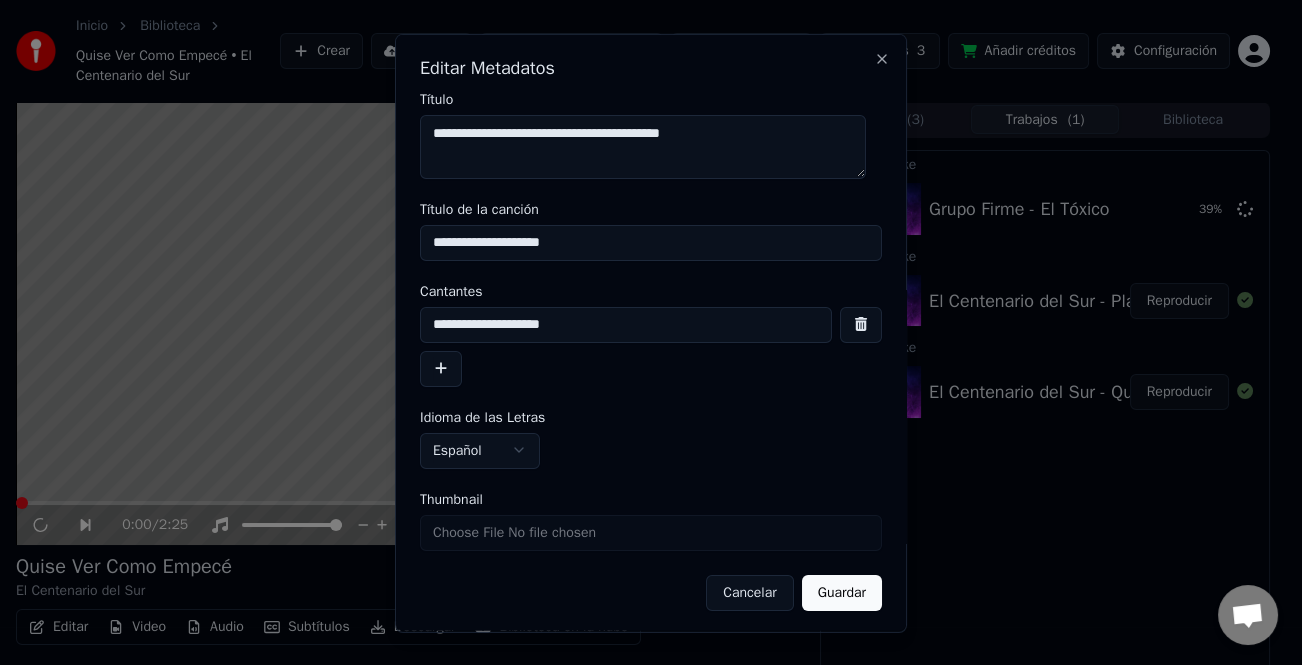 click at bounding box center (441, 368) 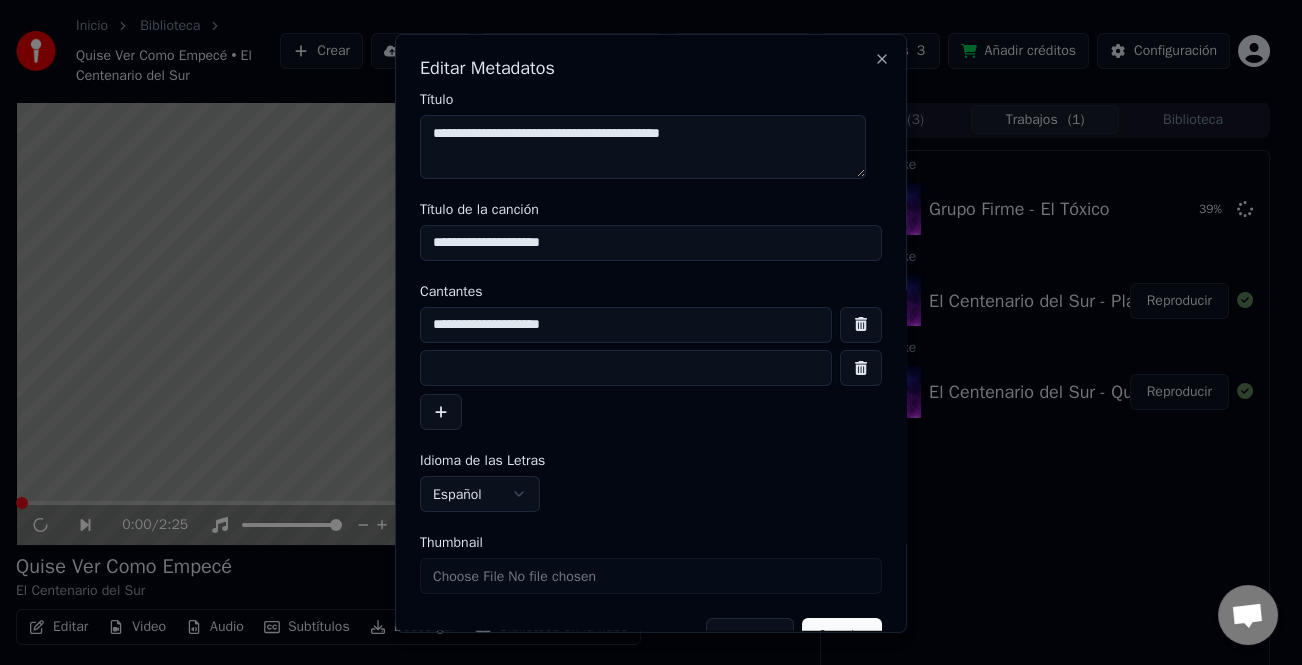 click at bounding box center [626, 368] 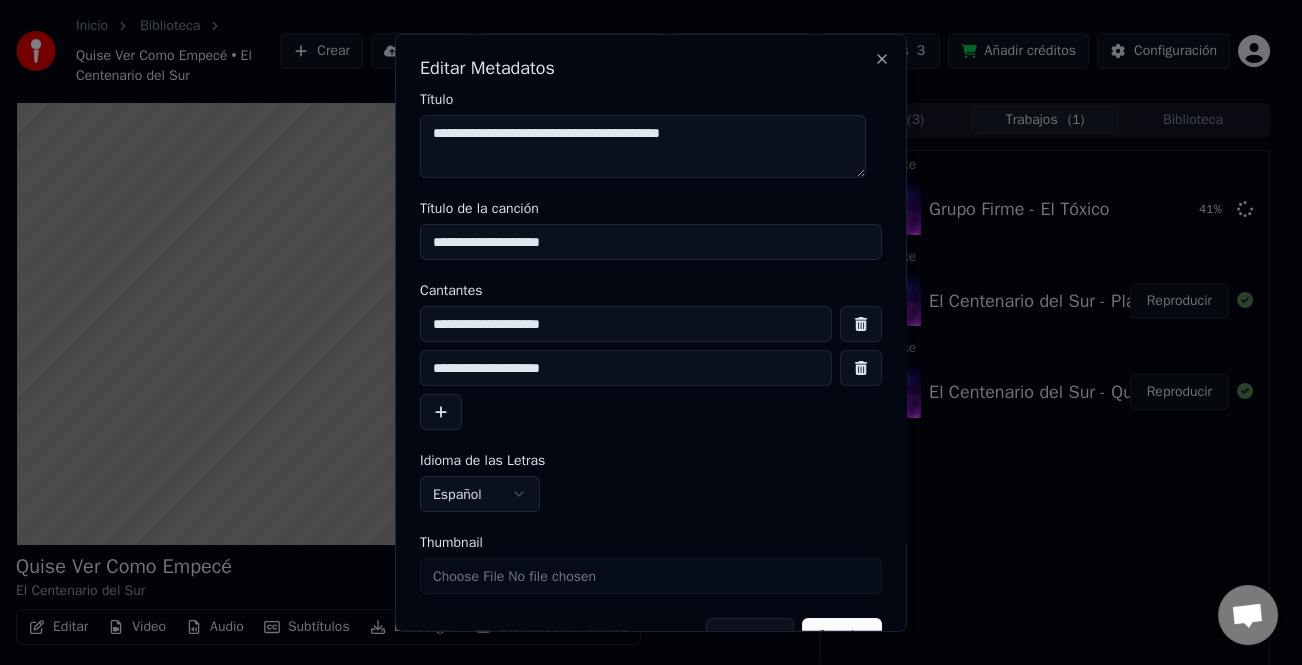 scroll, scrollTop: 47, scrollLeft: 0, axis: vertical 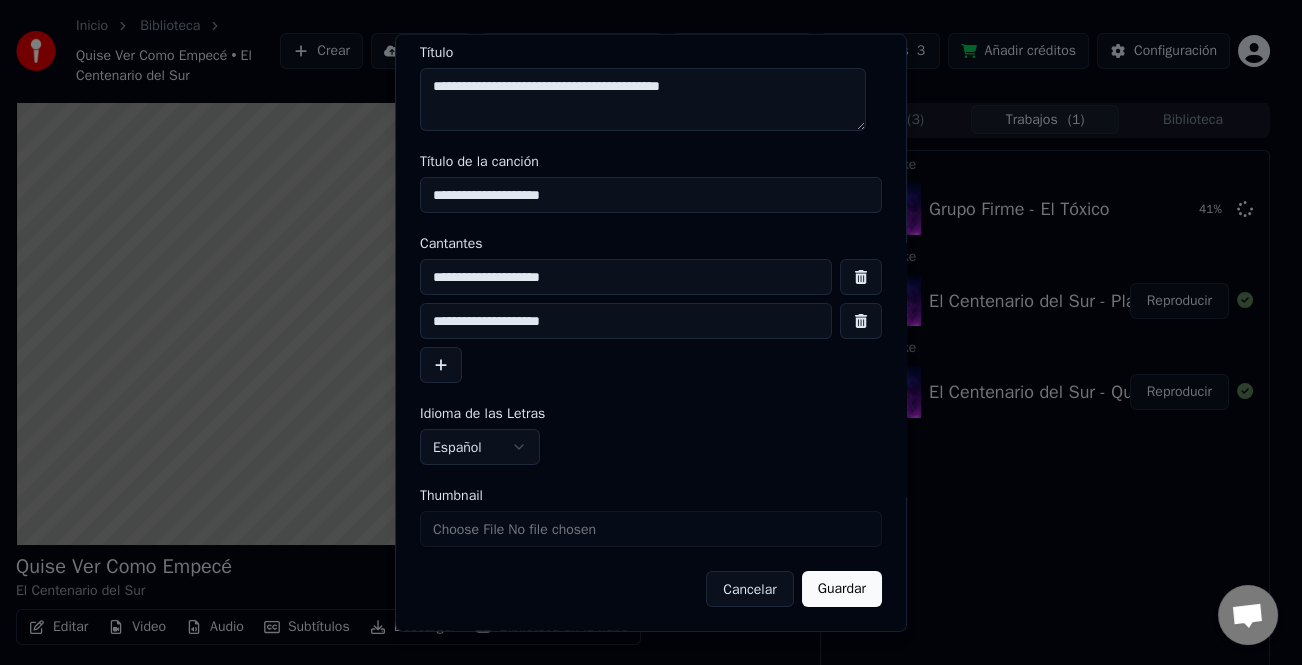 type on "**********" 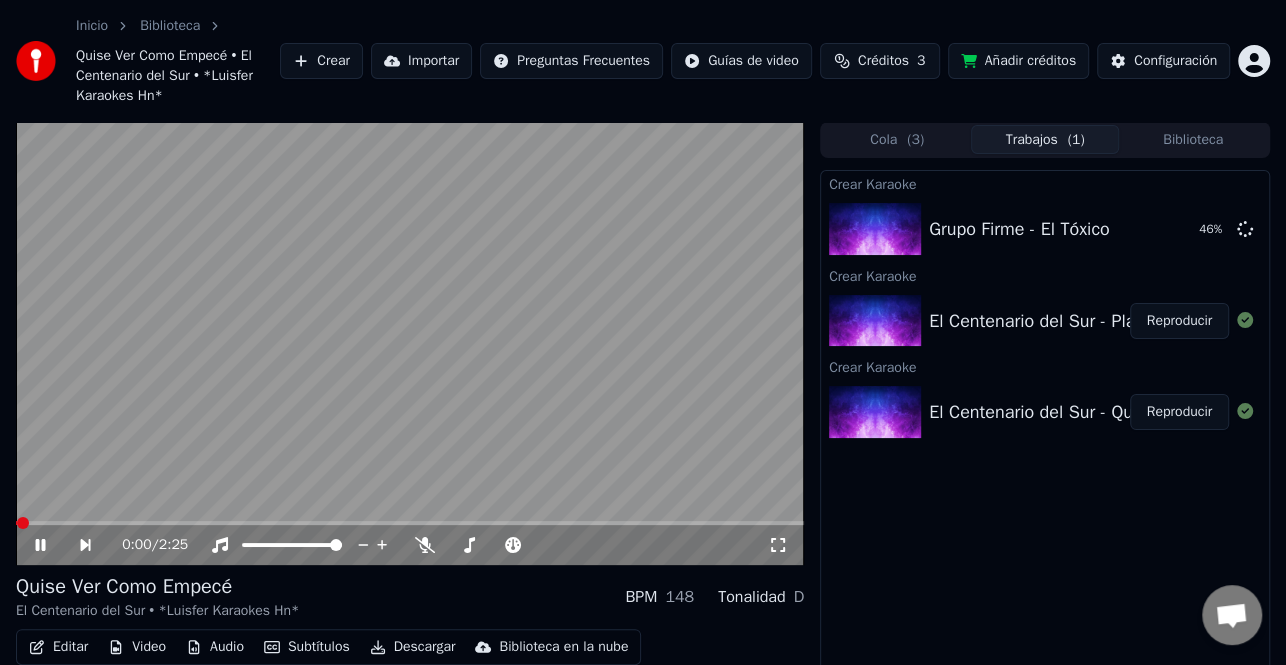 click on "Reproducir" at bounding box center (1179, 412) 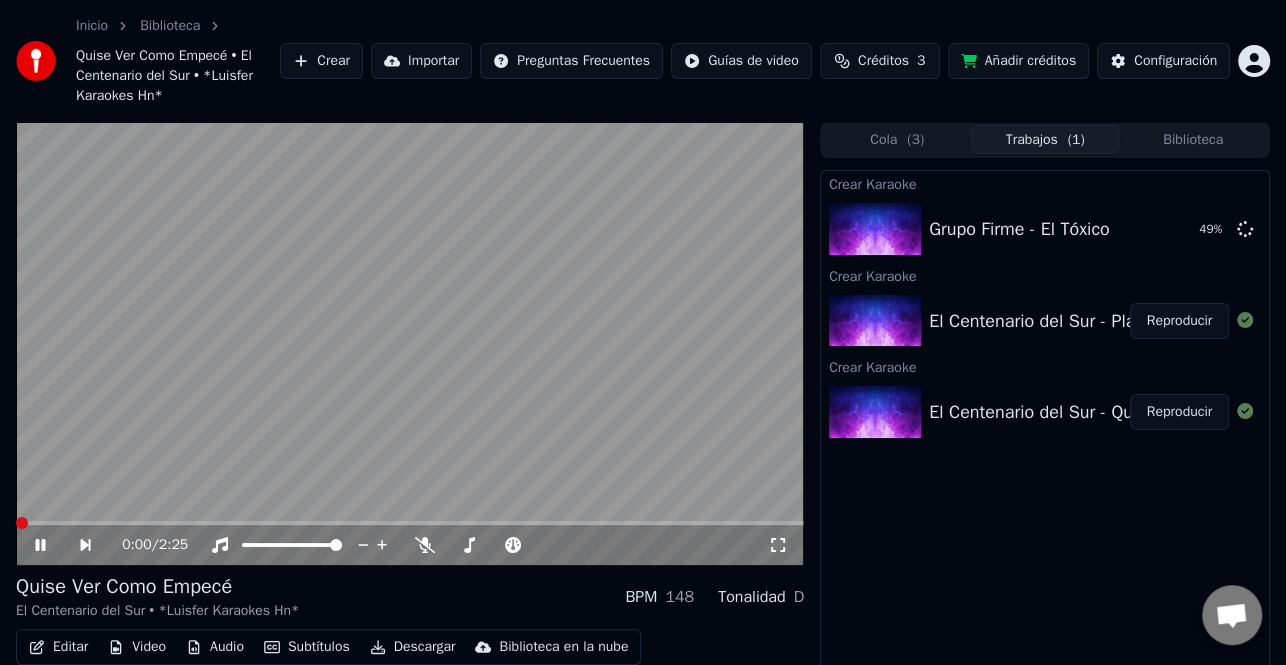 click on "Descargar" at bounding box center [413, 647] 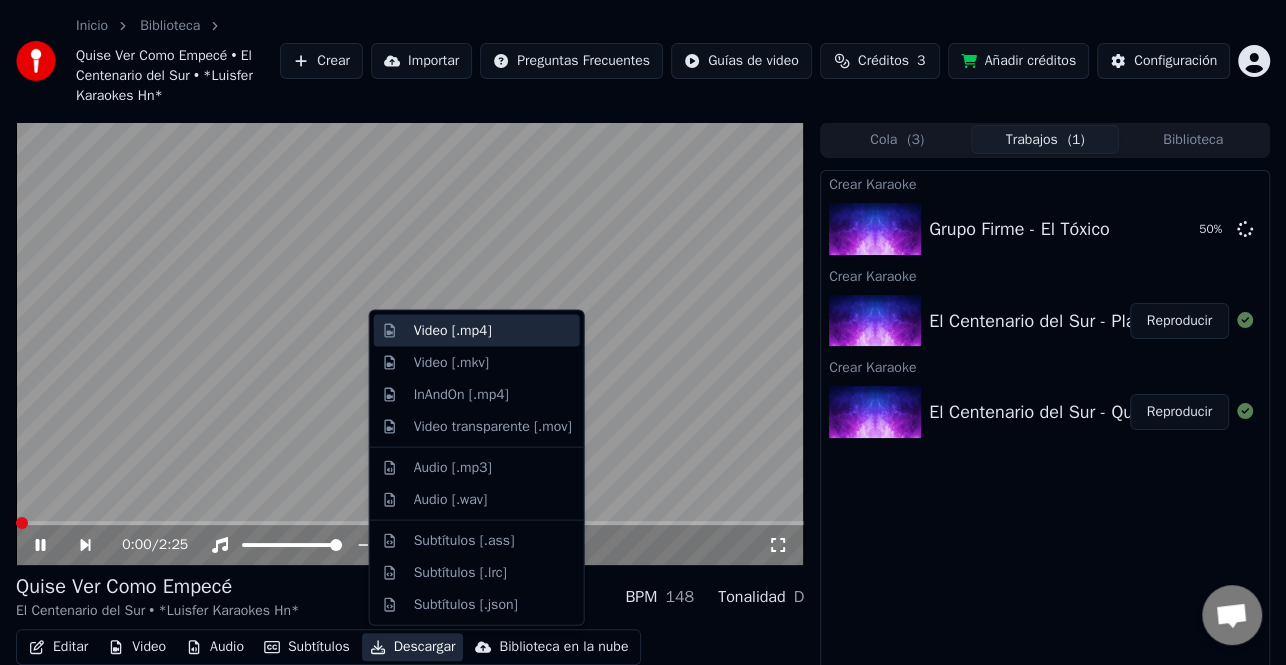 click on "Video [.mp4]" at bounding box center (477, 331) 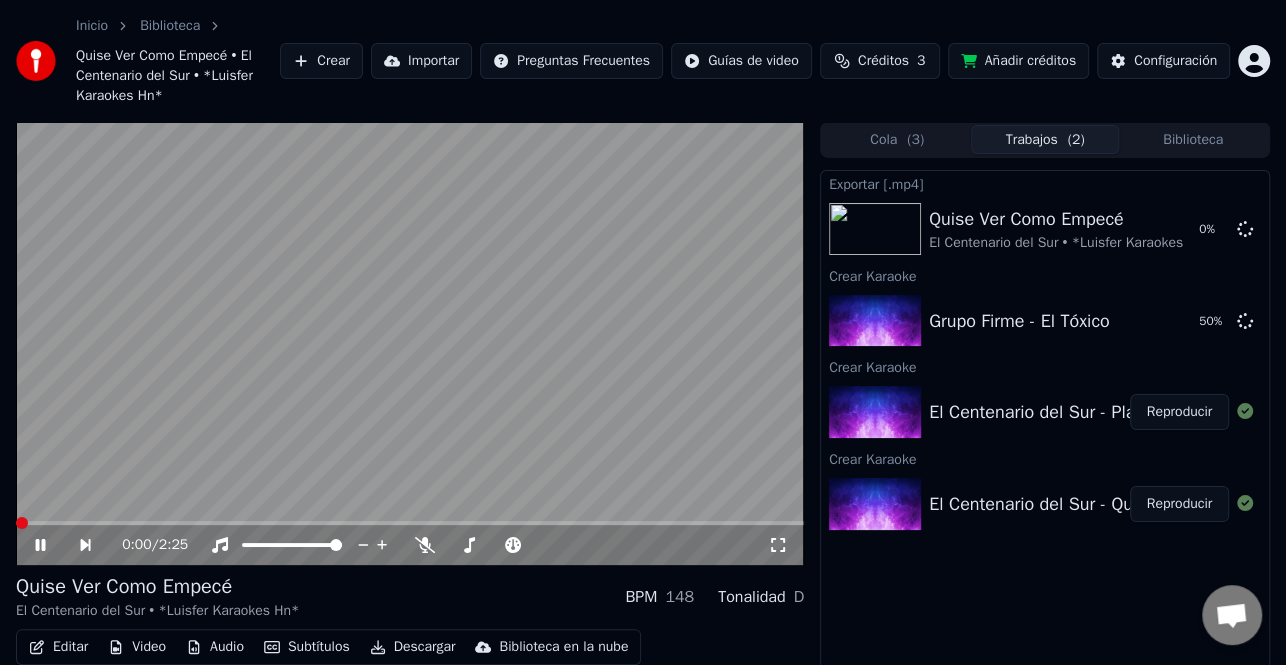 click 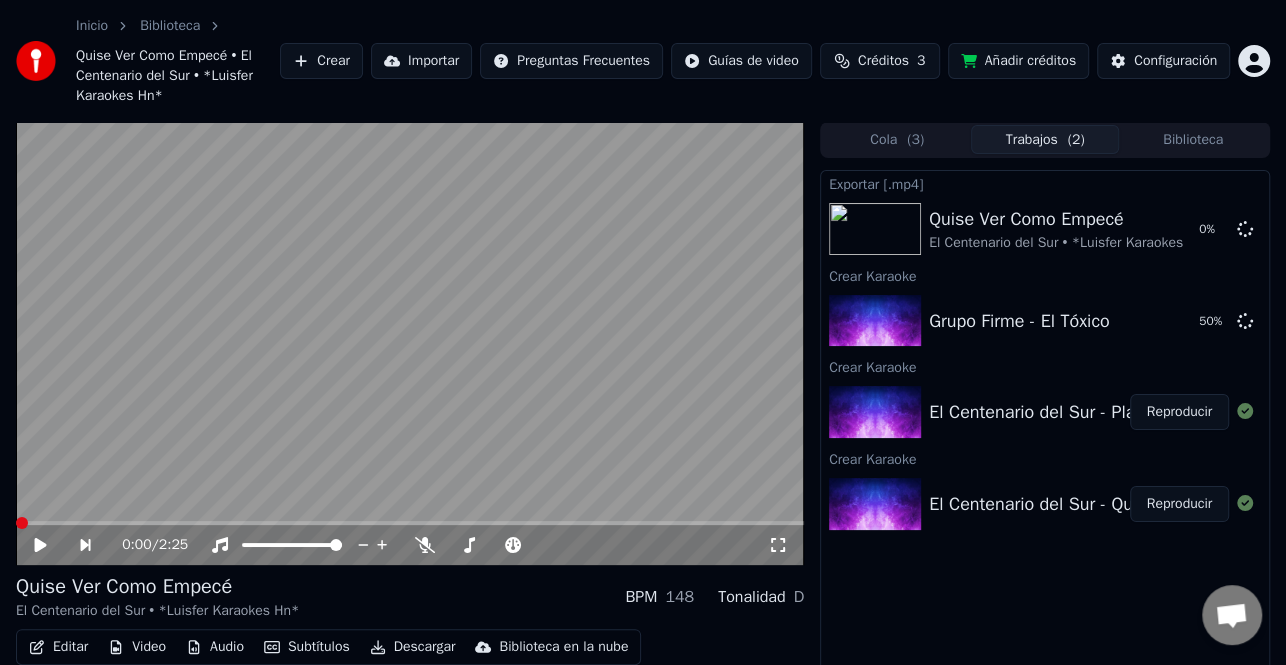 click on "Reproducir" at bounding box center [1179, 412] 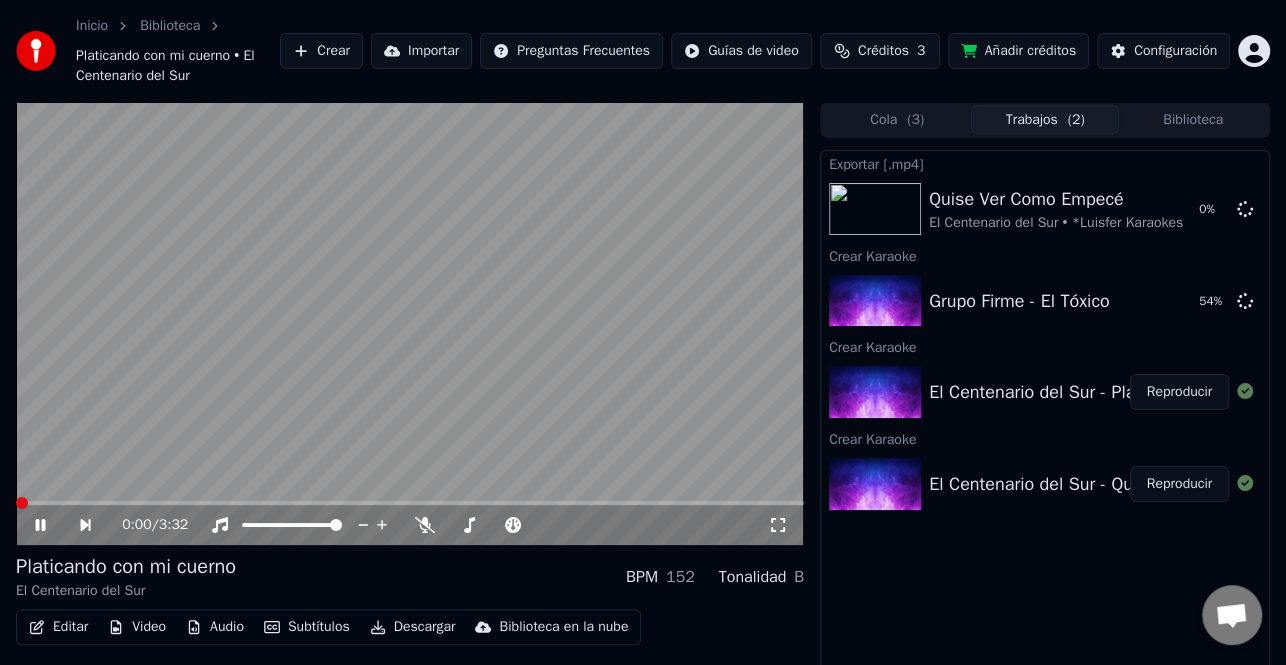 click 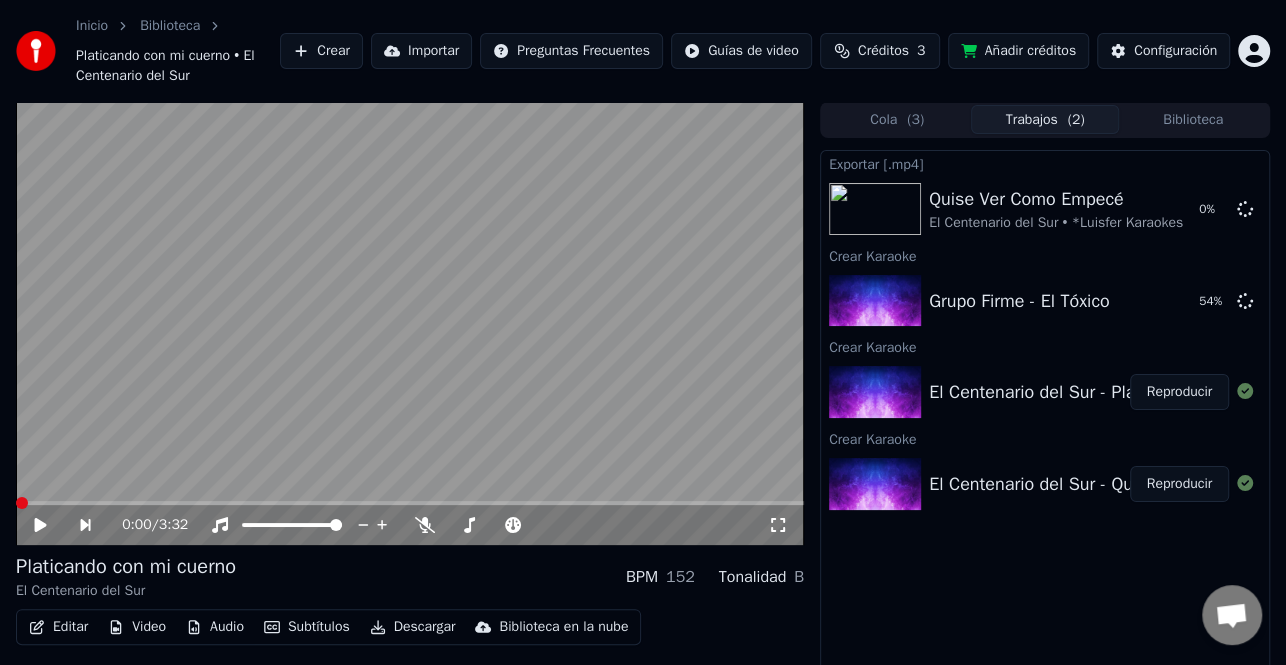 click on "Editar" at bounding box center [58, 627] 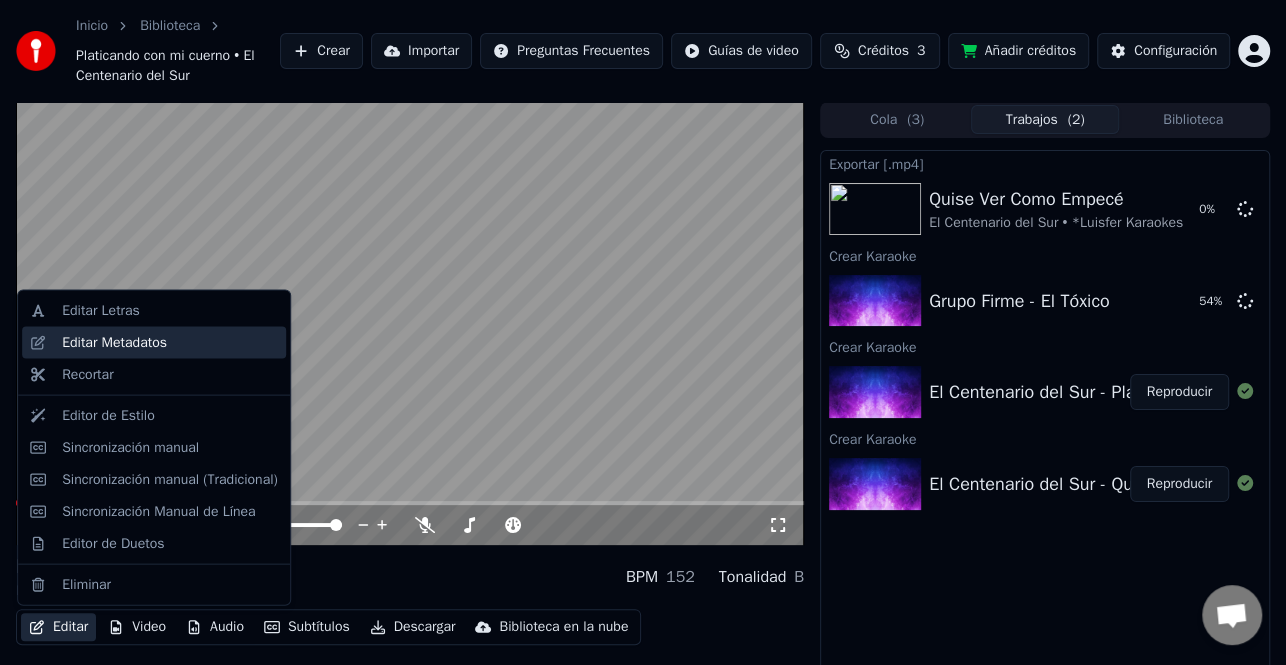 click on "Editar Metadatos" at bounding box center [170, 343] 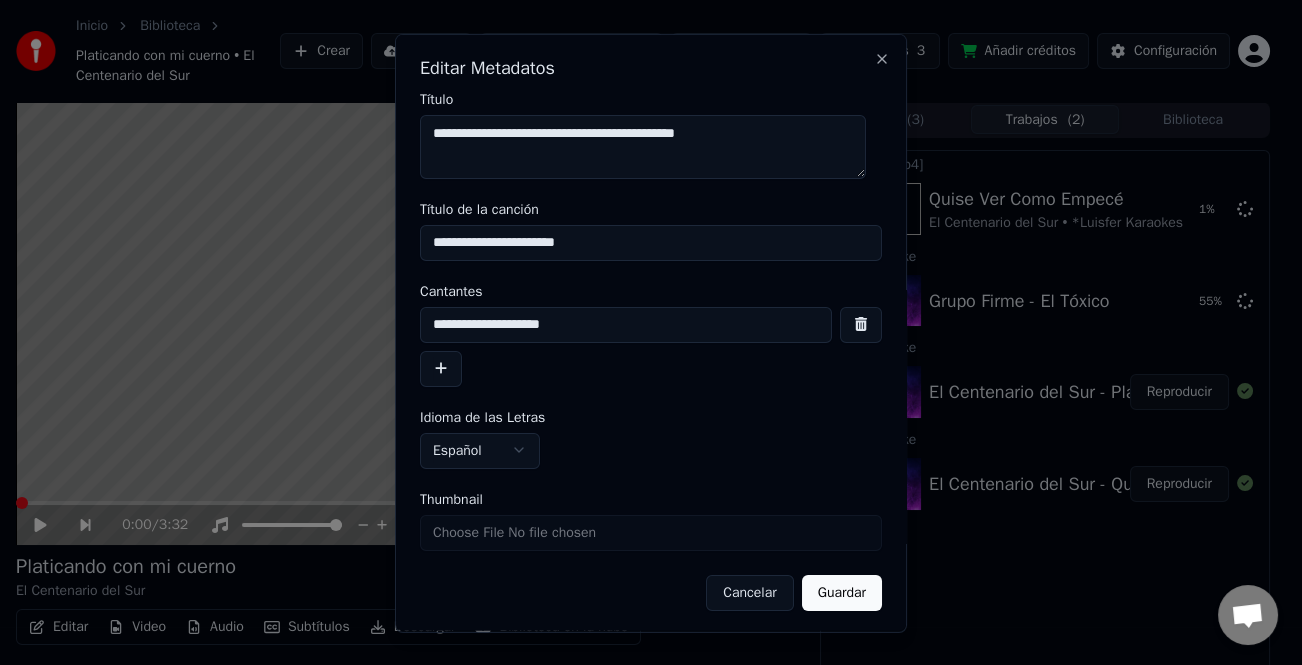 click at bounding box center (441, 368) 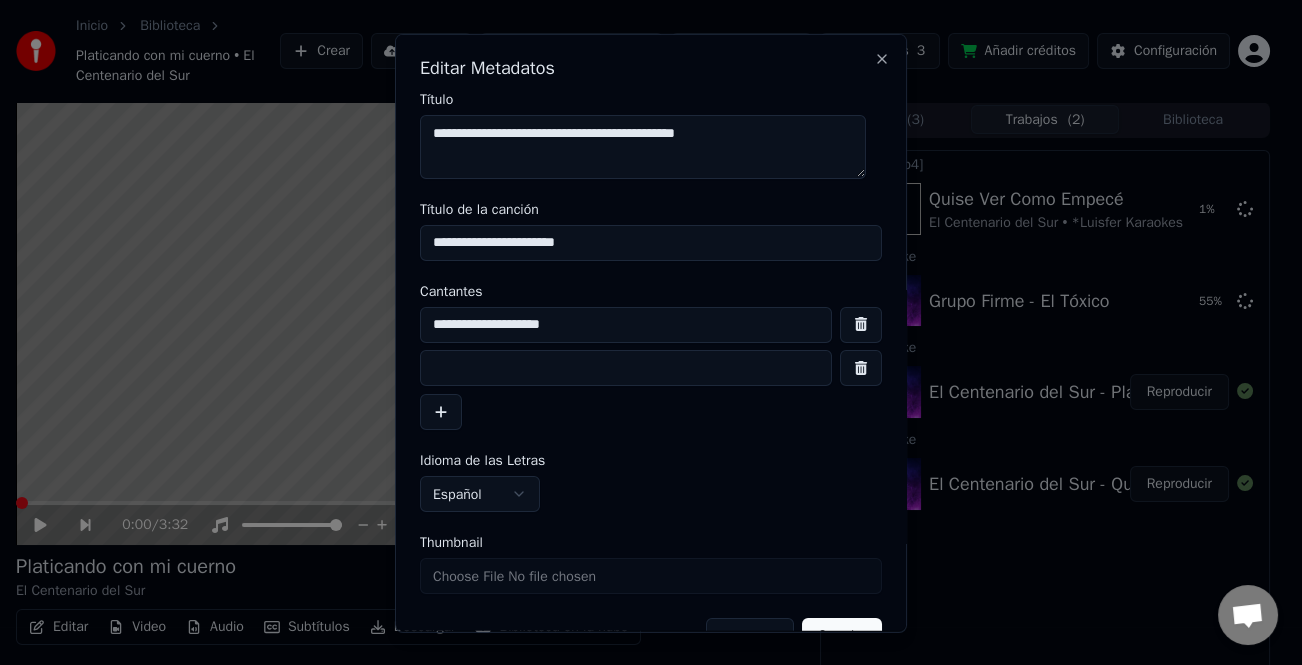 click at bounding box center [626, 368] 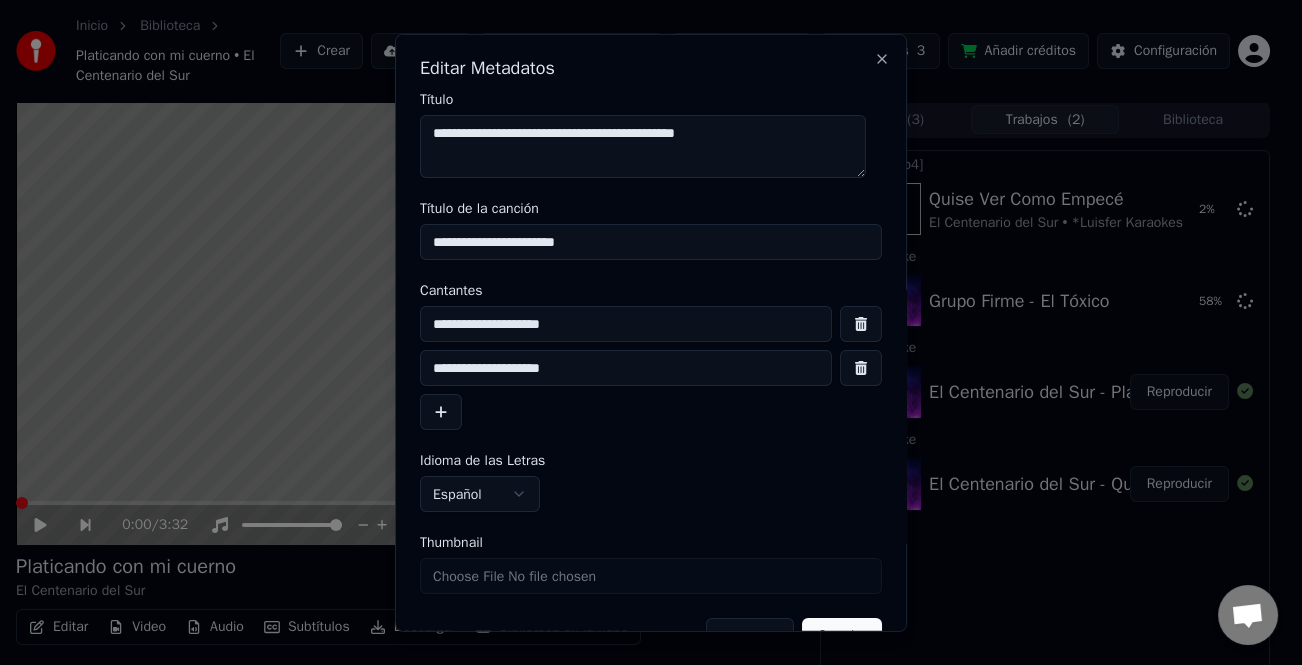 scroll, scrollTop: 47, scrollLeft: 0, axis: vertical 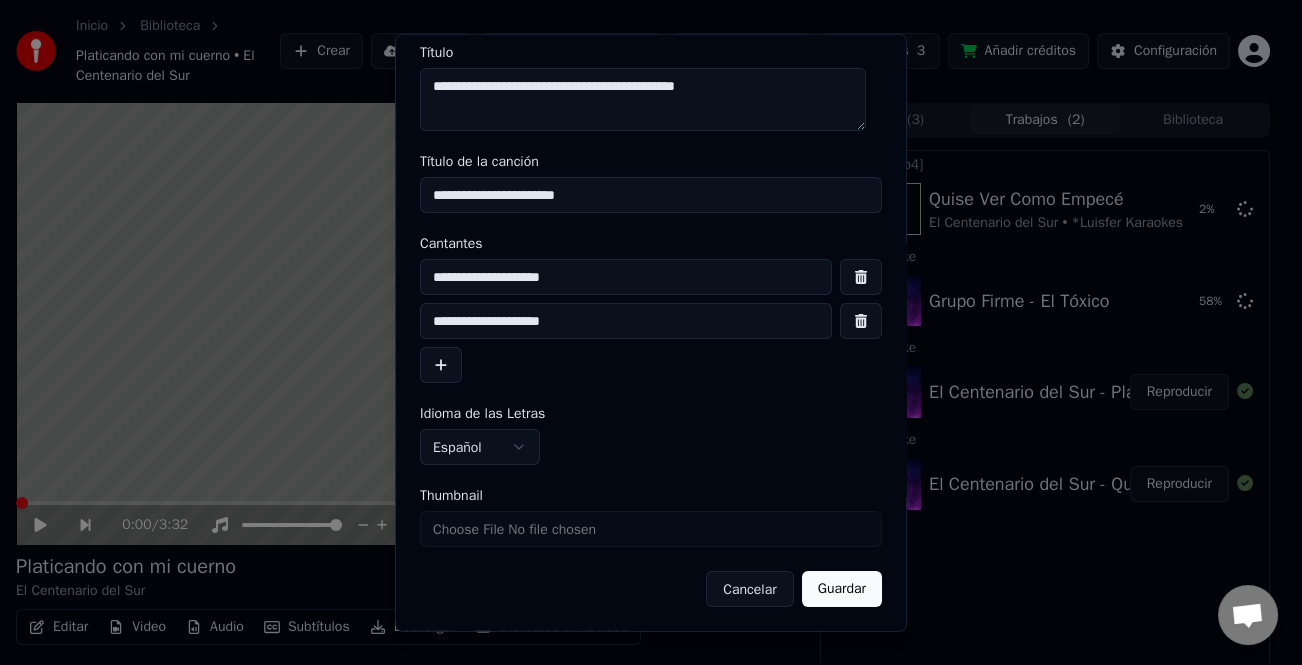type on "**********" 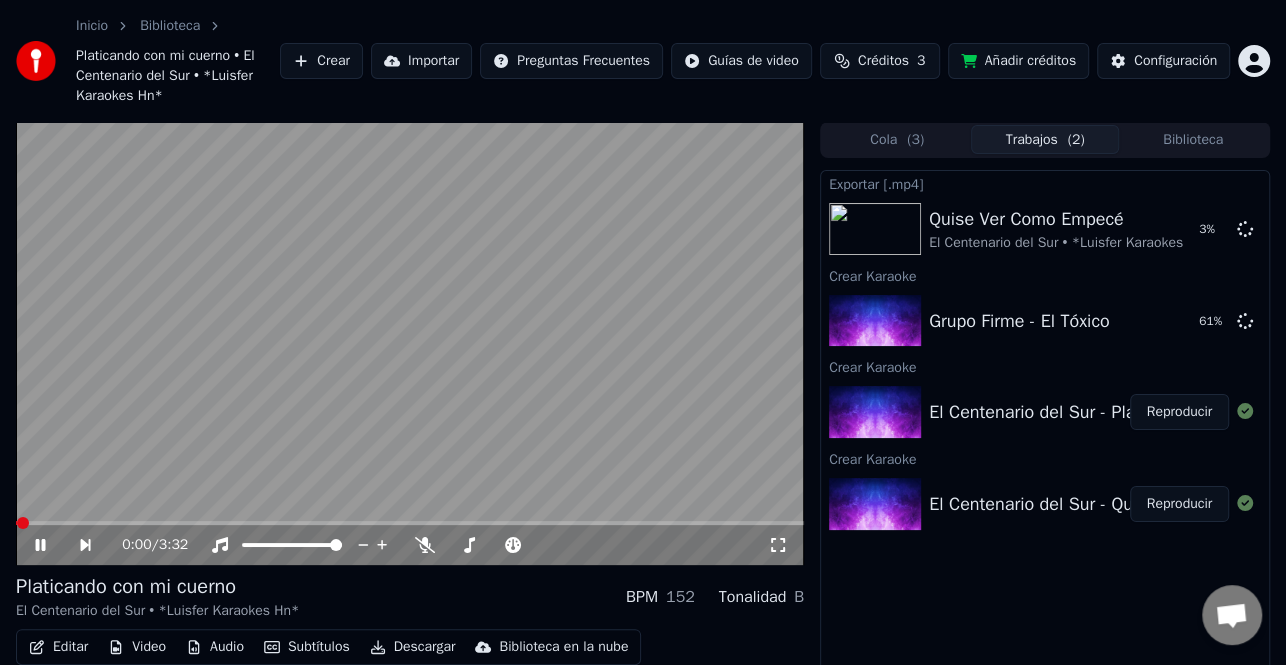 click 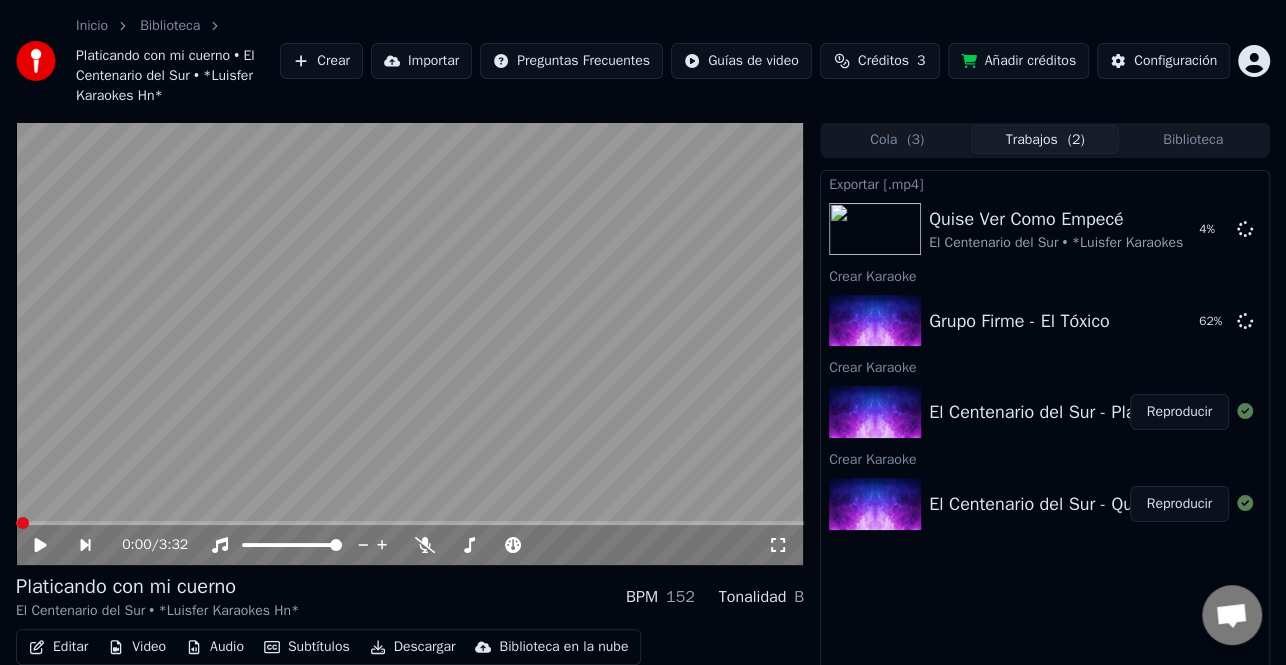 click on "Editar" at bounding box center (58, 647) 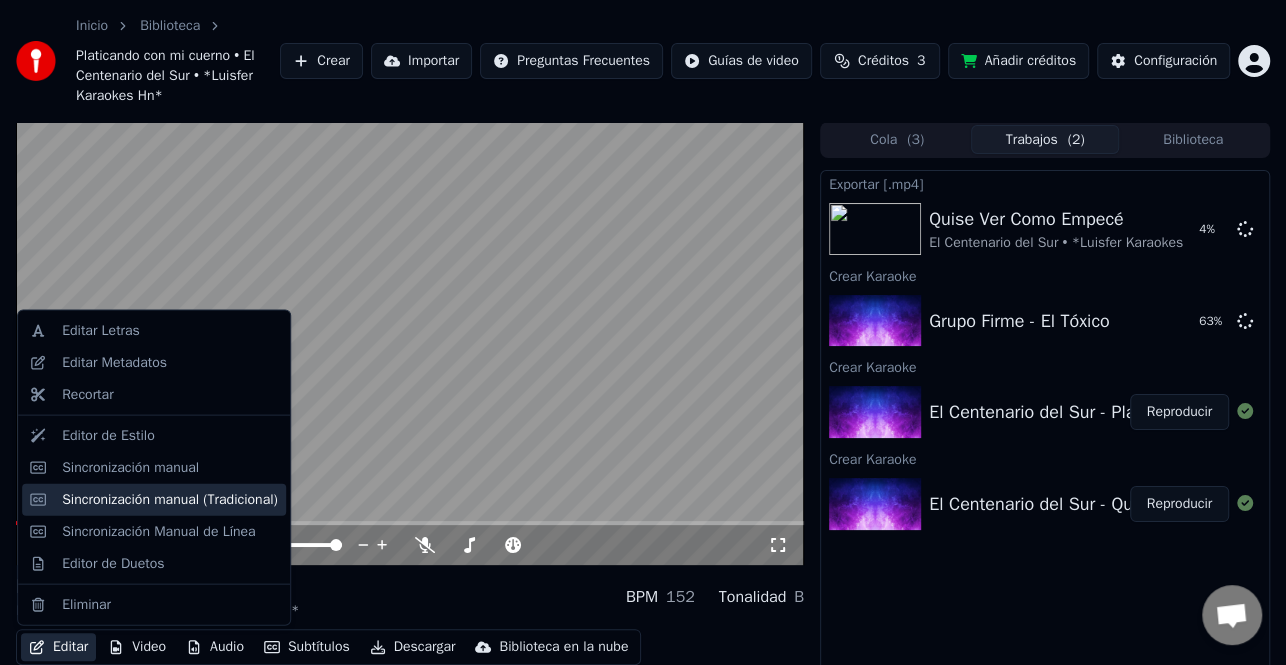 click on "Sincronización manual (Tradicional)" at bounding box center (170, 499) 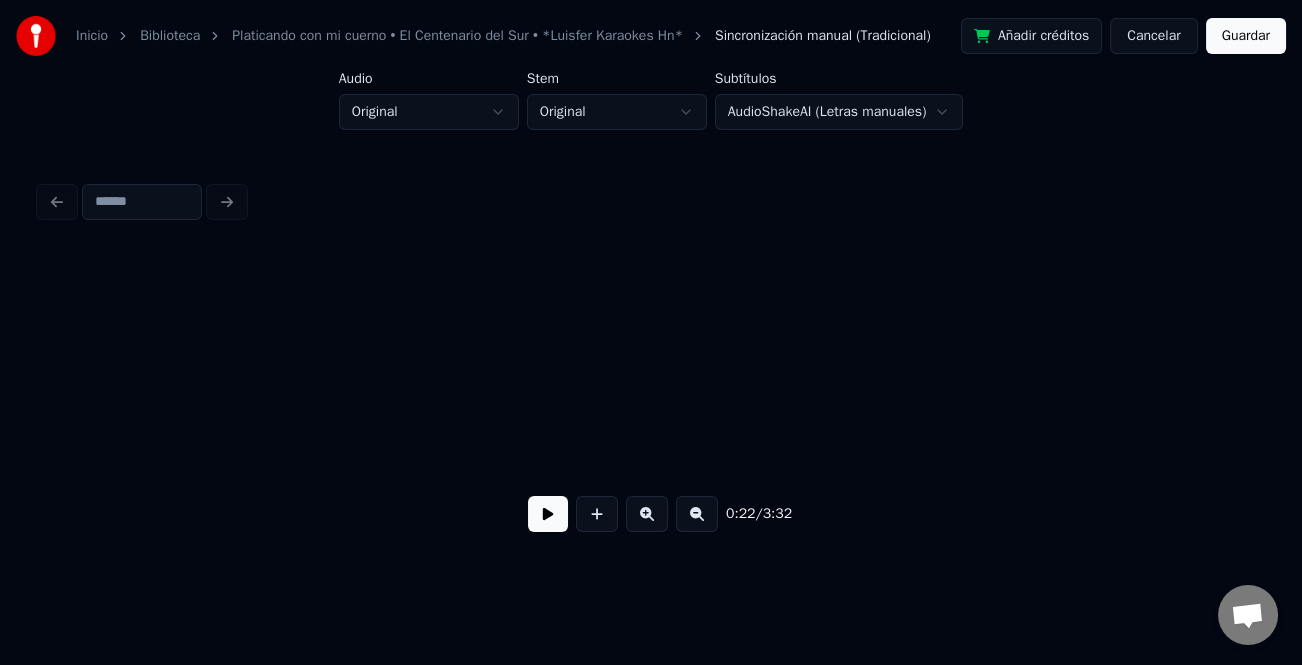 scroll, scrollTop: 0, scrollLeft: 7825, axis: horizontal 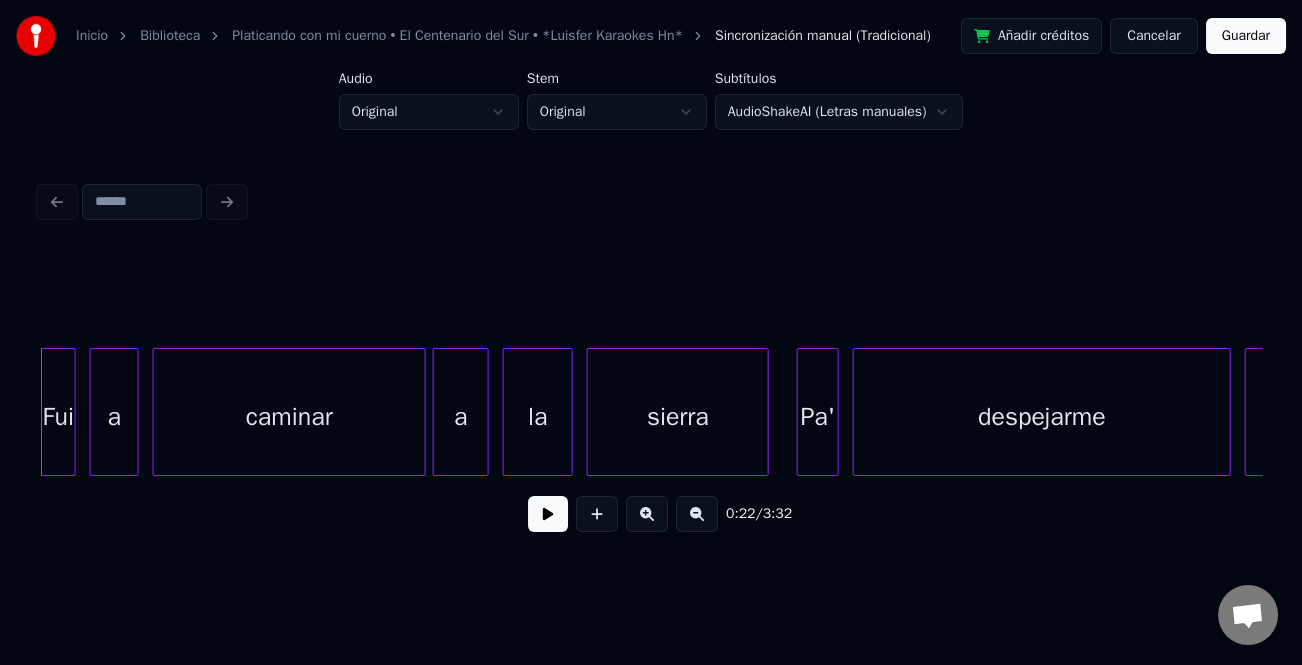 click at bounding box center [548, 514] 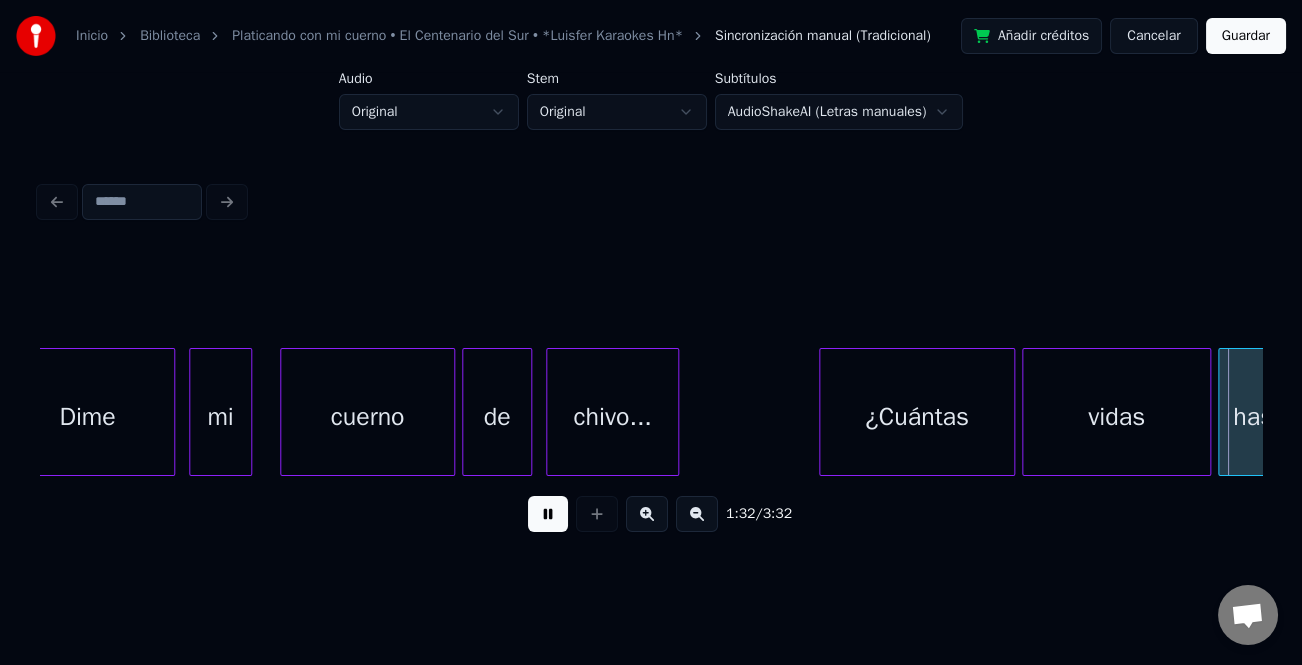 scroll, scrollTop: 0, scrollLeft: 32322, axis: horizontal 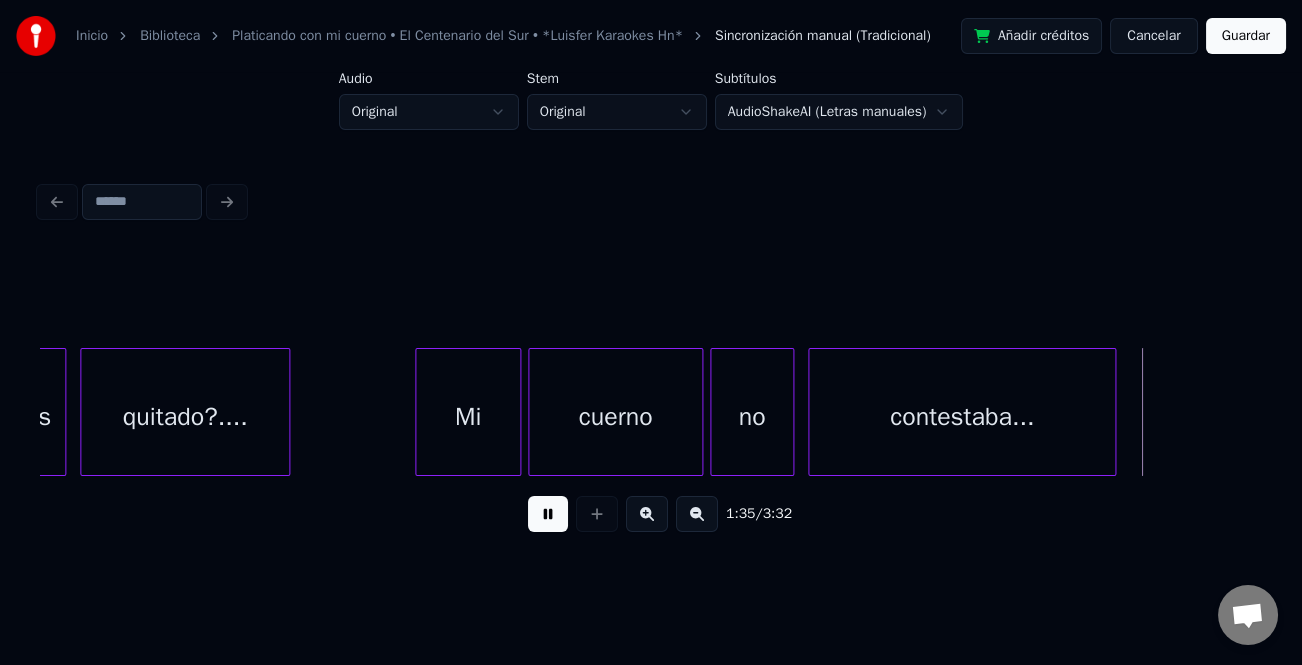 click at bounding box center [419, 412] 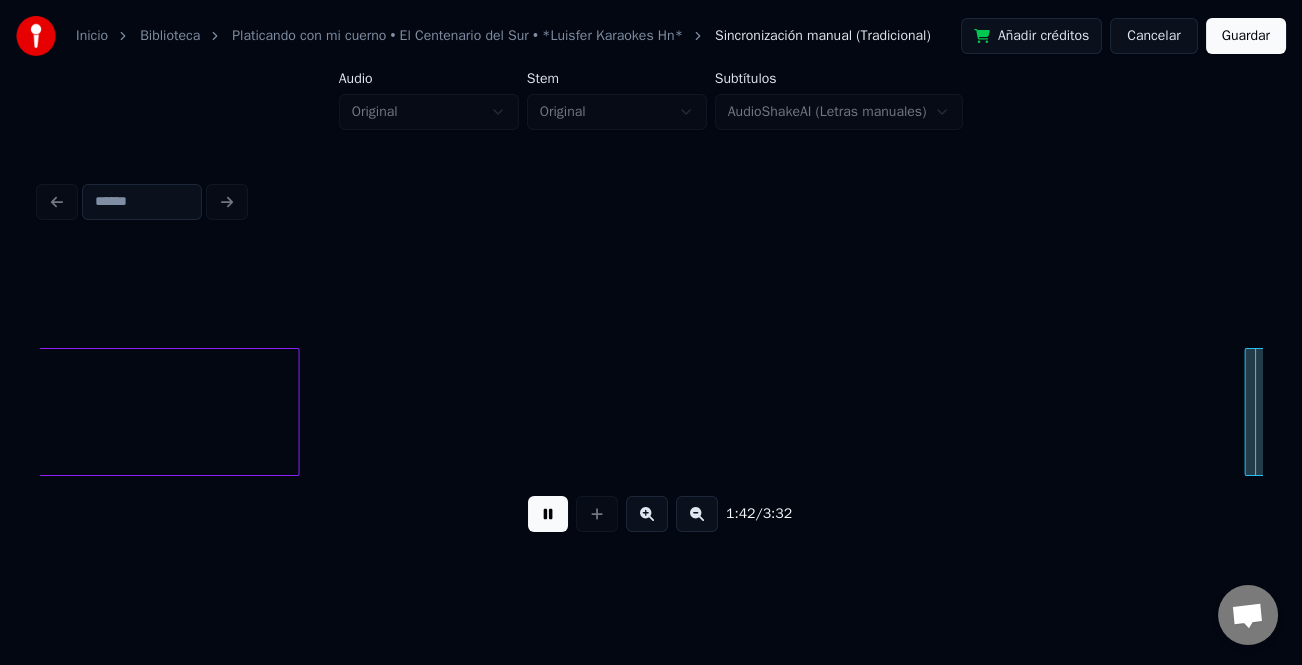 scroll, scrollTop: 0, scrollLeft: 36000, axis: horizontal 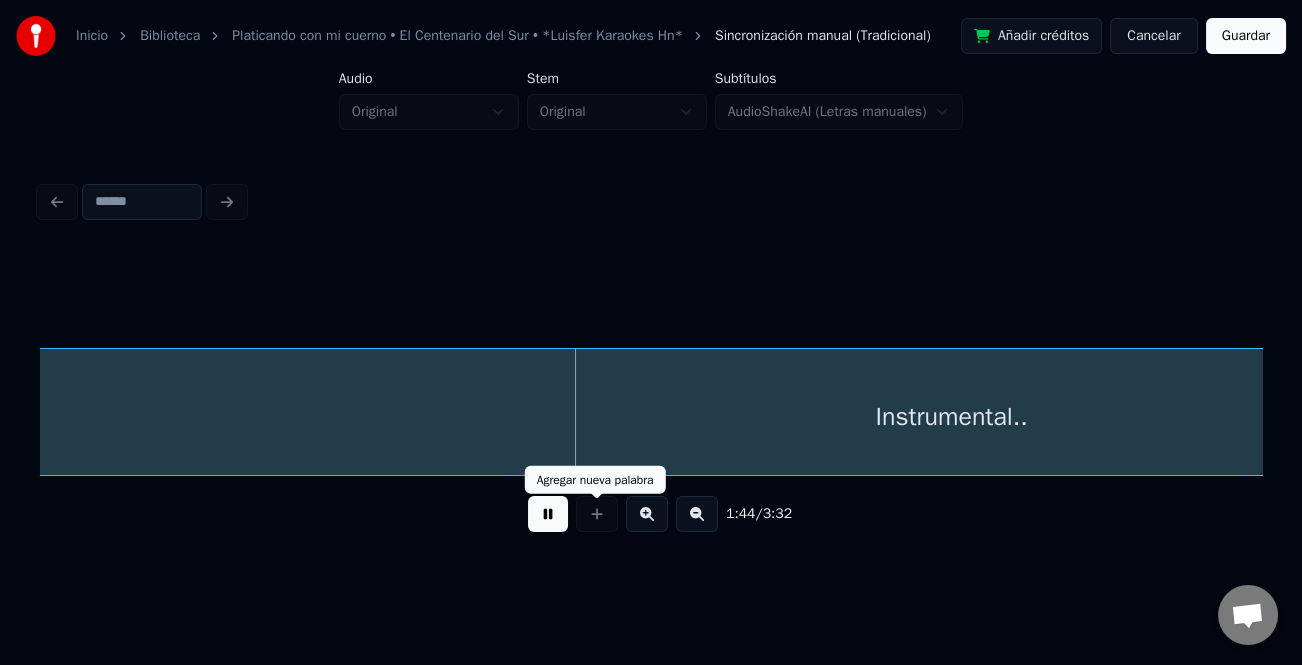 click at bounding box center [548, 514] 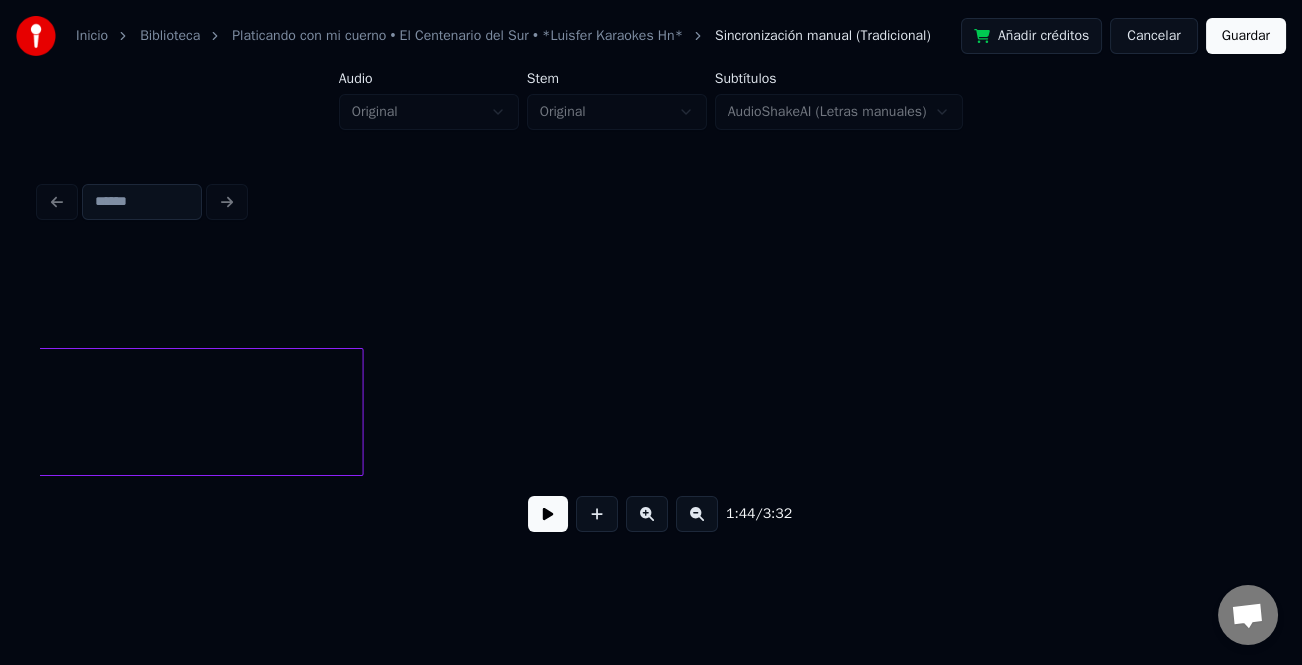 scroll, scrollTop: 0, scrollLeft: 34831, axis: horizontal 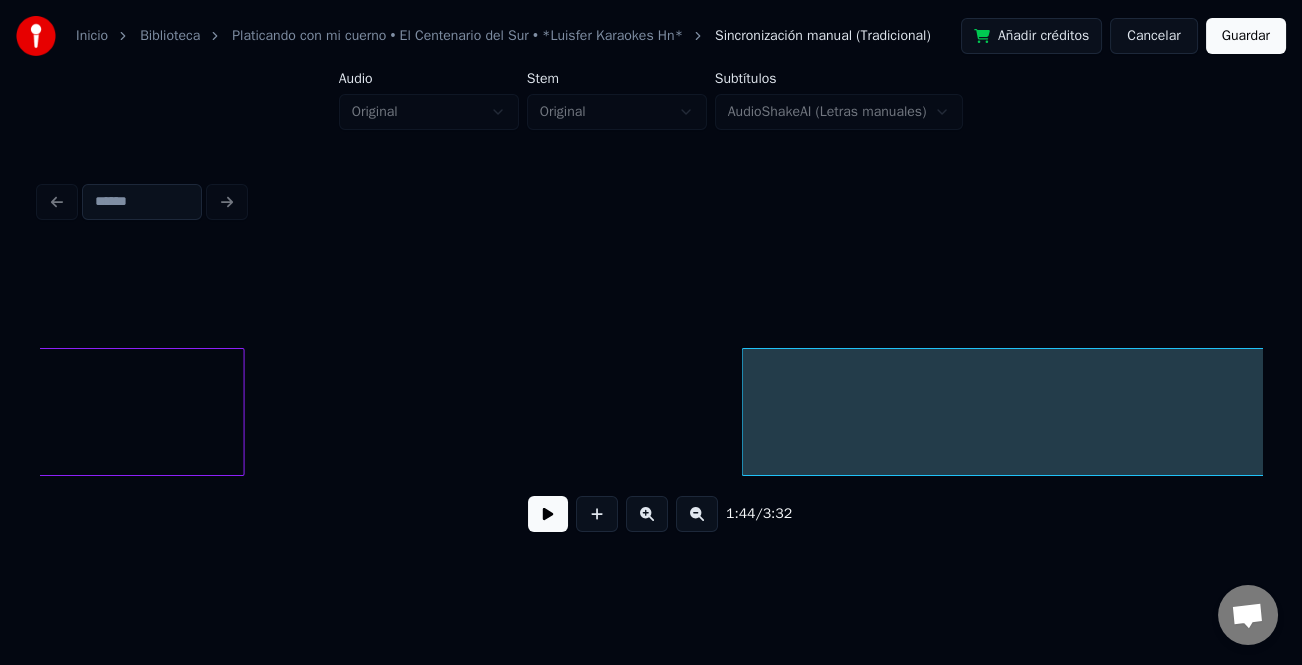 click at bounding box center [746, 412] 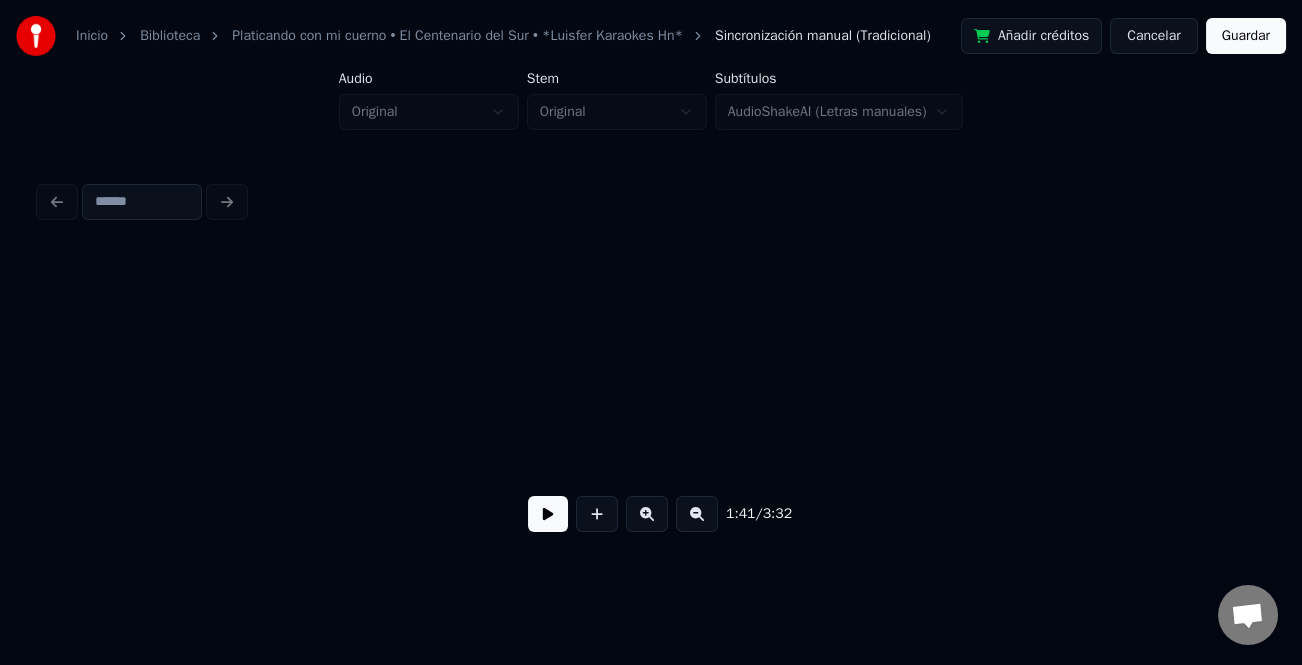 click at bounding box center [697, 514] 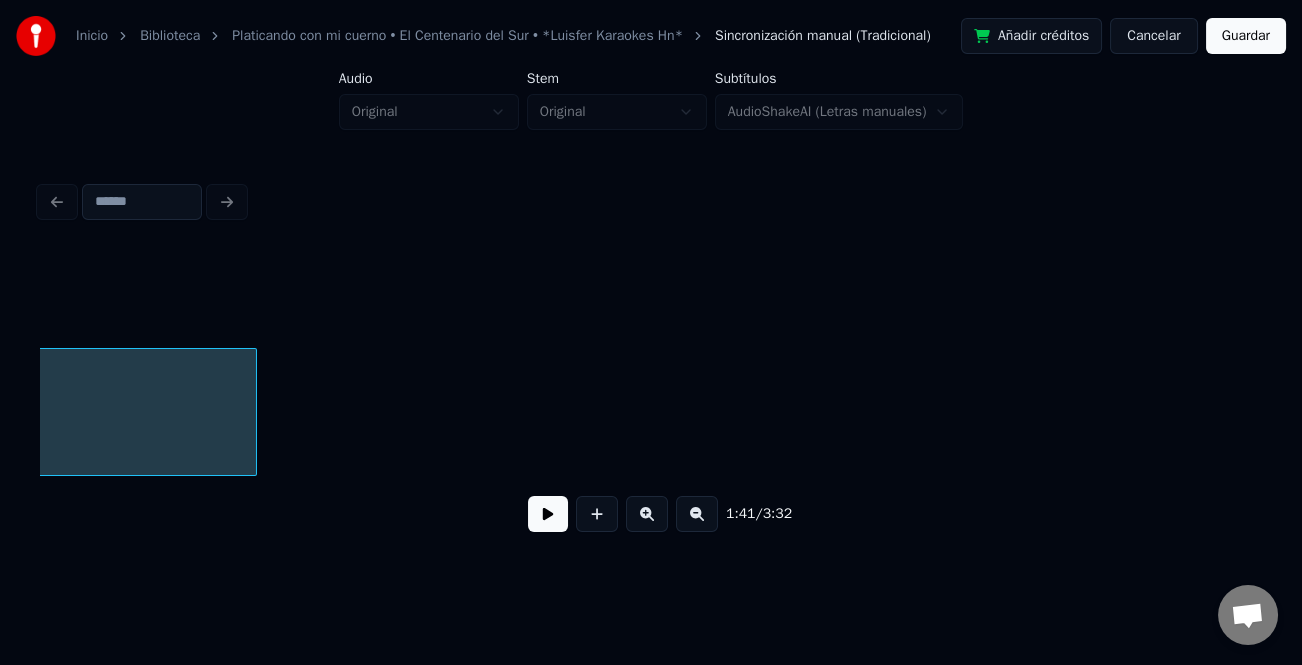 scroll, scrollTop: 0, scrollLeft: 26900, axis: horizontal 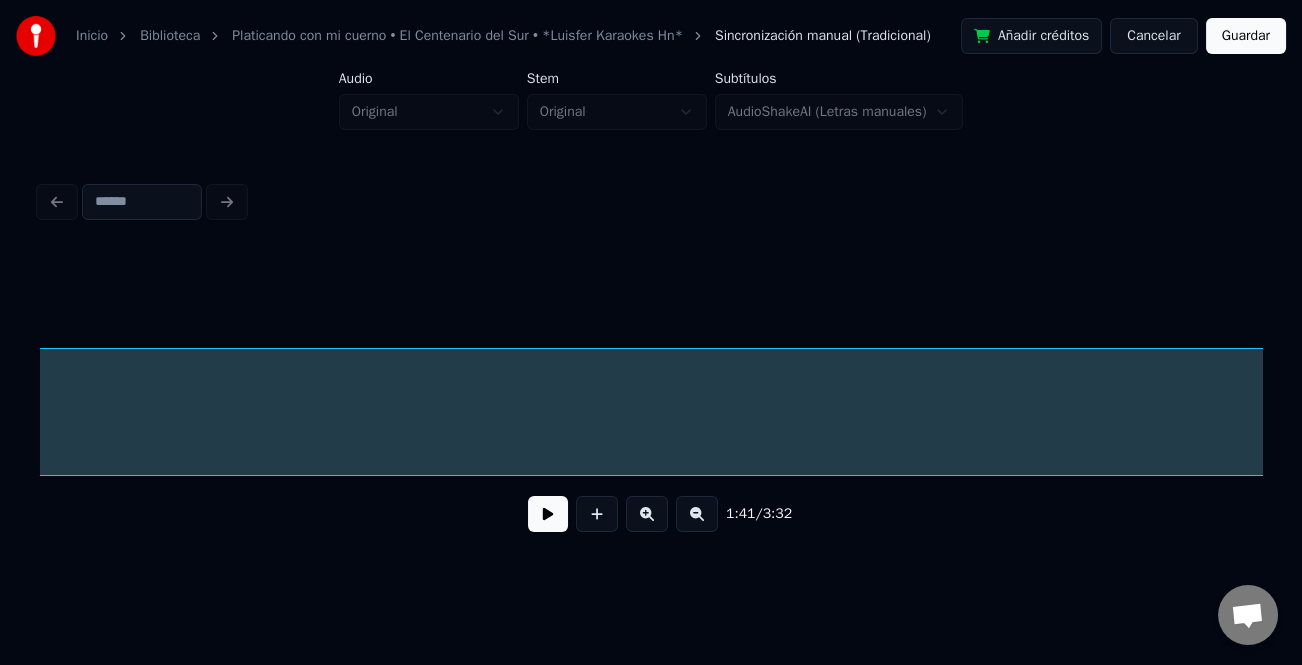 click on "1:41  /  3:32" at bounding box center [651, 362] 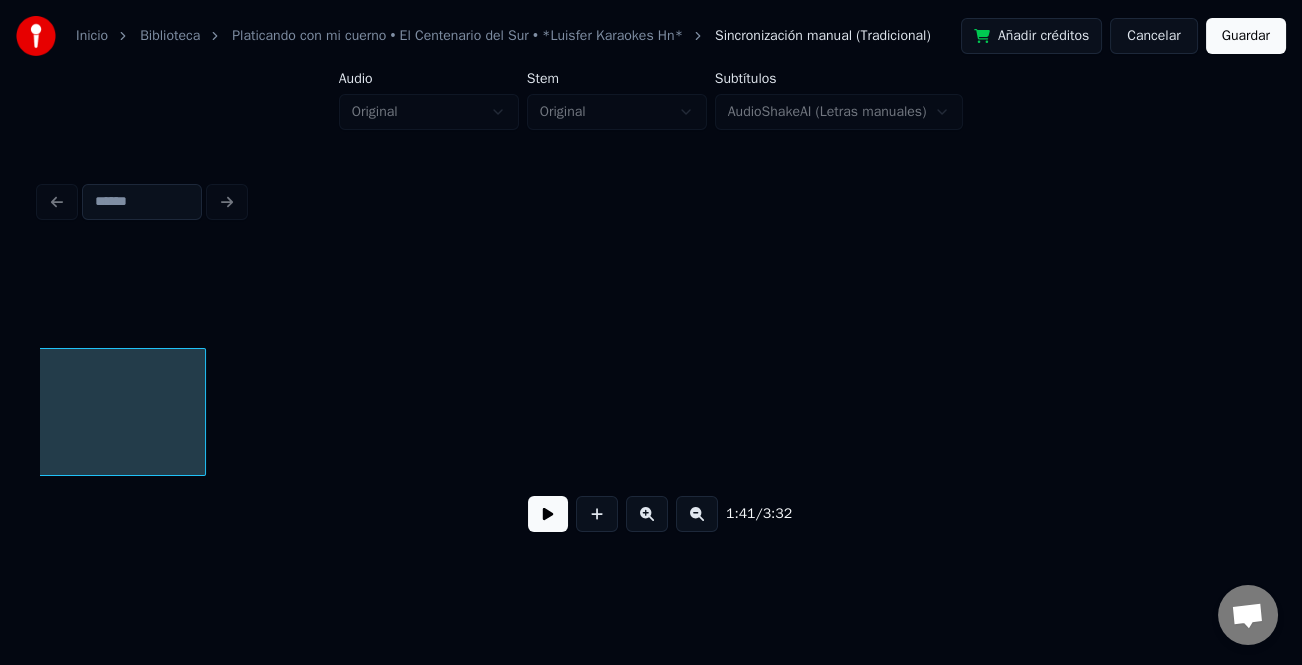 click at bounding box center [697, 514] 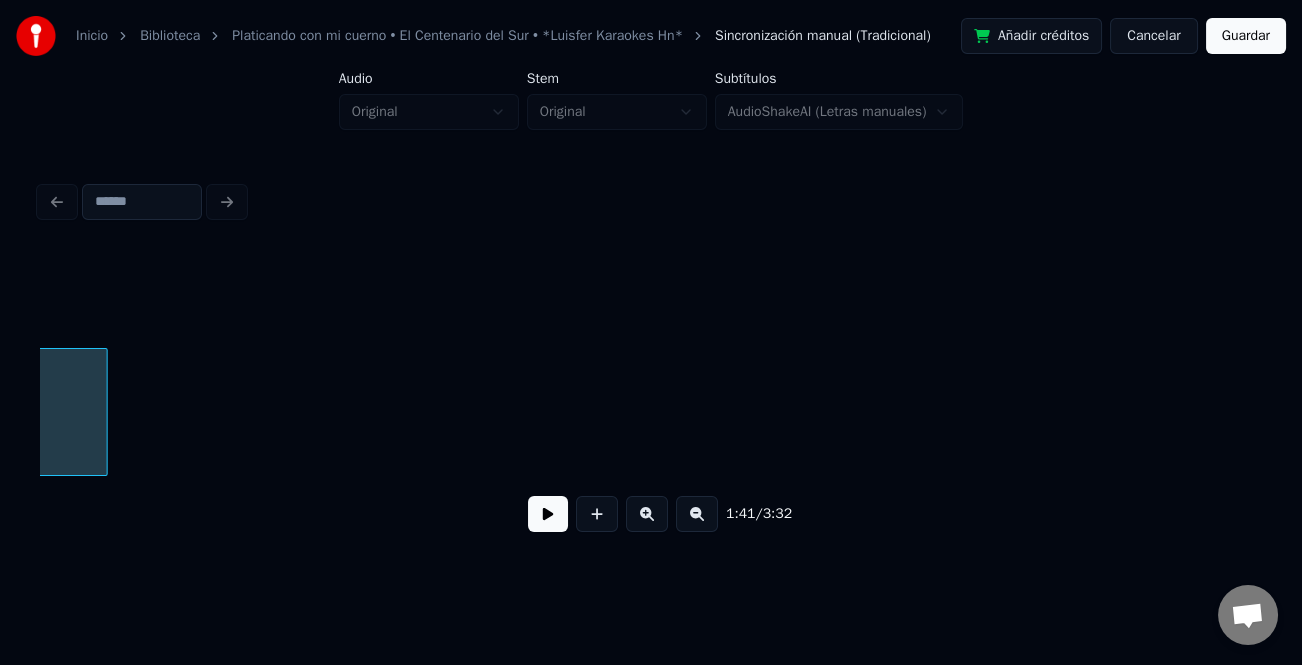 scroll, scrollTop: 0, scrollLeft: 22335, axis: horizontal 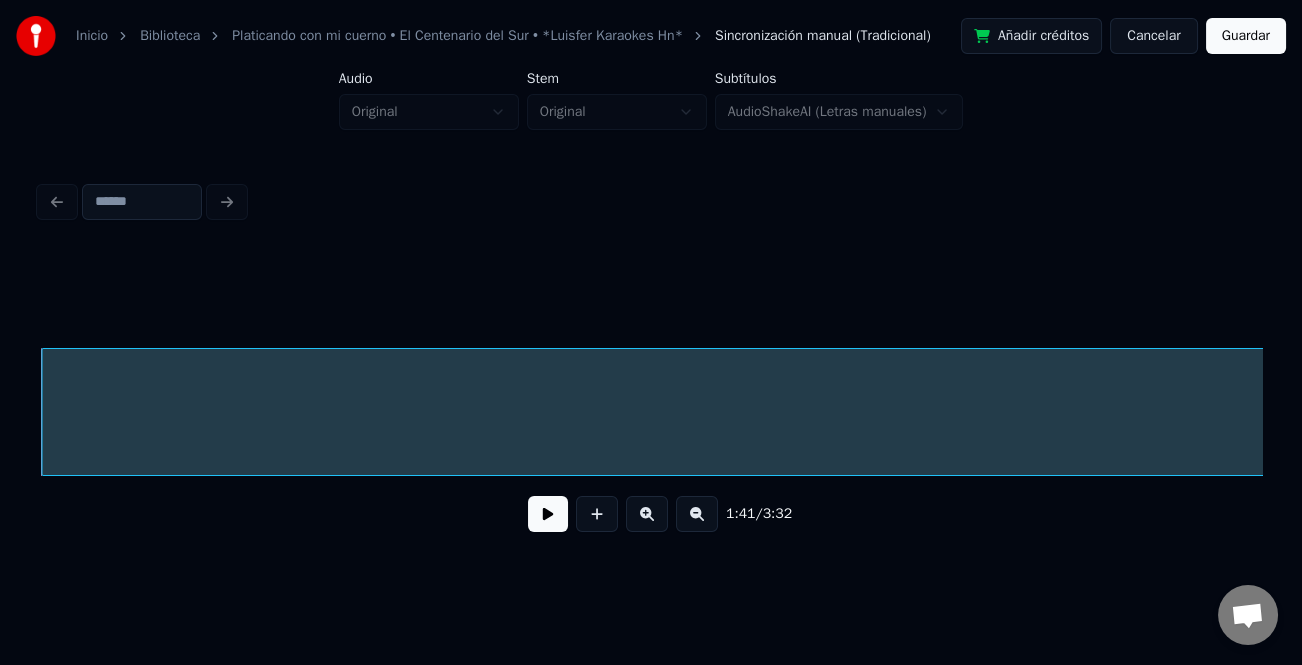 click on "Inicio Biblioteca Platicando con mi cuerno • El Centenario del Sur • *Luisfer Karaokes Hn* Sincronización manual (Tradicional) Añadir créditos Cancelar Guardar Audio Original Stem Original Subtítulos AudioShakeAI (Letras manuales) 1:41  /  3:32" at bounding box center [651, 296] 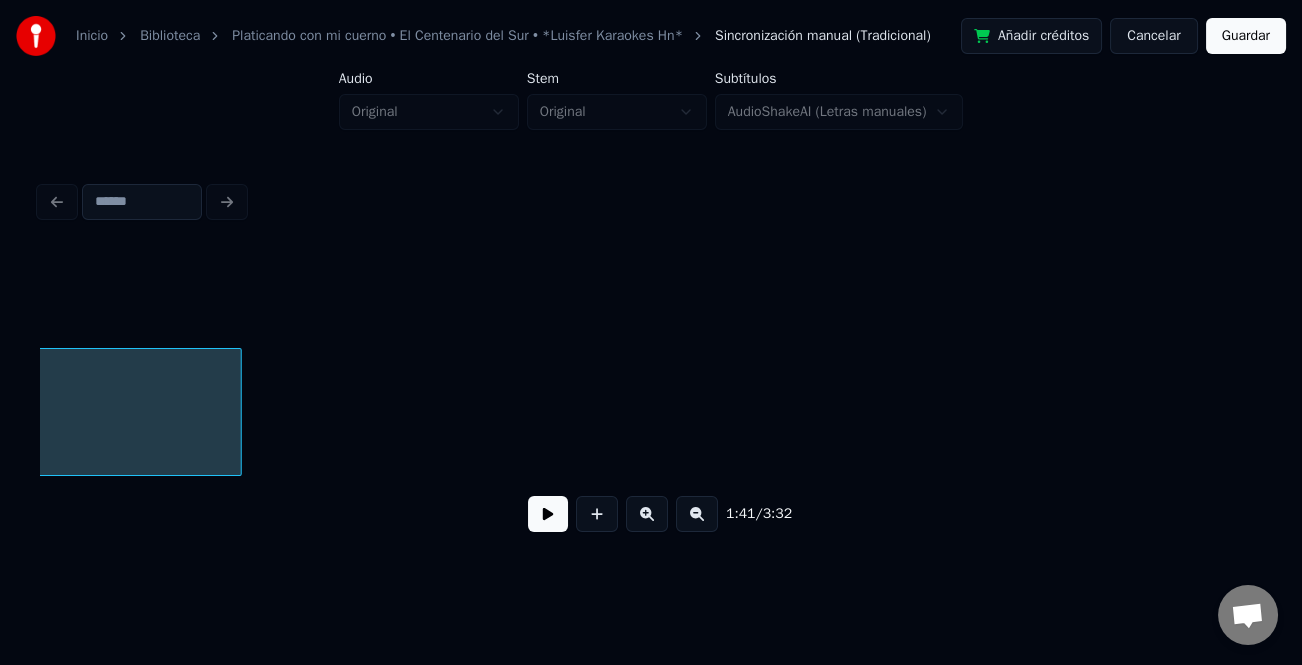 scroll, scrollTop: 0, scrollLeft: 23528, axis: horizontal 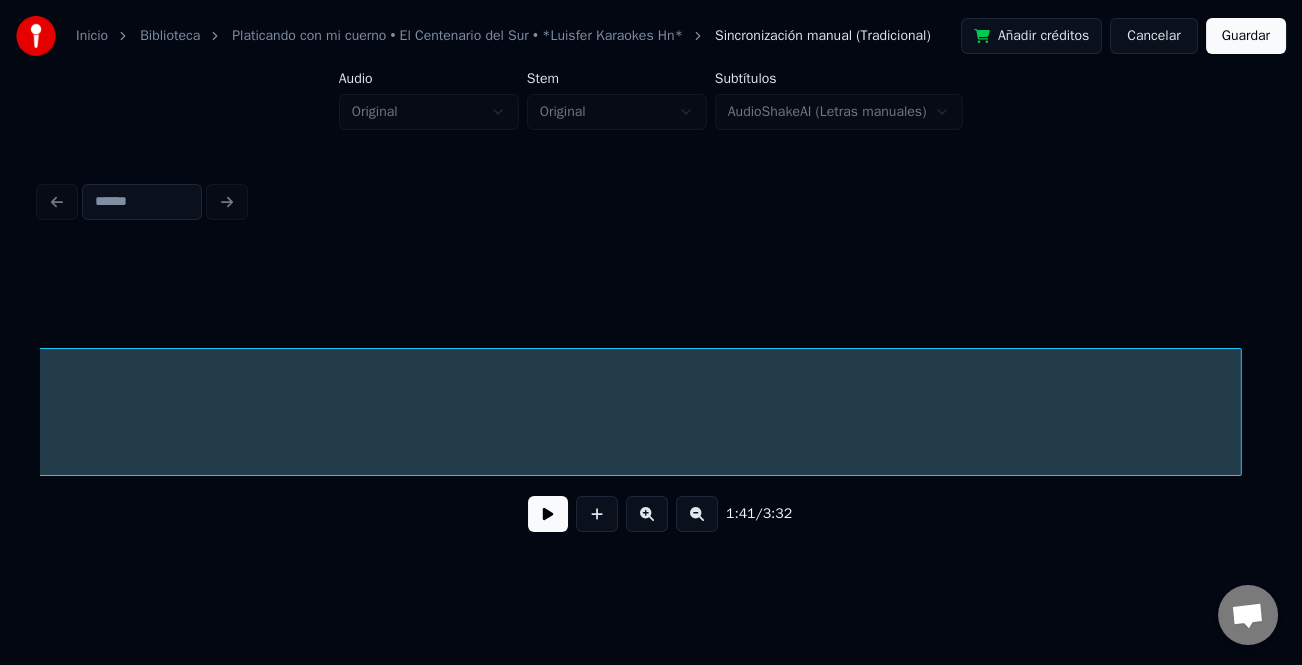 click on "1:41  /  3:32" at bounding box center (651, 400) 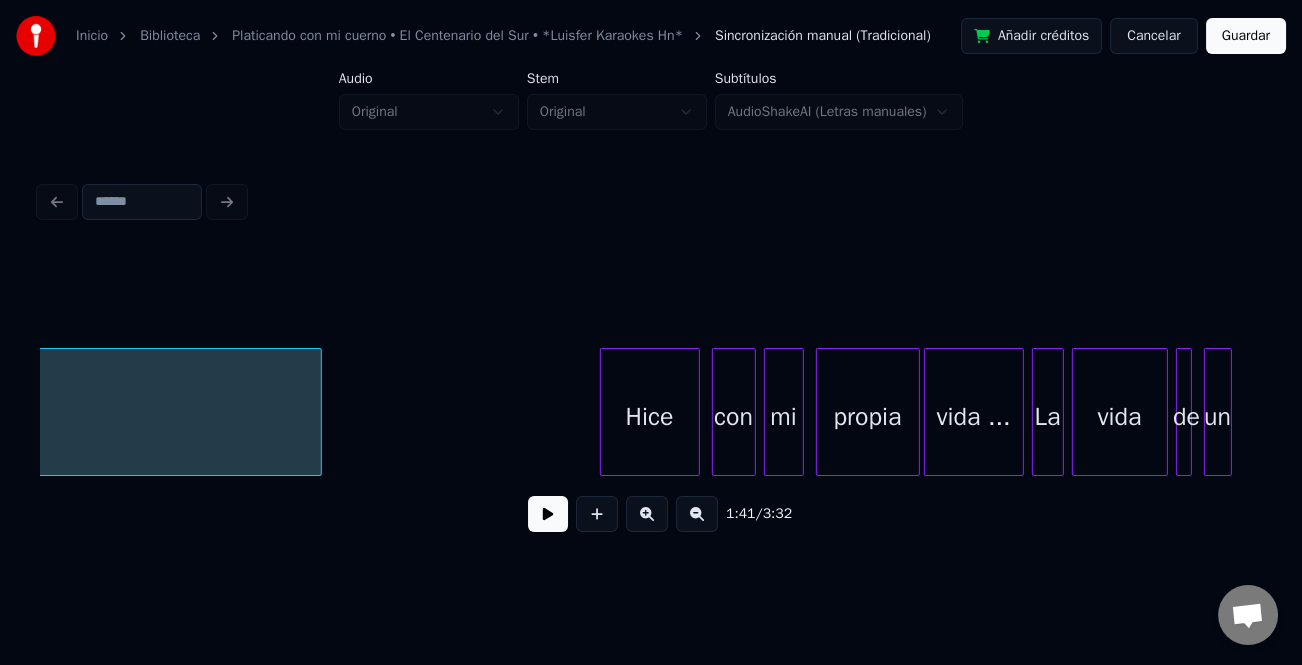 scroll, scrollTop: 0, scrollLeft: 24517, axis: horizontal 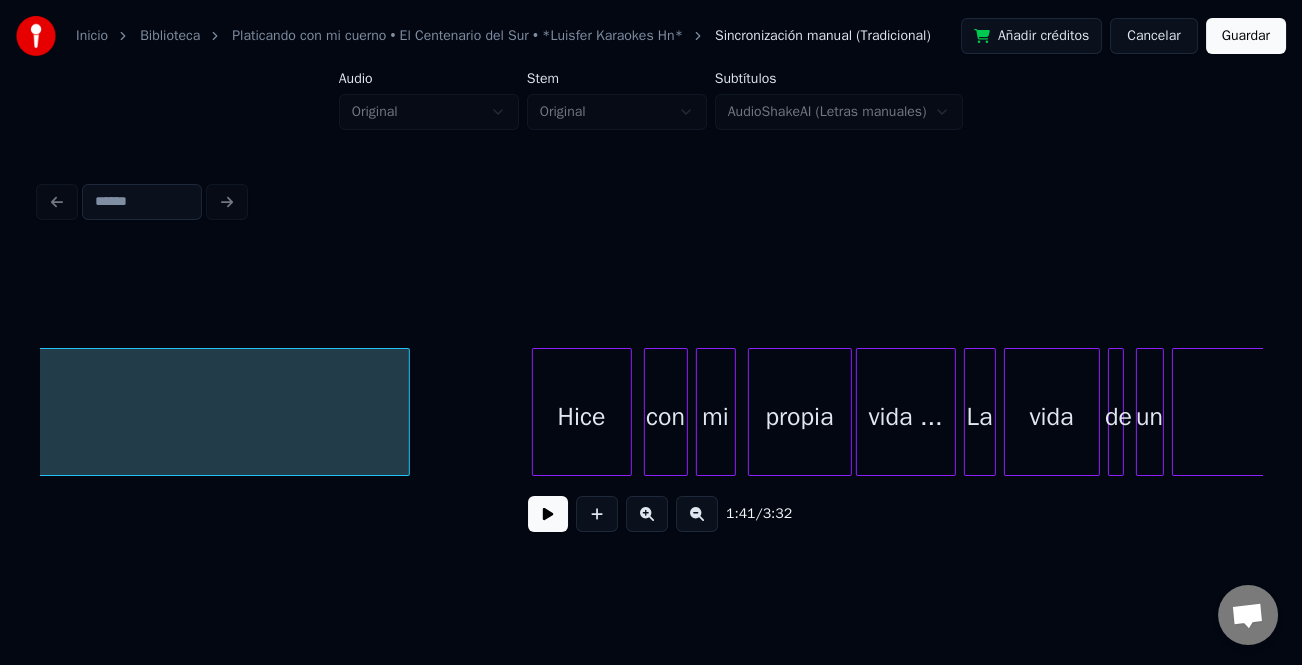 click at bounding box center (406, 412) 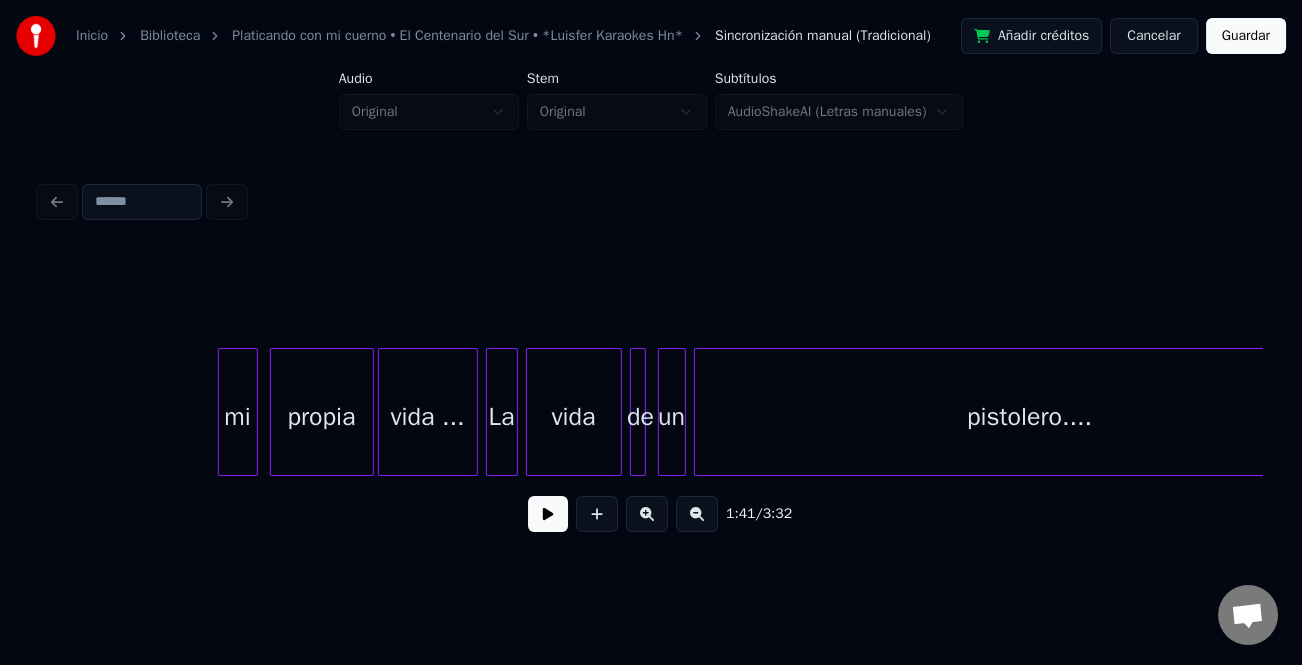 scroll, scrollTop: 0, scrollLeft: 24756, axis: horizontal 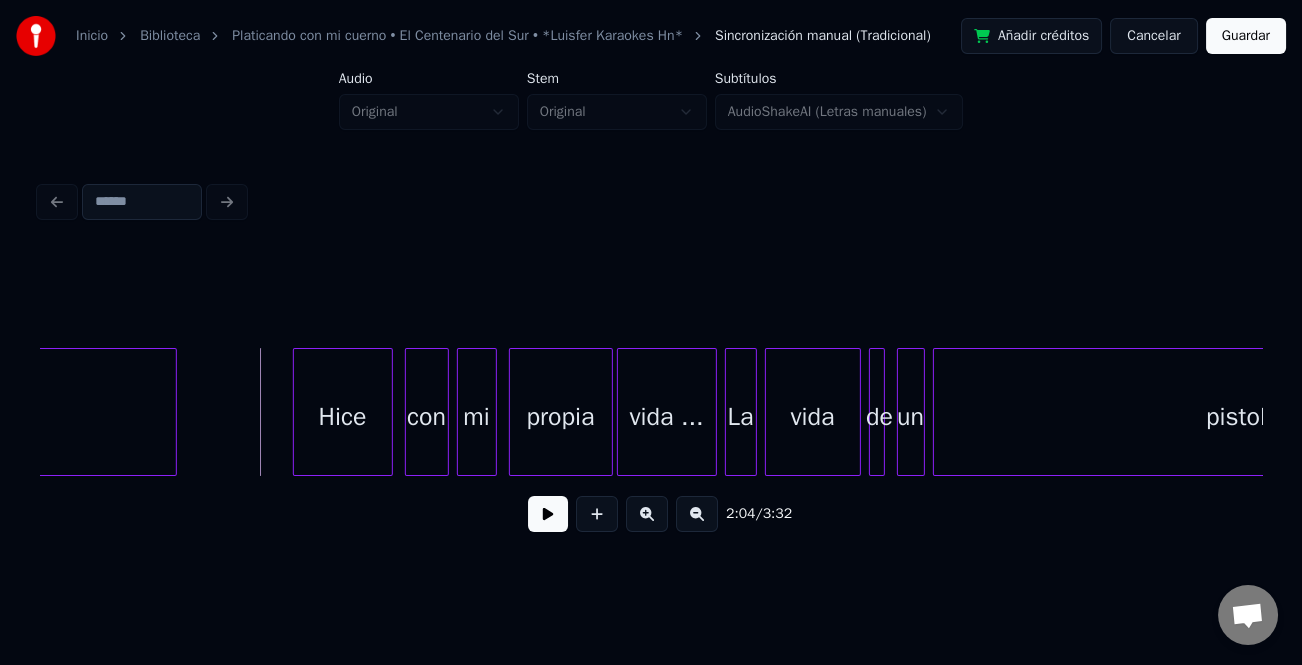 click at bounding box center (548, 514) 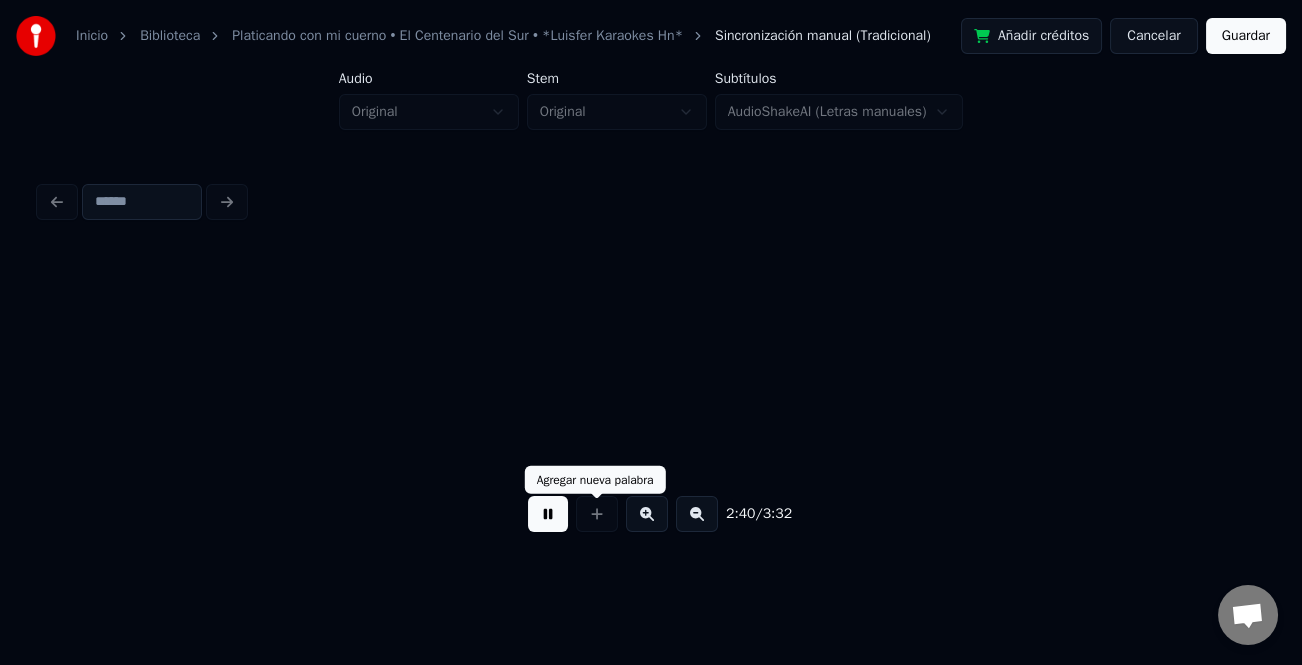 scroll, scrollTop: 0, scrollLeft: 32099, axis: horizontal 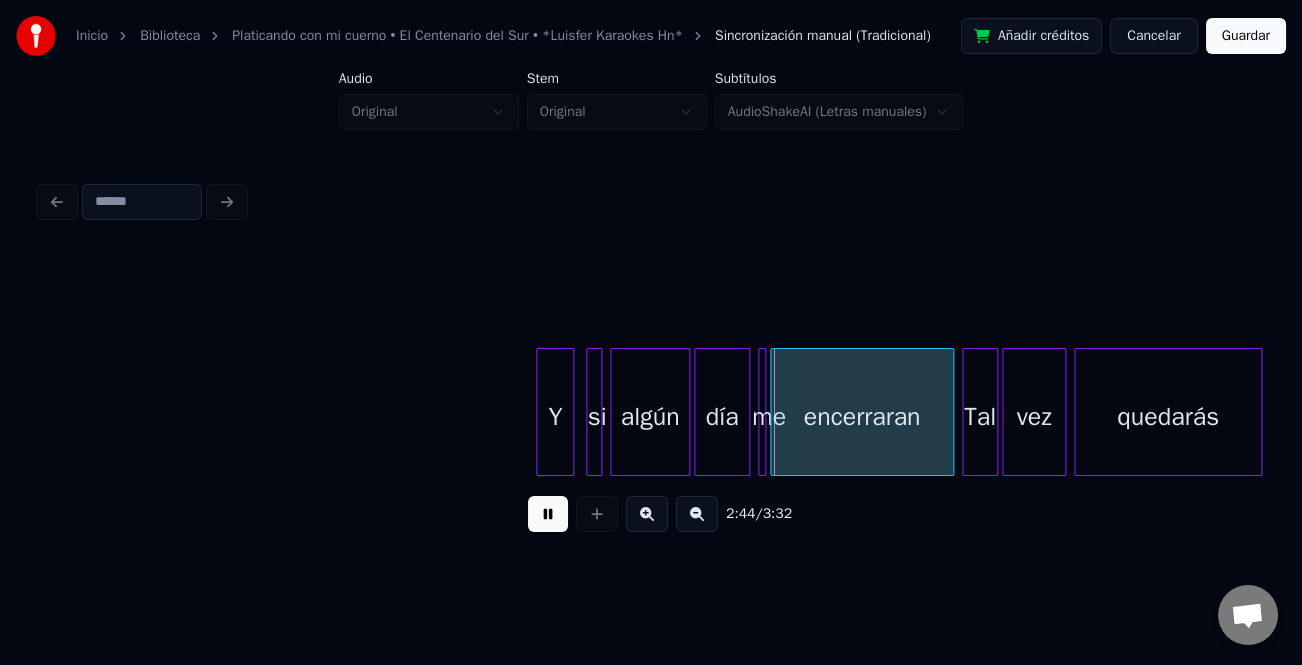 click at bounding box center (540, 412) 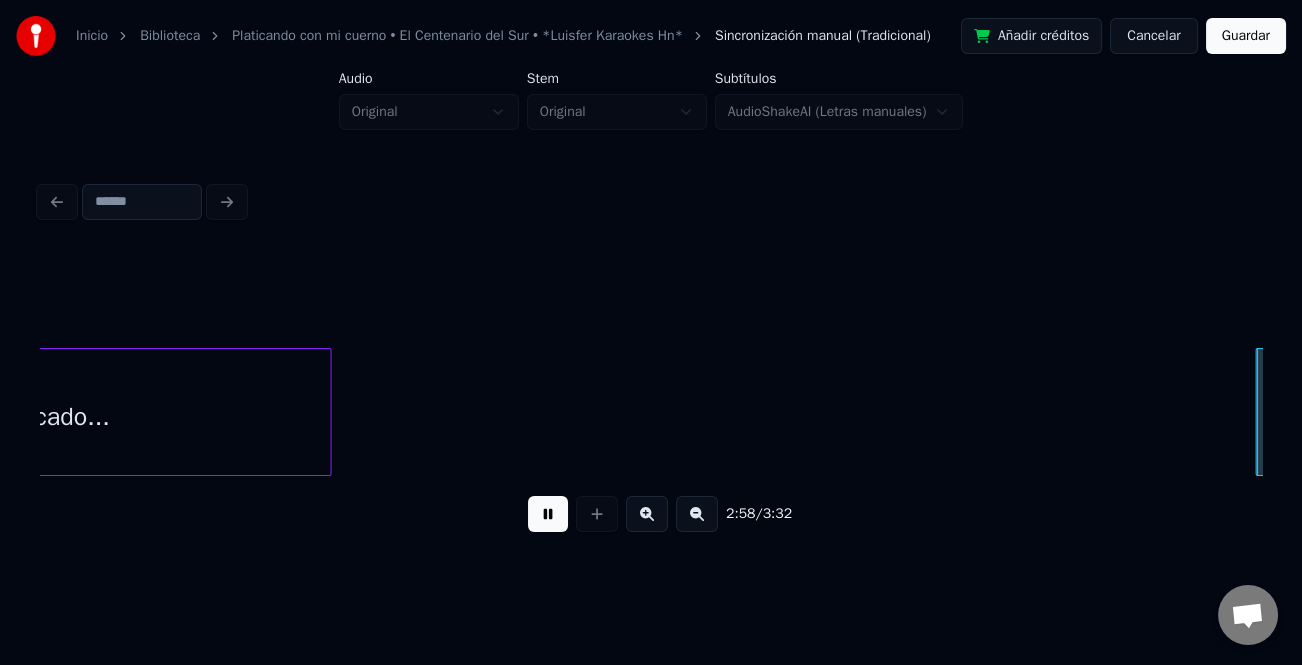 scroll, scrollTop: 0, scrollLeft: 35768, axis: horizontal 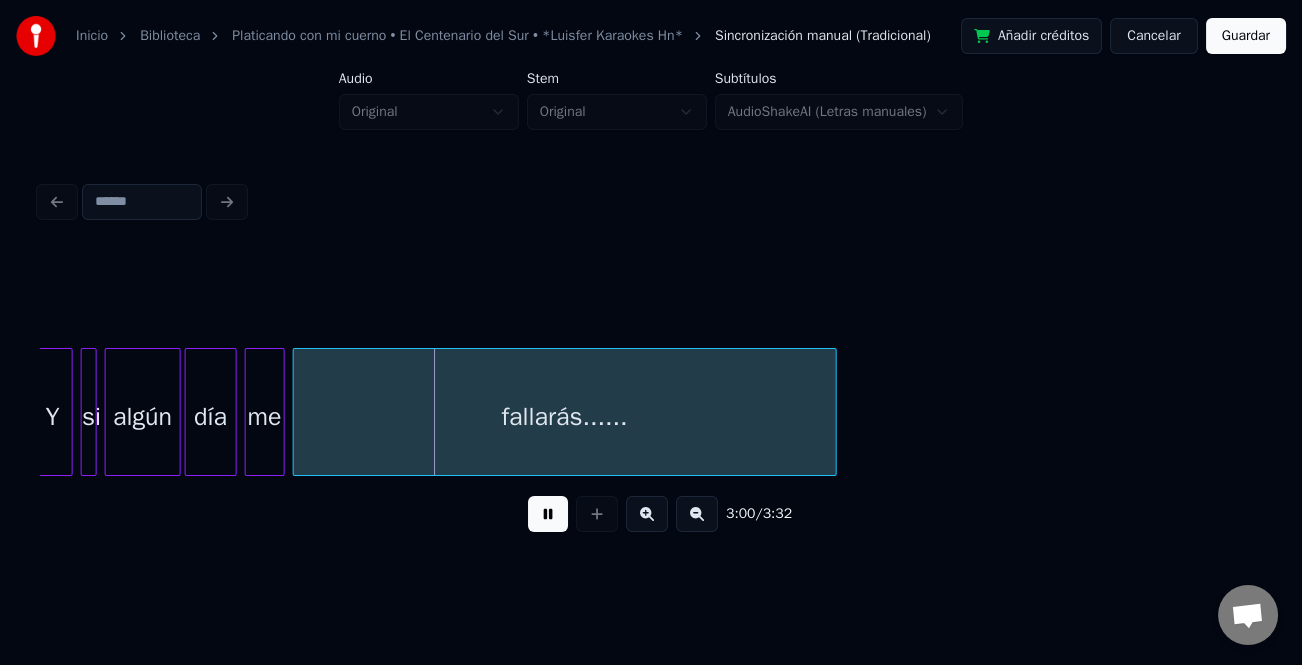 click at bounding box center (647, 514) 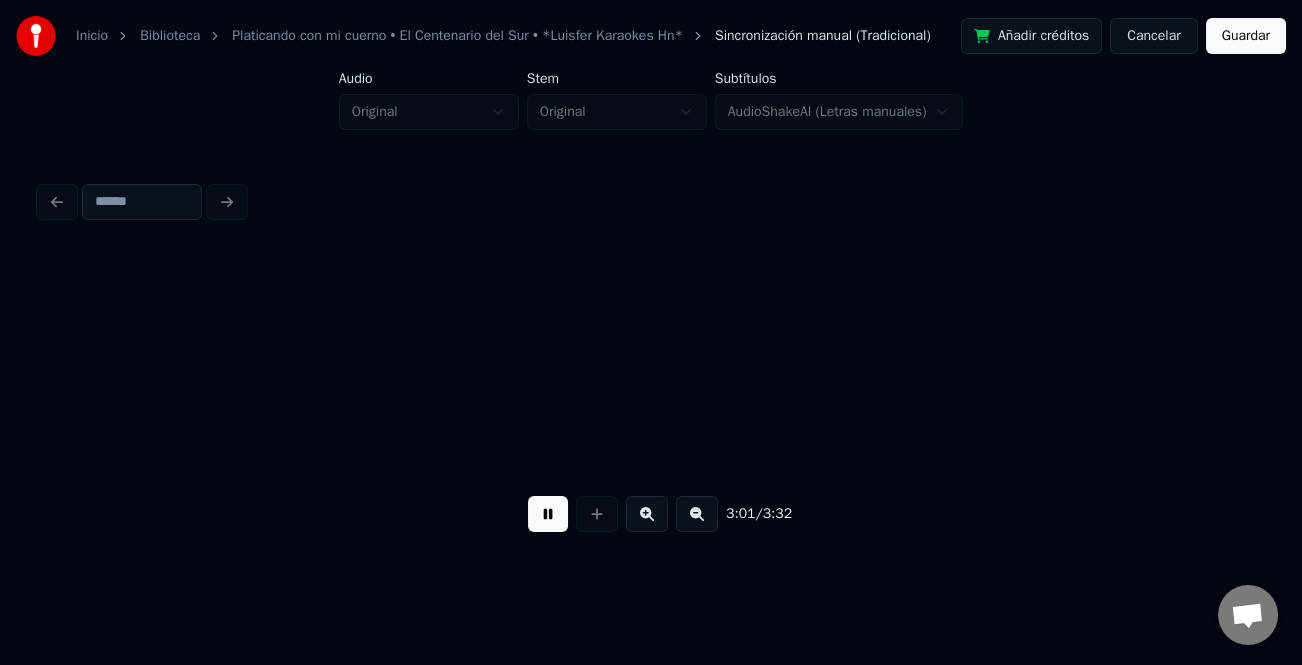 click at bounding box center (647, 514) 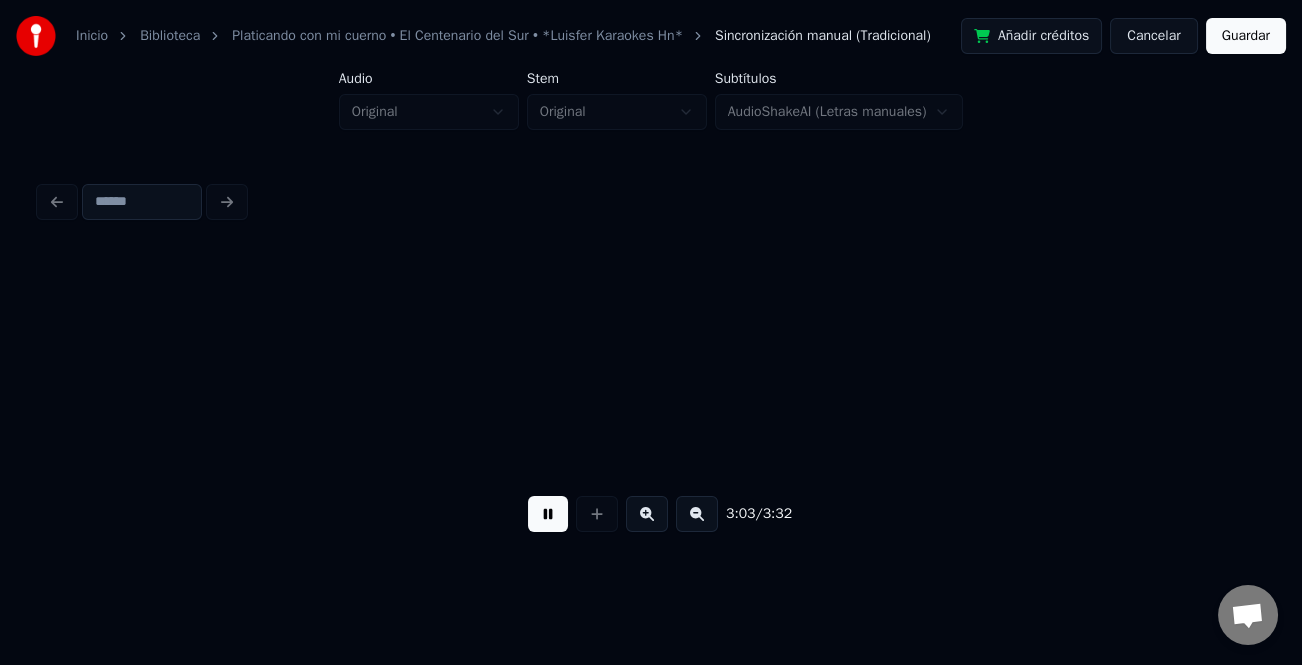 scroll, scrollTop: 0, scrollLeft: 55107, axis: horizontal 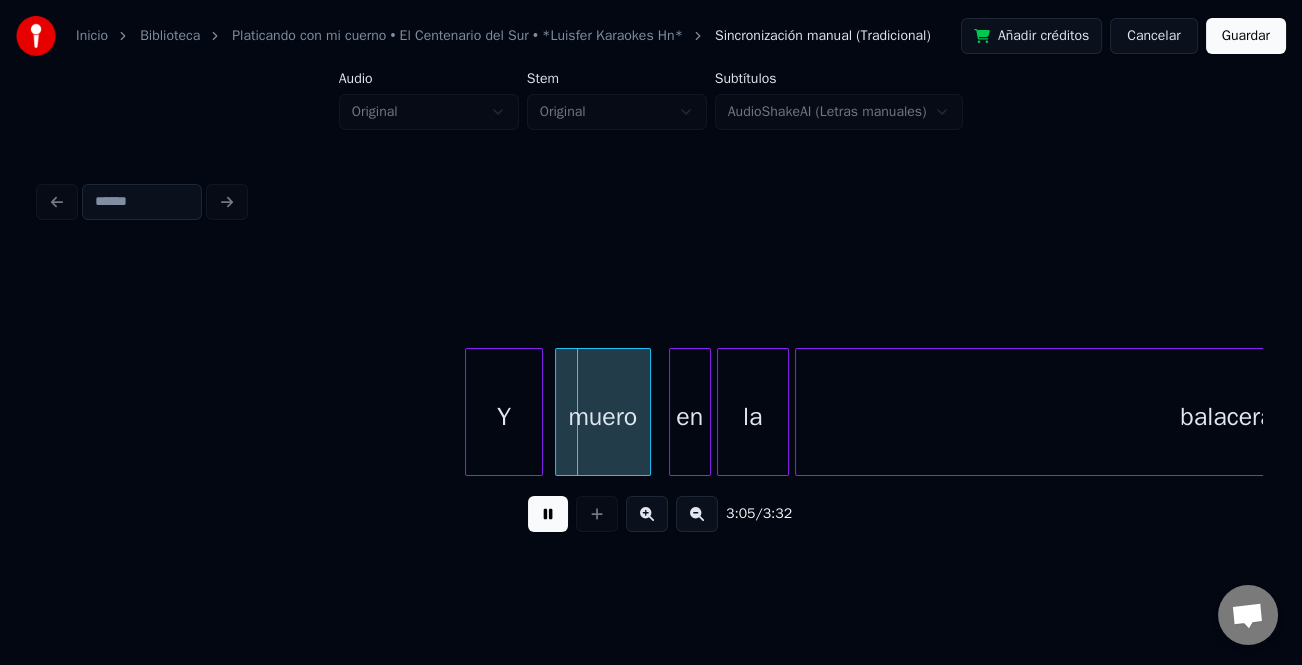 click at bounding box center (469, 412) 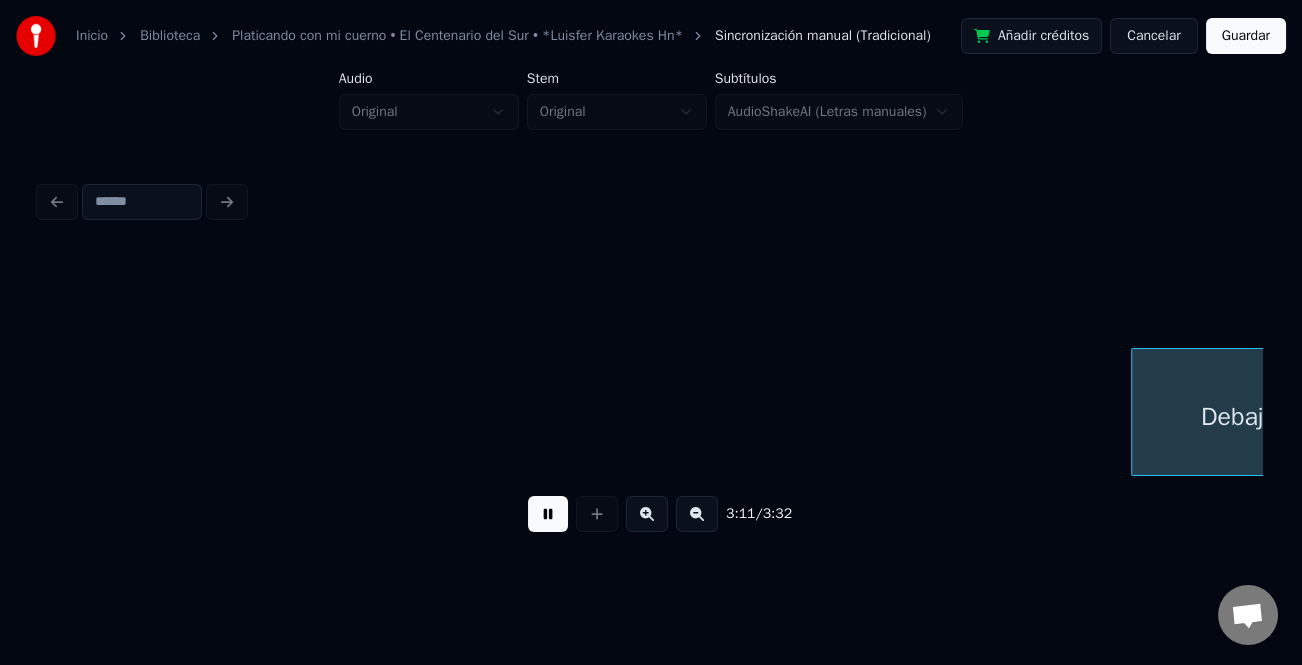 scroll, scrollTop: 0, scrollLeft: 57561, axis: horizontal 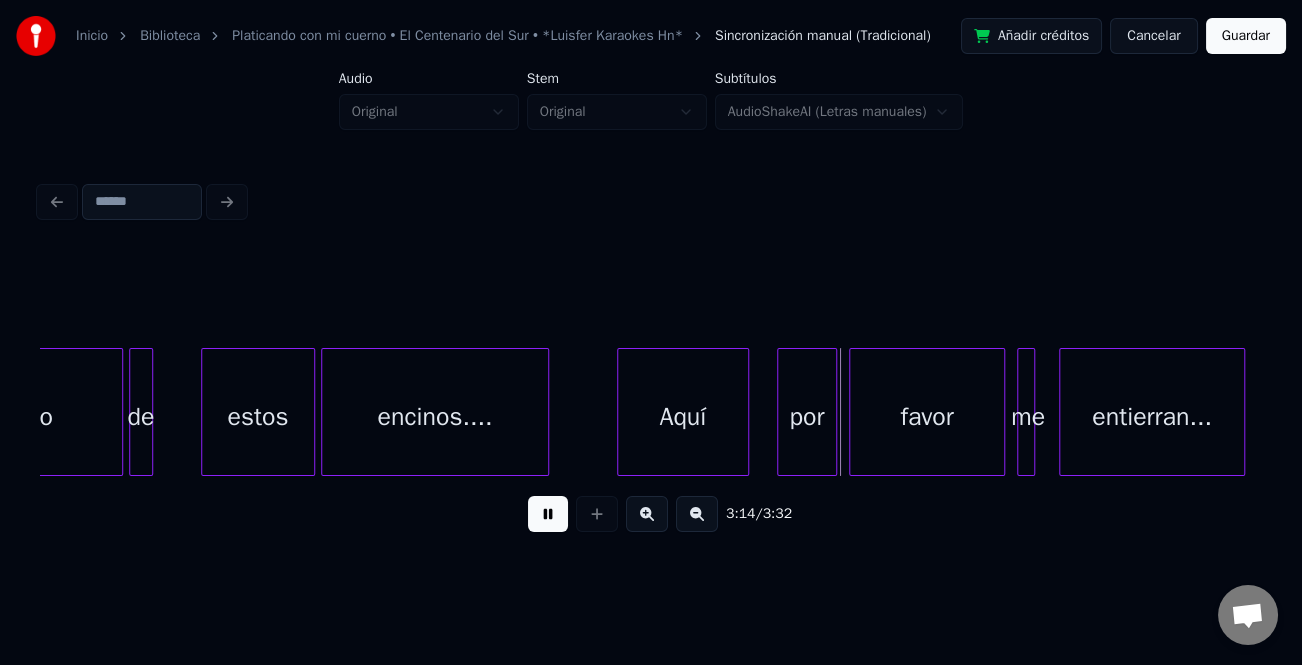 click on "Aquí" at bounding box center [683, 417] 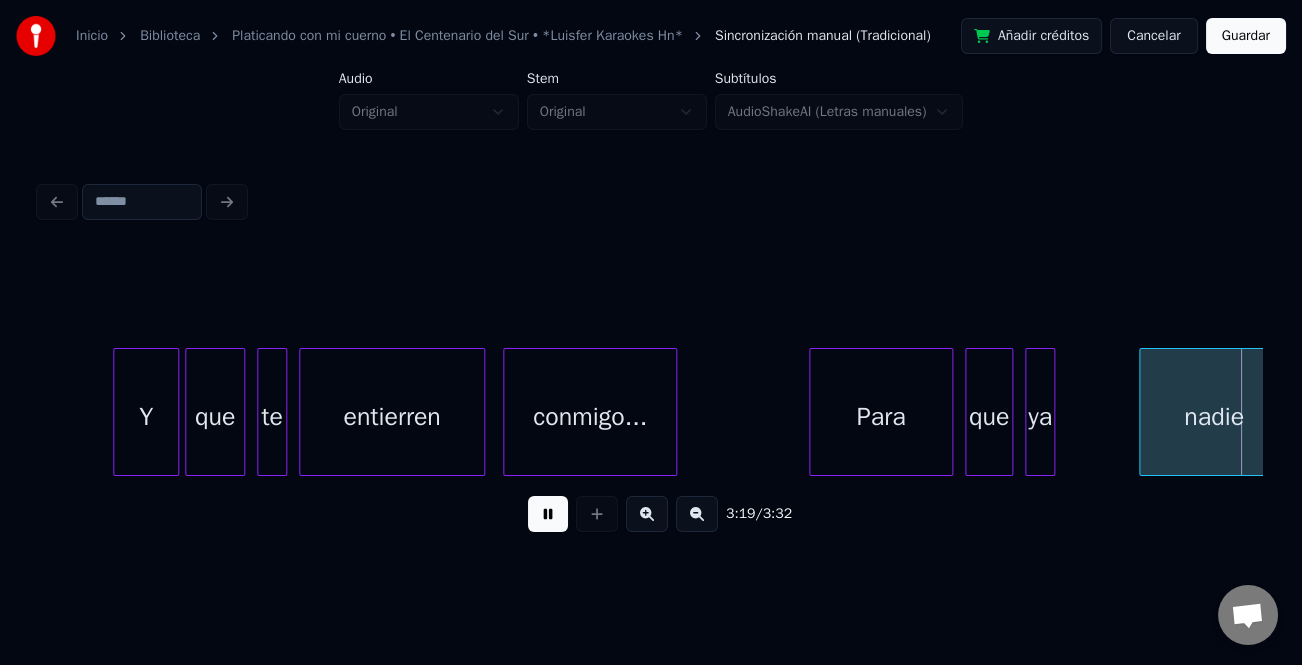 scroll, scrollTop: 0, scrollLeft: 60015, axis: horizontal 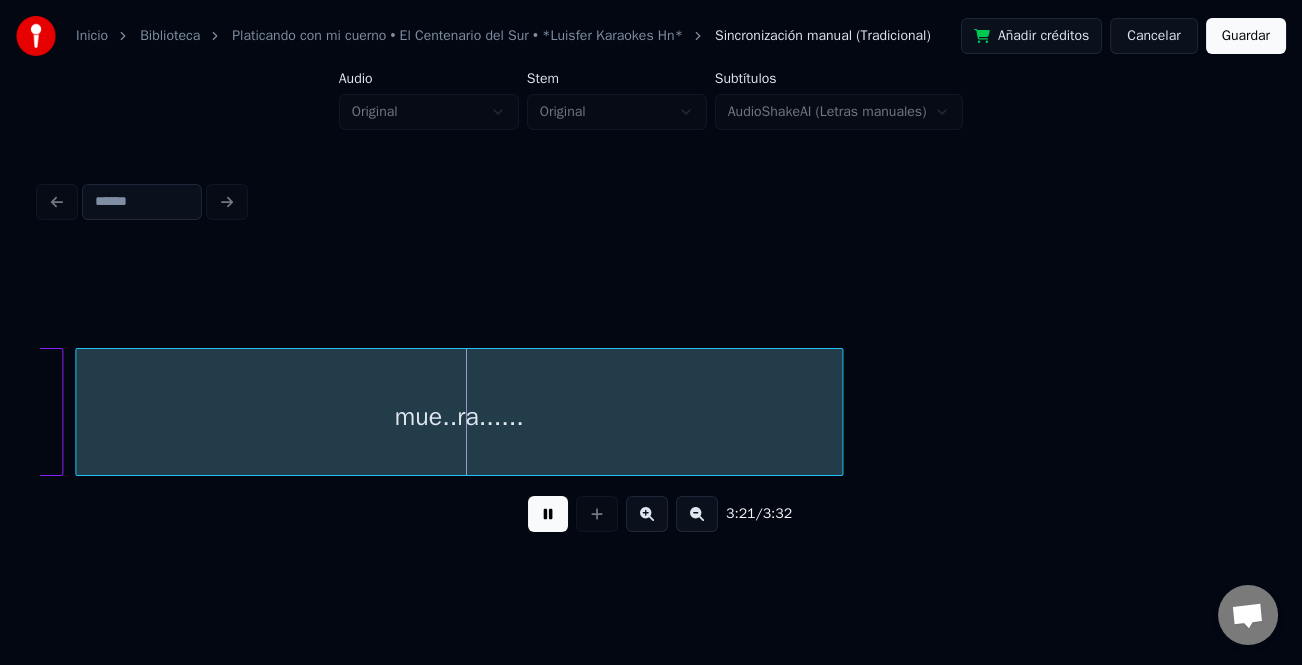 drag, startPoint x: 1247, startPoint y: 32, endPoint x: 1196, endPoint y: 78, distance: 68.68042 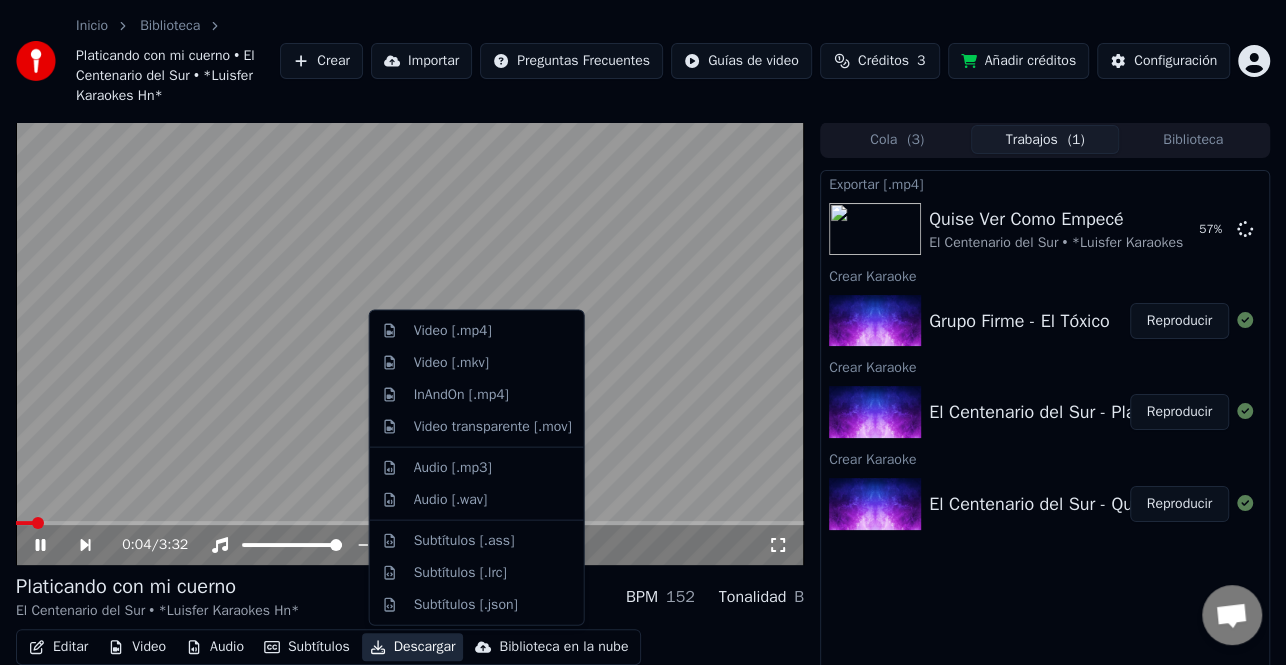 click on "Descargar" at bounding box center [413, 647] 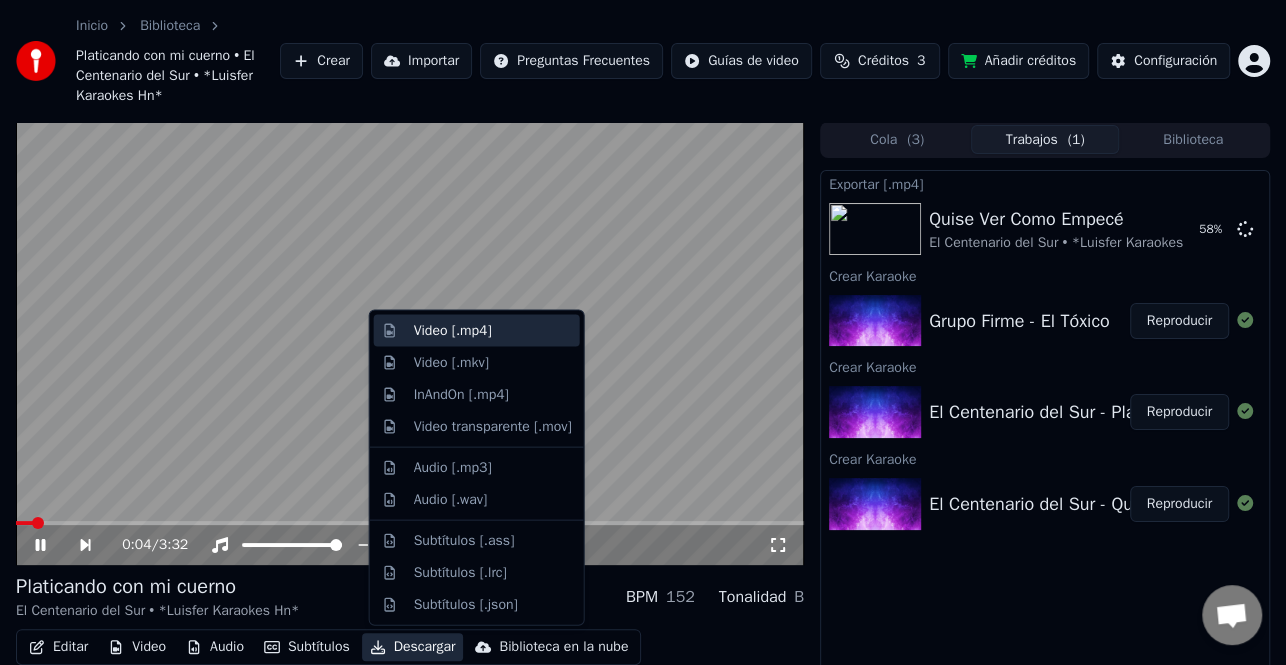click on "Video [.mp4]" at bounding box center (493, 331) 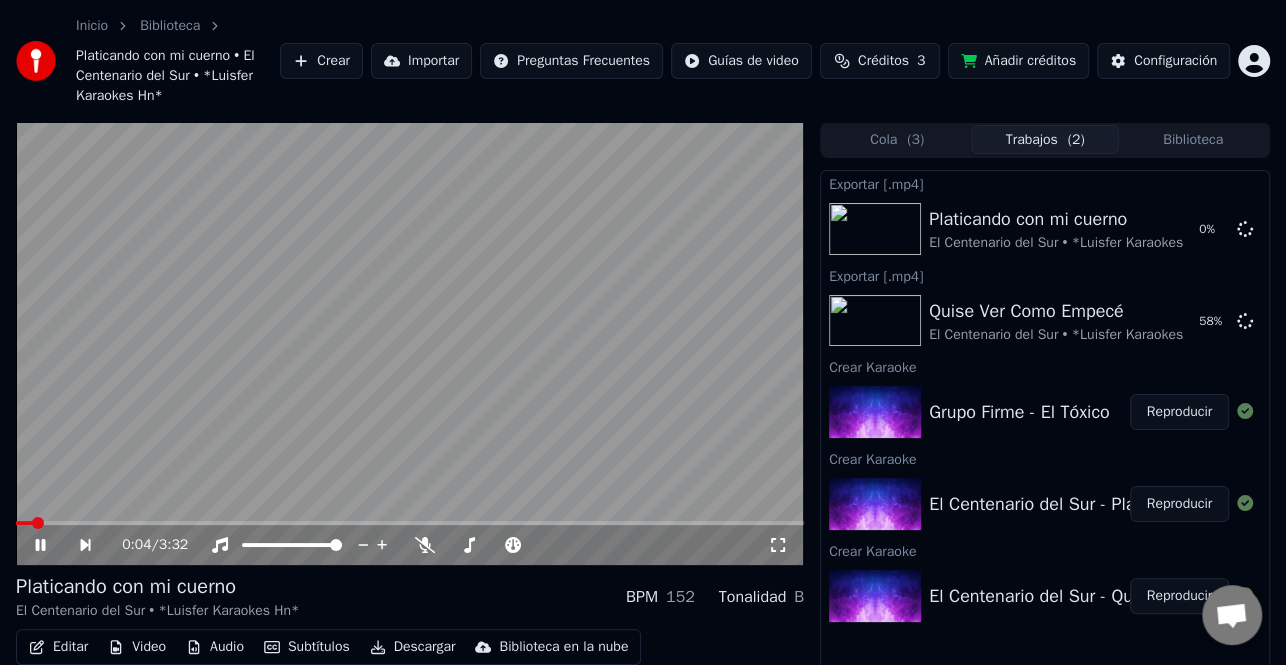 click 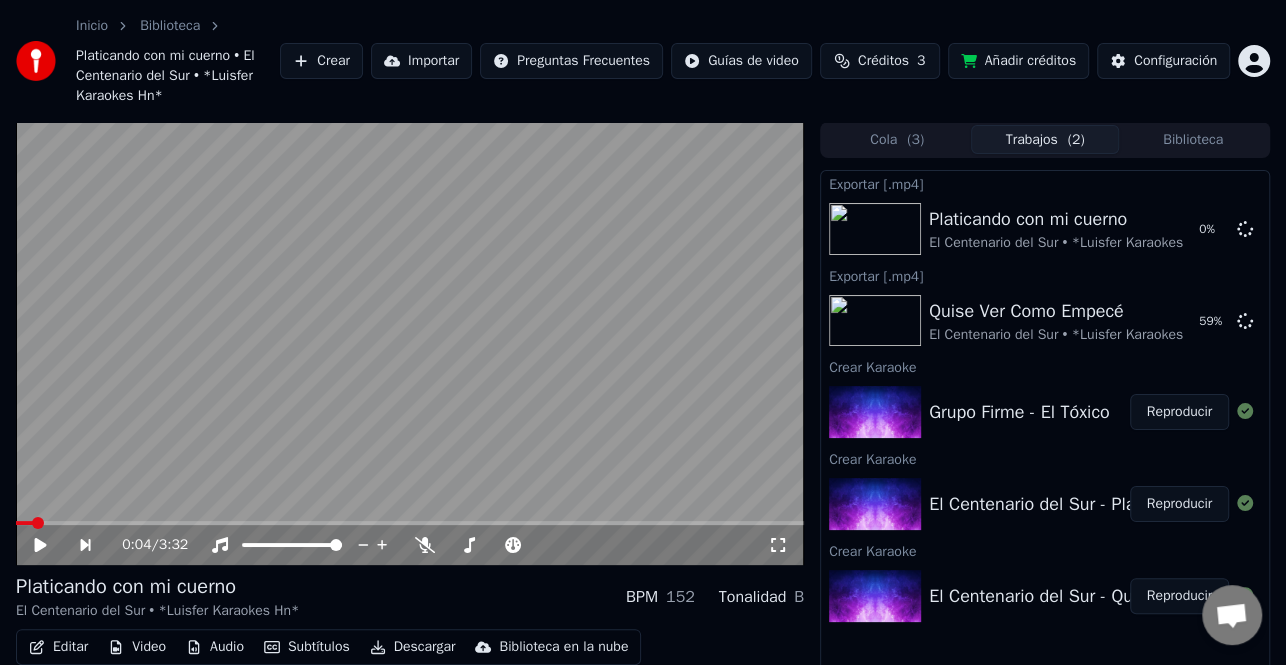 click on "Reproducir" at bounding box center (1179, 412) 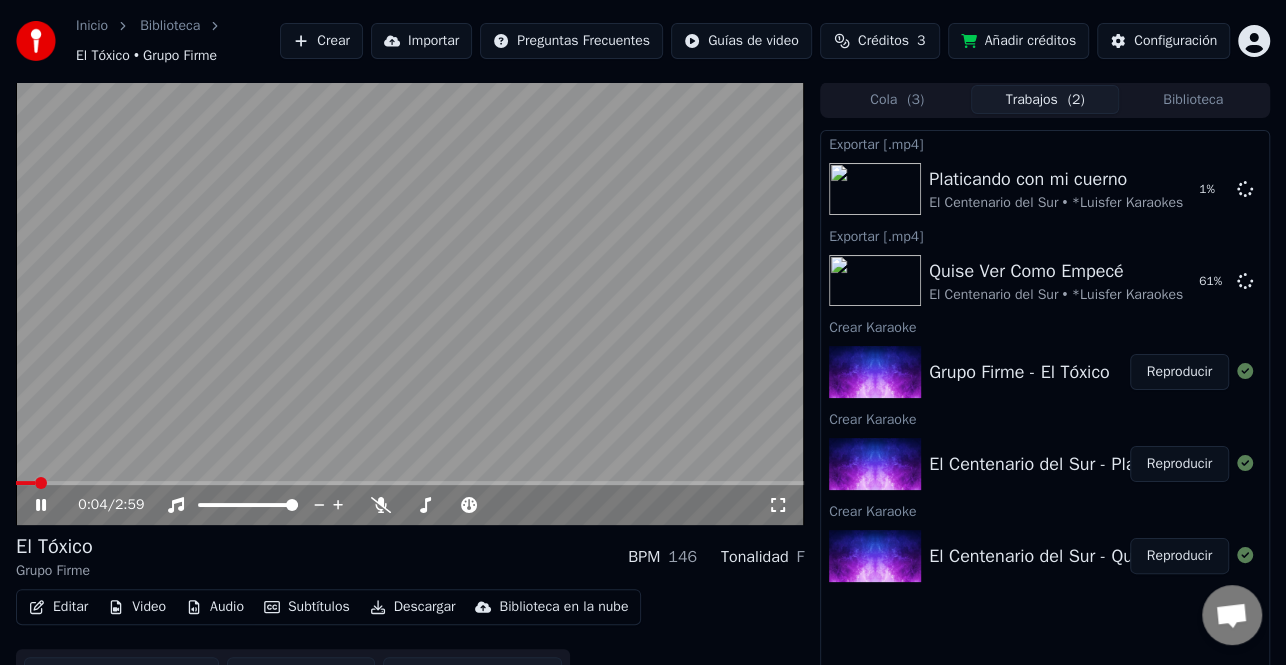 click 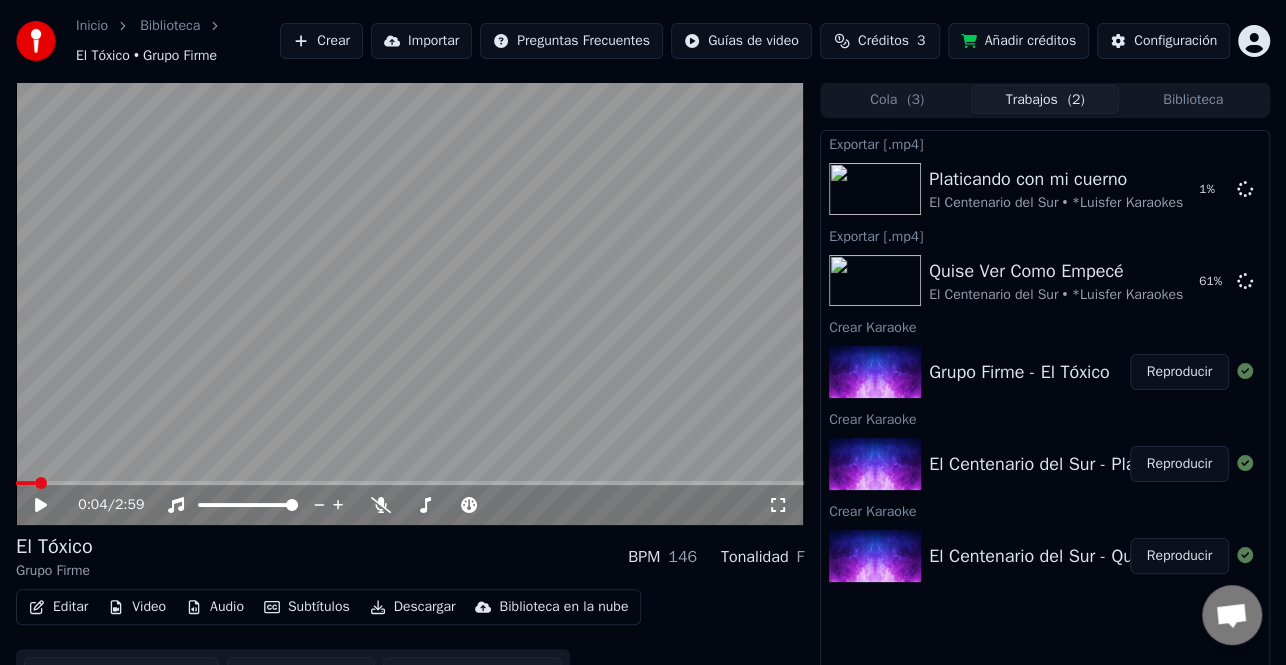click on "Editar" at bounding box center (58, 607) 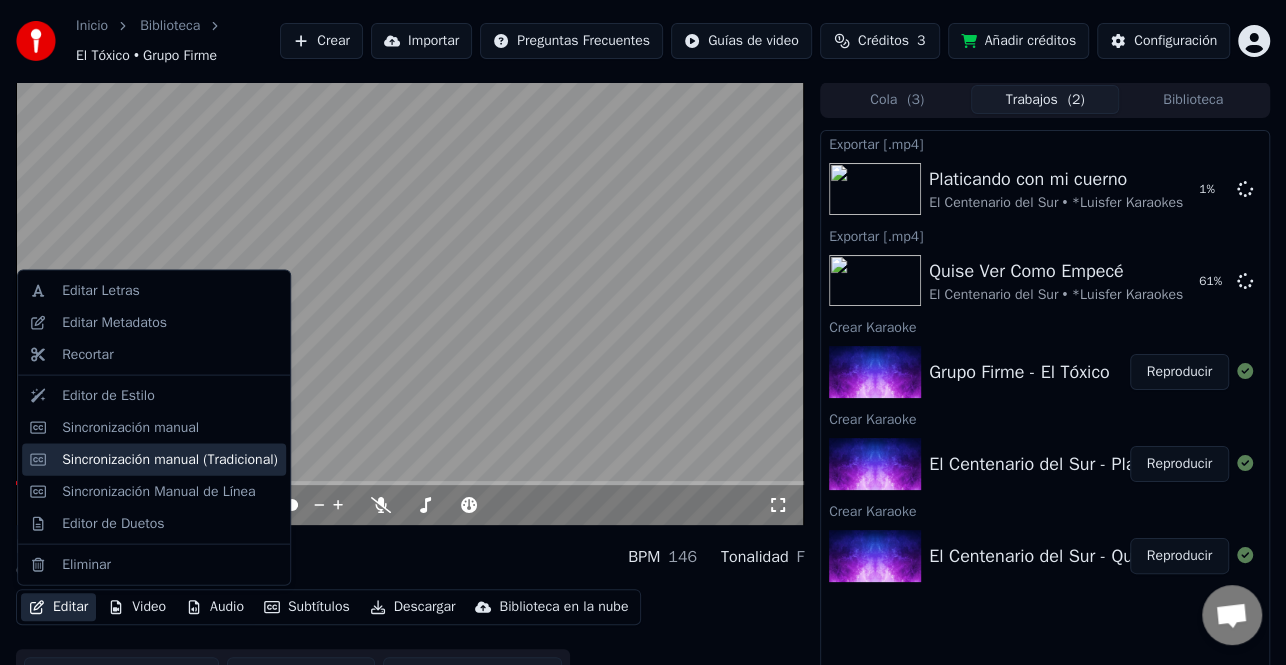click on "Sincronización manual (Tradicional)" at bounding box center [170, 459] 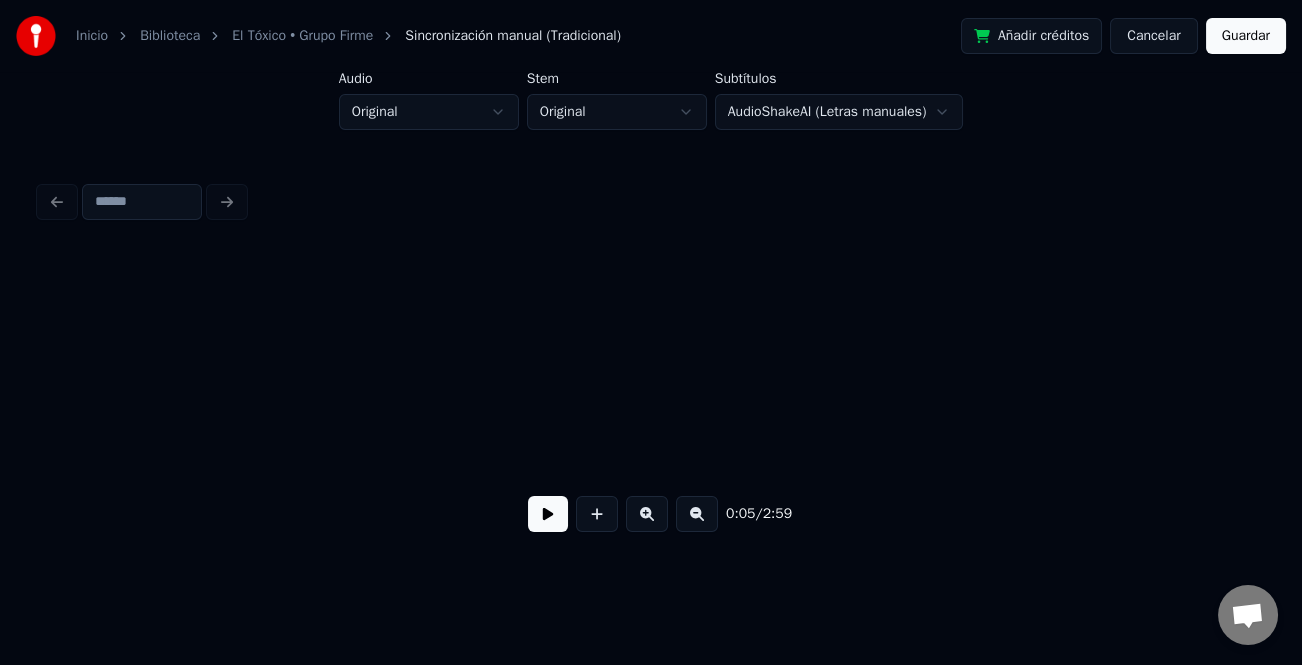 scroll, scrollTop: 0, scrollLeft: 1667, axis: horizontal 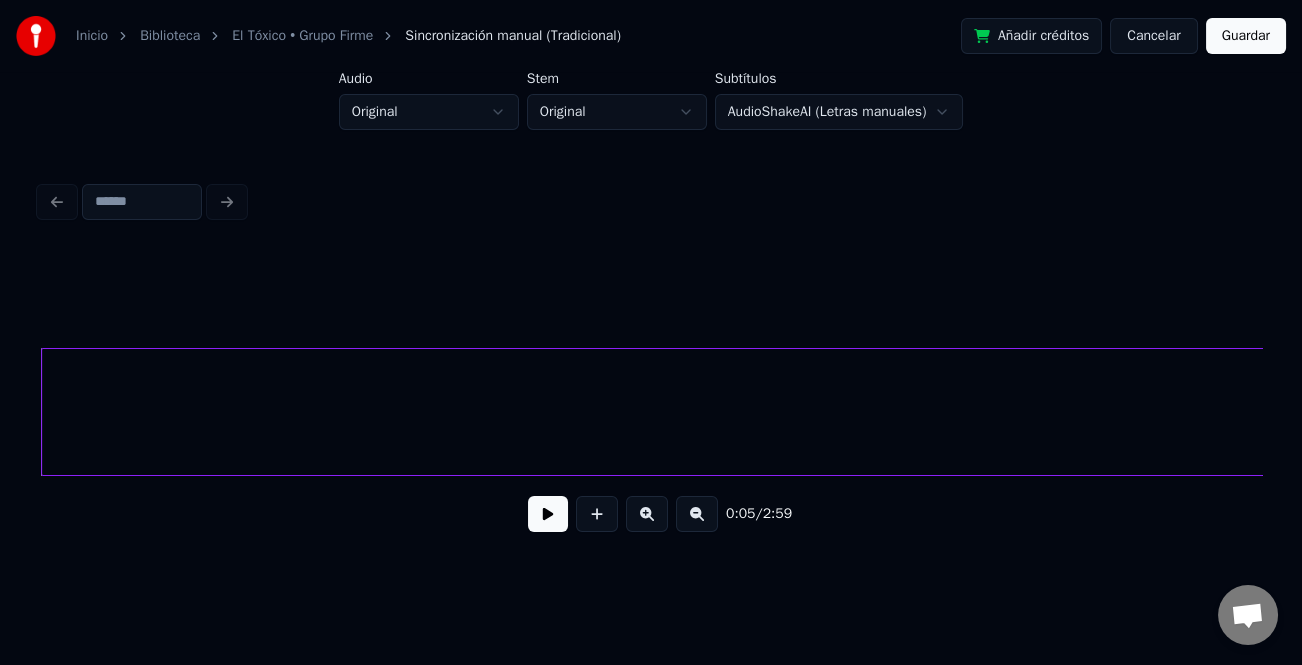 click at bounding box center [548, 514] 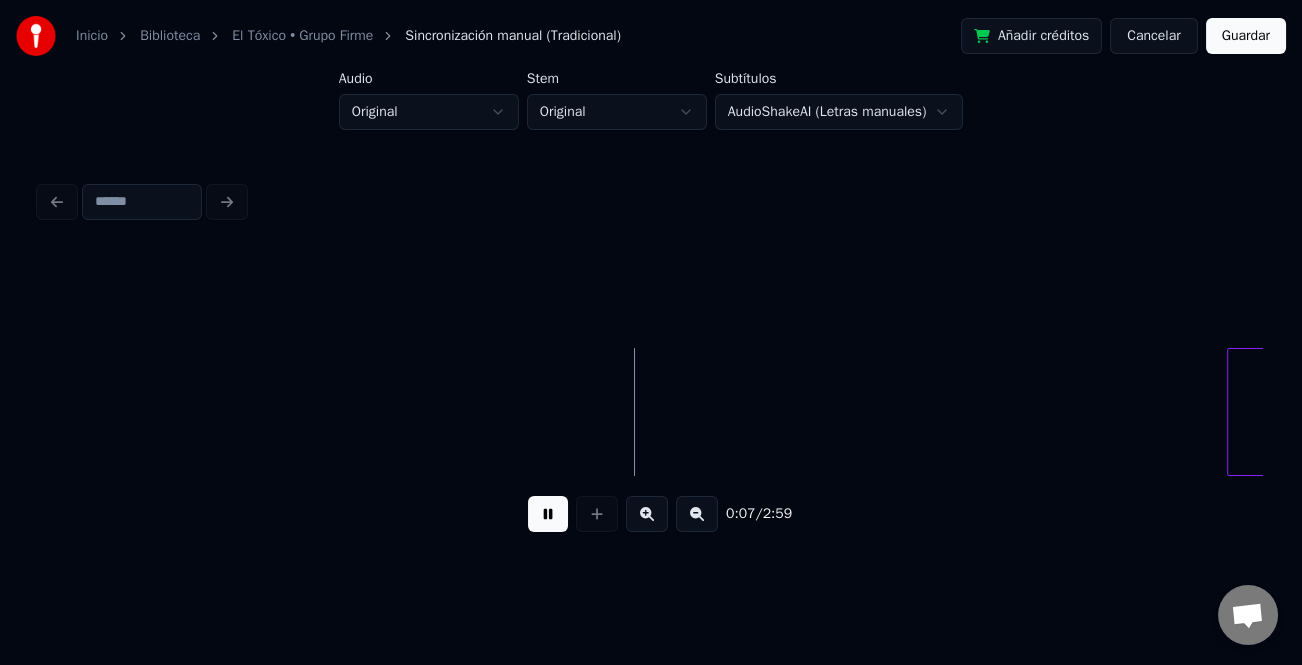 click at bounding box center [1231, 412] 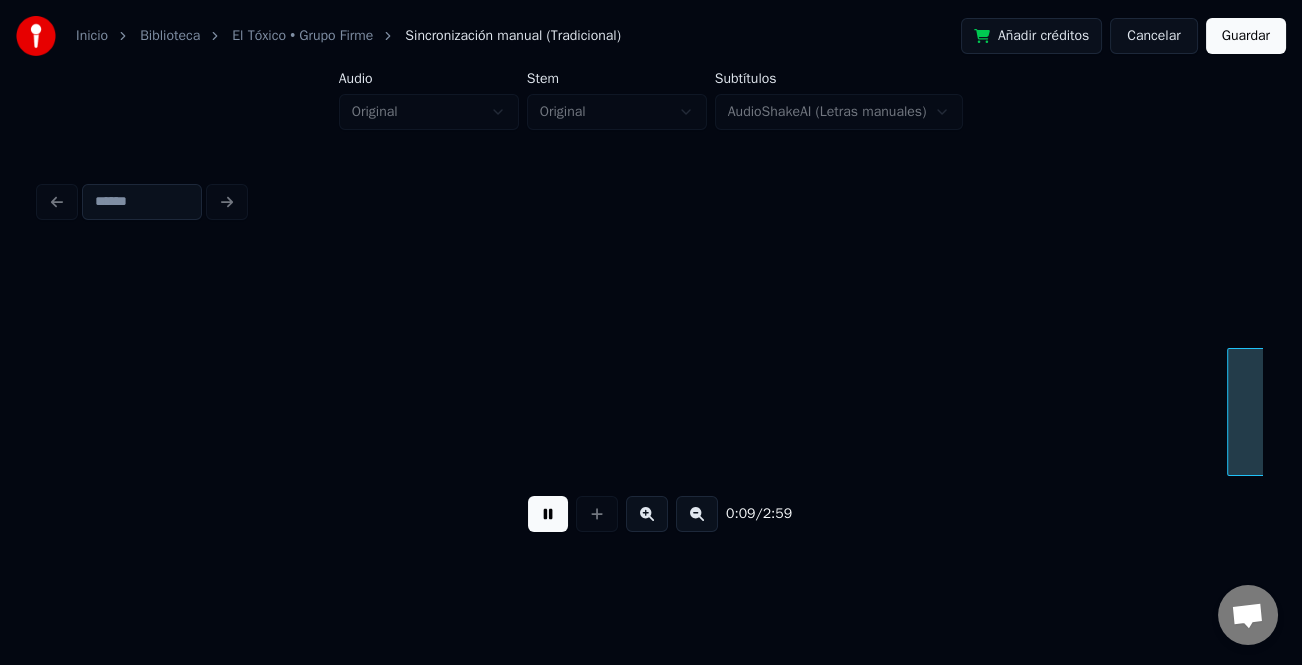 scroll, scrollTop: 0, scrollLeft: 2890, axis: horizontal 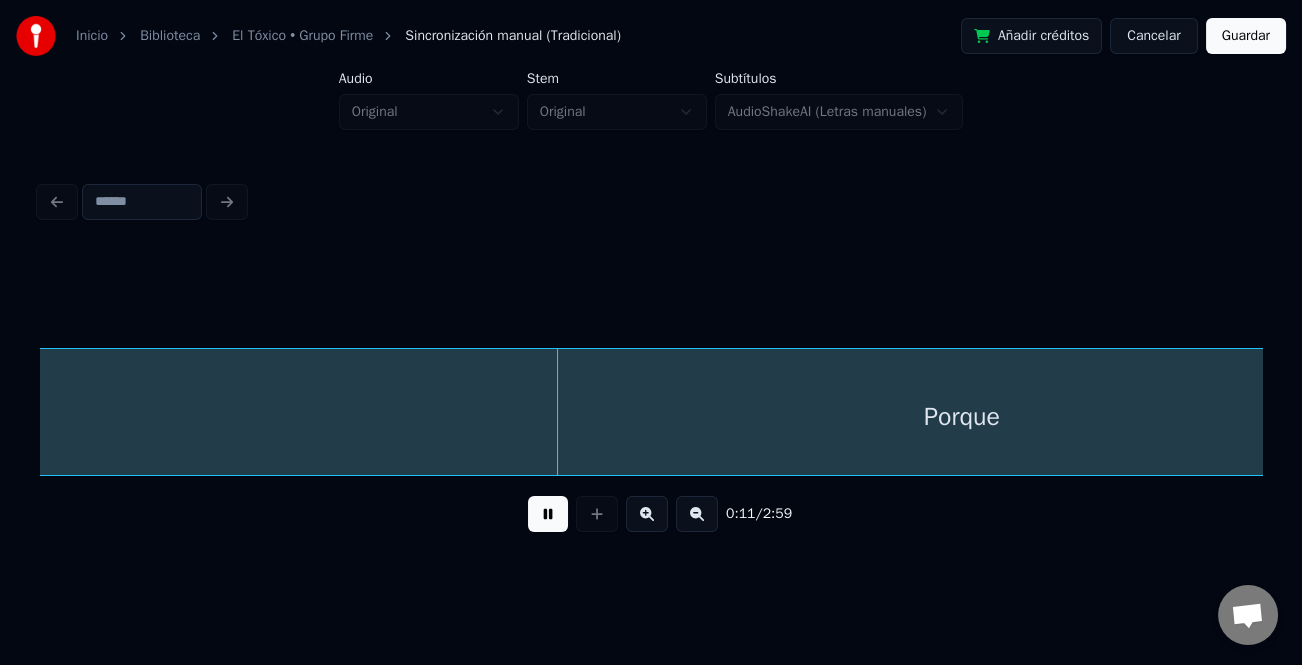 type 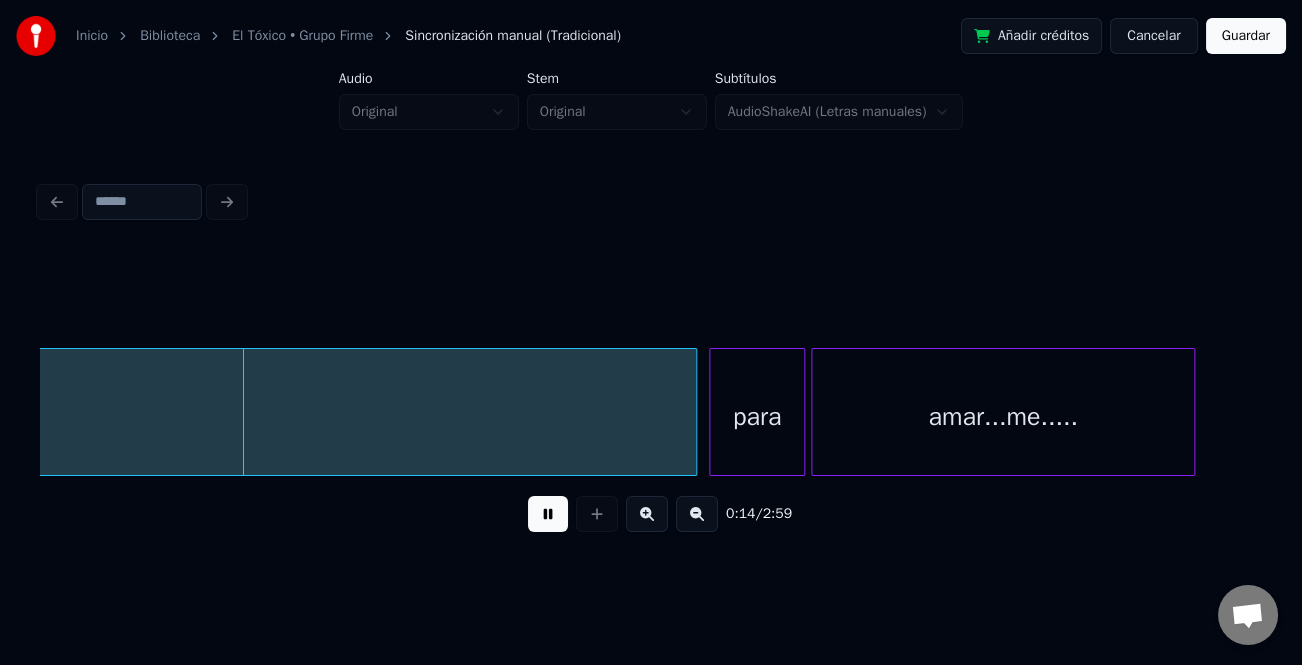 click at bounding box center (697, 514) 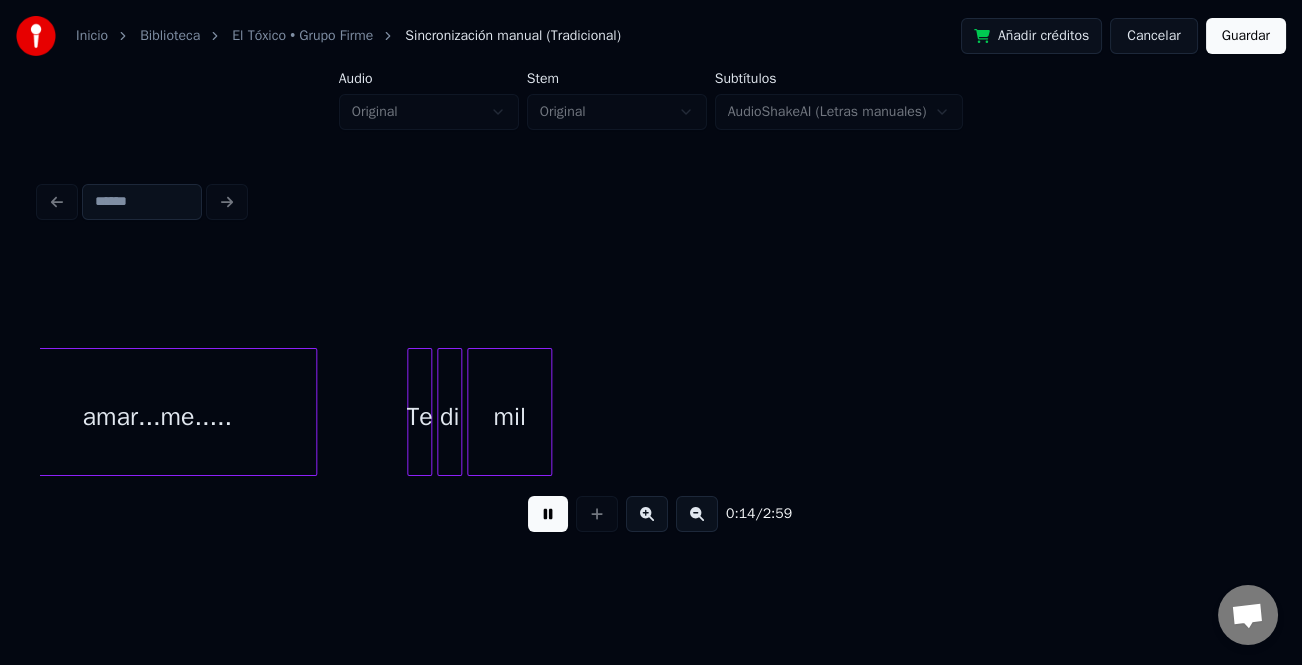 scroll, scrollTop: 0, scrollLeft: 3385, axis: horizontal 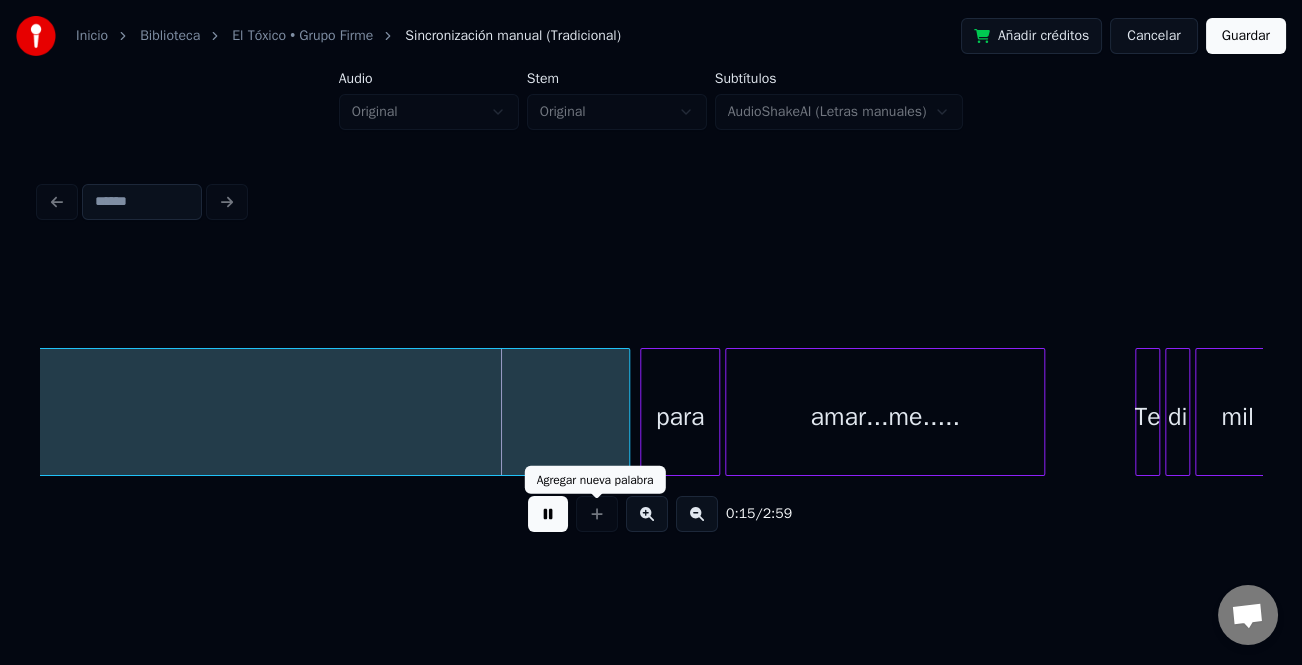 click at bounding box center (548, 514) 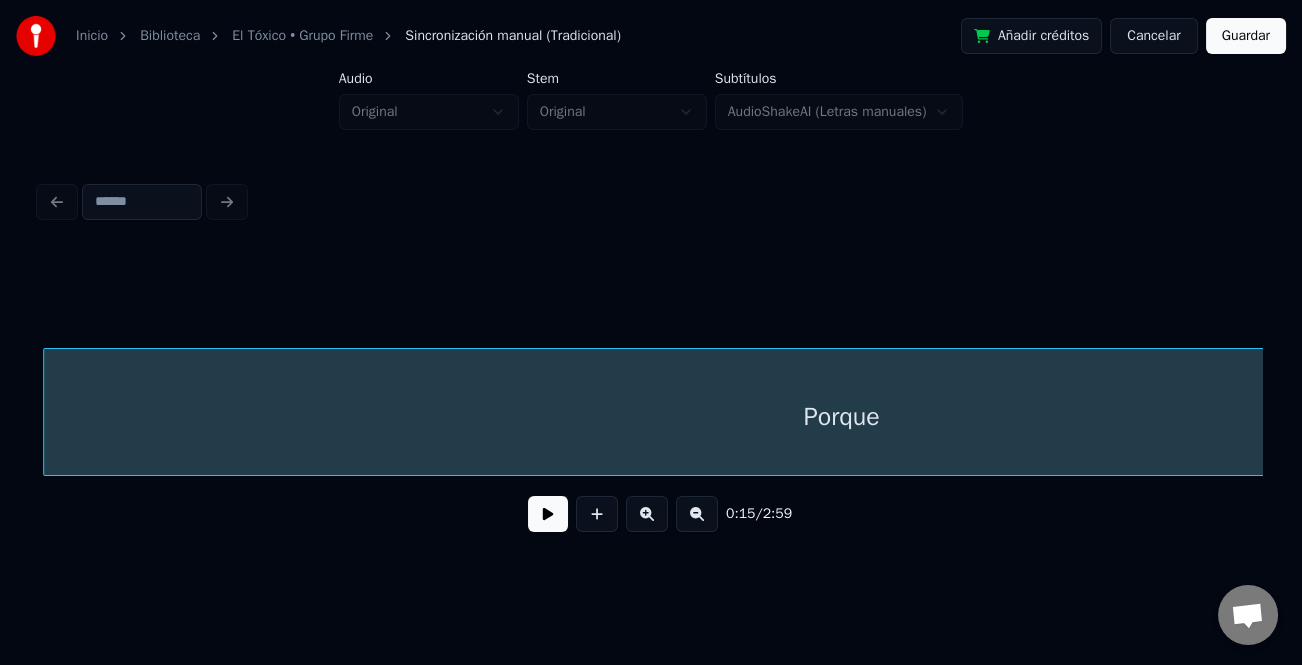 scroll, scrollTop: 0, scrollLeft: 2302, axis: horizontal 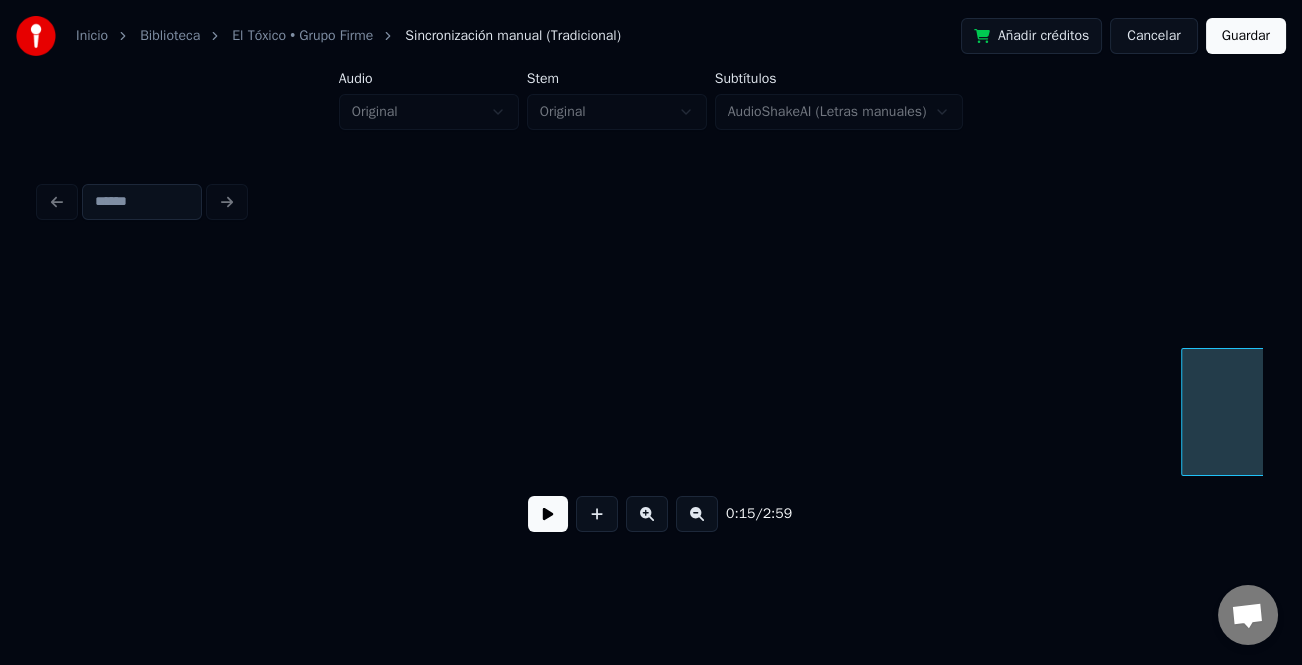 click at bounding box center (1185, 412) 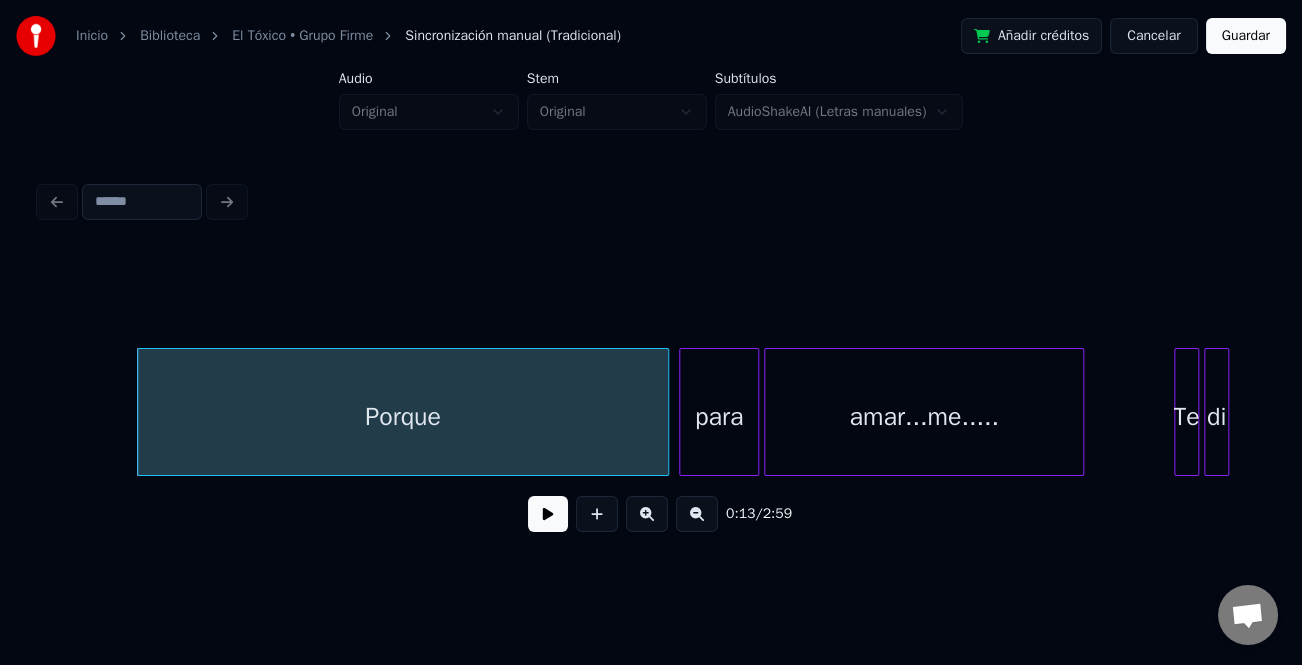 scroll, scrollTop: 0, scrollLeft: 3310, axis: horizontal 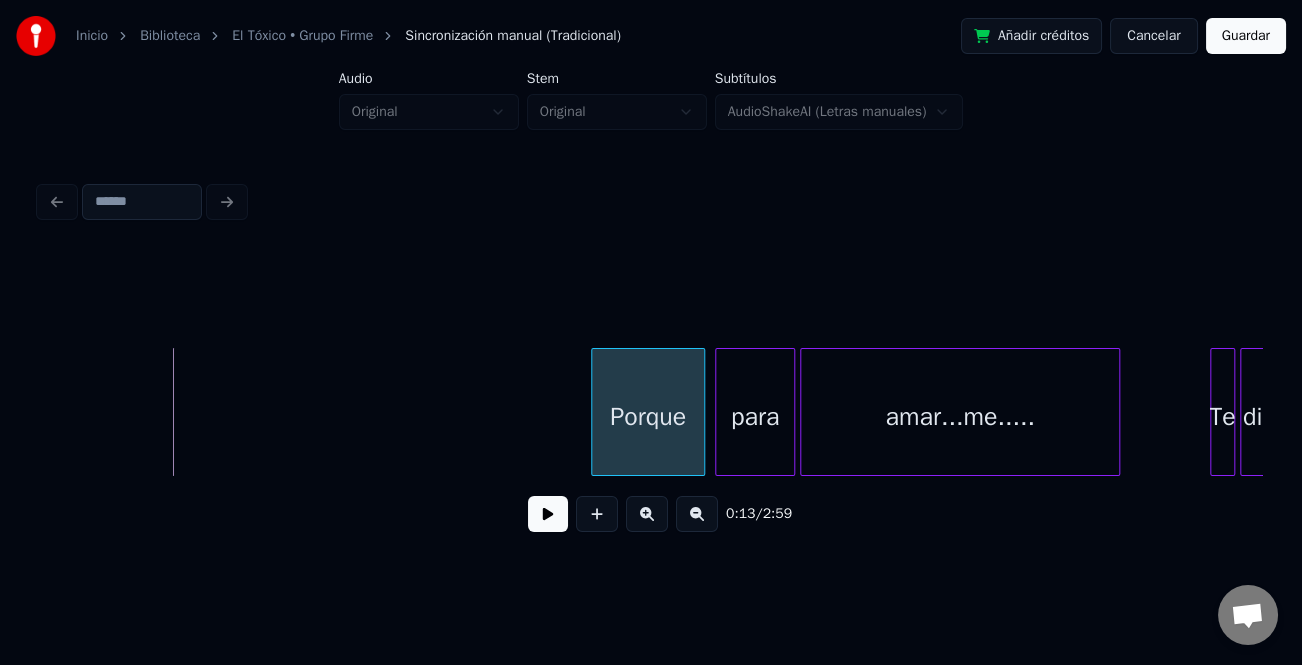 click at bounding box center (595, 412) 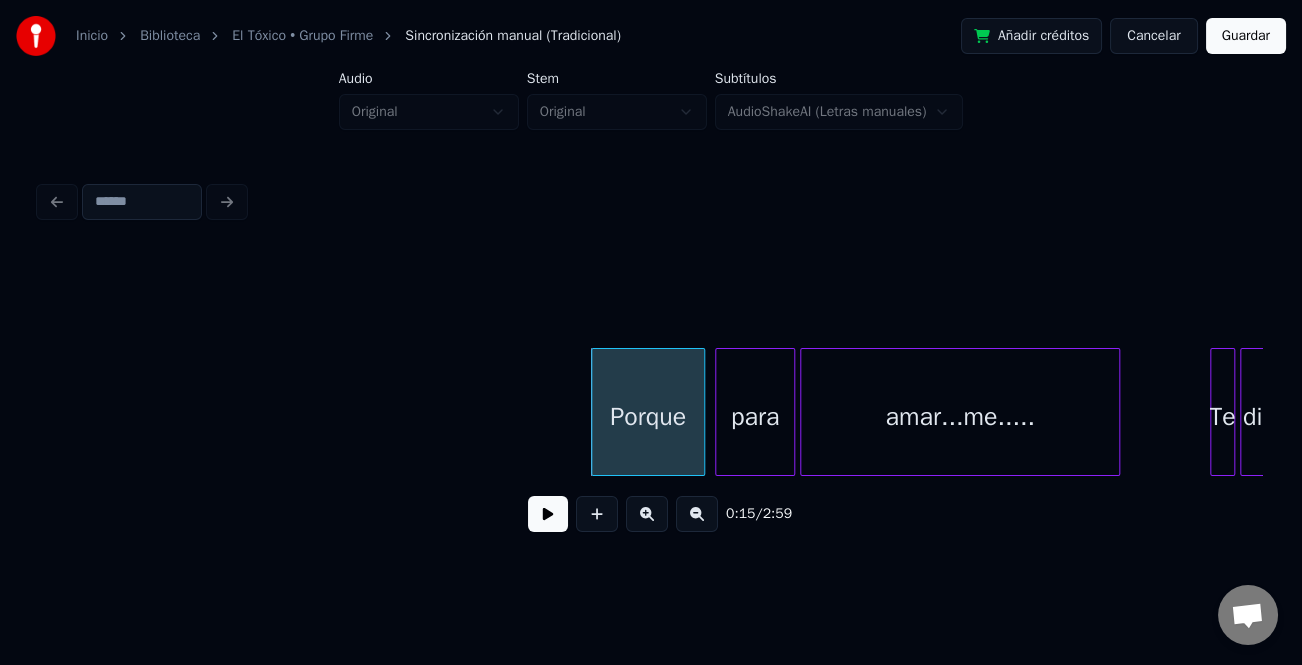 click on "Te di amar...me..... para Porque" at bounding box center [19202, 412] 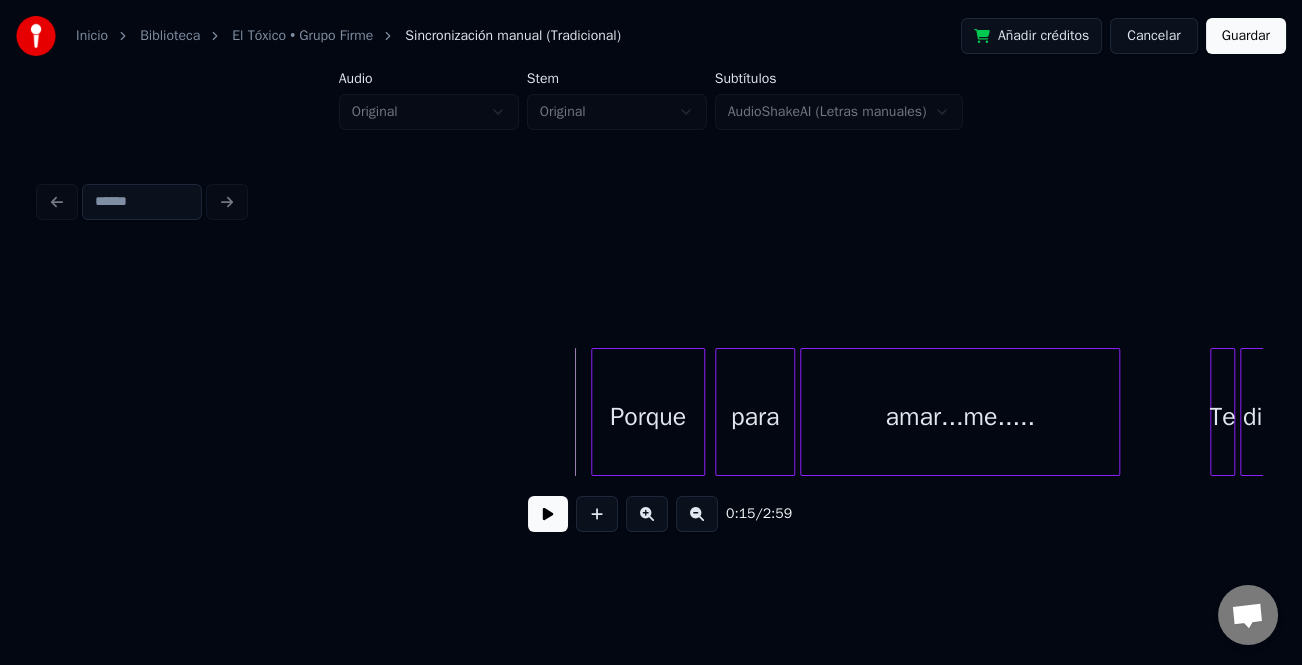 click at bounding box center [548, 514] 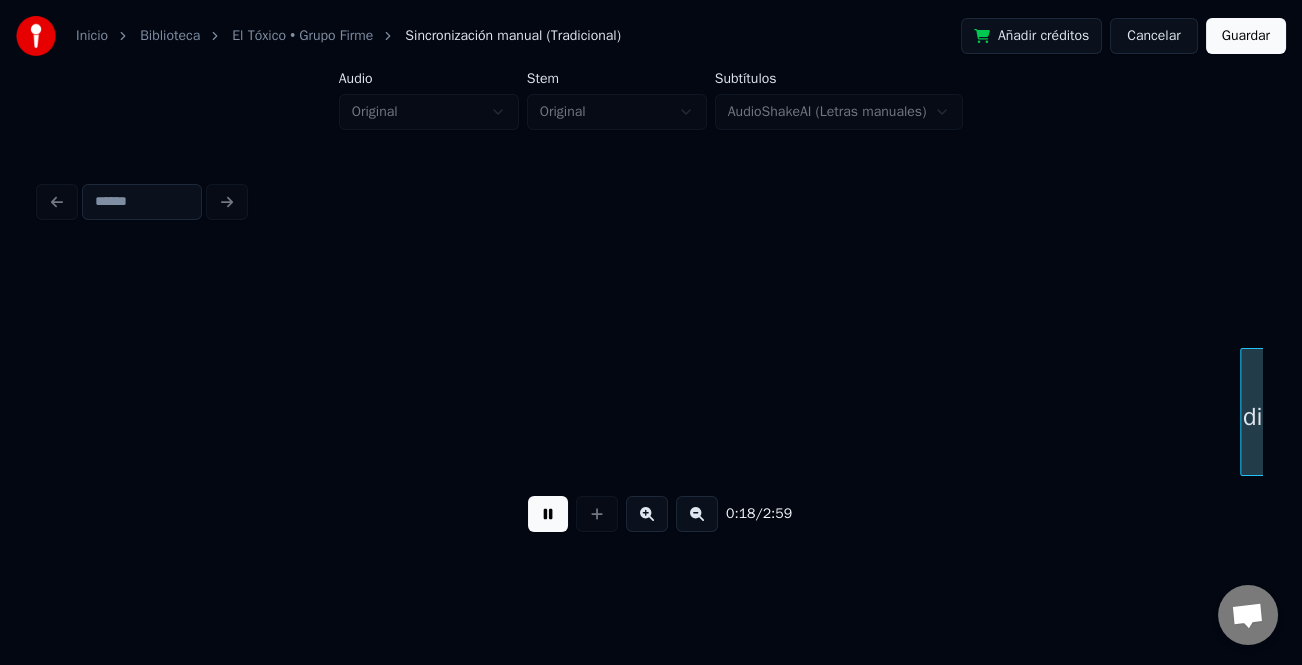scroll, scrollTop: 0, scrollLeft: 4533, axis: horizontal 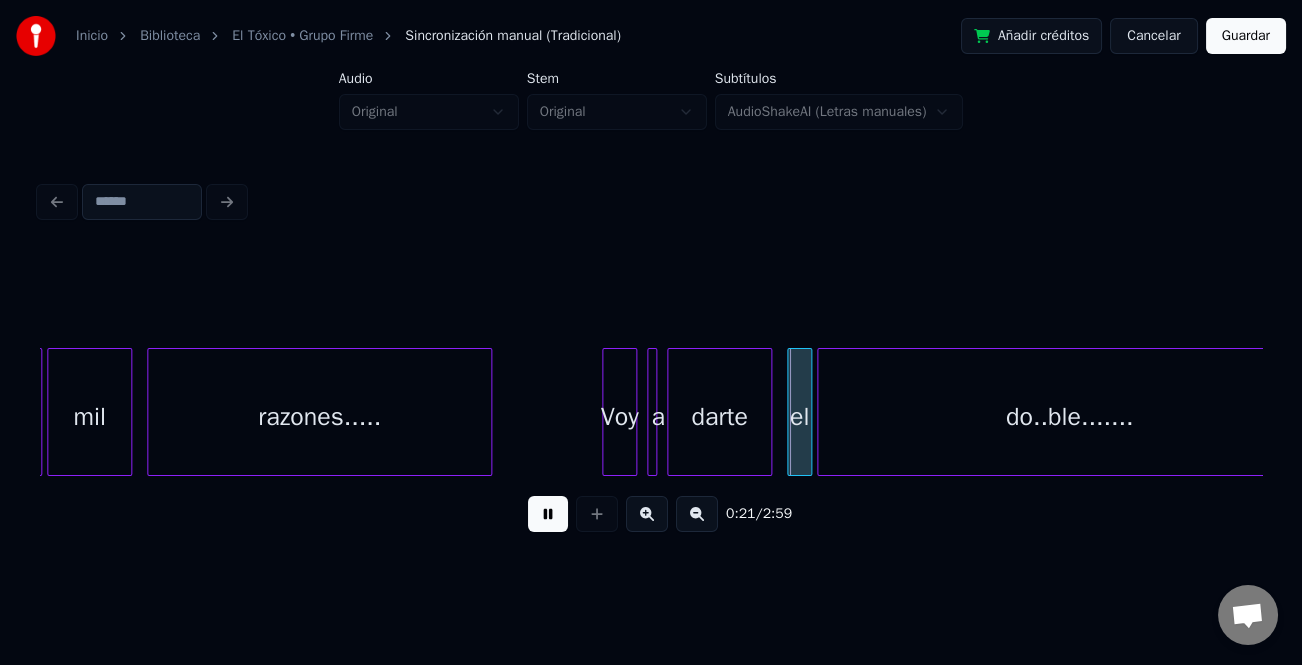 click at bounding box center [647, 514] 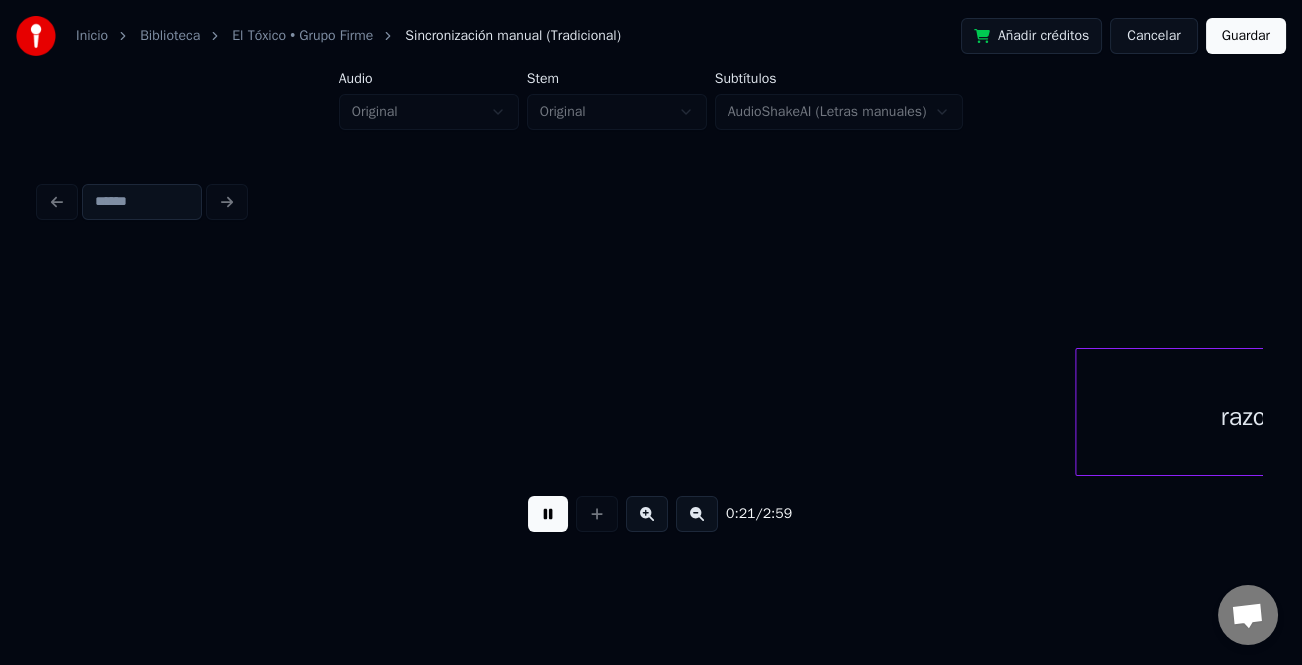 click at bounding box center [647, 514] 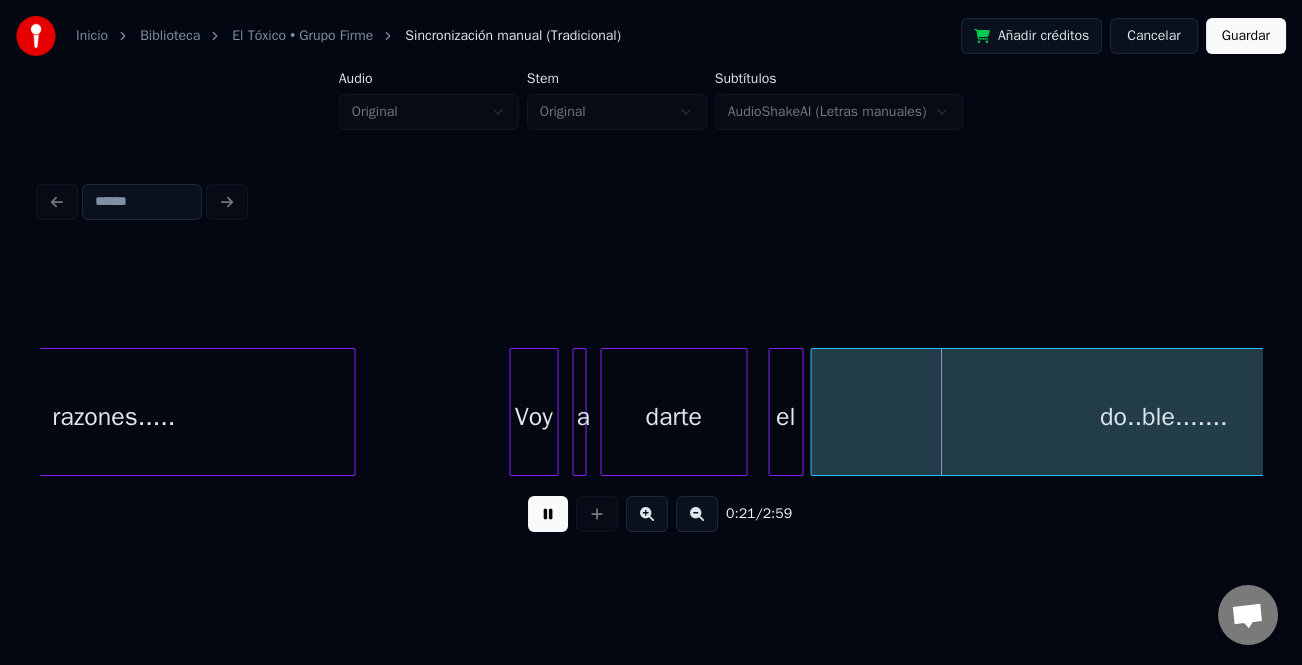 click at bounding box center (647, 514) 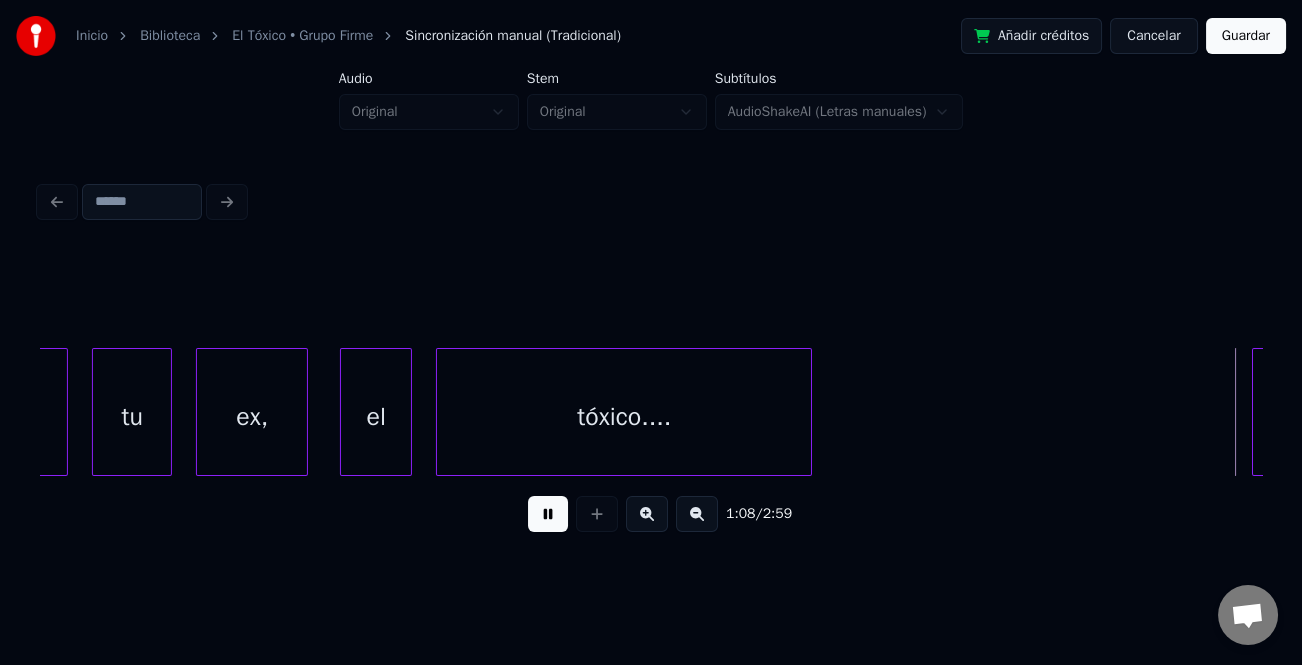scroll, scrollTop: 0, scrollLeft: 27340, axis: horizontal 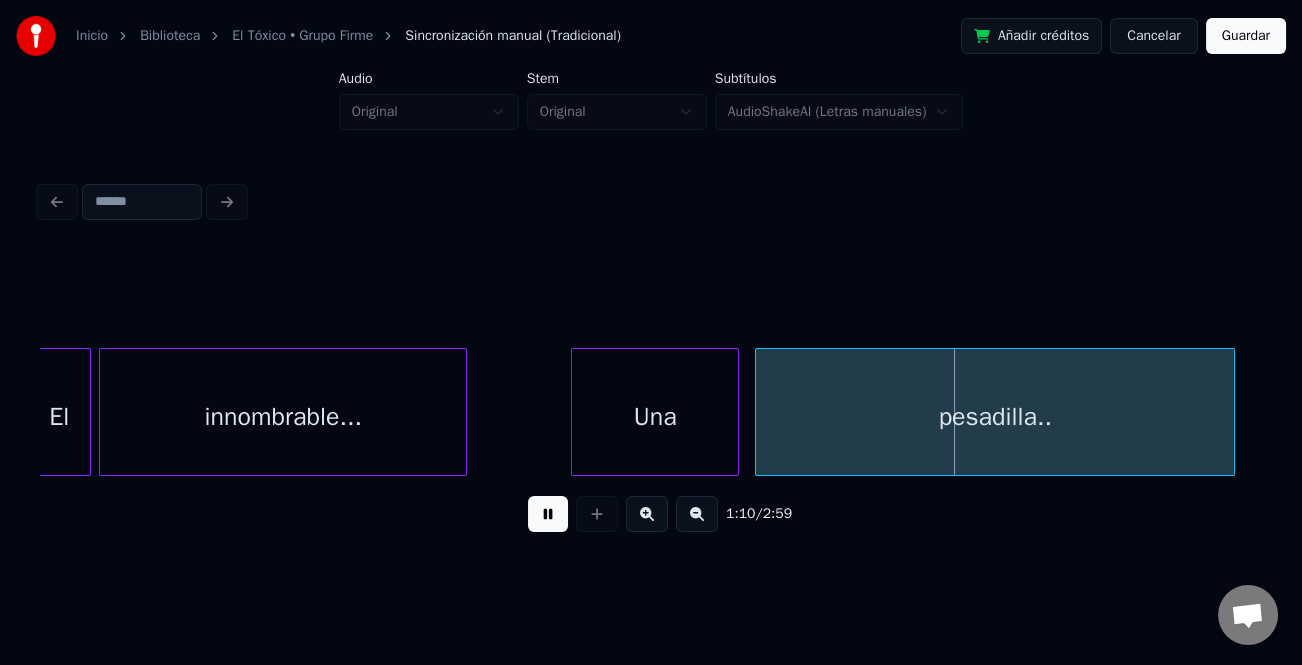 click on "Una" at bounding box center (655, 412) 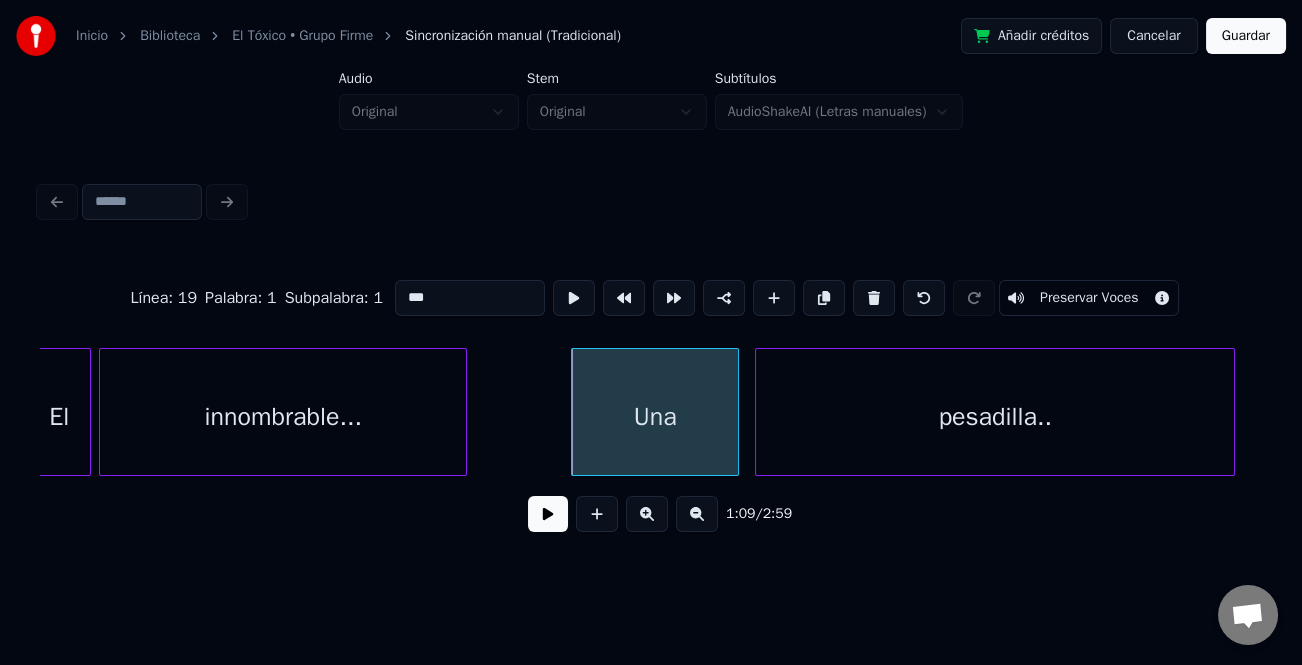 click at bounding box center [548, 514] 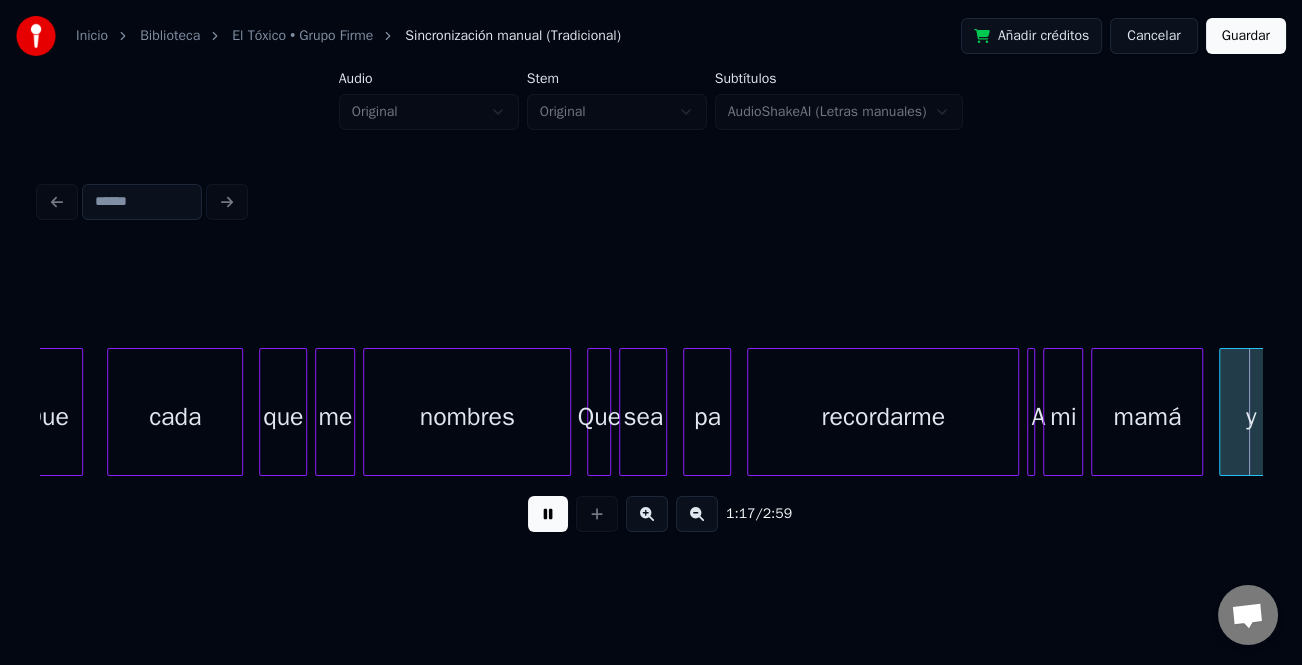 scroll, scrollTop: 0, scrollLeft: 31015, axis: horizontal 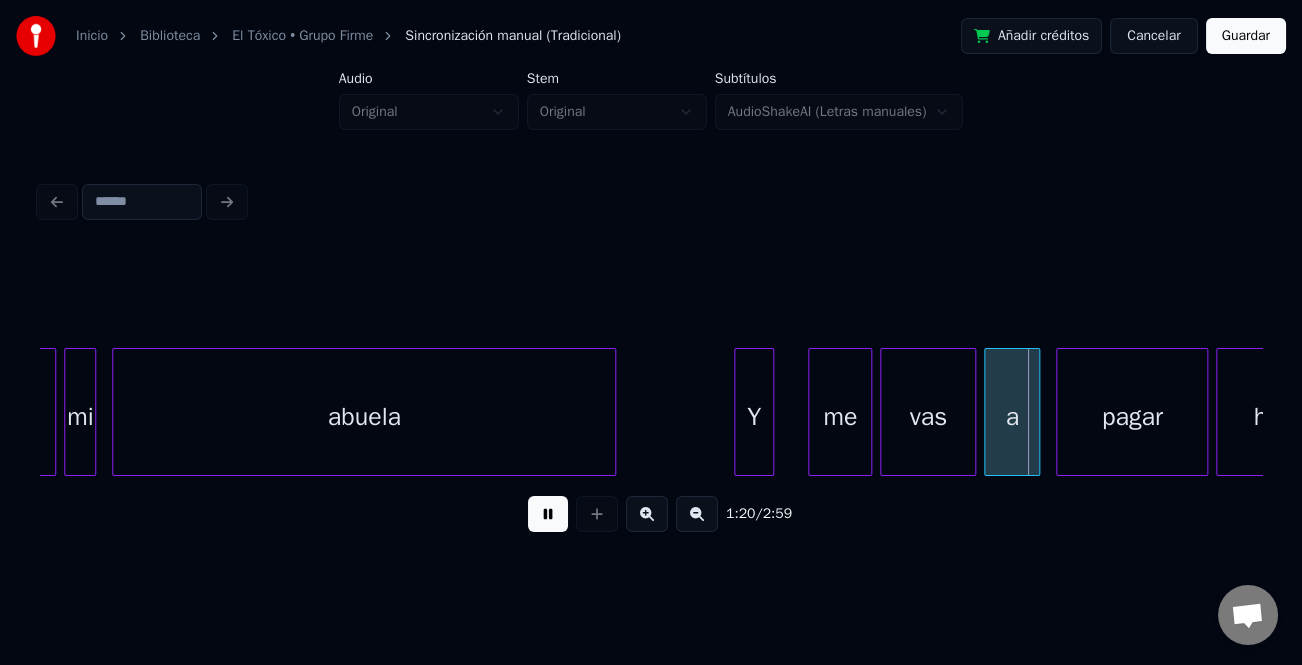 click on "Y" at bounding box center [754, 417] 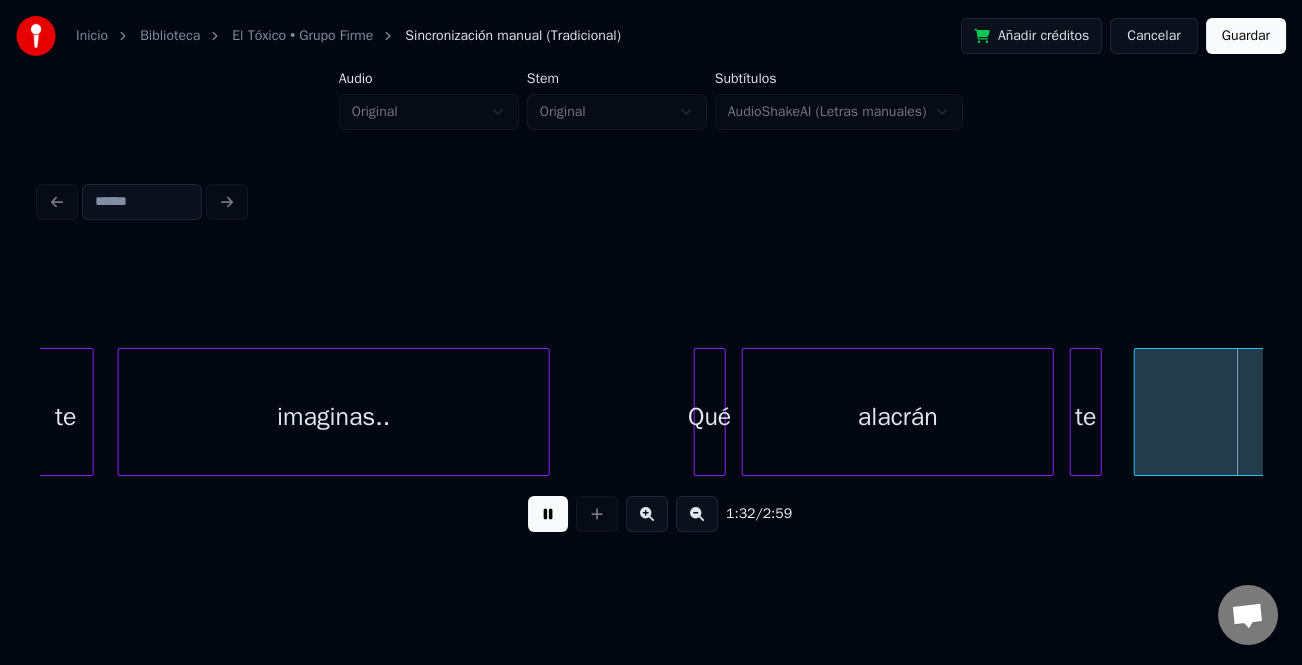 scroll, scrollTop: 0, scrollLeft: 37140, axis: horizontal 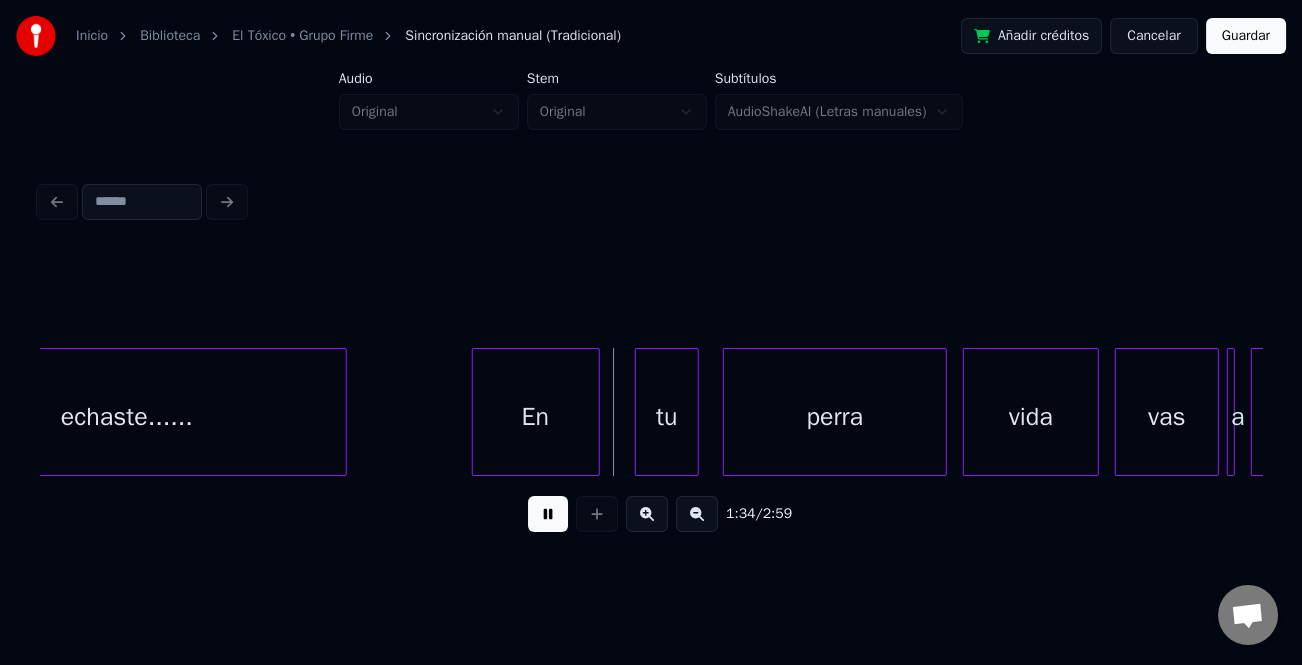 click on "En" at bounding box center (536, 417) 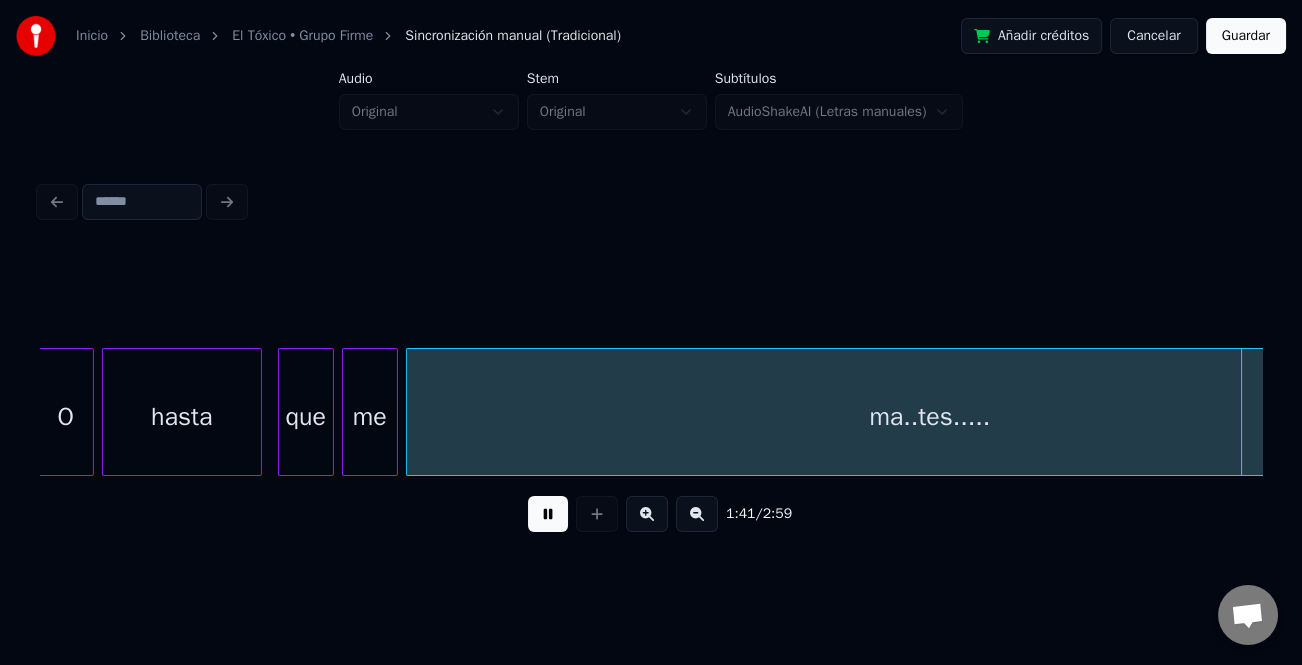 scroll, scrollTop: 0, scrollLeft: 40813, axis: horizontal 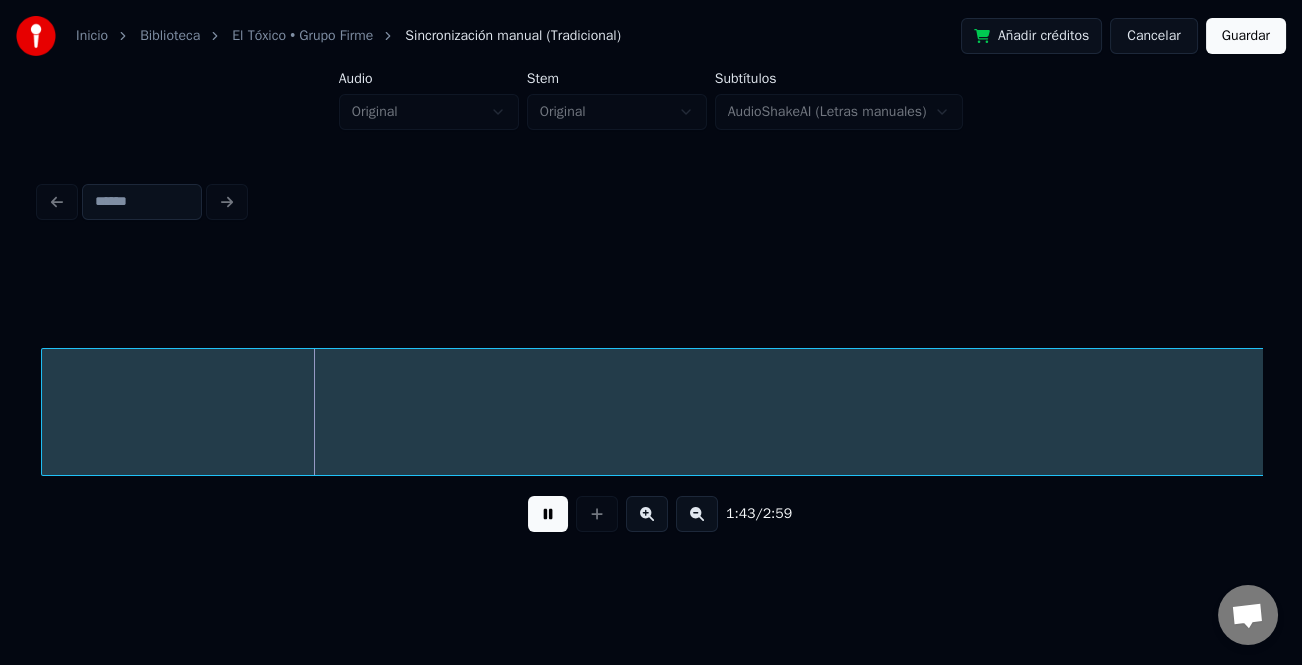 click on "Instrumental..." at bounding box center (2301, 417) 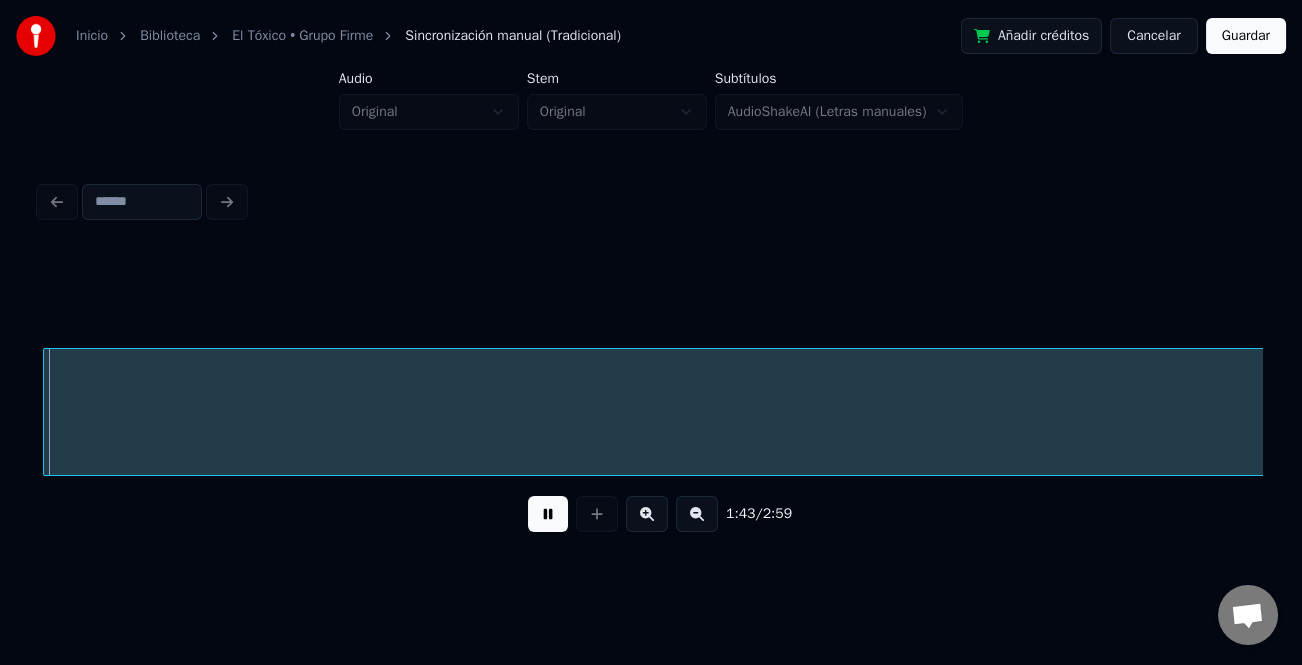 scroll, scrollTop: 0, scrollLeft: 41313, axis: horizontal 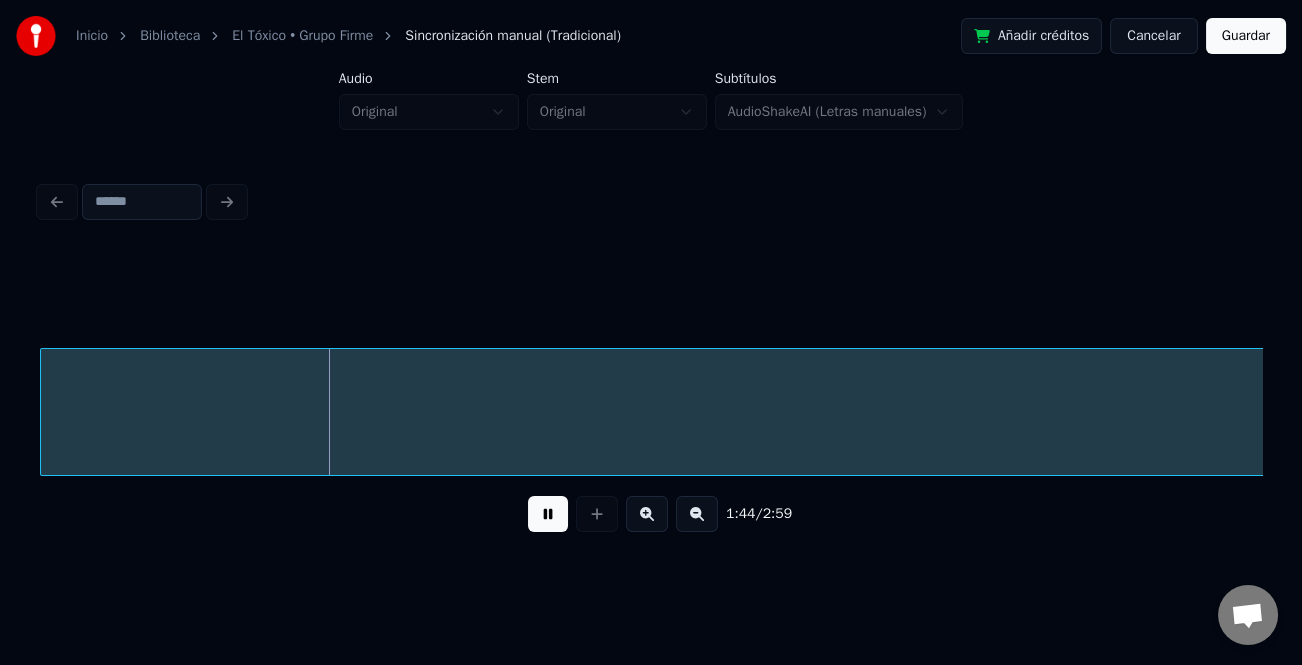 click at bounding box center (548, 514) 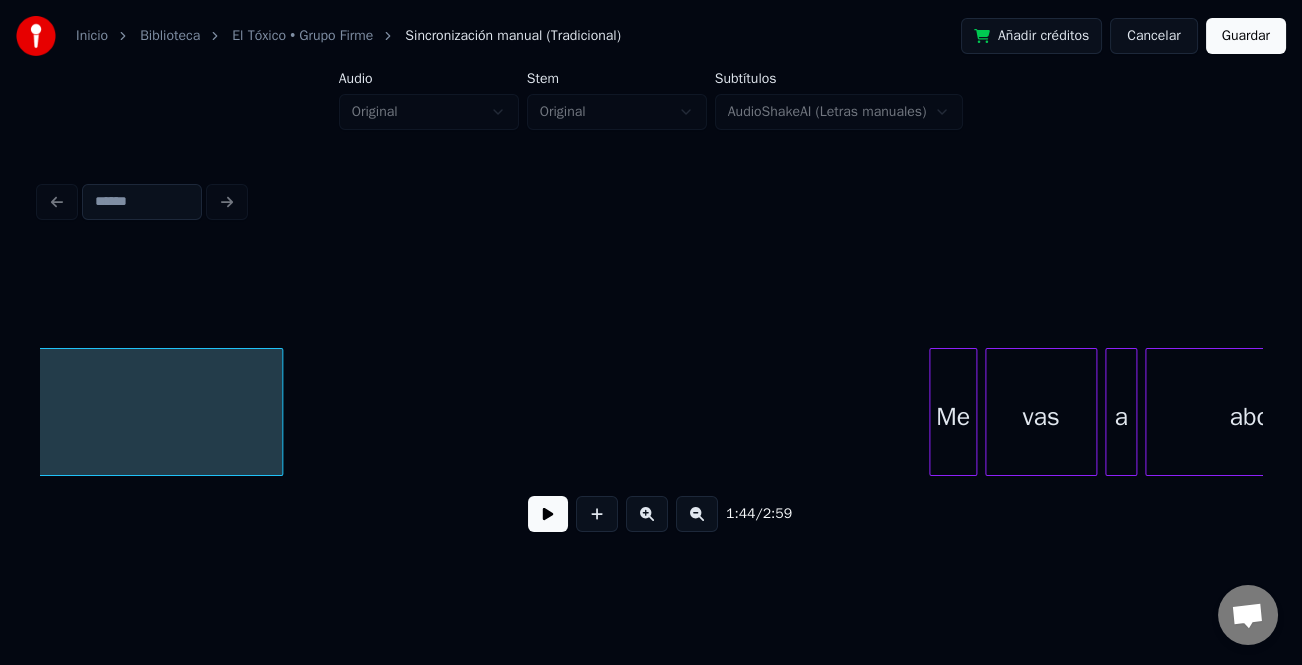 scroll, scrollTop: 0, scrollLeft: 45647, axis: horizontal 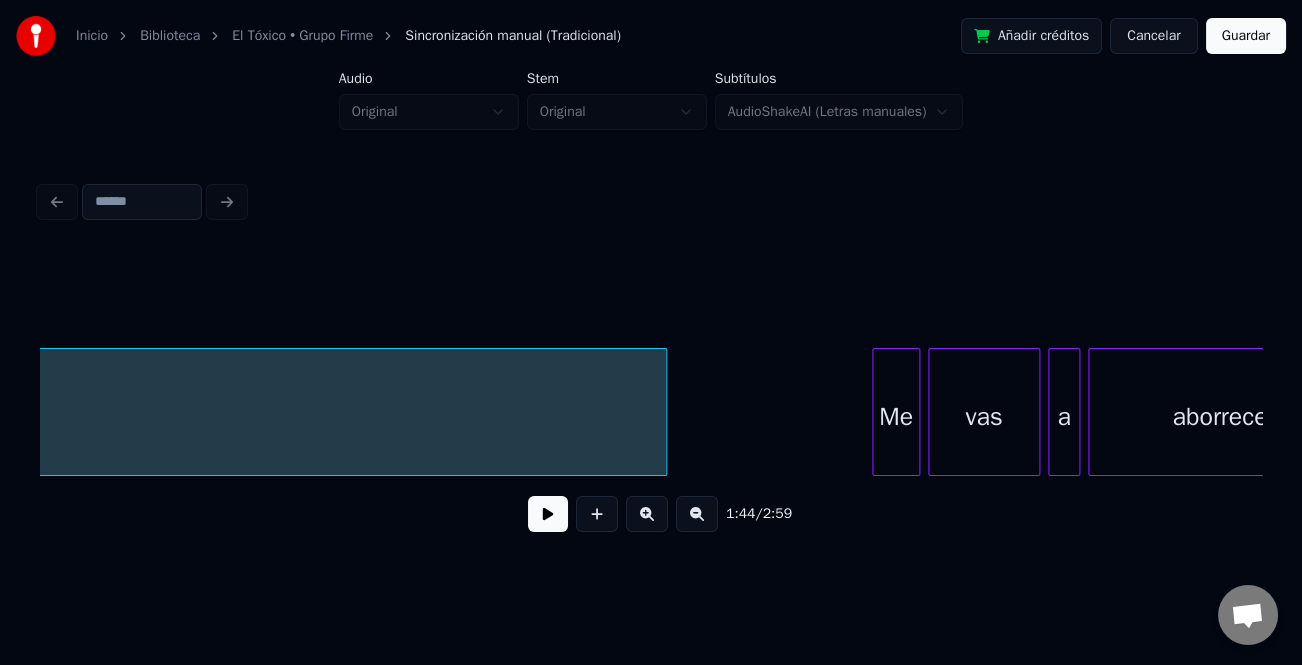 click at bounding box center [663, 412] 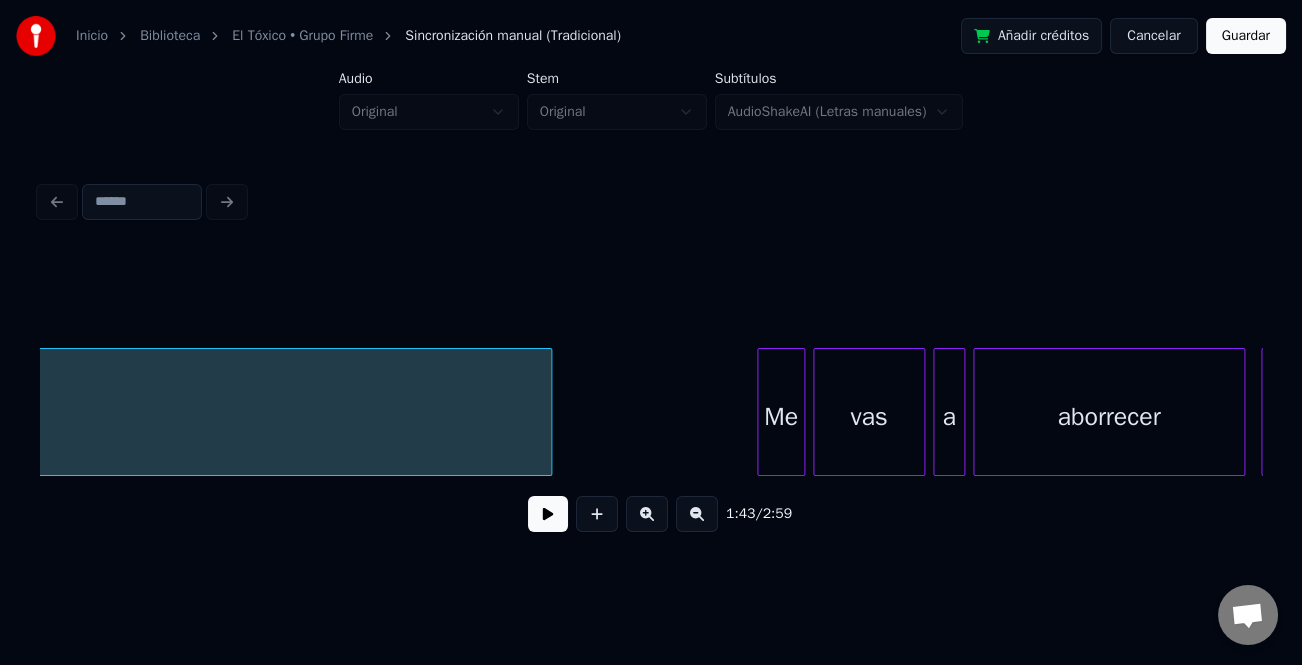 scroll, scrollTop: 0, scrollLeft: 46166, axis: horizontal 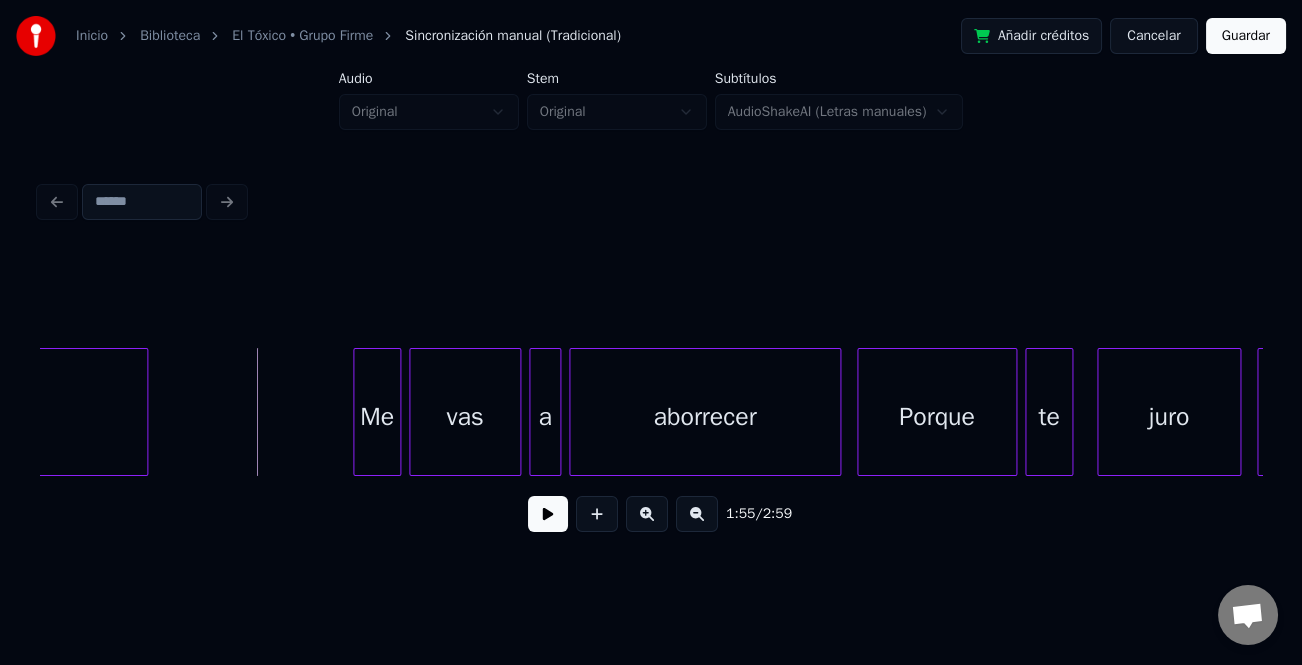 click at bounding box center [548, 514] 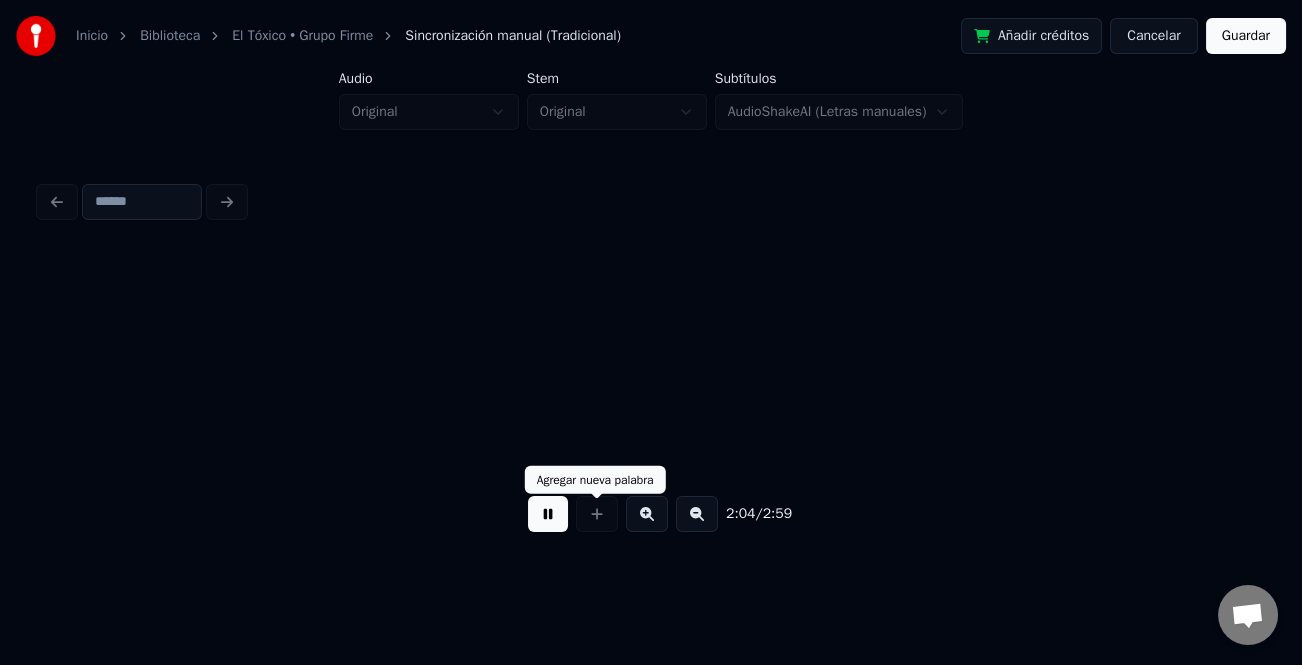 scroll, scrollTop: 0, scrollLeft: 49839, axis: horizontal 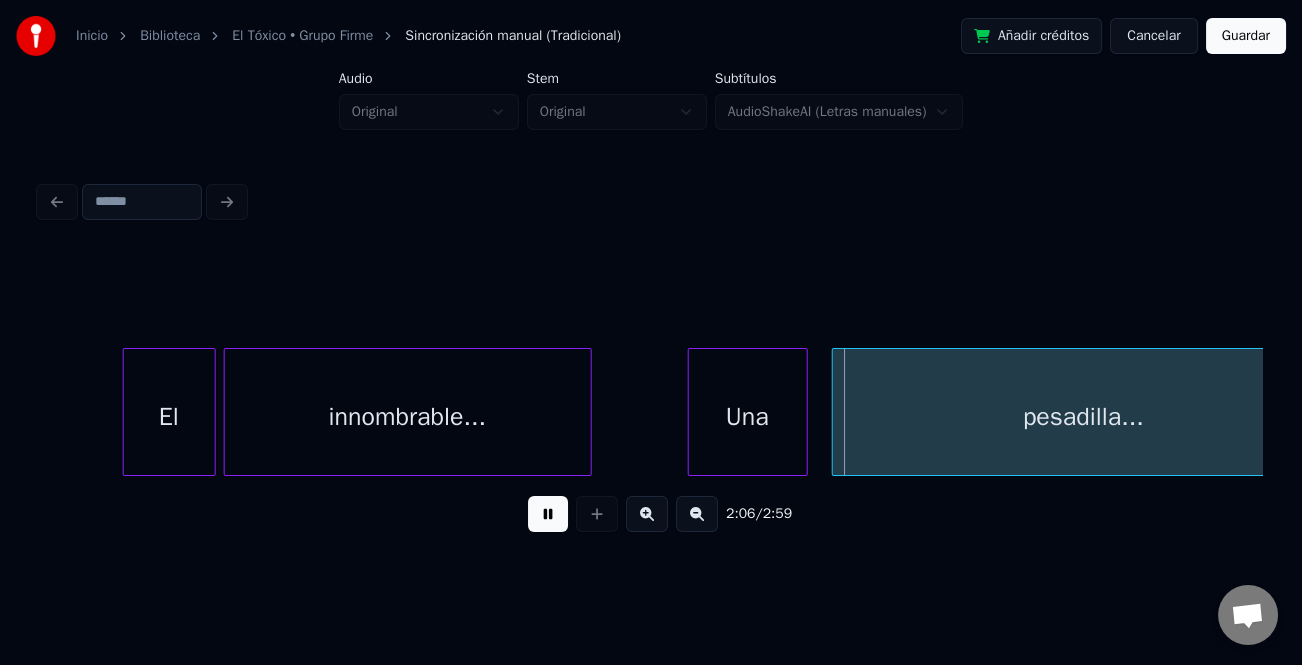 click at bounding box center (127, 412) 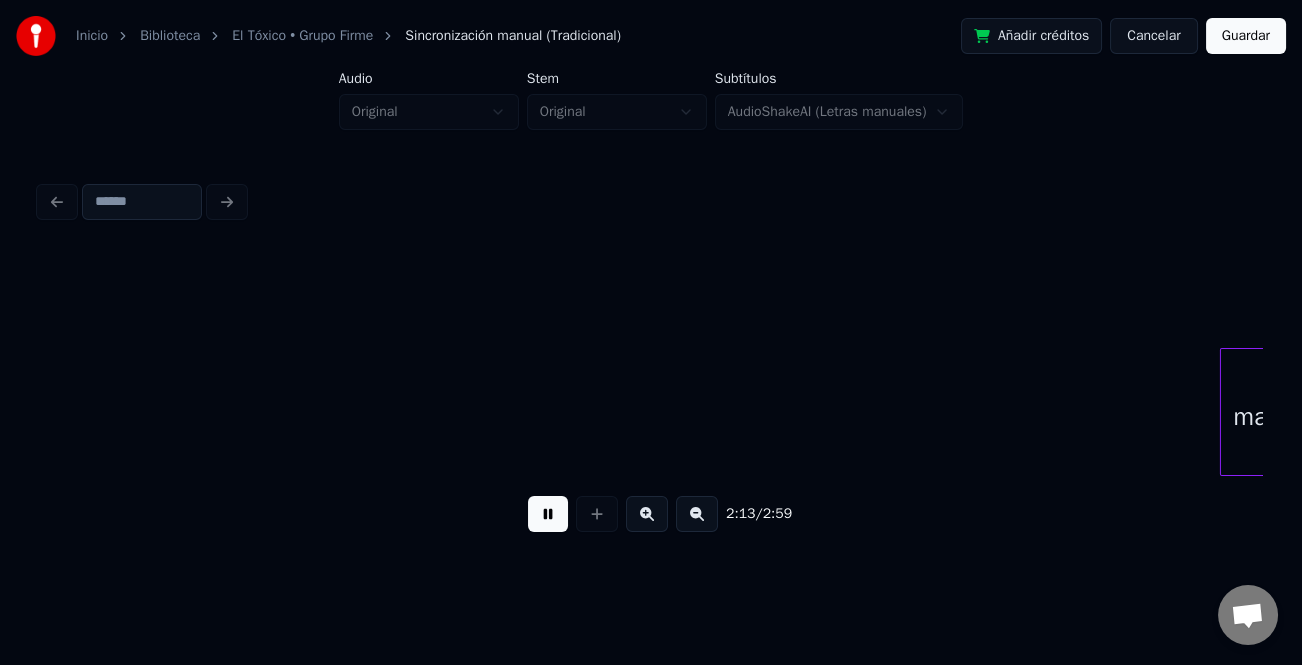 scroll, scrollTop: 0, scrollLeft: 53516, axis: horizontal 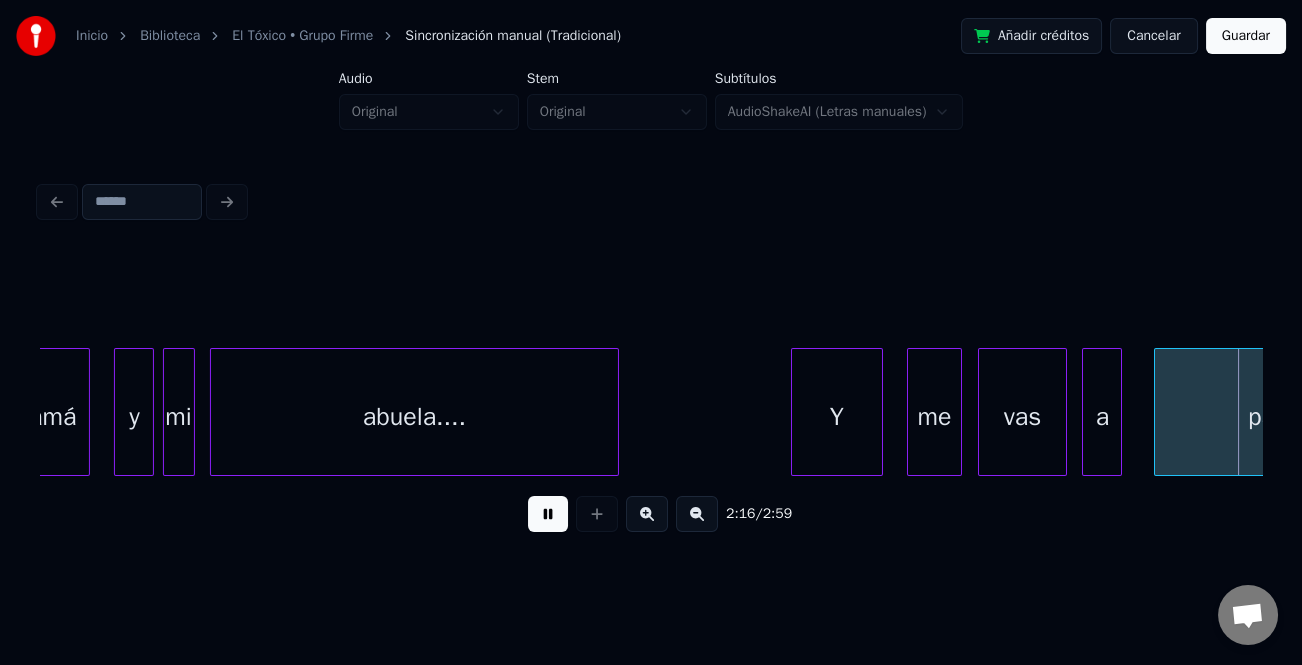 click at bounding box center [795, 412] 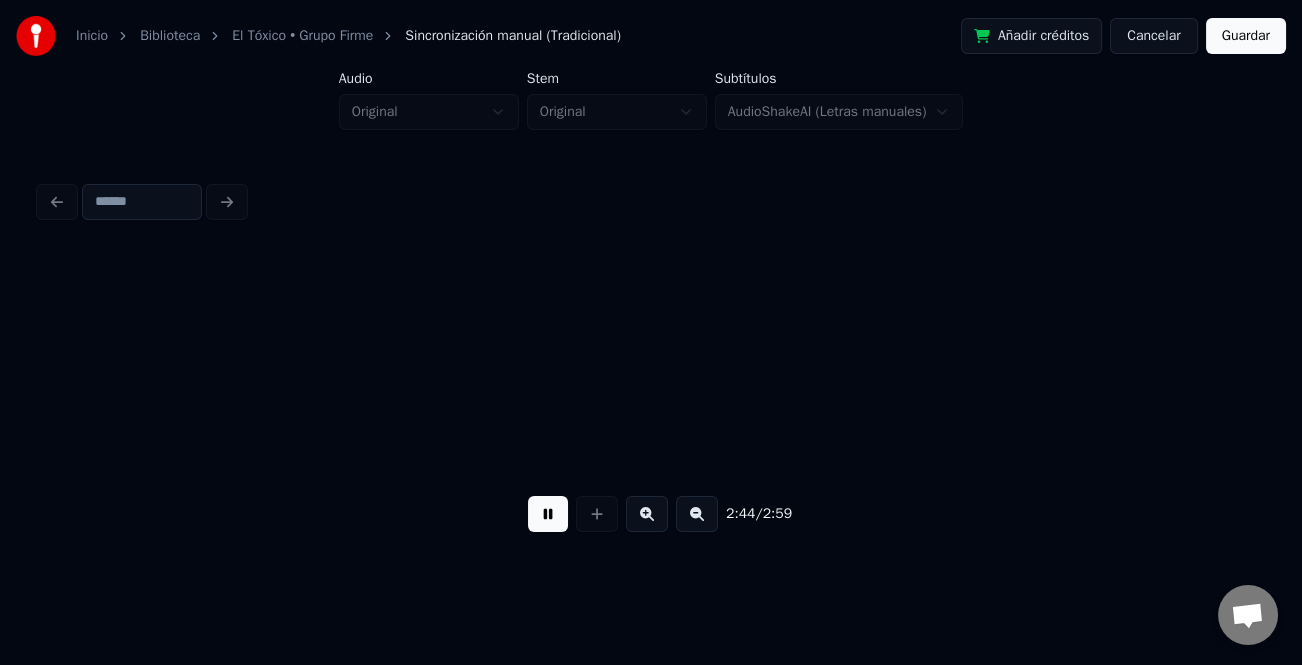 scroll, scrollTop: 0, scrollLeft: 65777, axis: horizontal 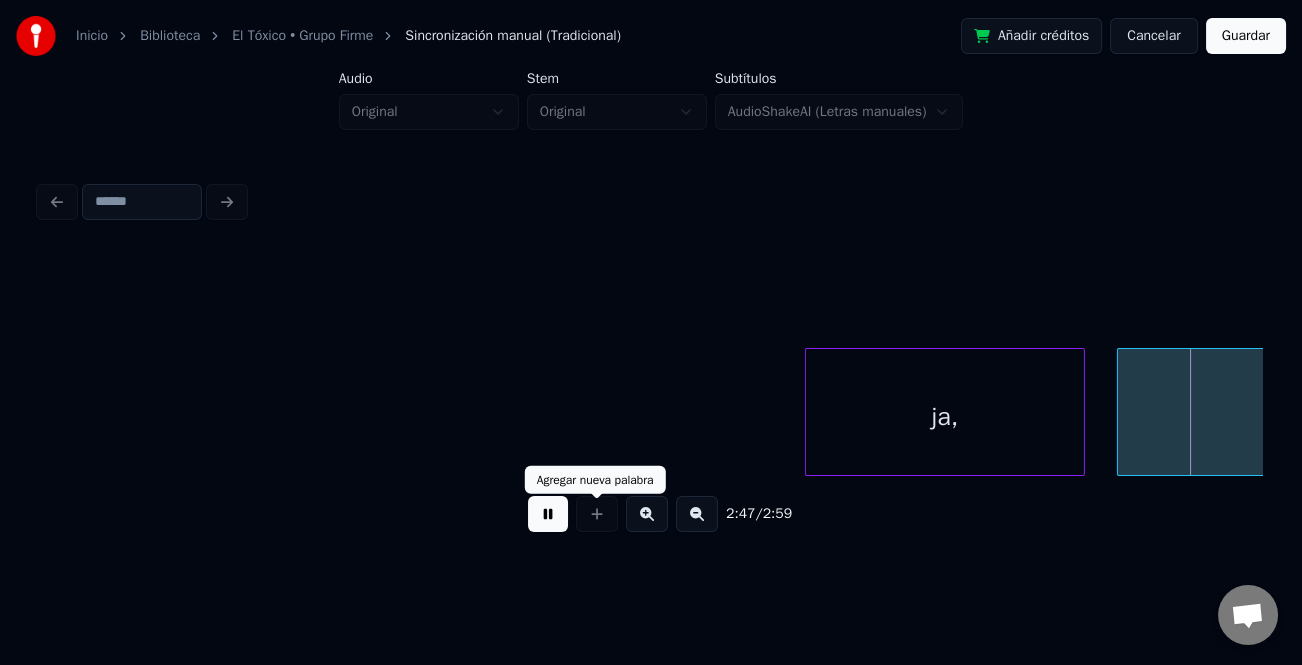 click at bounding box center (548, 514) 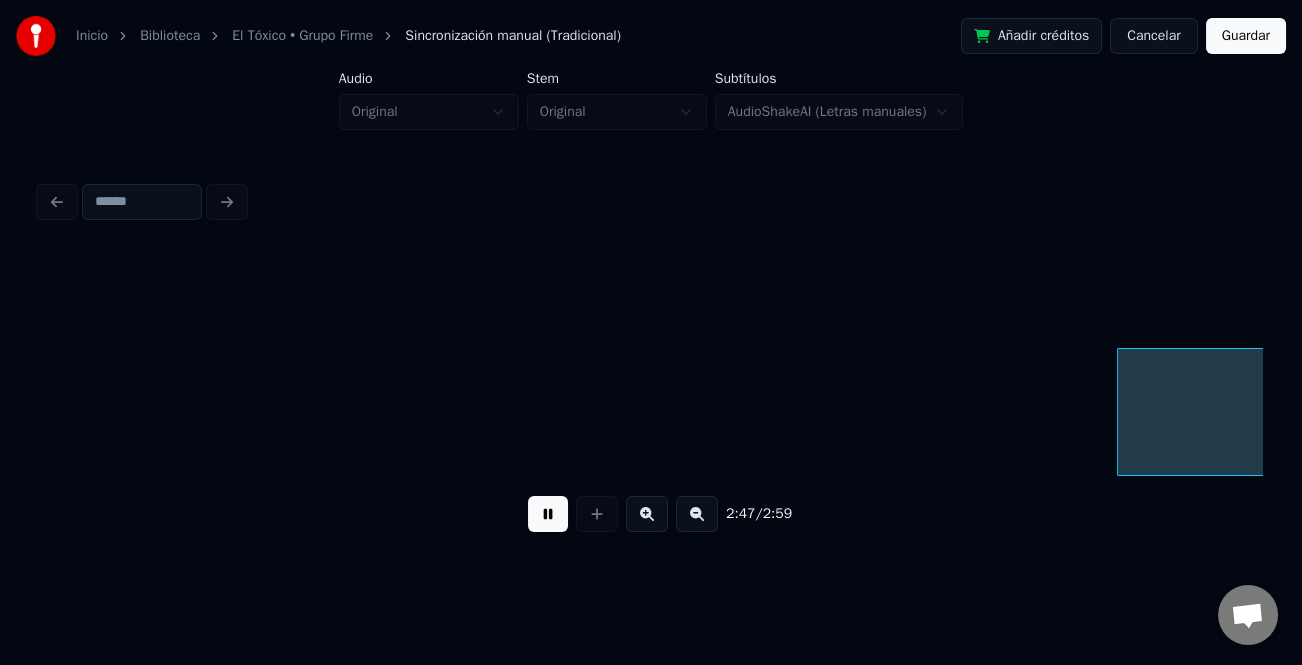 scroll, scrollTop: 0, scrollLeft: 67000, axis: horizontal 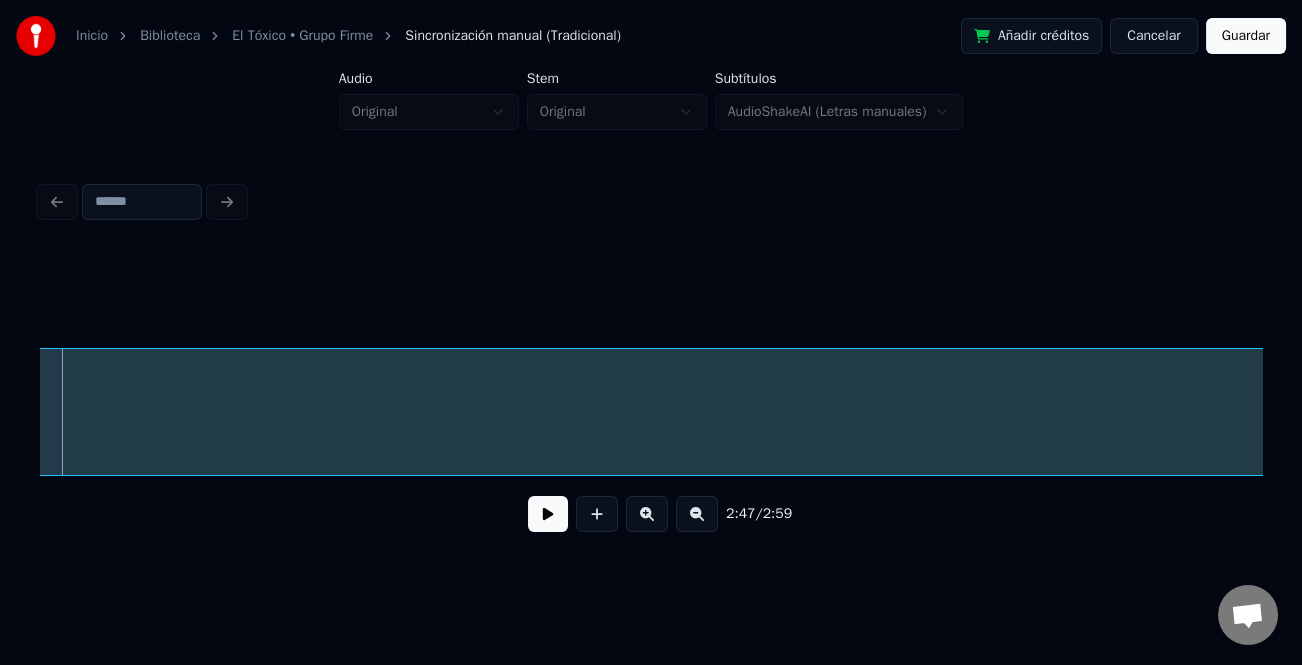 click at bounding box center (697, 514) 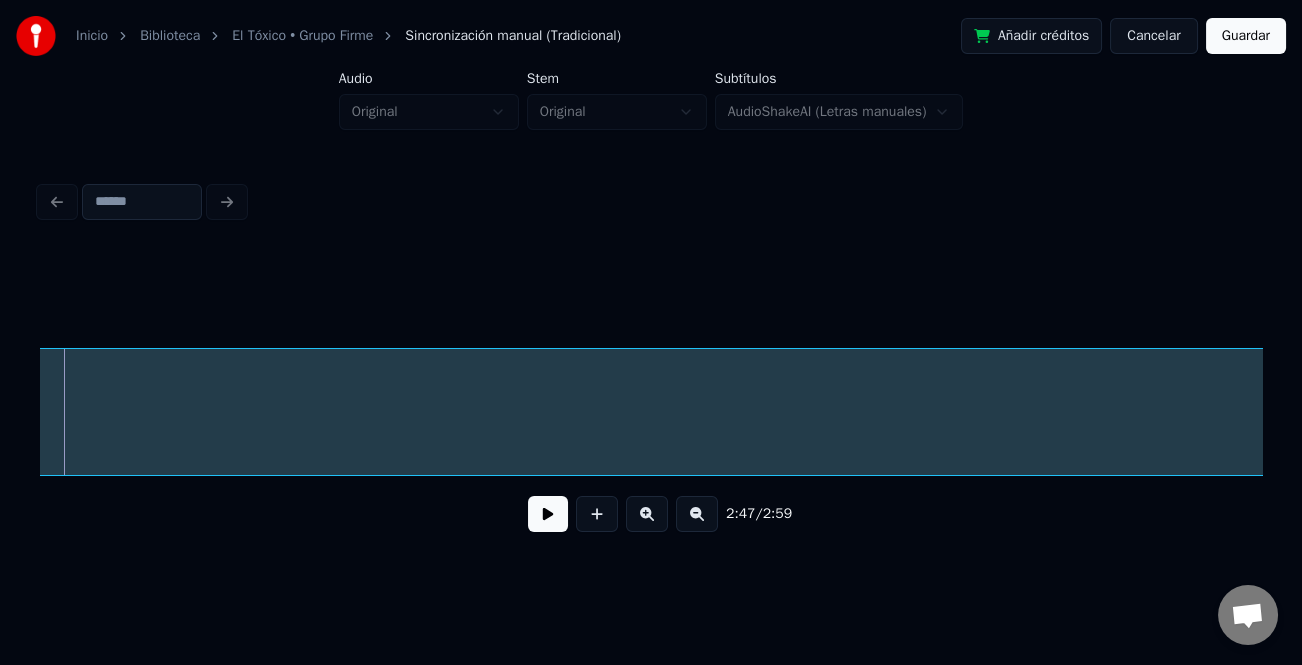 click at bounding box center (647, 514) 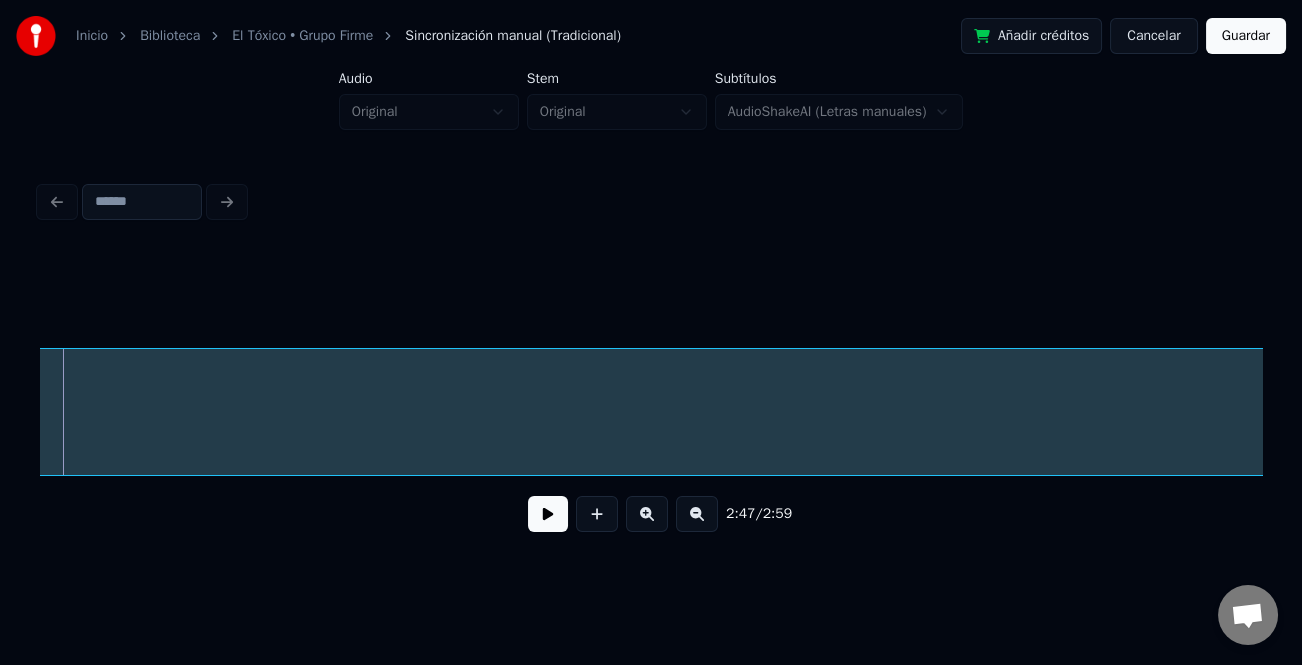click at bounding box center [697, 514] 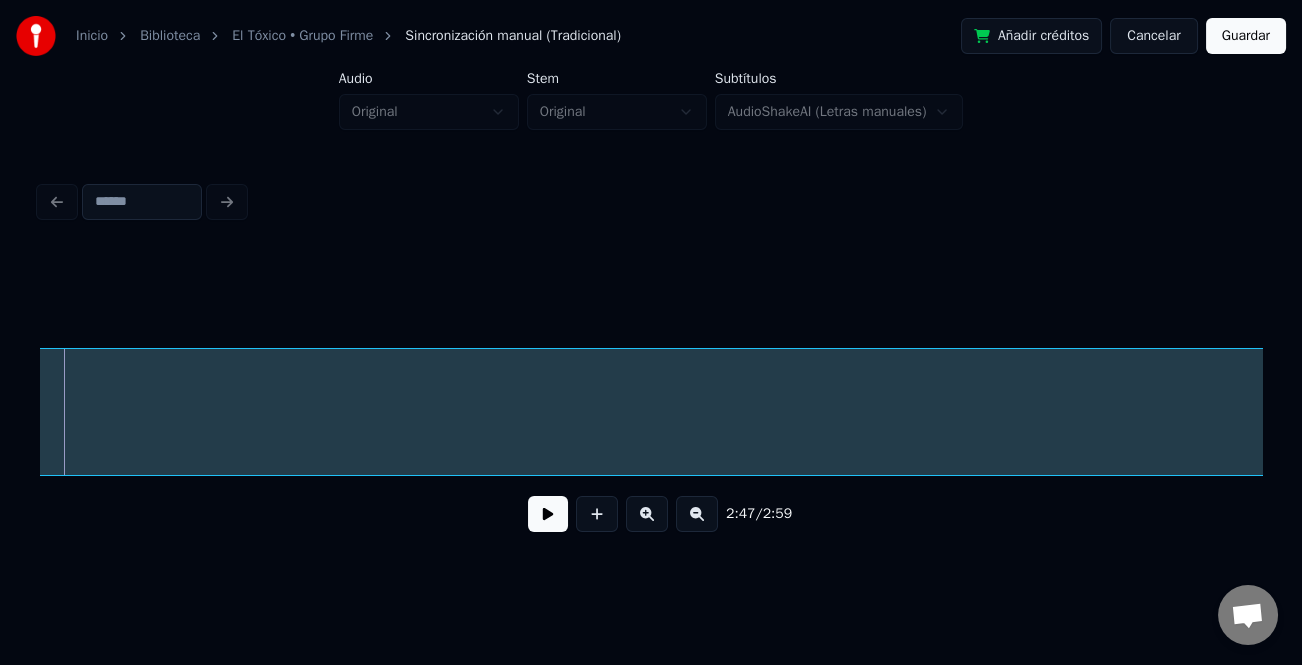 click at bounding box center [697, 514] 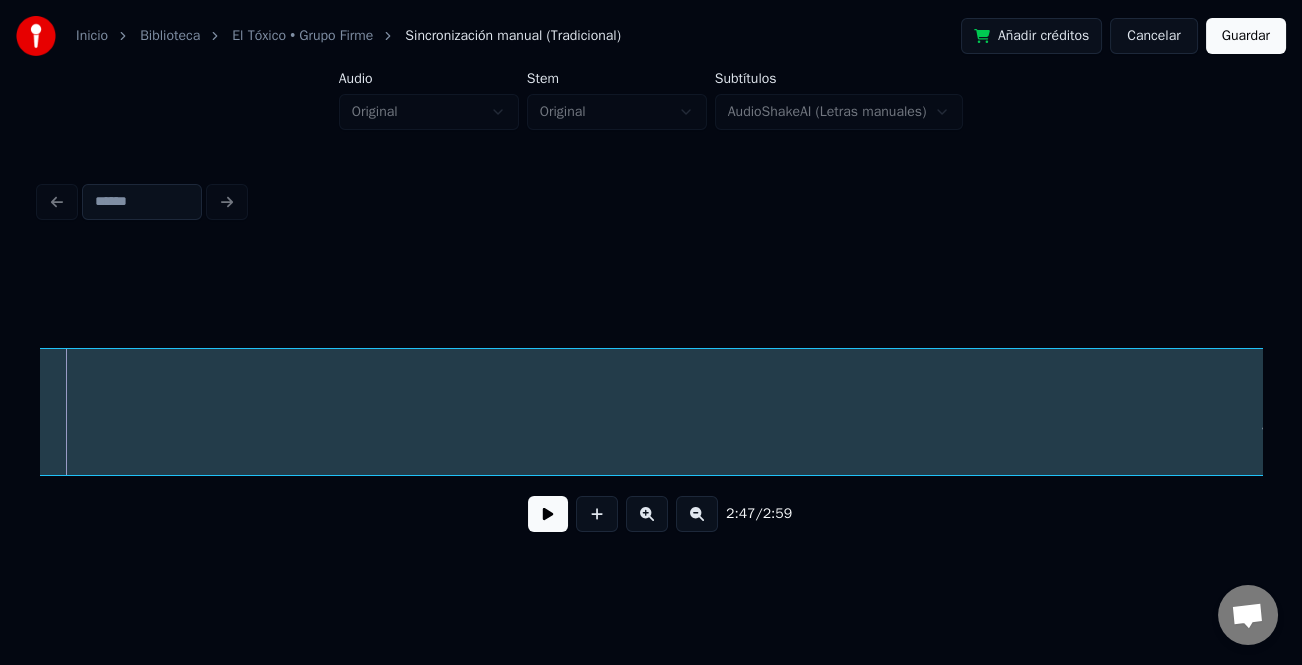 click at bounding box center (697, 514) 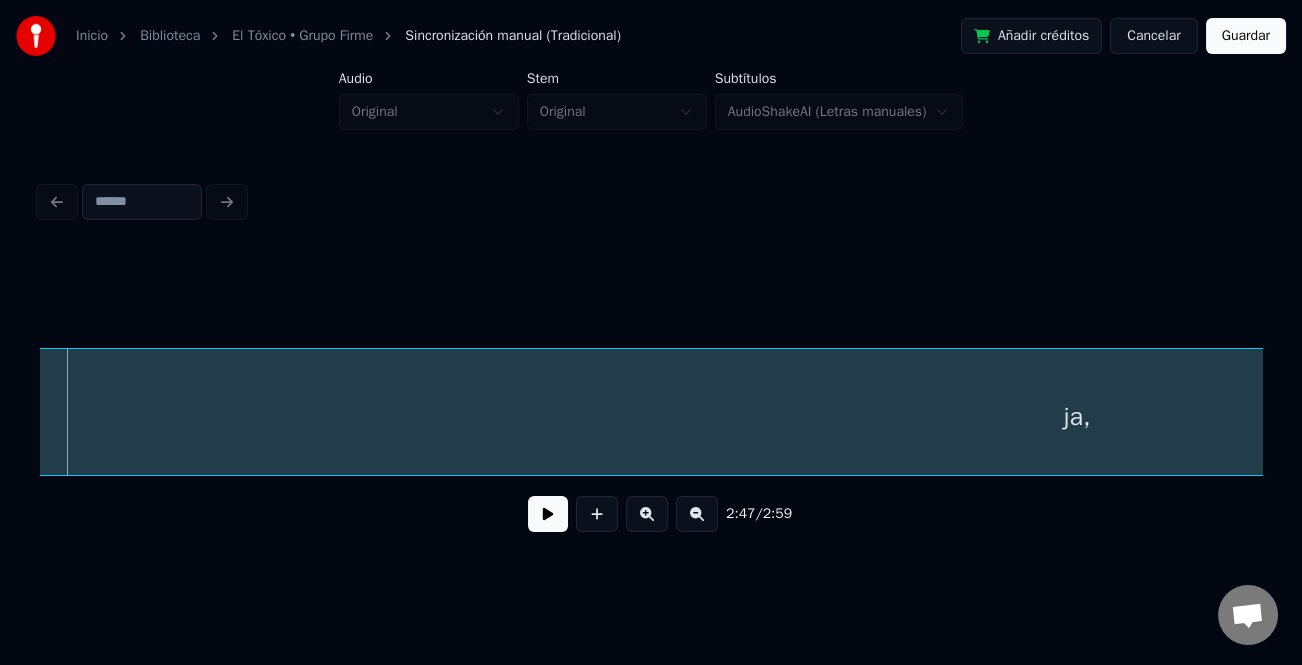 click at bounding box center (697, 514) 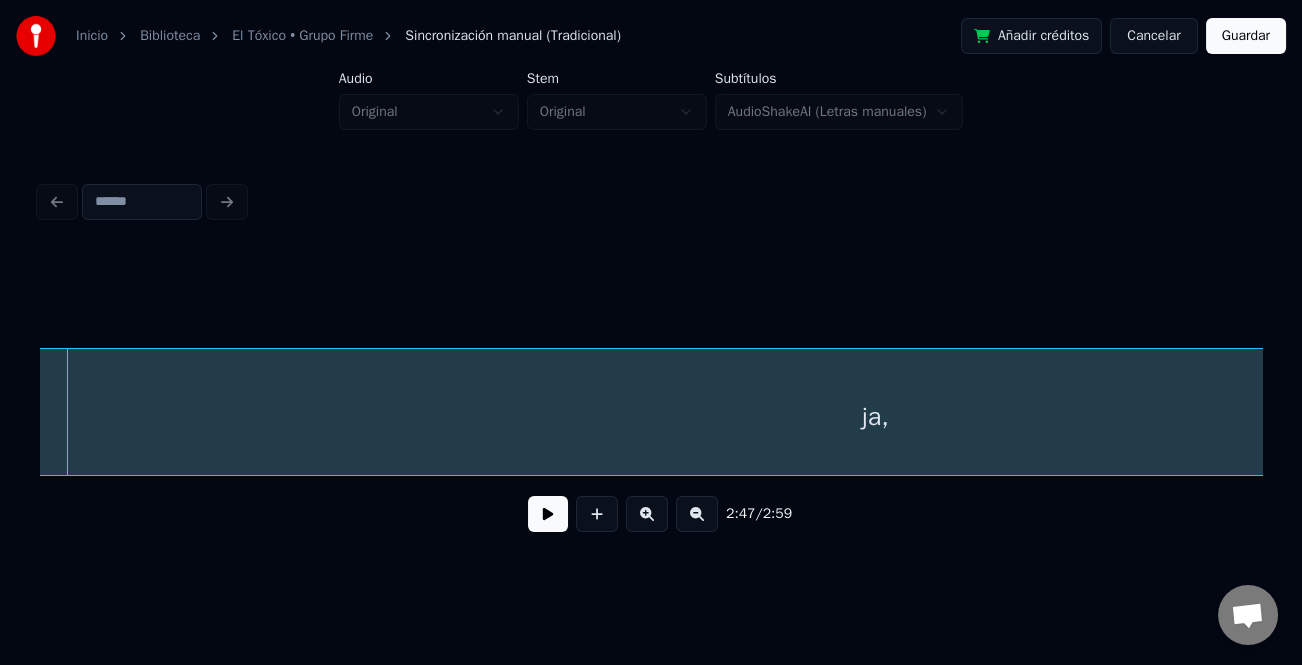 click at bounding box center (697, 514) 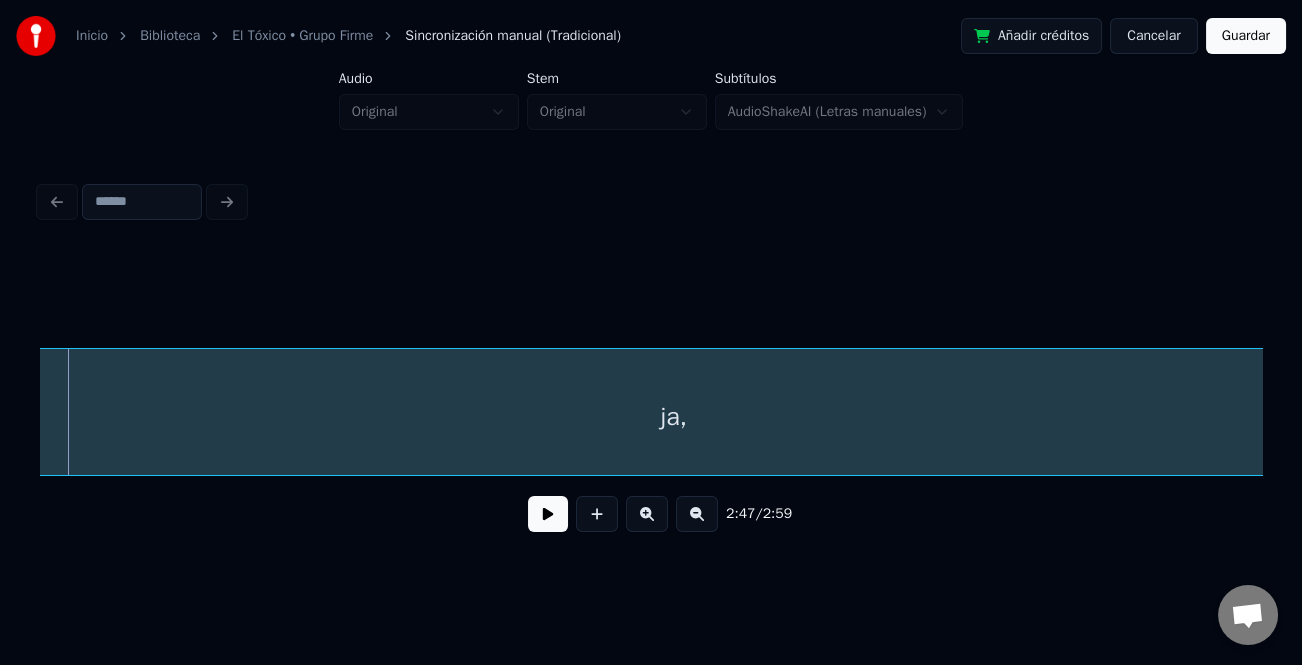 click at bounding box center [697, 514] 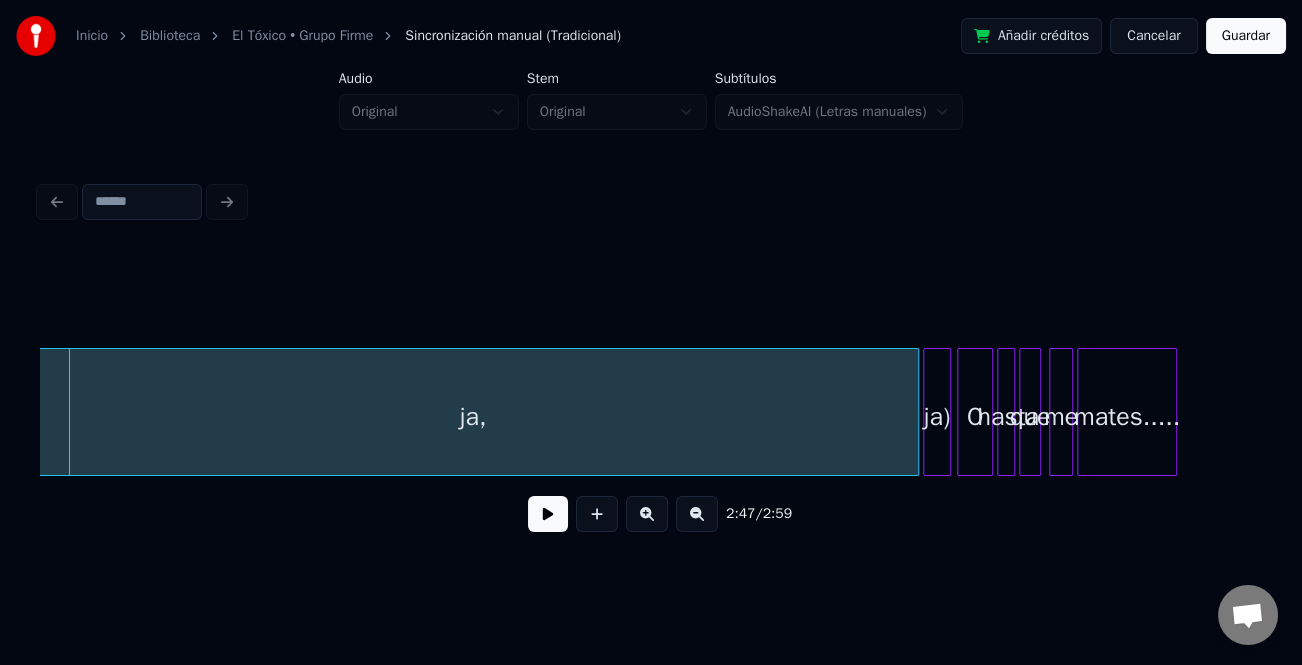 click at bounding box center (697, 514) 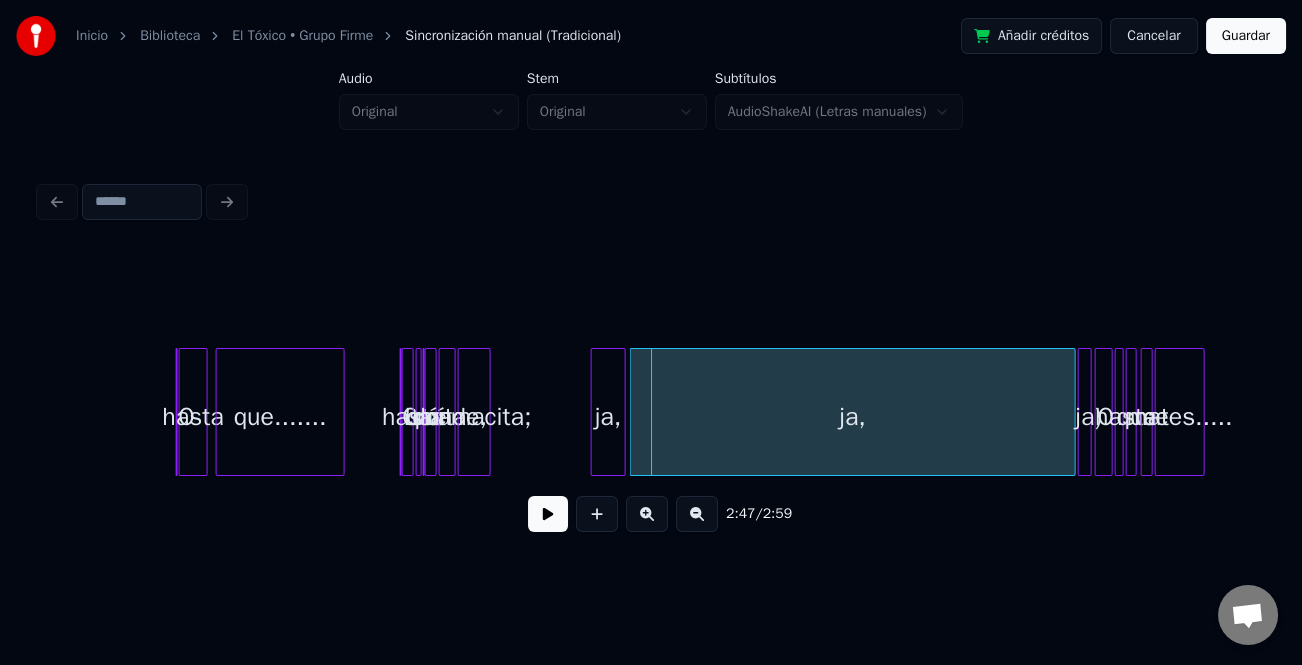 scroll, scrollTop: 0, scrollLeft: 7766, axis: horizontal 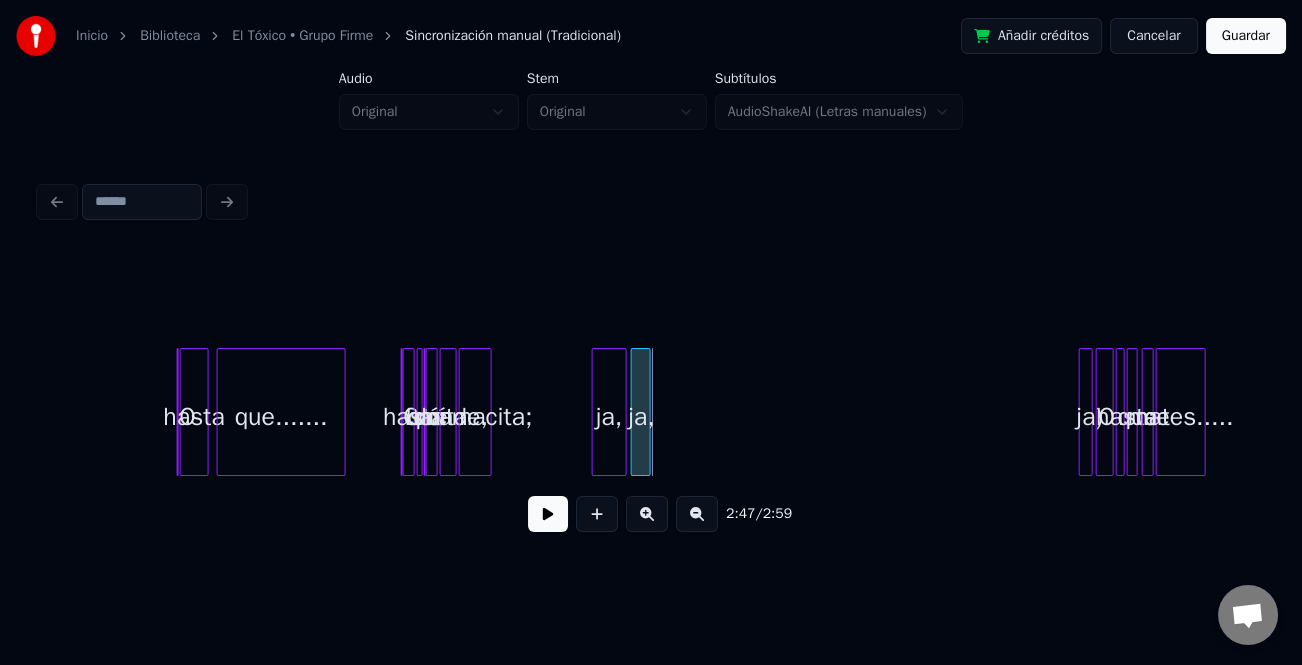 click at bounding box center (647, 412) 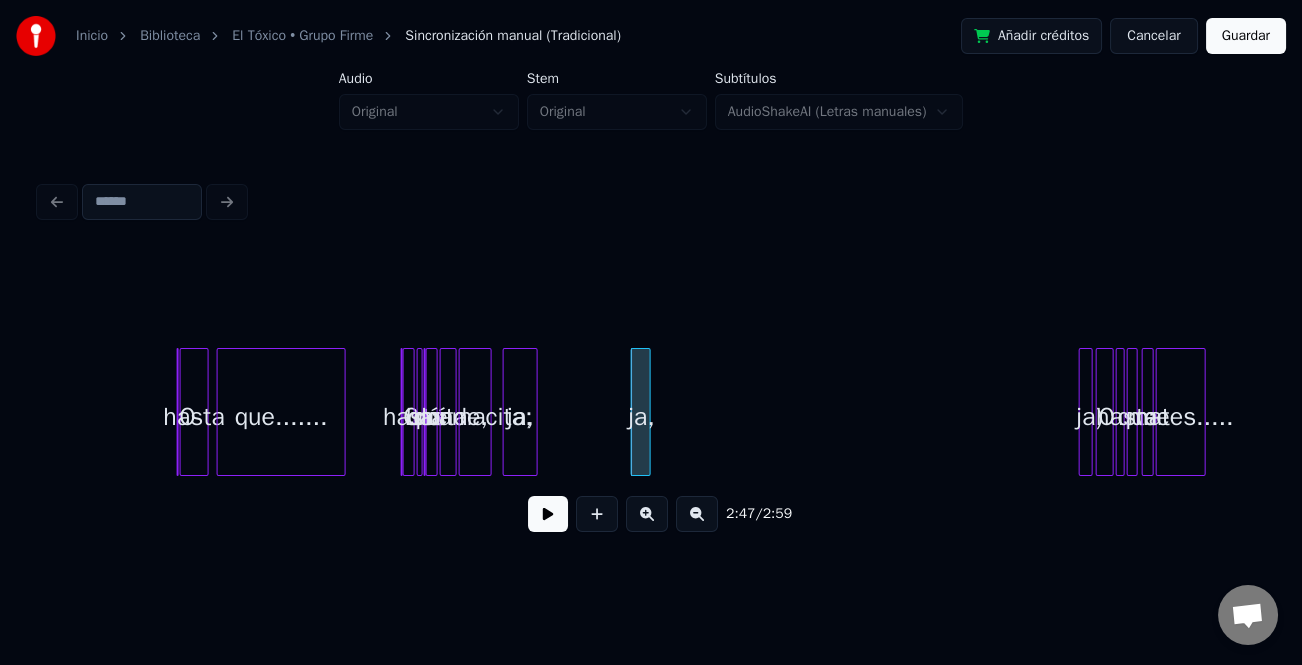 click on "ja," at bounding box center [520, 417] 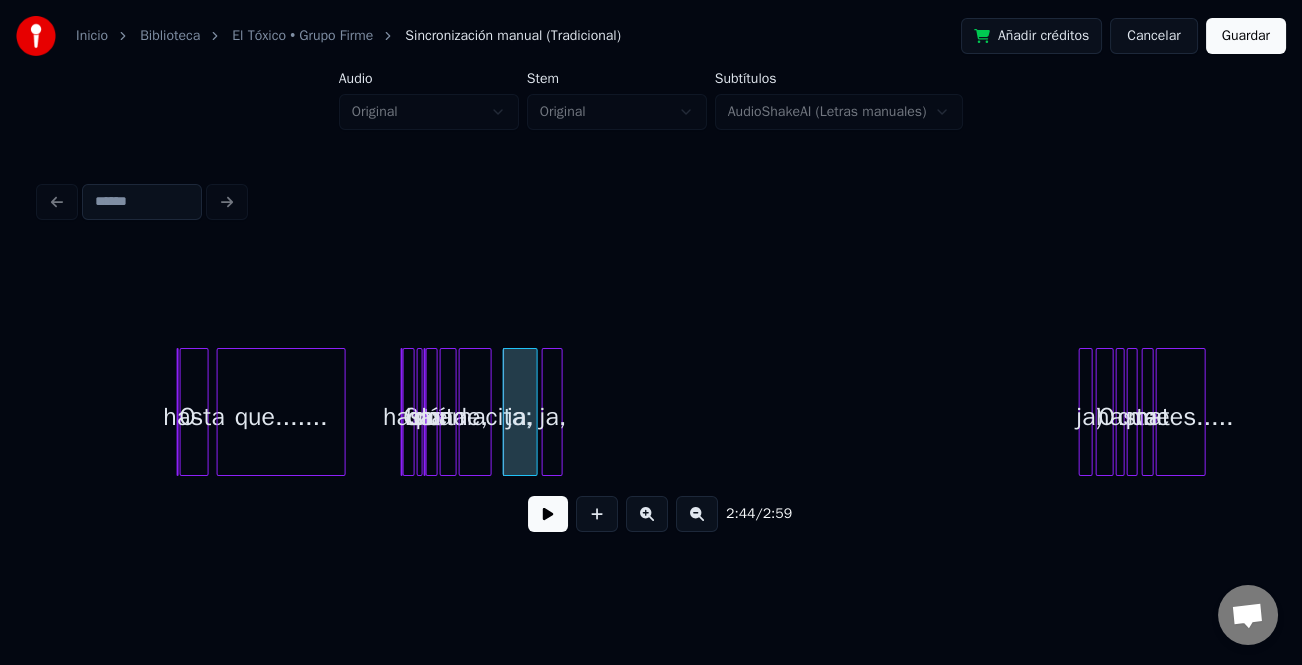 click on "ja," at bounding box center [553, 417] 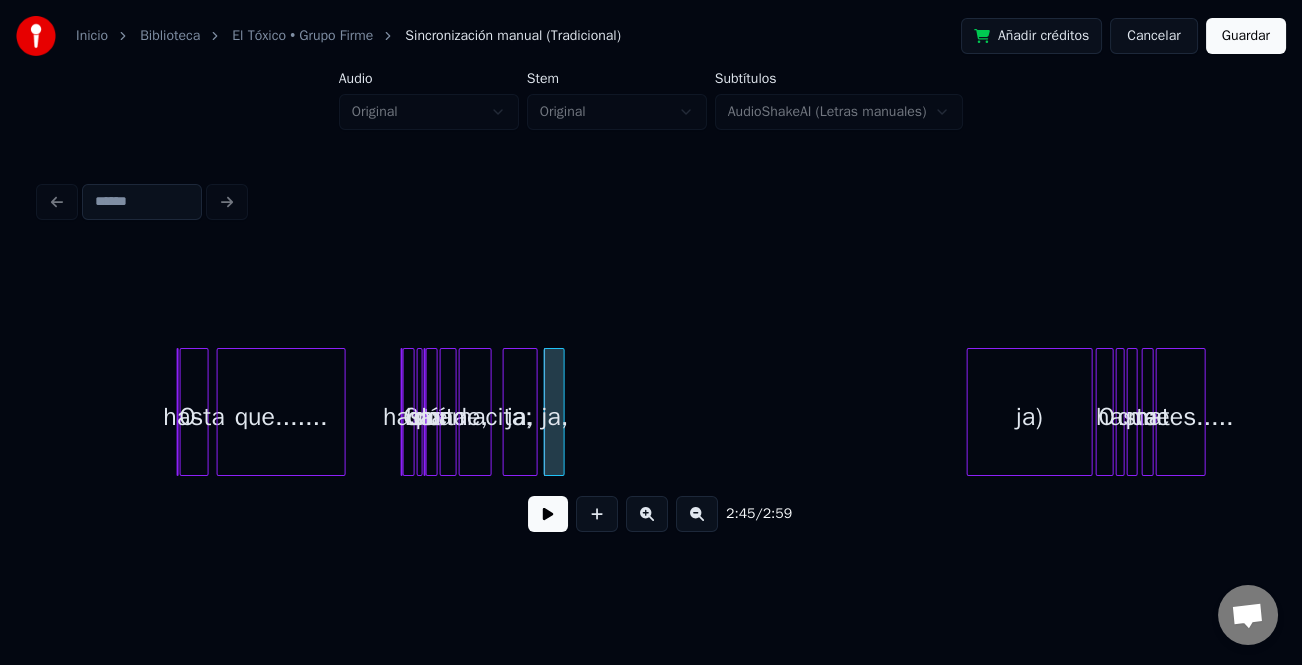 click at bounding box center [971, 412] 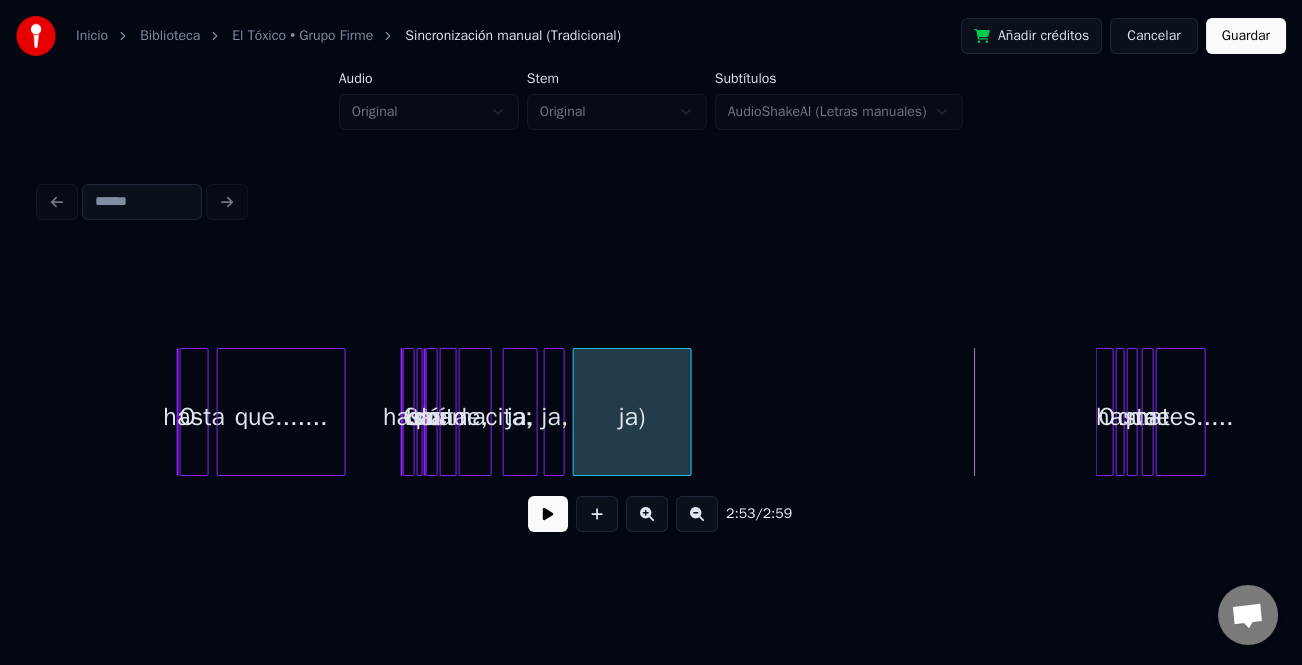 click on "ja)" at bounding box center (632, 417) 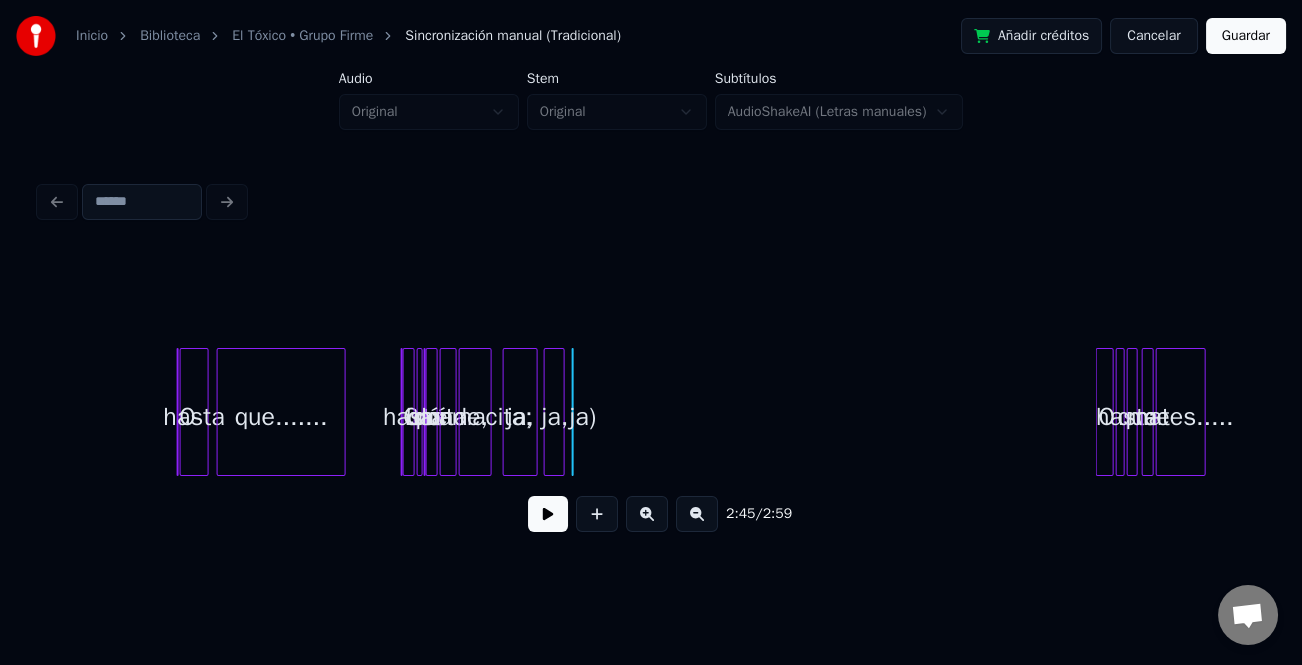 click at bounding box center [570, 412] 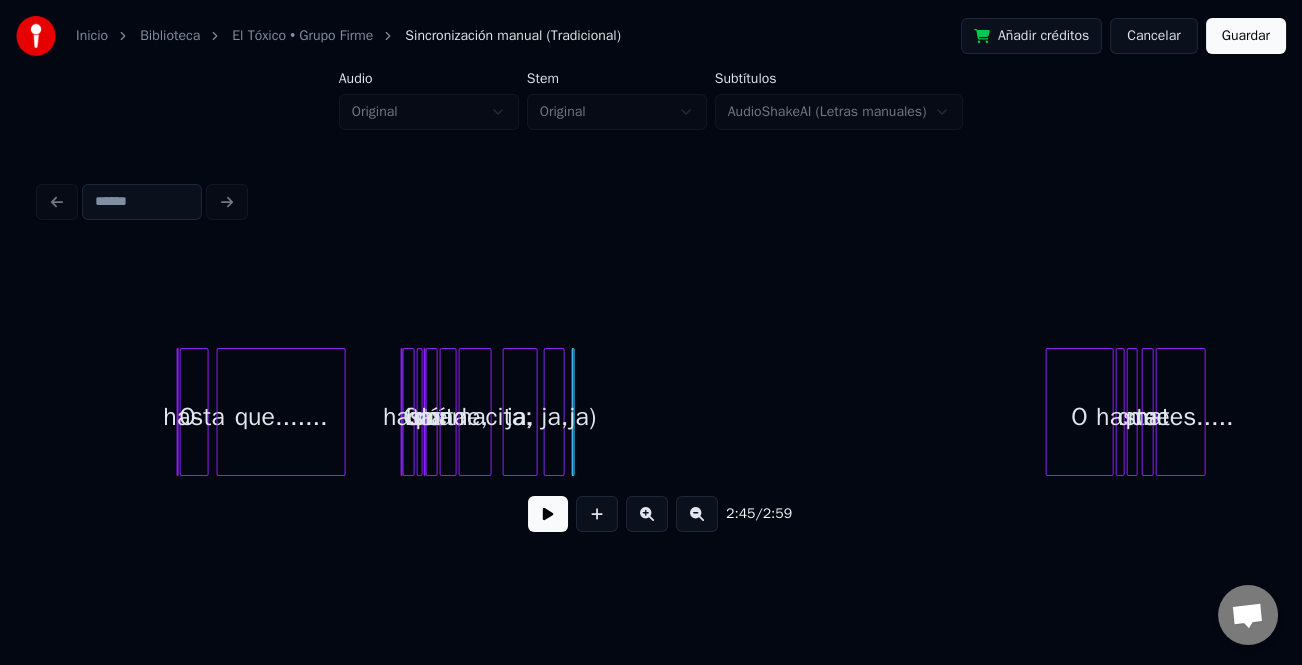 click at bounding box center (1050, 412) 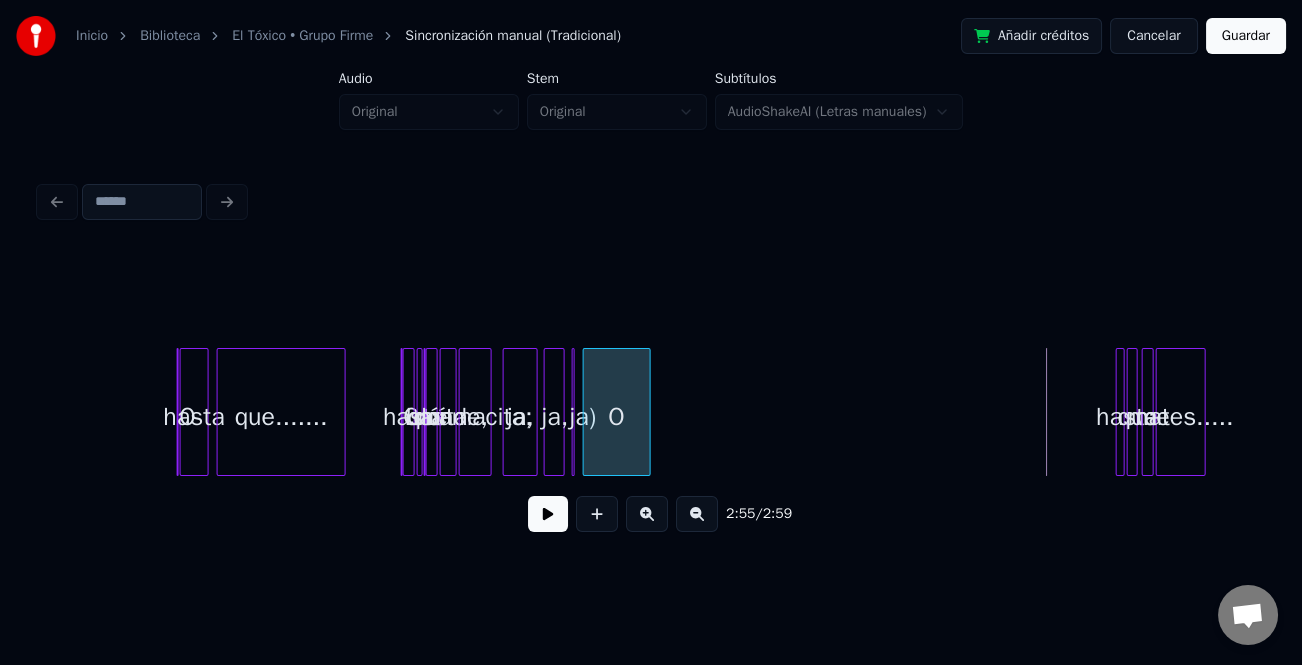 click on "O" at bounding box center [617, 417] 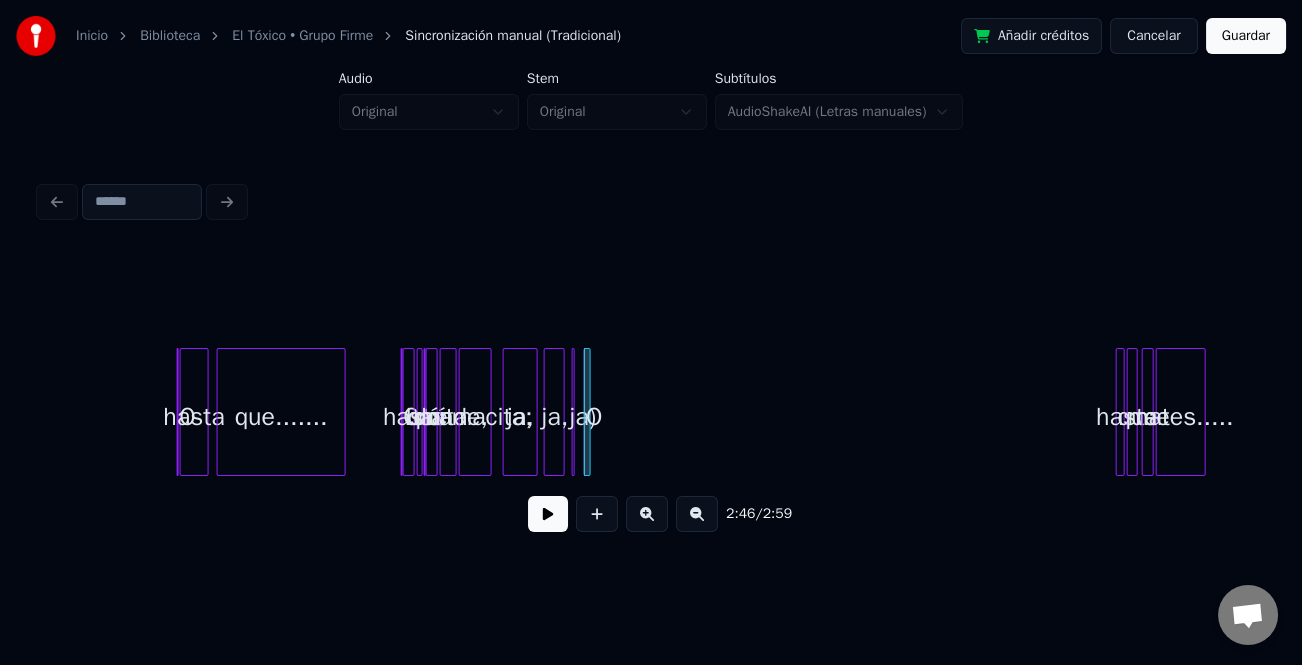 click at bounding box center (587, 412) 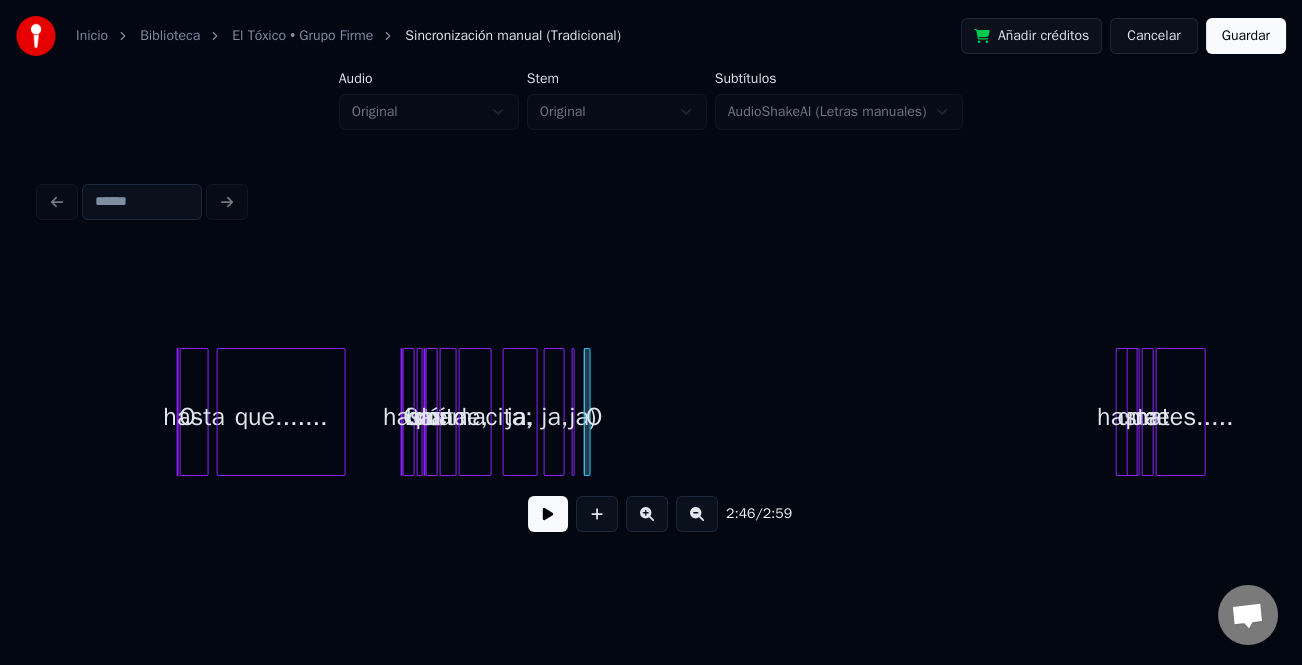 click on "ja, ja) O hasta que me mates..... O hasta que....... O hasta qué o hasta dónde, mamacita; ja," at bounding box center [-3232, 412] 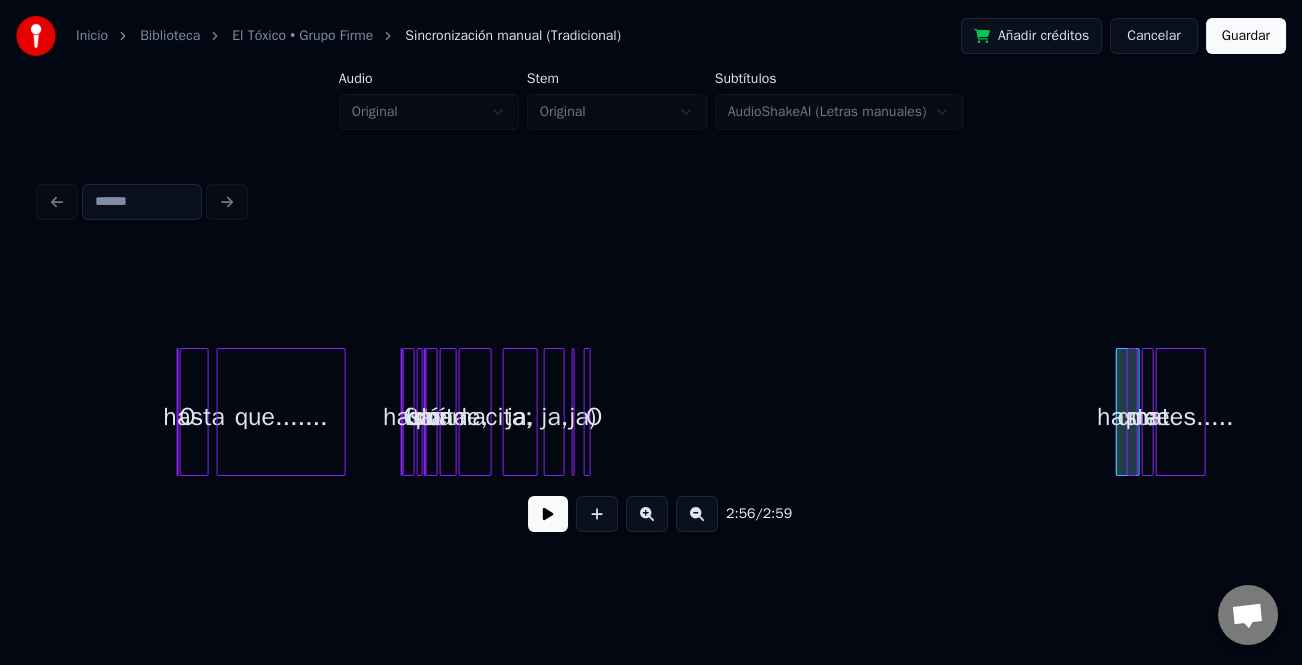 drag, startPoint x: 1111, startPoint y: 440, endPoint x: 1101, endPoint y: 445, distance: 11.18034 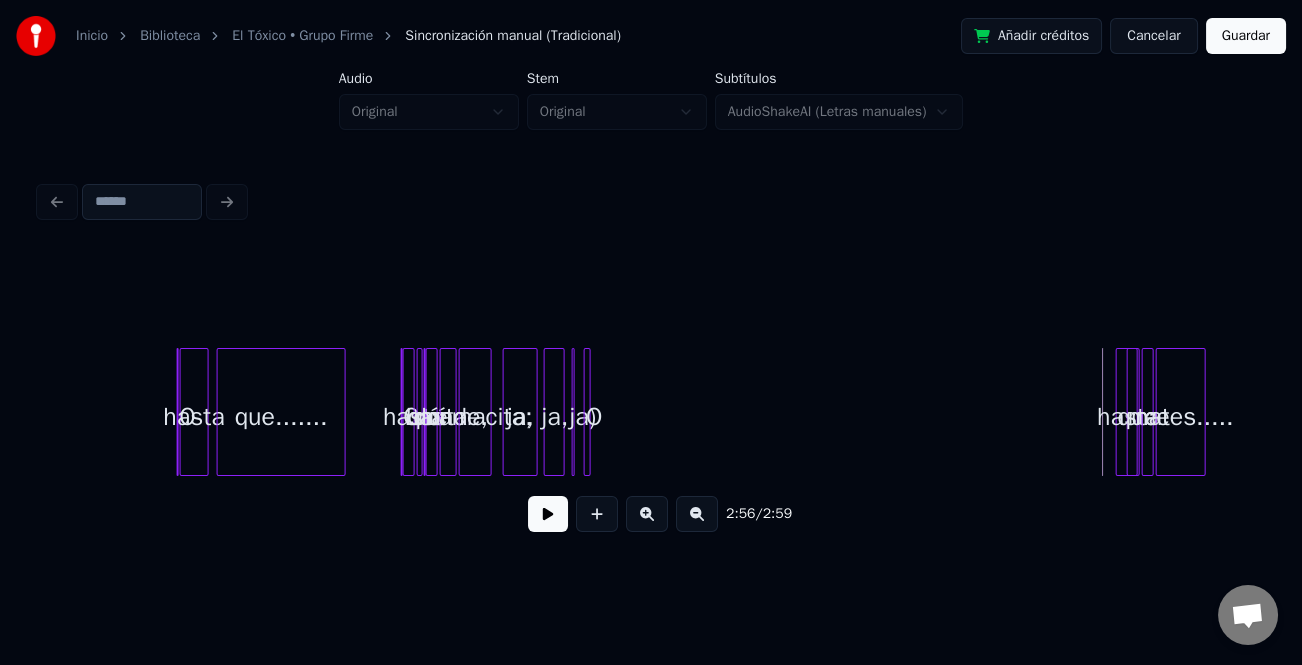 click on "ja, ja) O hasta que me mates..... O hasta que....... O hasta qué o hasta dónde, mamacita; ja," at bounding box center [-3232, 412] 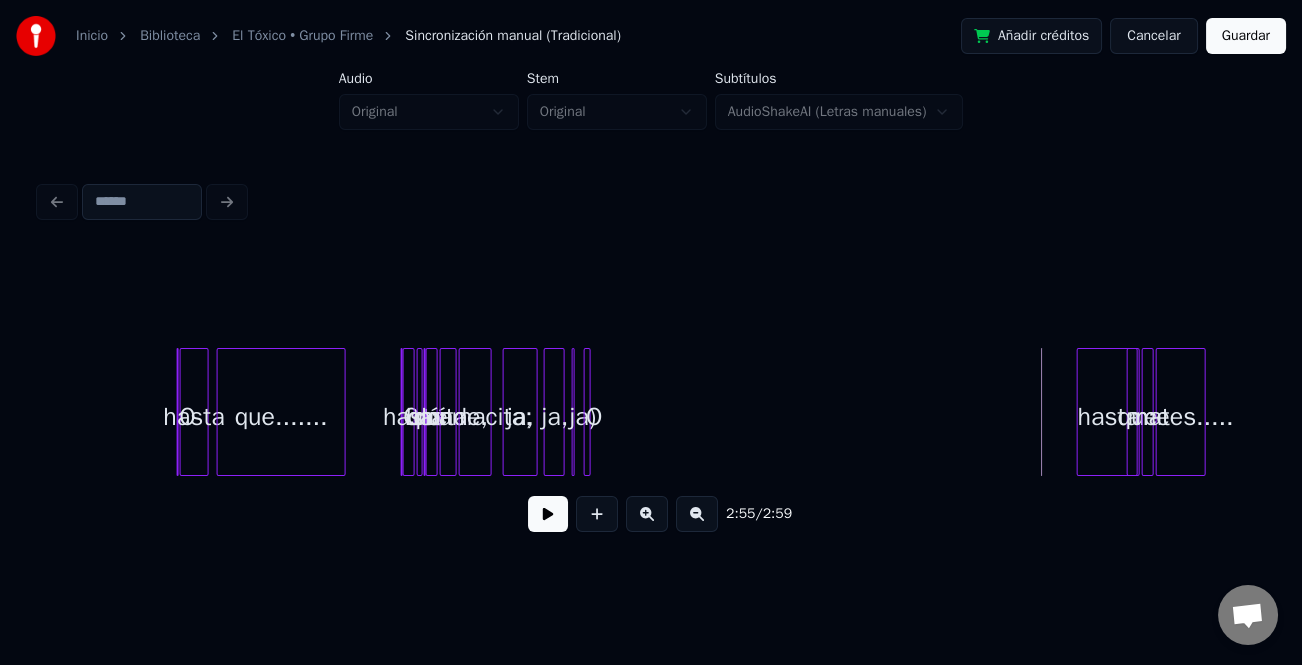 click at bounding box center [1081, 412] 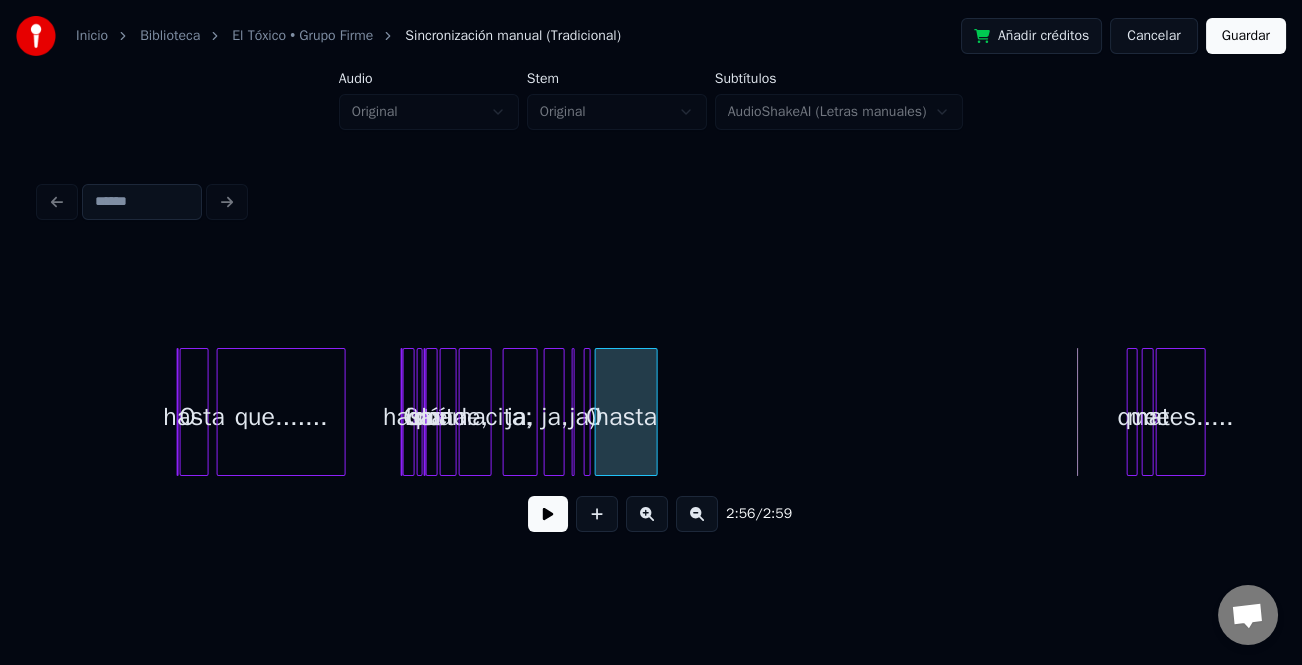 click on "hasta" at bounding box center [626, 417] 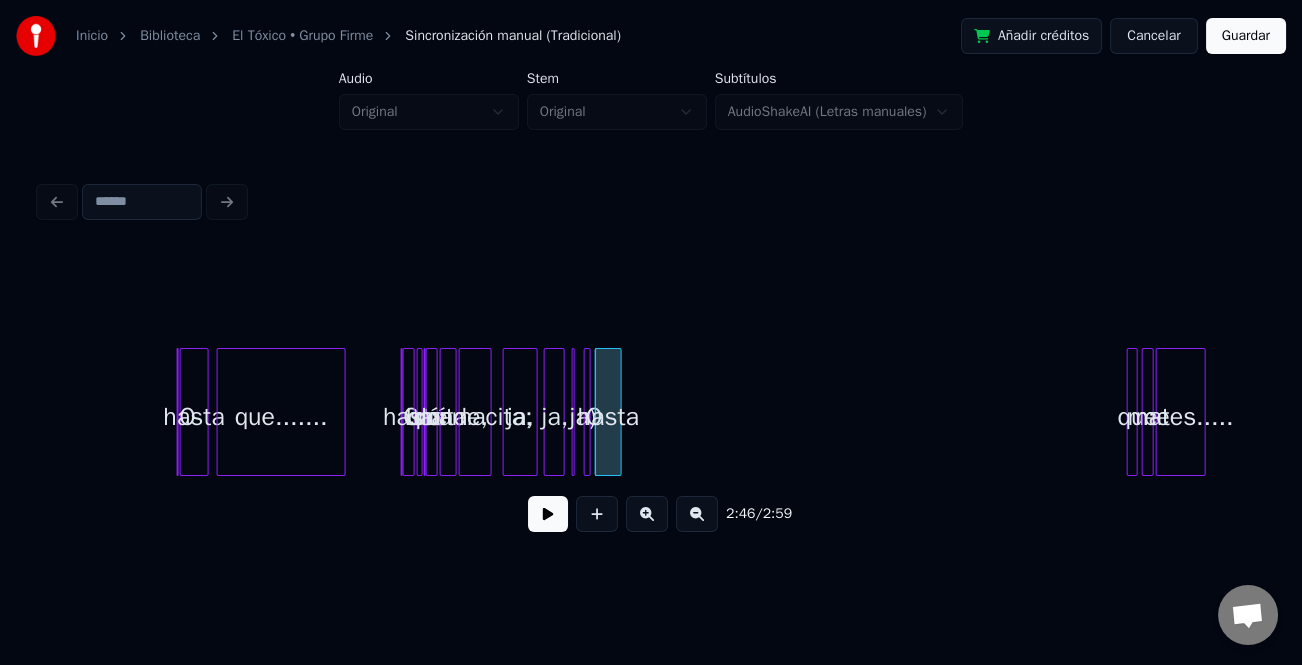 click at bounding box center (618, 412) 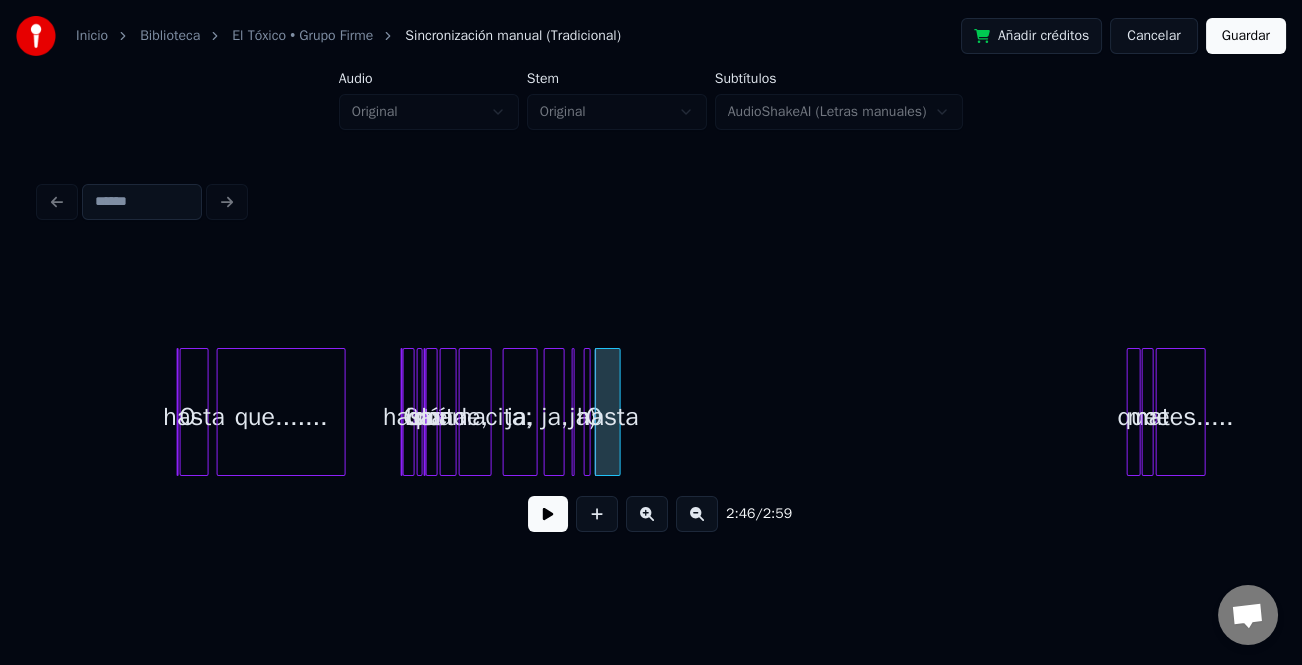click on "ja, ja) O hasta que me mates..... O hasta que....... O hasta qué o hasta dónde, mamacita; ja," at bounding box center [-3232, 412] 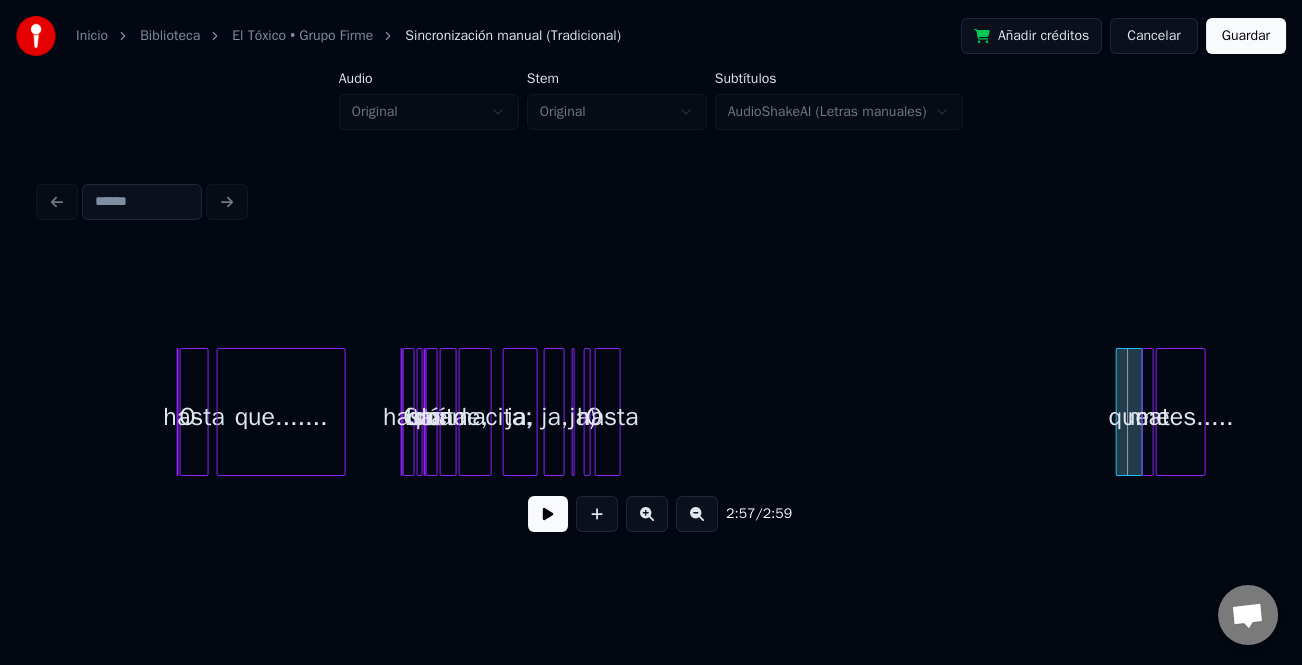 click at bounding box center (1120, 412) 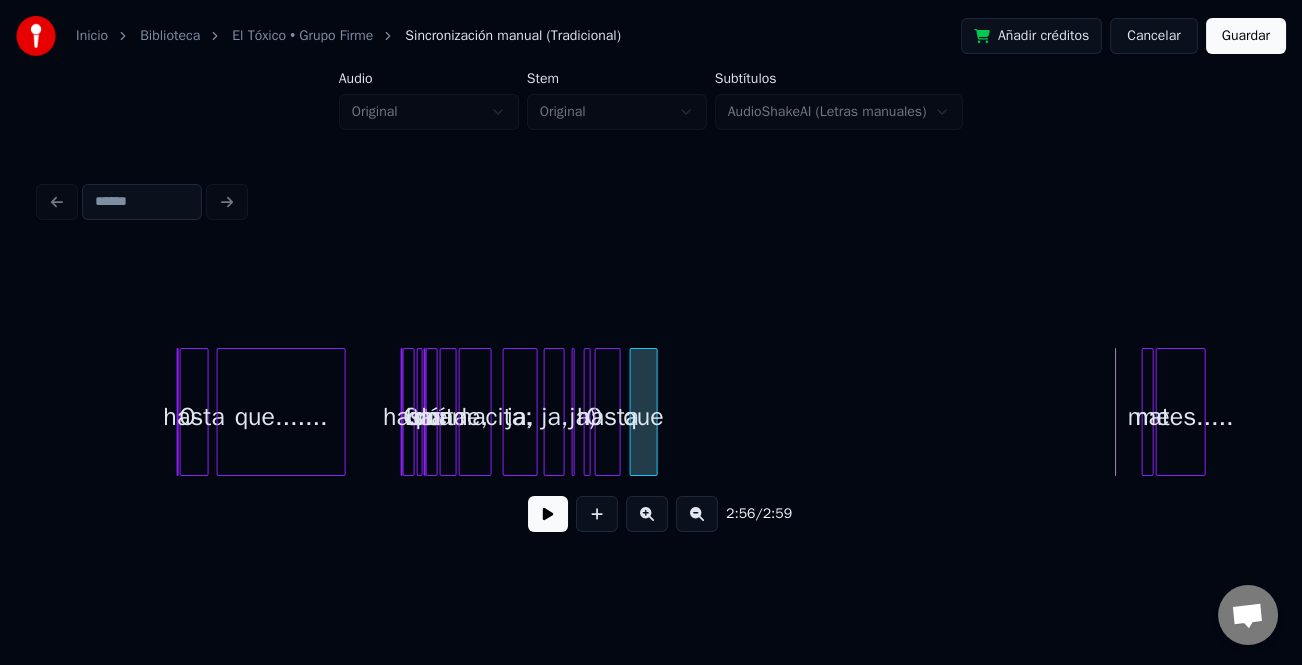 click on "que" at bounding box center [644, 417] 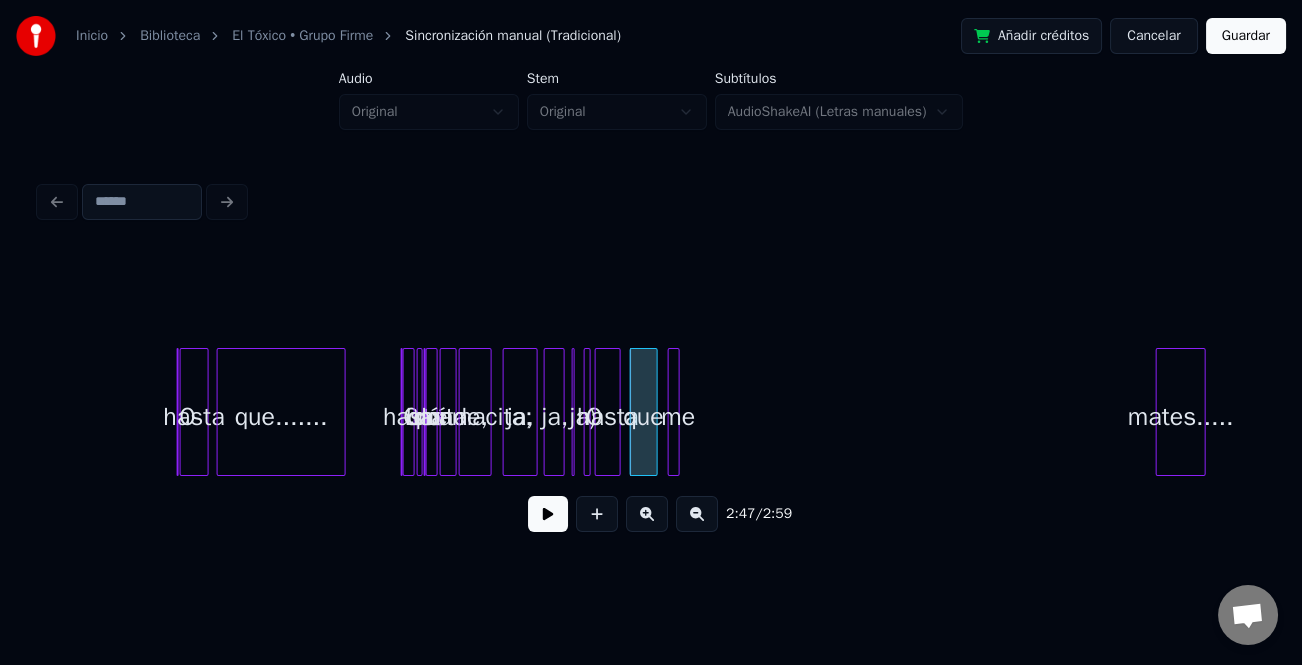 click on "me" at bounding box center [674, 412] 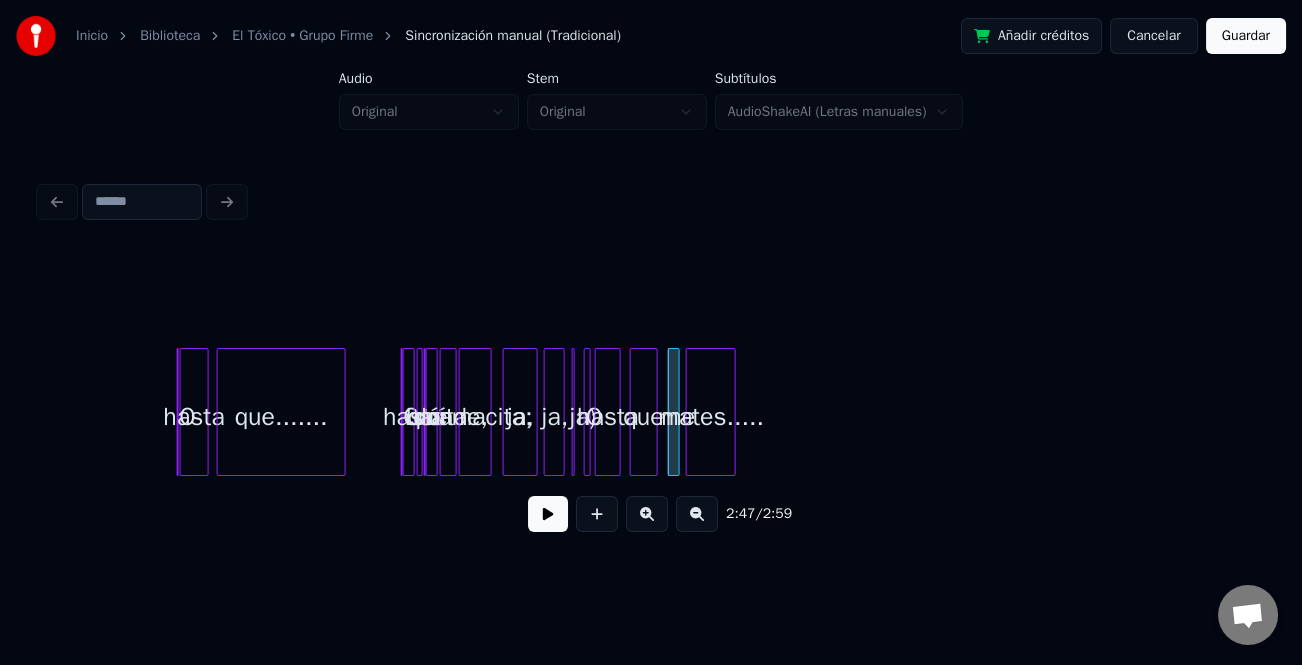 click on "mates....." at bounding box center (711, 417) 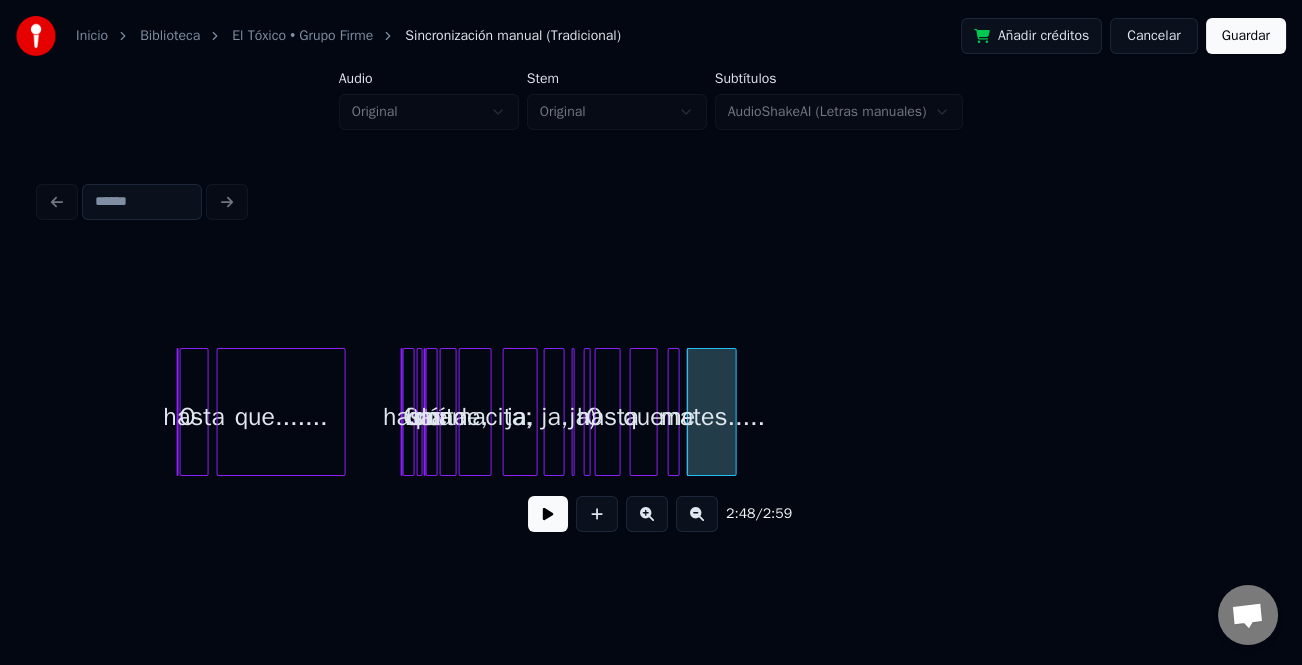 click at bounding box center (647, 514) 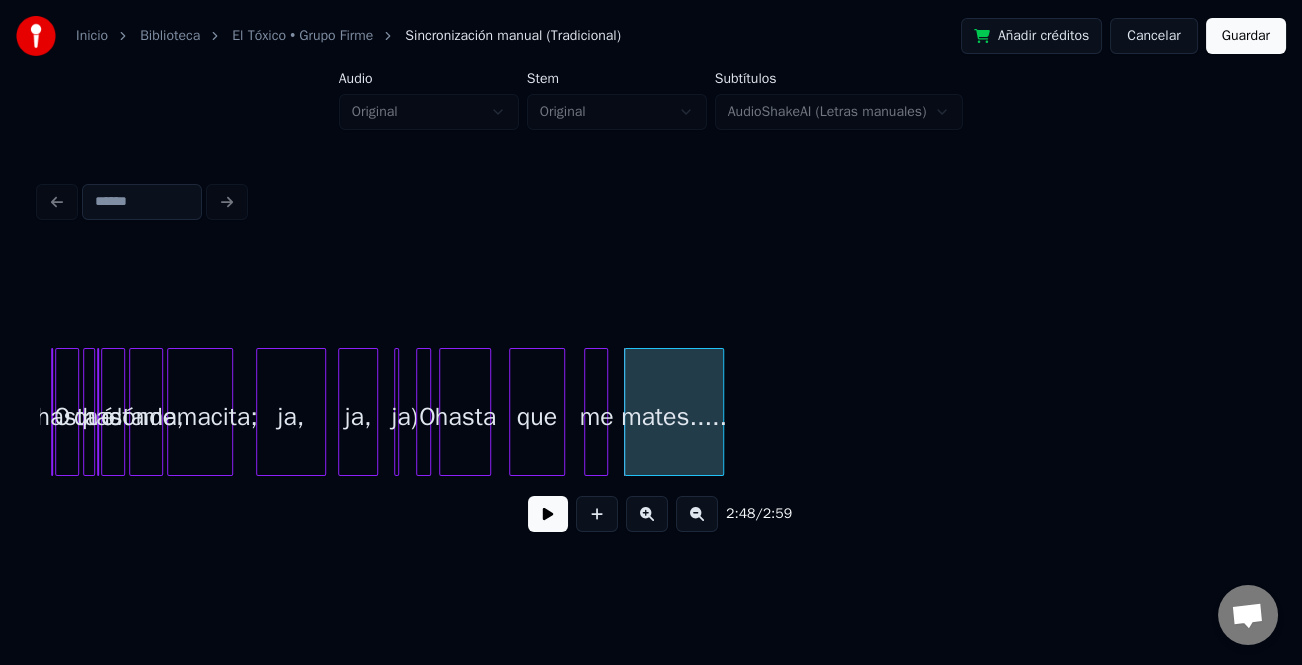 click at bounding box center (647, 514) 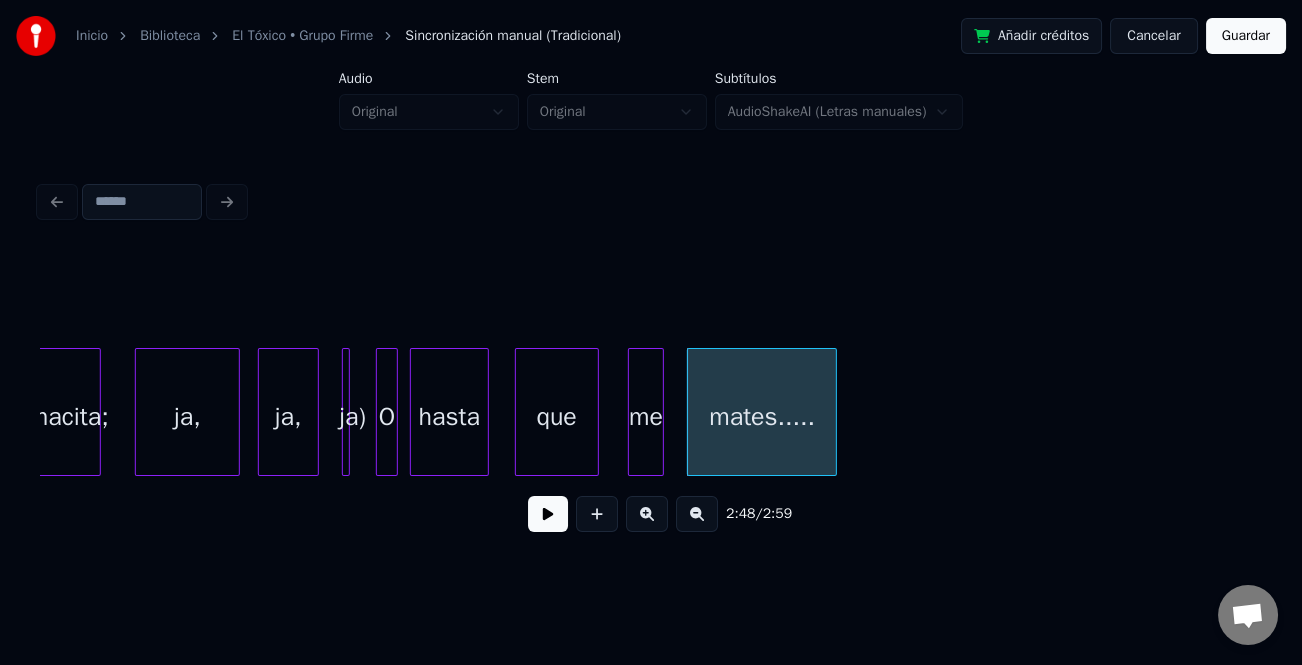 click at bounding box center (647, 514) 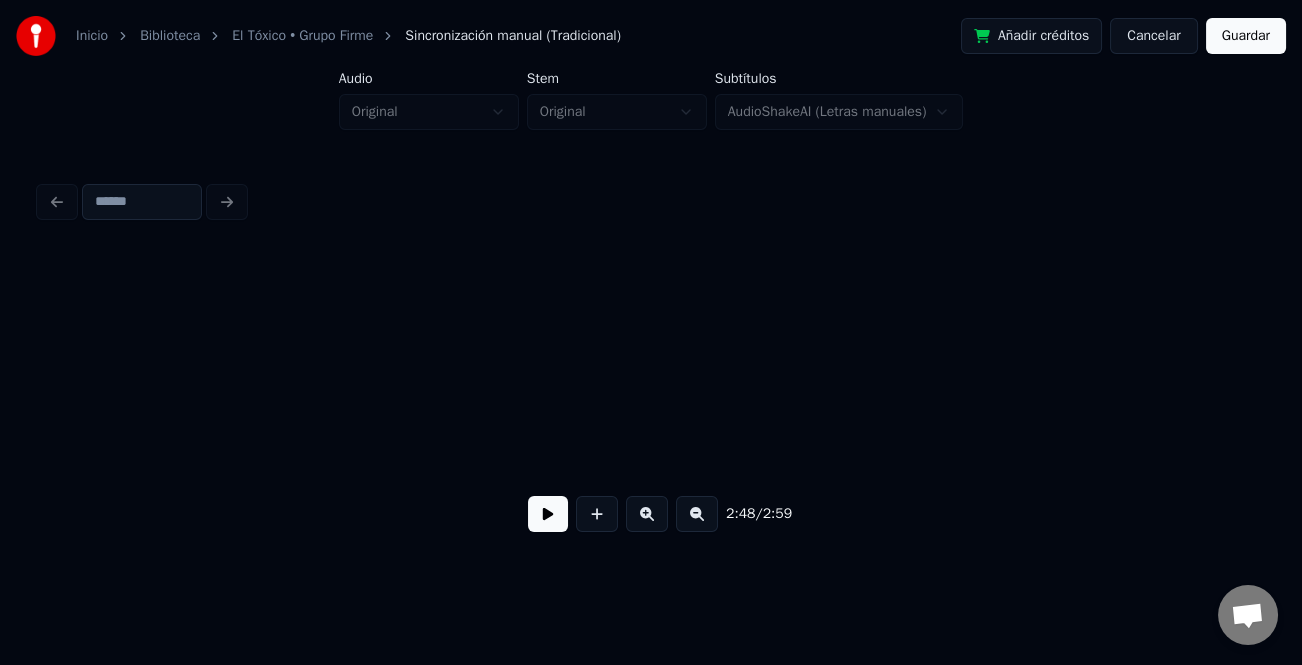 click at bounding box center (647, 514) 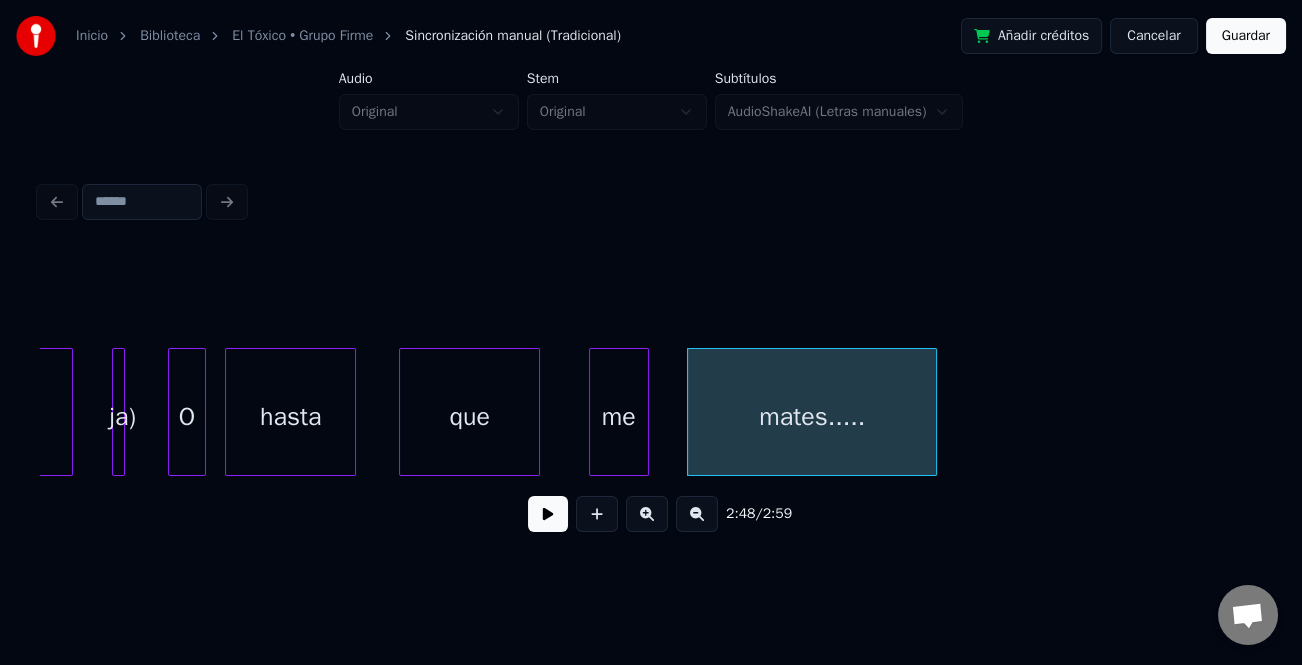 click at bounding box center [202, 412] 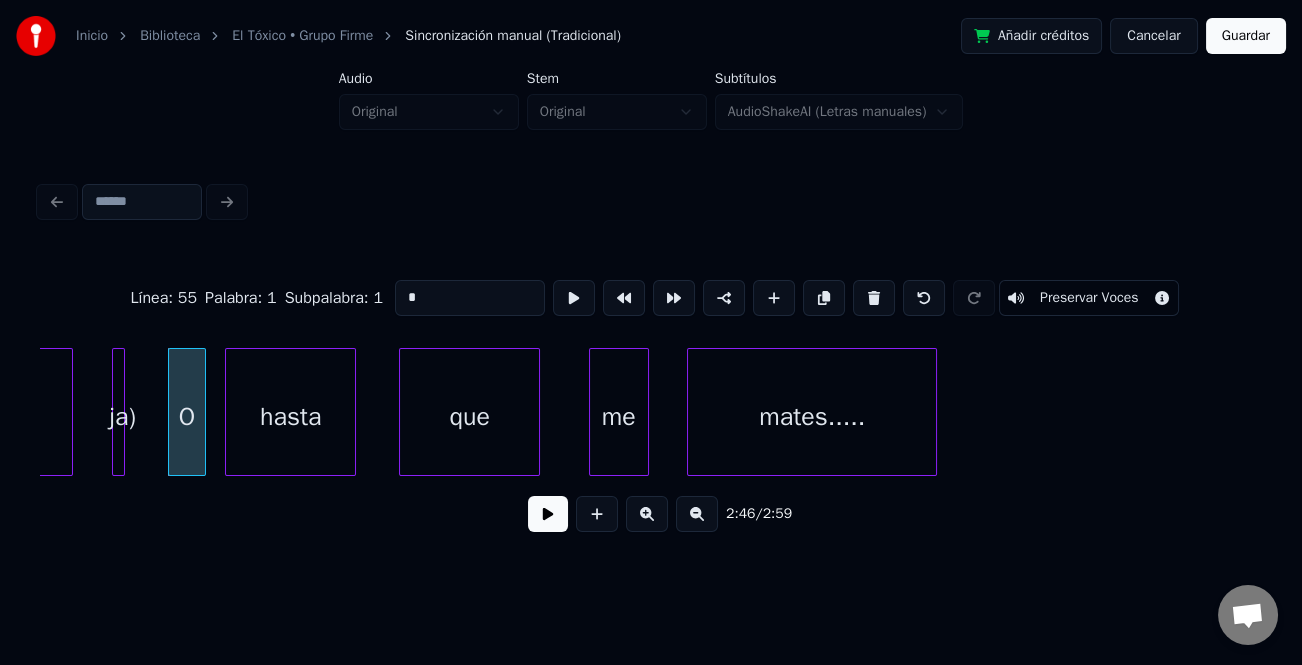 click on "2:46  /  2:59" at bounding box center (651, 514) 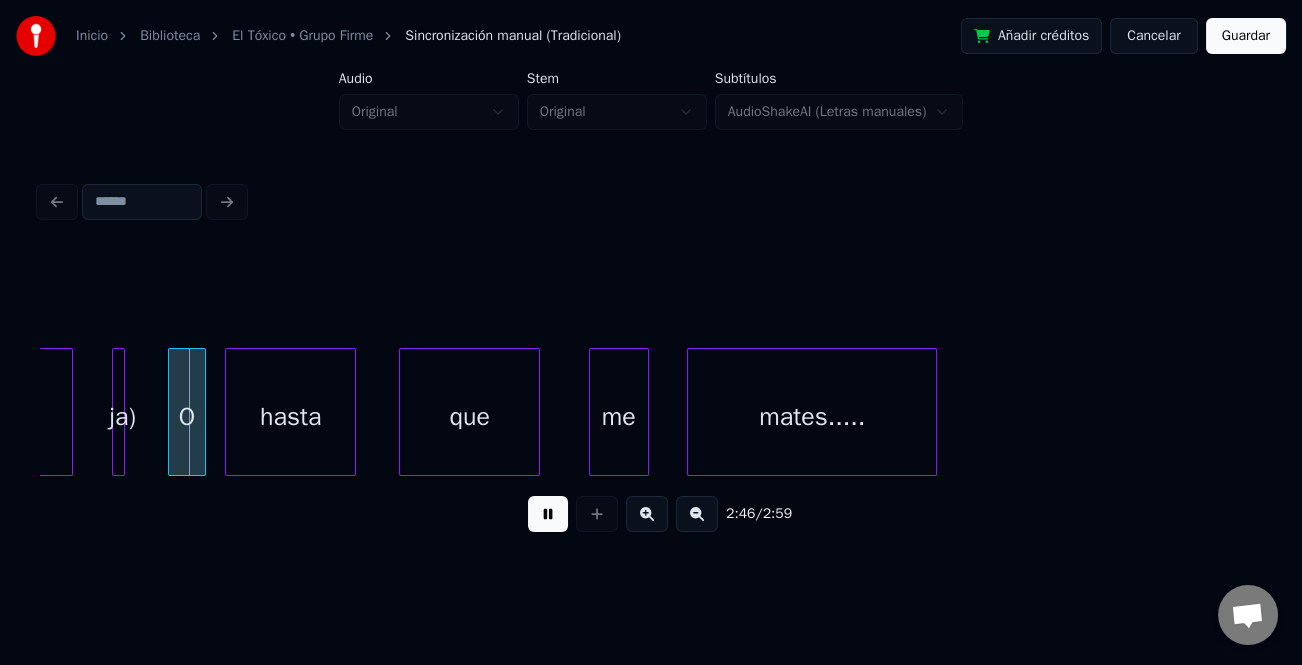 click at bounding box center (548, 514) 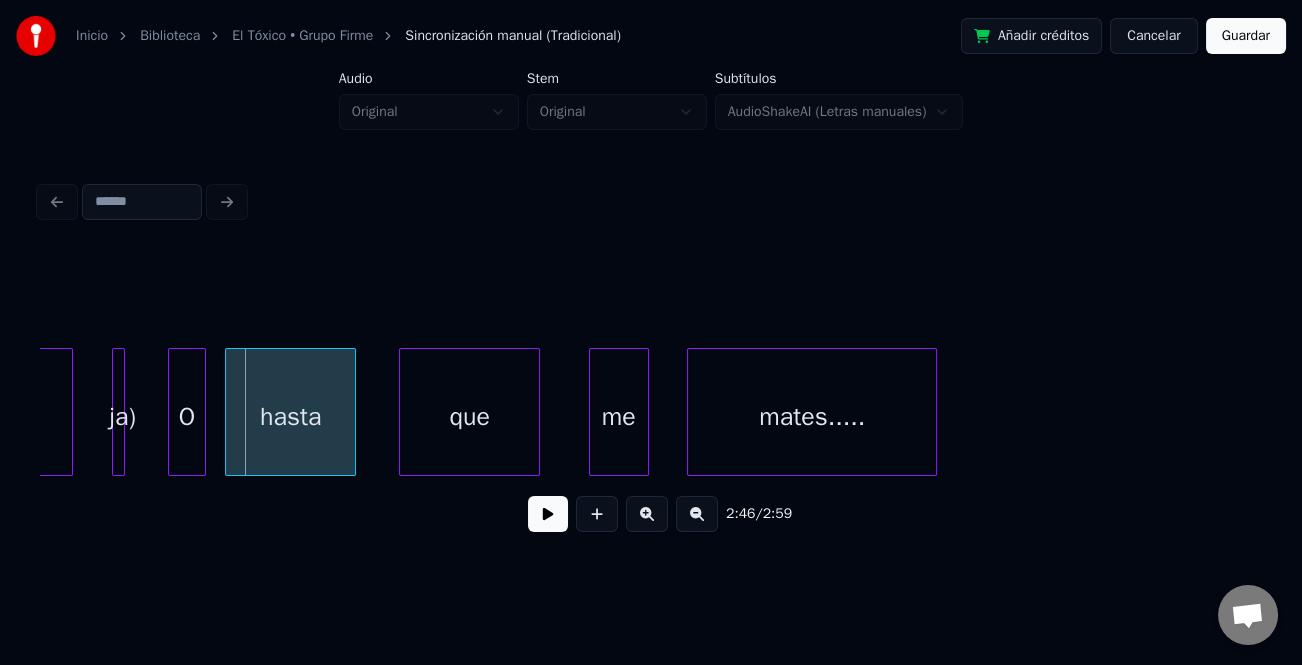 click at bounding box center [548, 514] 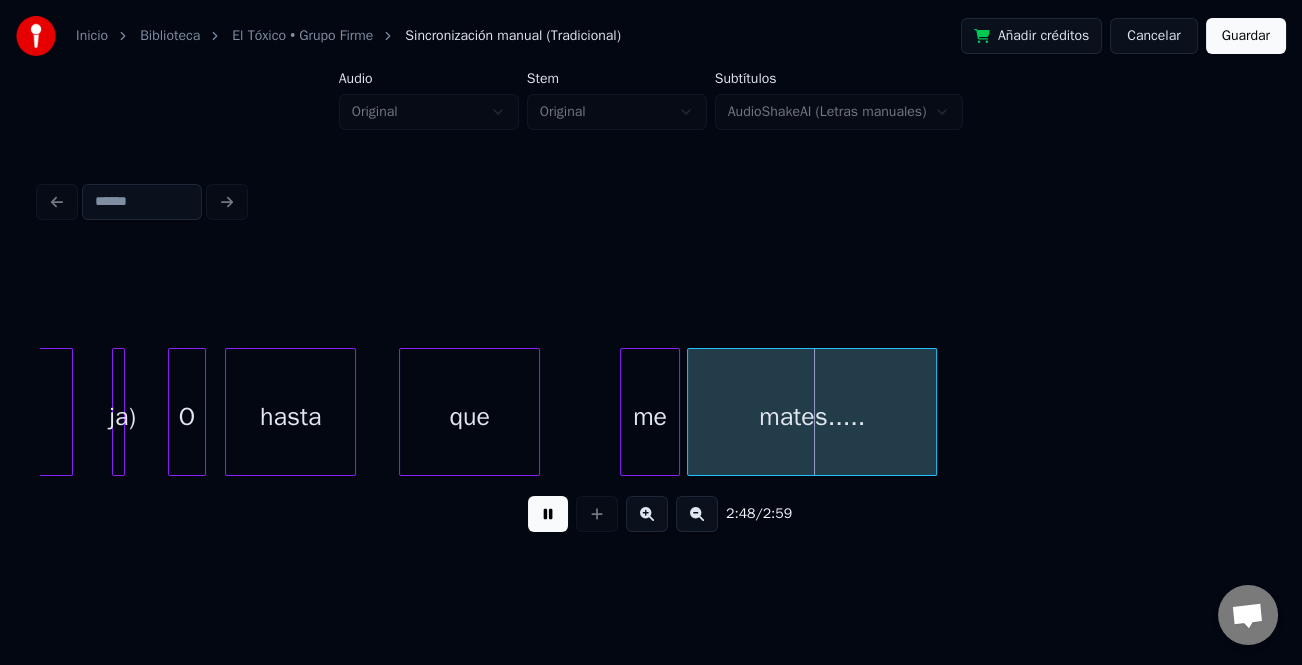 click on "me" at bounding box center [650, 417] 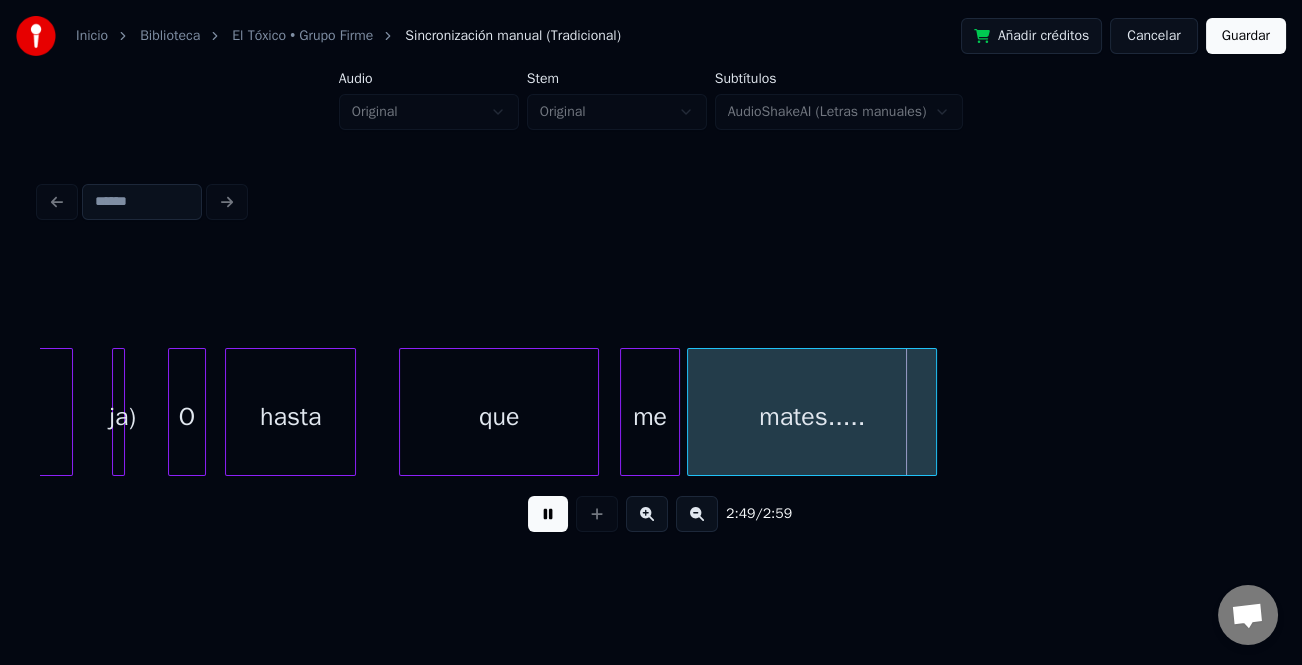 click at bounding box center (595, 412) 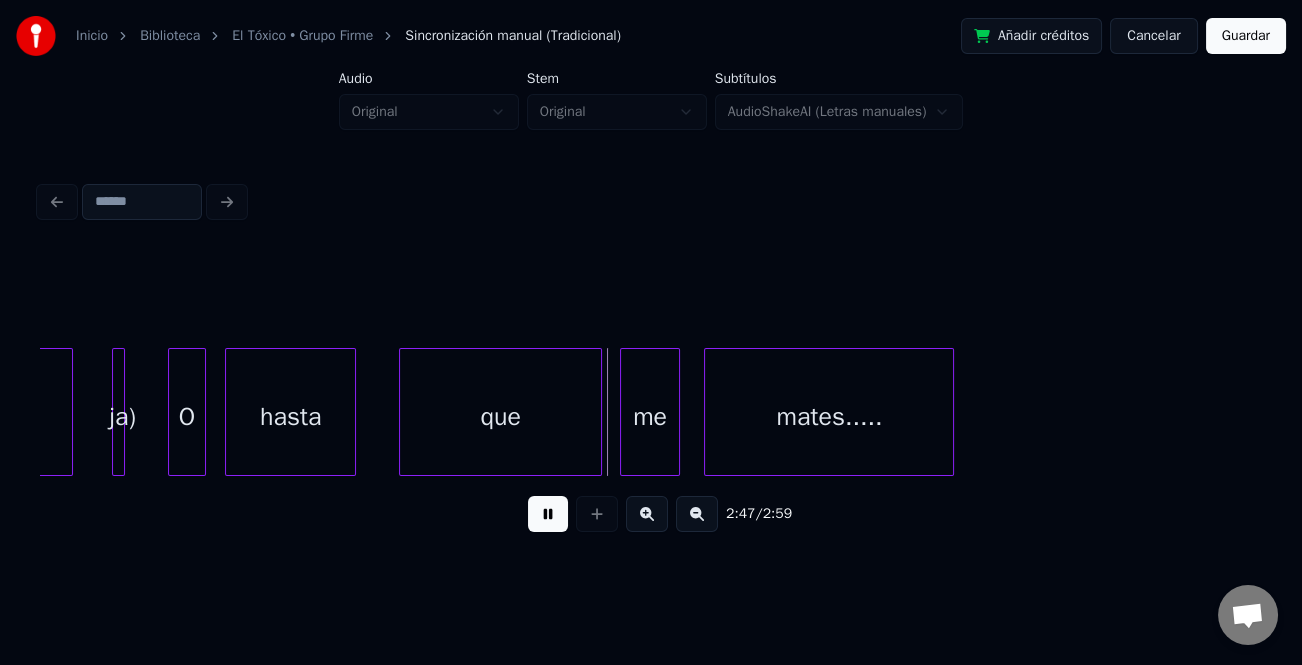 click on "mates....." at bounding box center [829, 417] 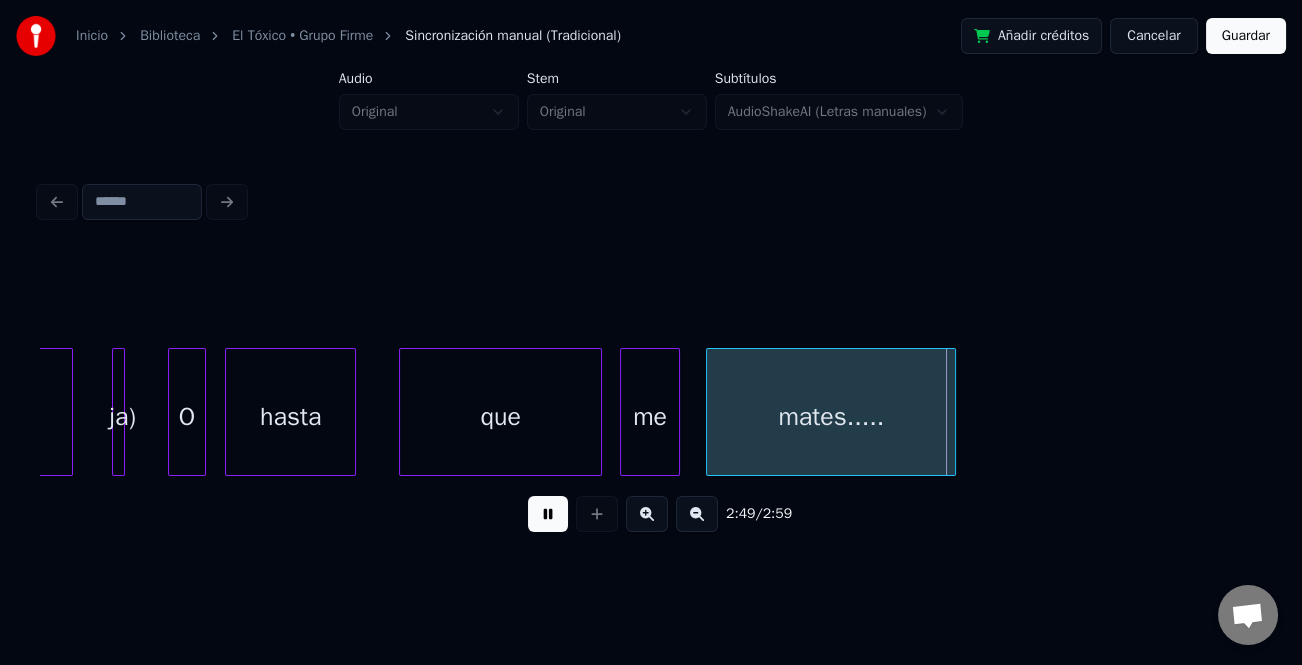 click on "que" at bounding box center (500, 417) 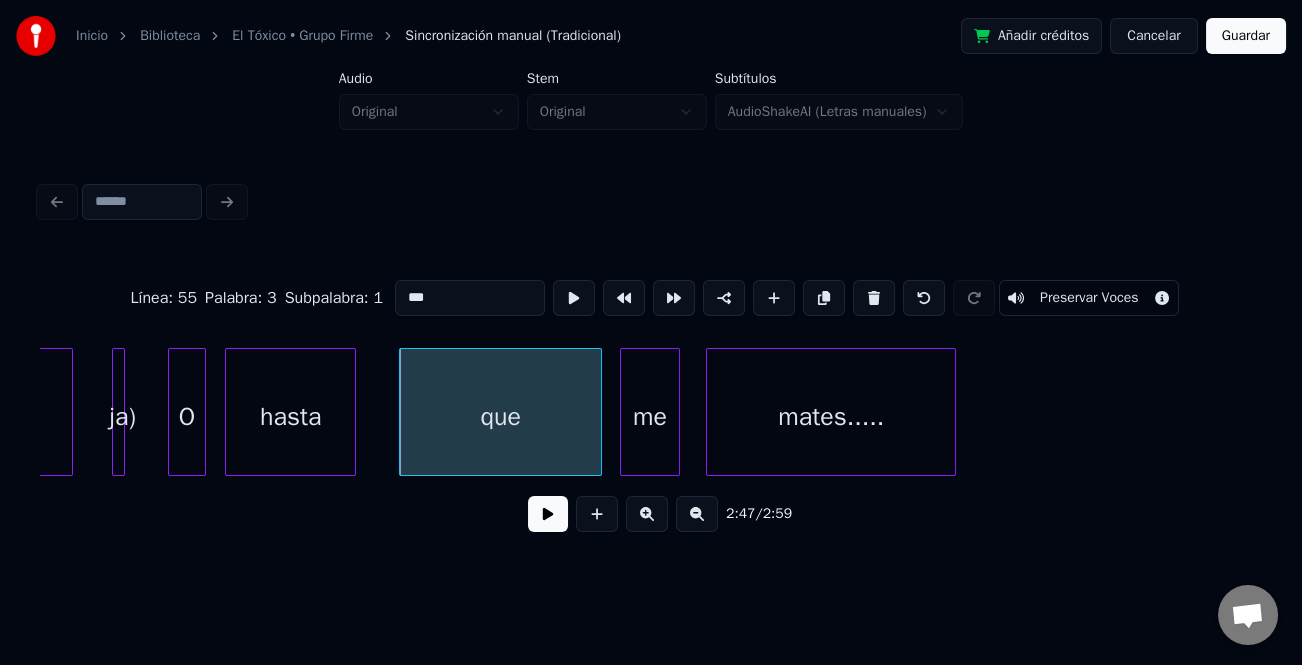 click on "que" at bounding box center (500, 417) 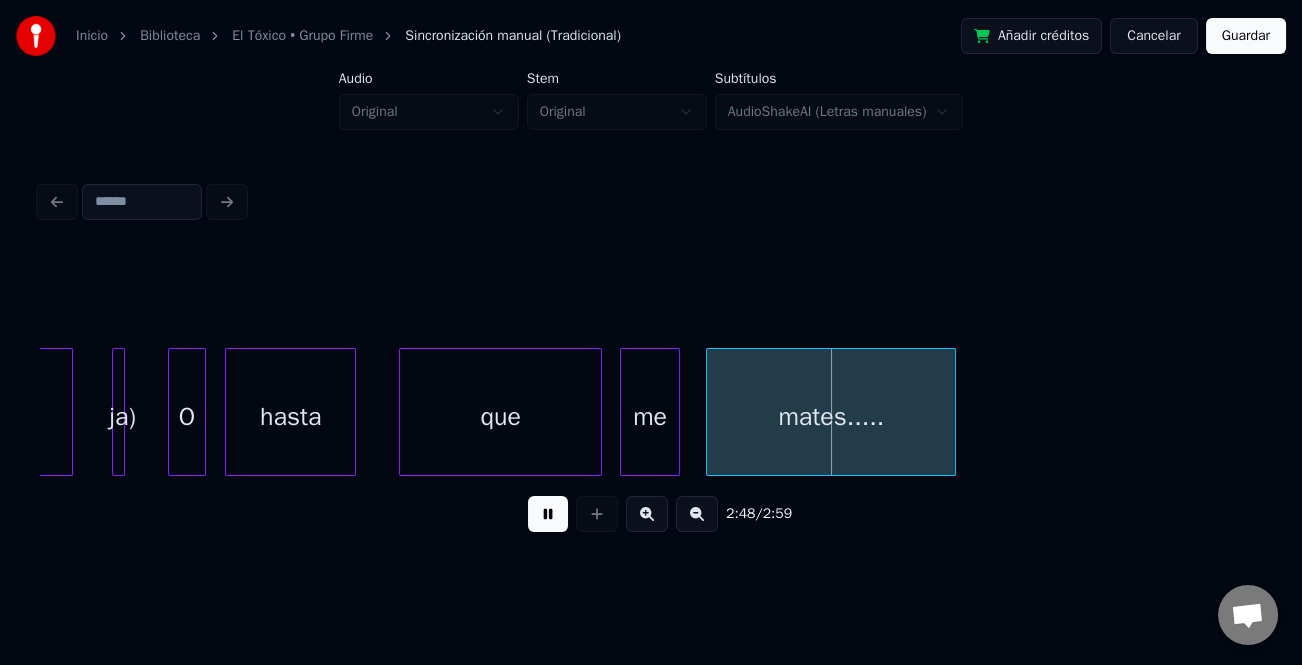 click on "mates....." at bounding box center [831, 417] 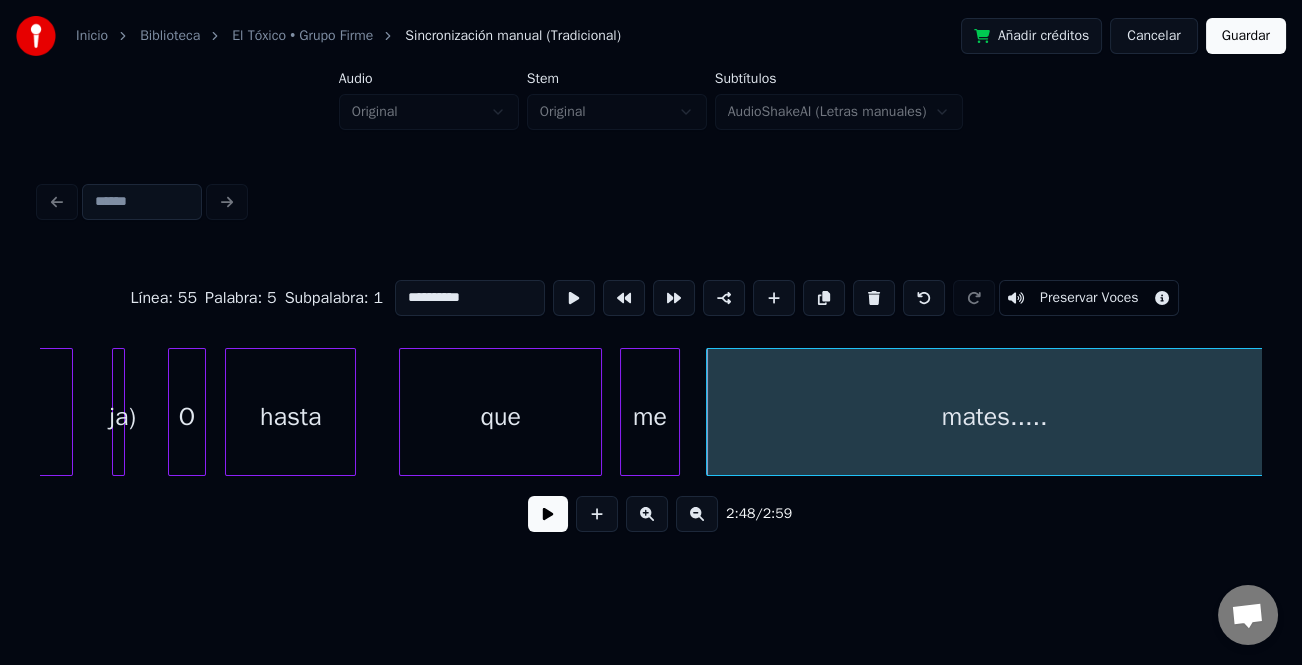 click on "**********" at bounding box center (651, 296) 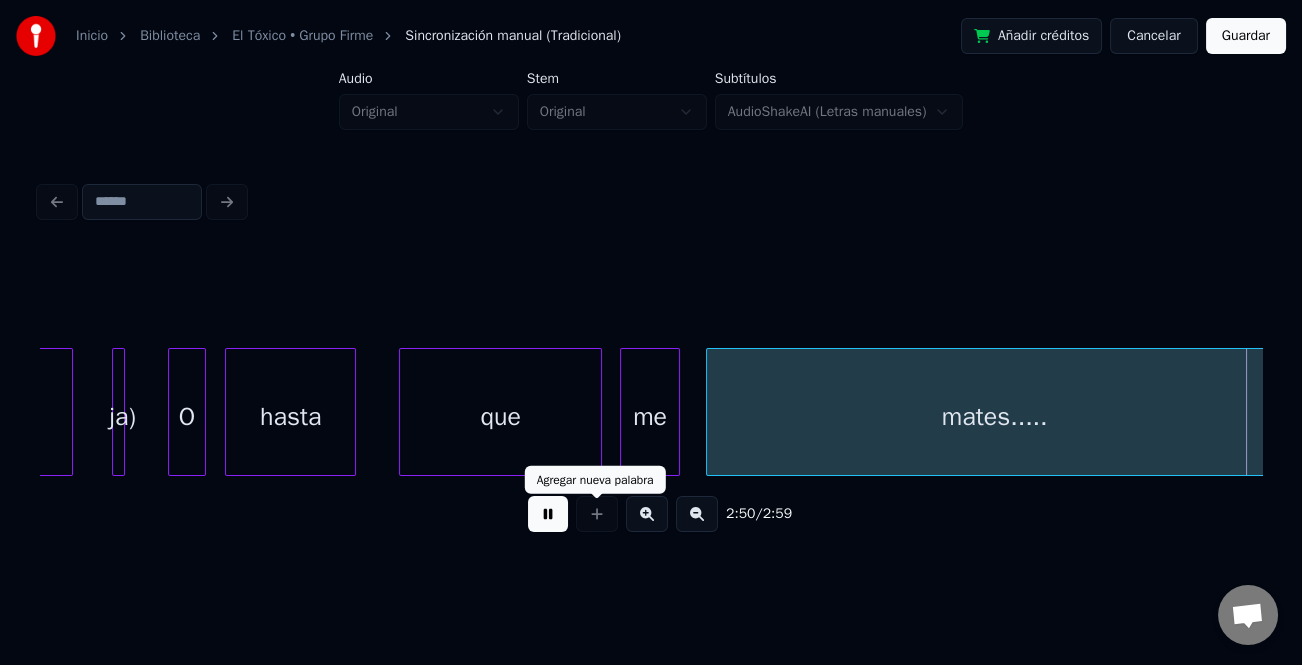 scroll, scrollTop: 0, scrollLeft: 42643, axis: horizontal 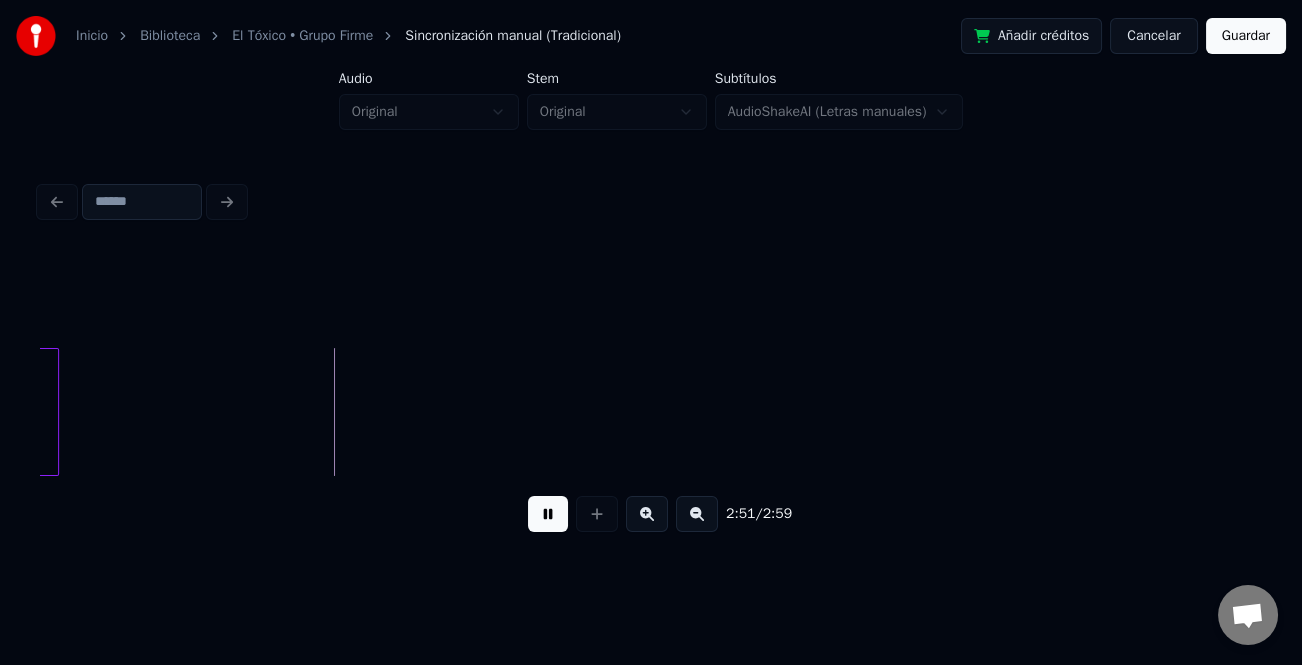 click on "Guardar" at bounding box center [1246, 36] 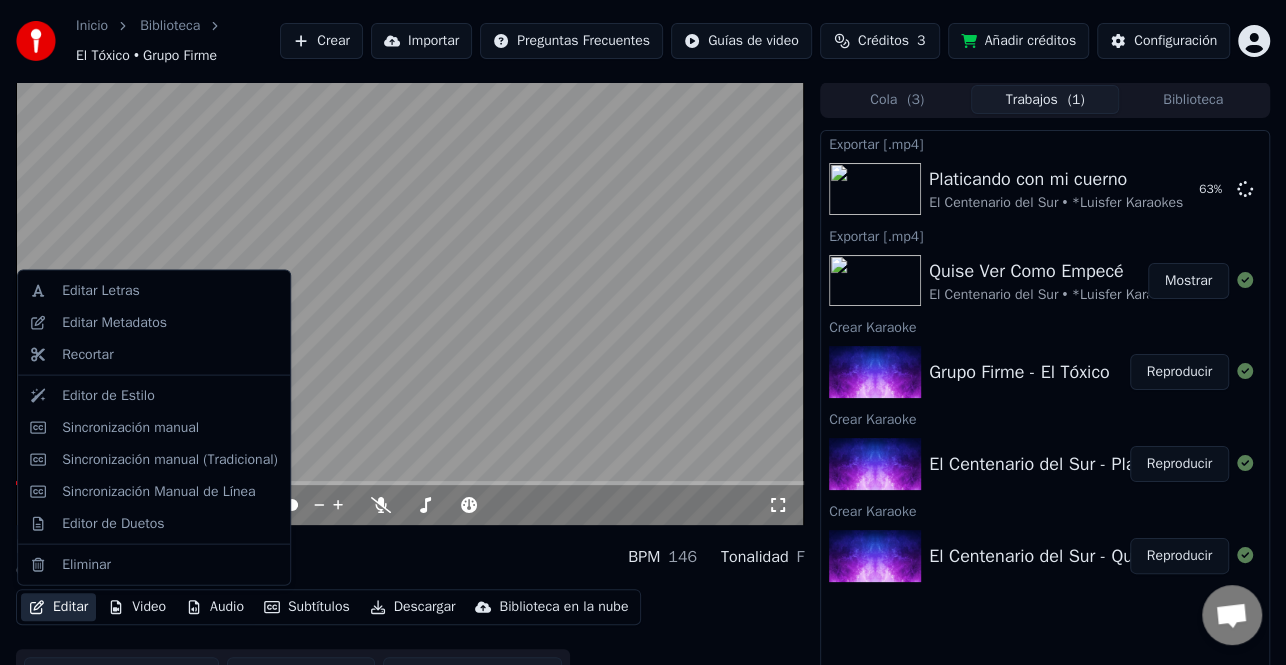 click on "Editar" at bounding box center [58, 607] 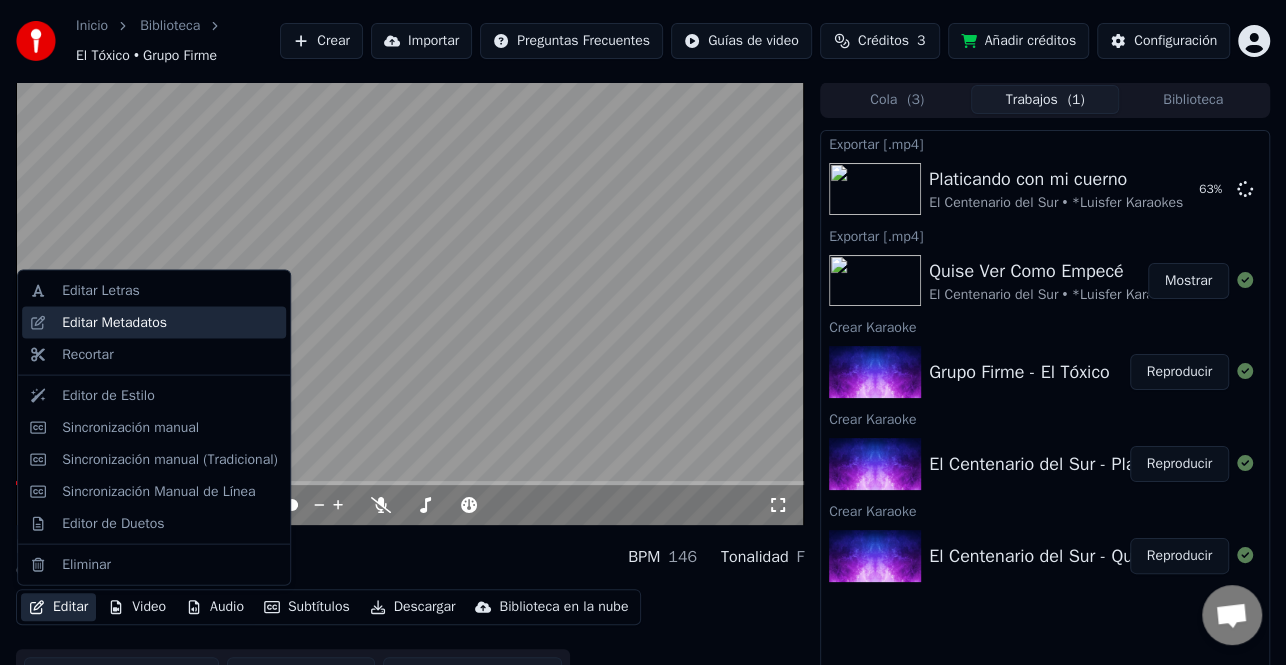 click on "Editar Metadatos" at bounding box center [170, 323] 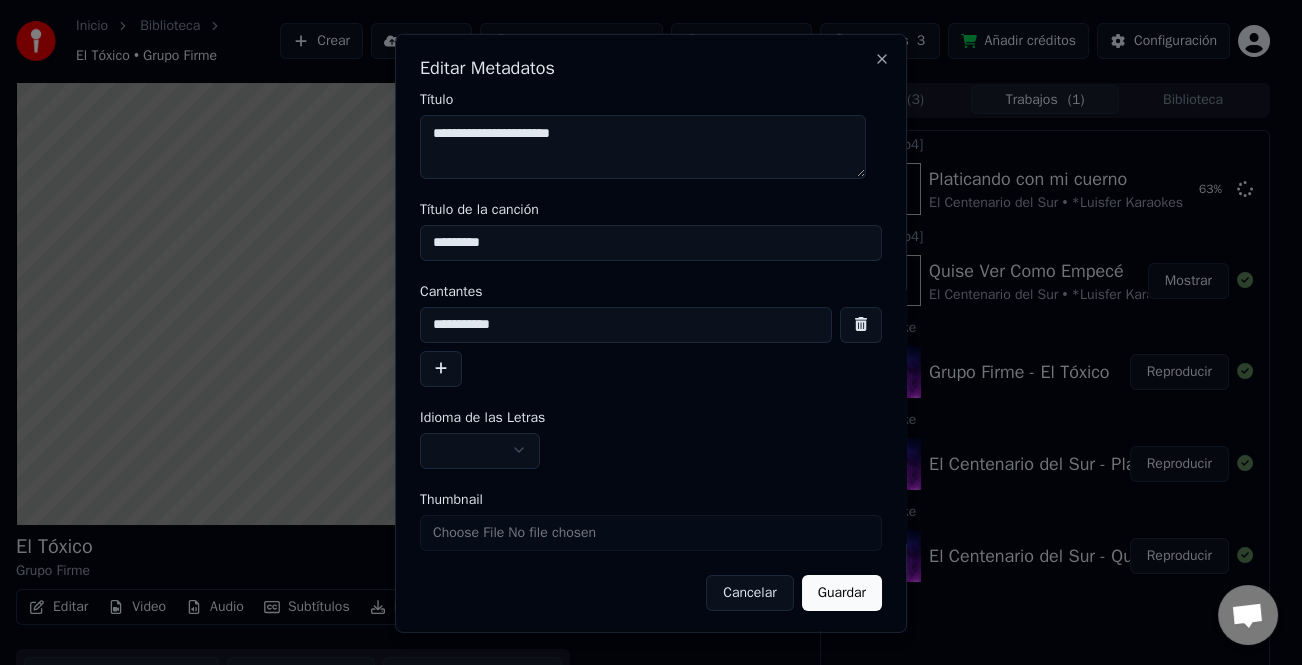 click at bounding box center [441, 368] 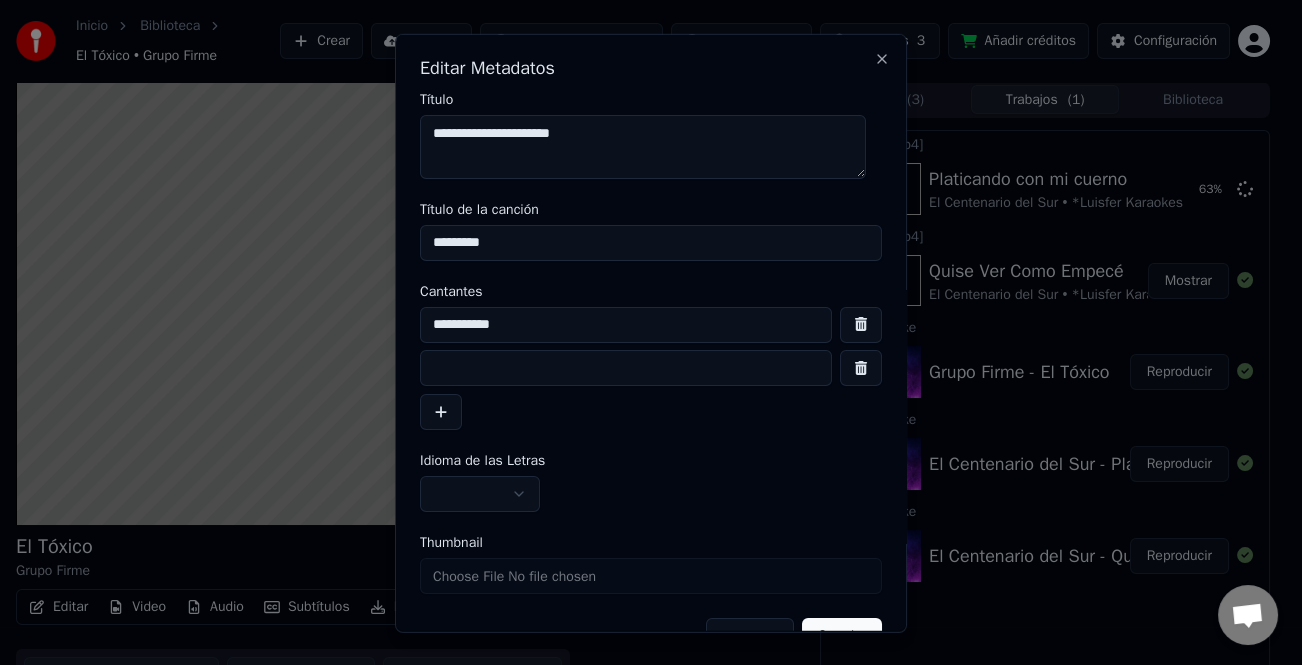click at bounding box center (626, 368) 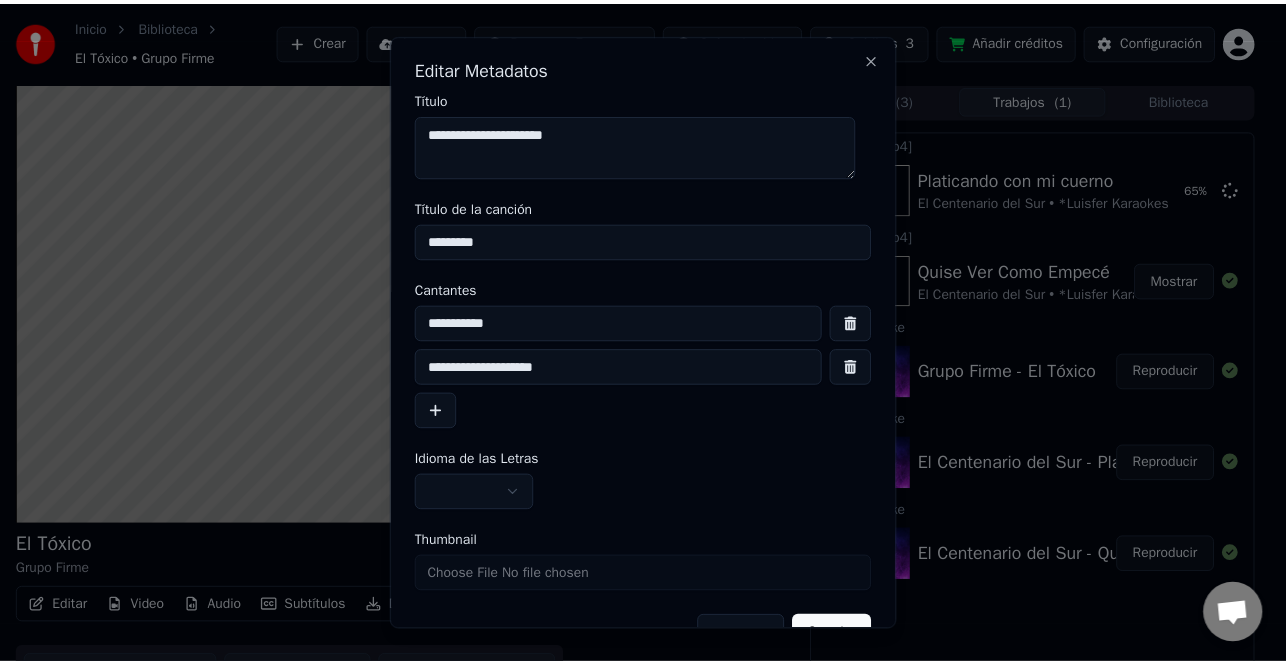 scroll, scrollTop: 47, scrollLeft: 0, axis: vertical 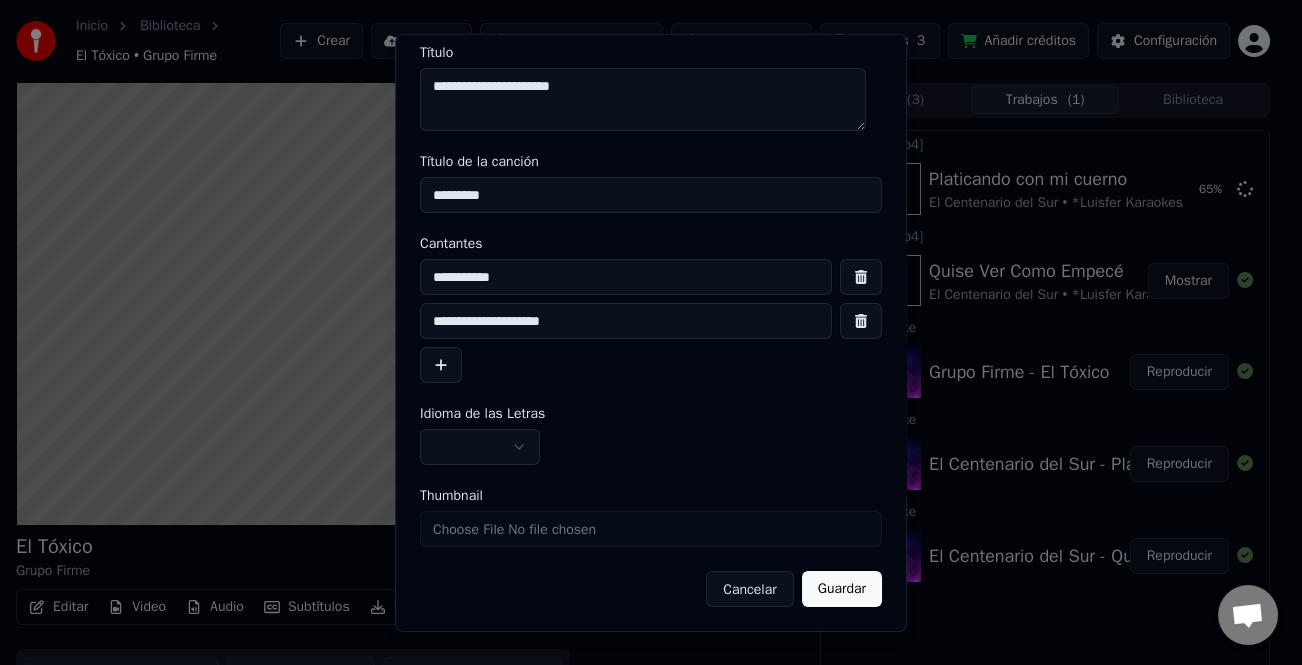 type on "**********" 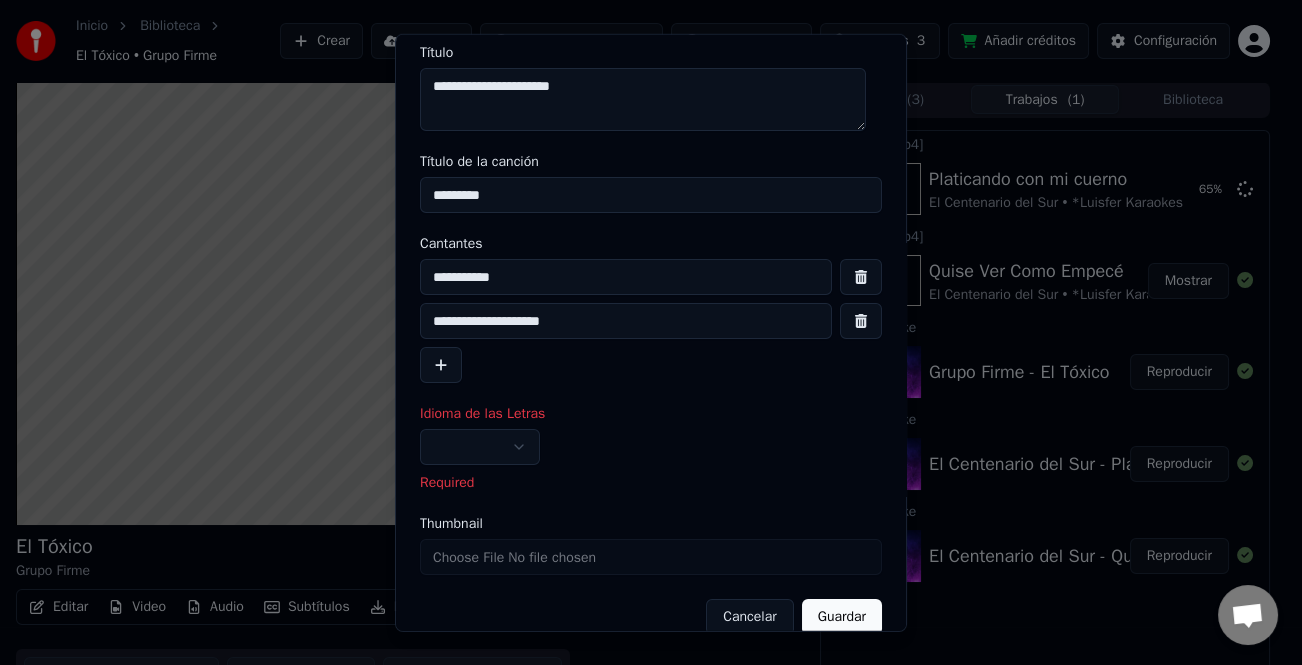 click on "**********" at bounding box center (651, 450) 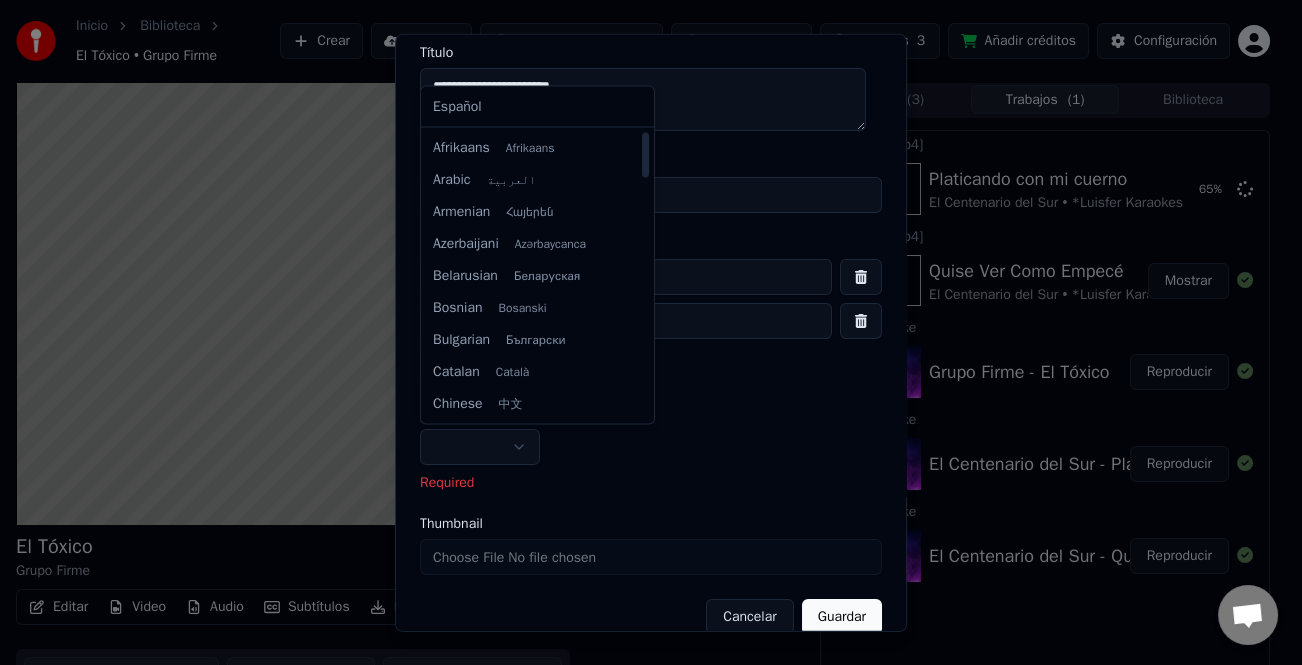 select on "**" 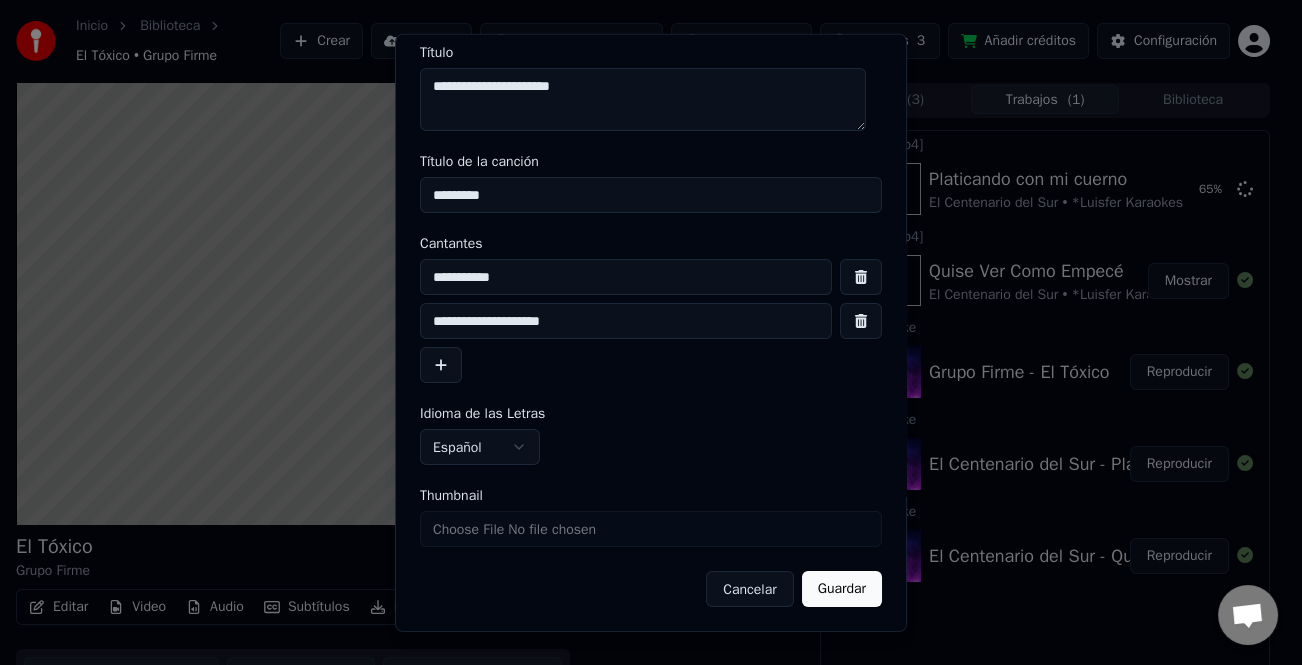 click on "Guardar" at bounding box center [842, 589] 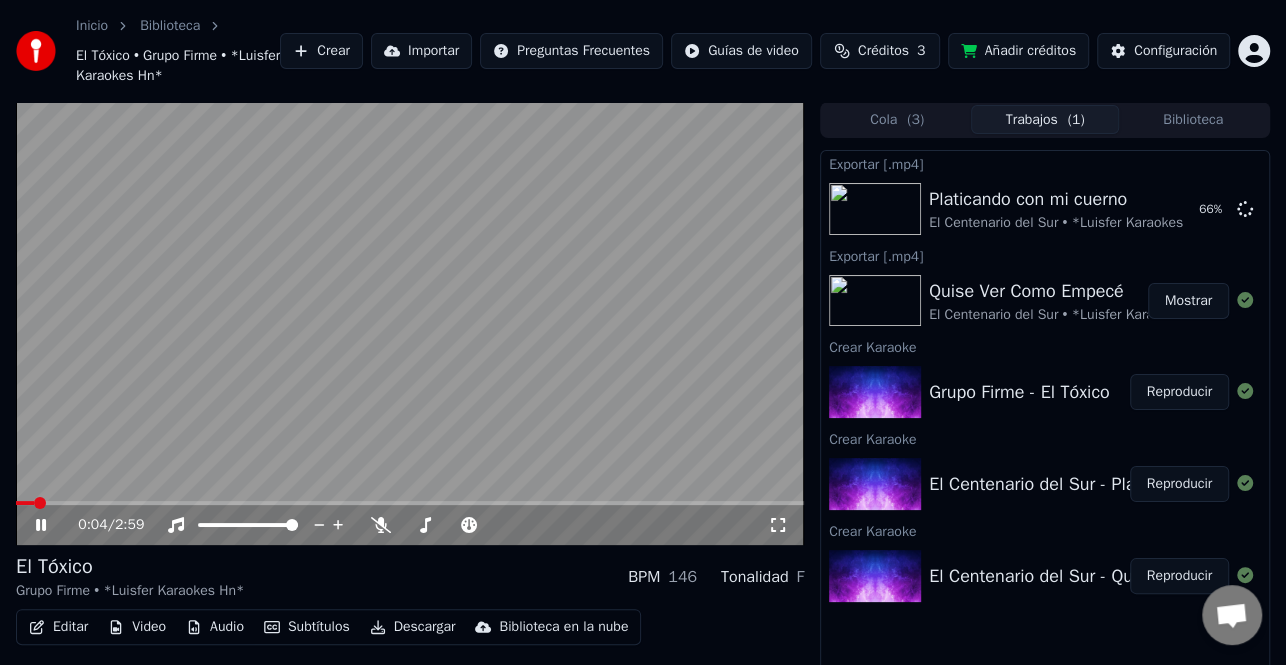 click 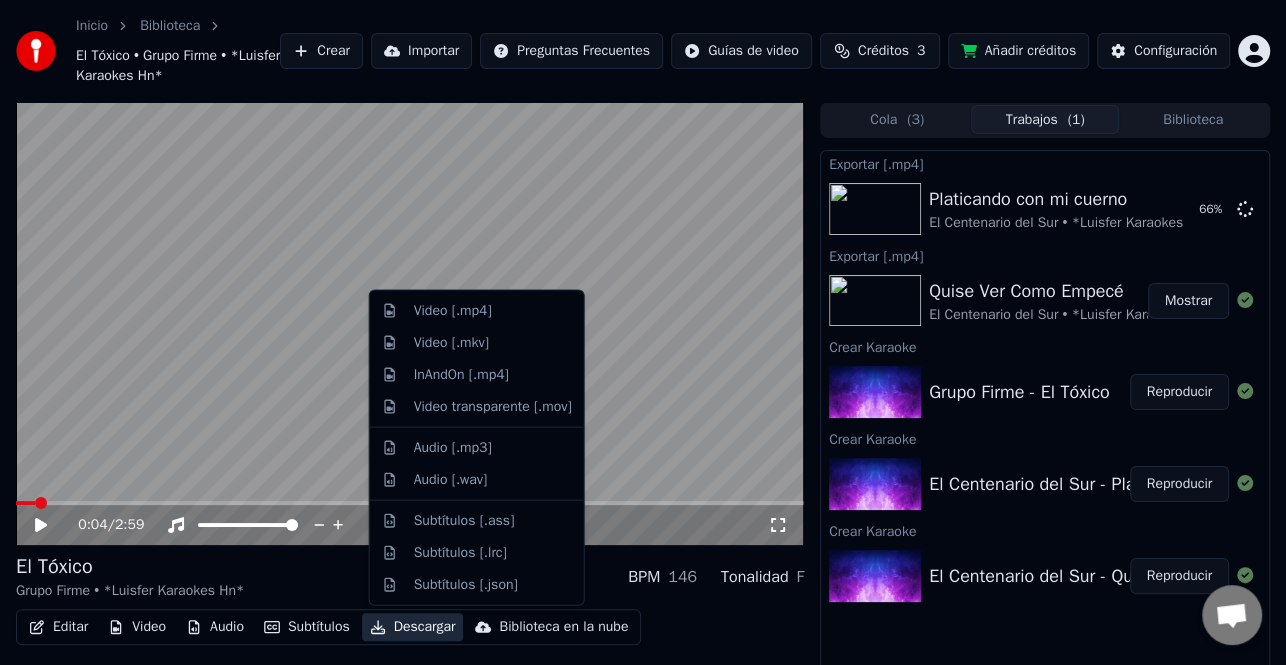 click on "Descargar" at bounding box center [413, 627] 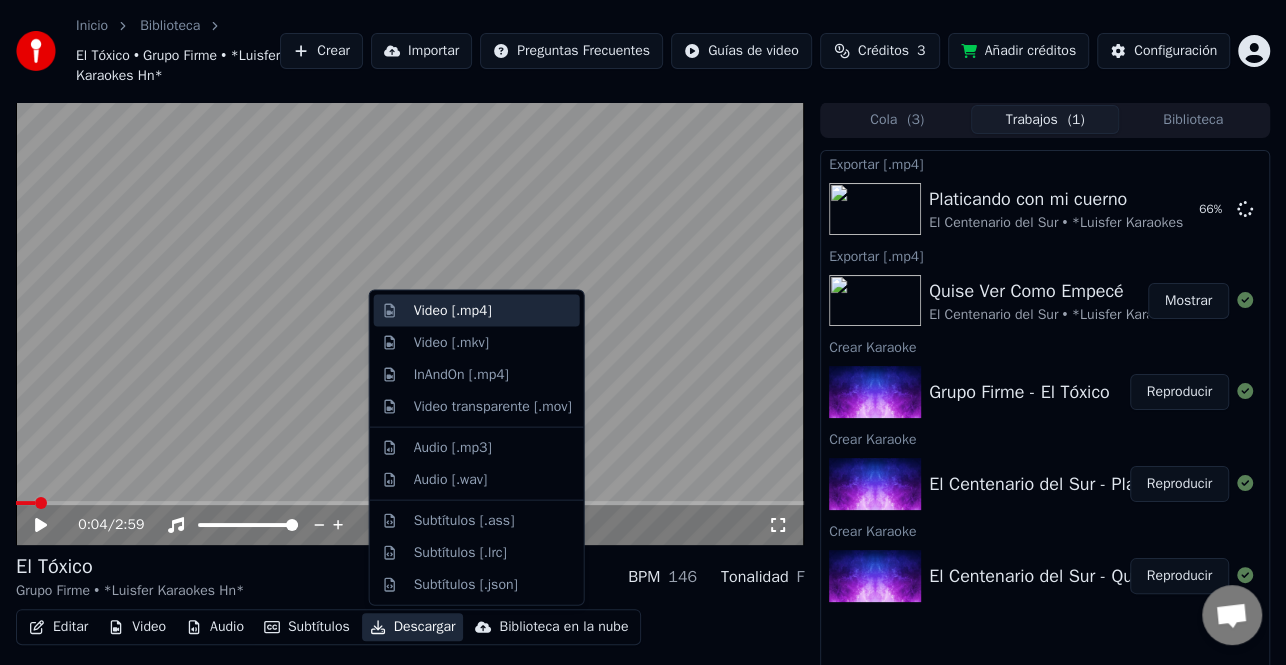 click on "Video [.mp4]" at bounding box center (493, 311) 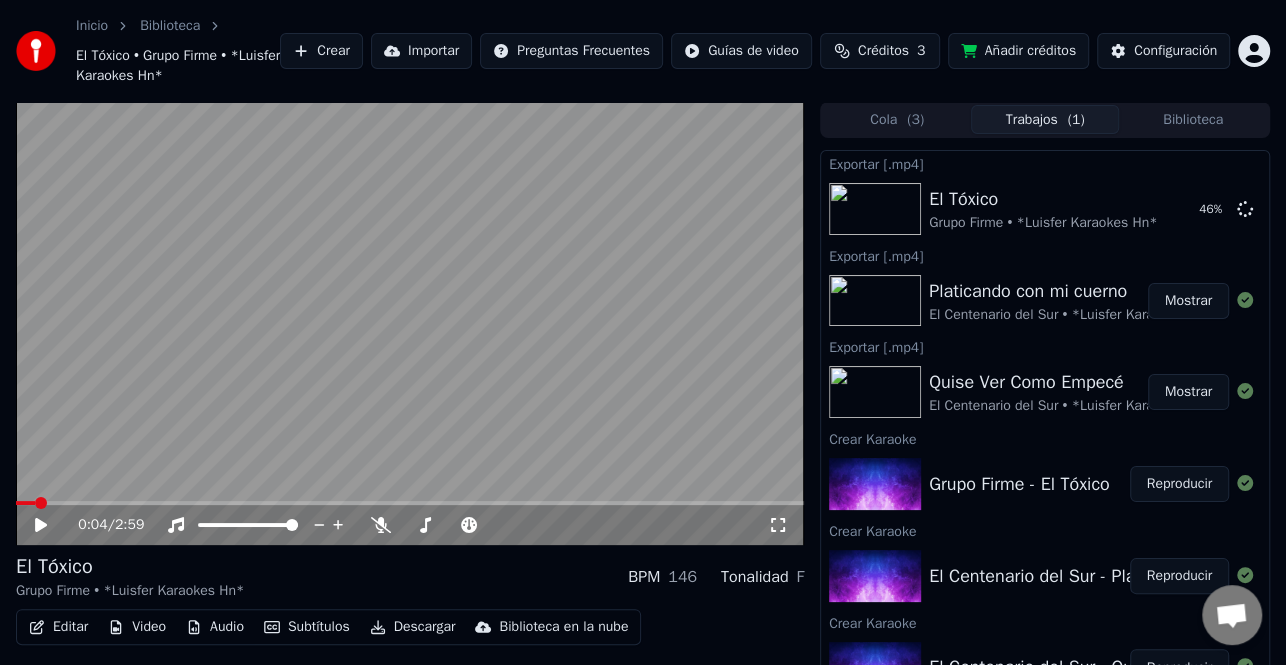 click on "Mostrar" at bounding box center [1188, 392] 